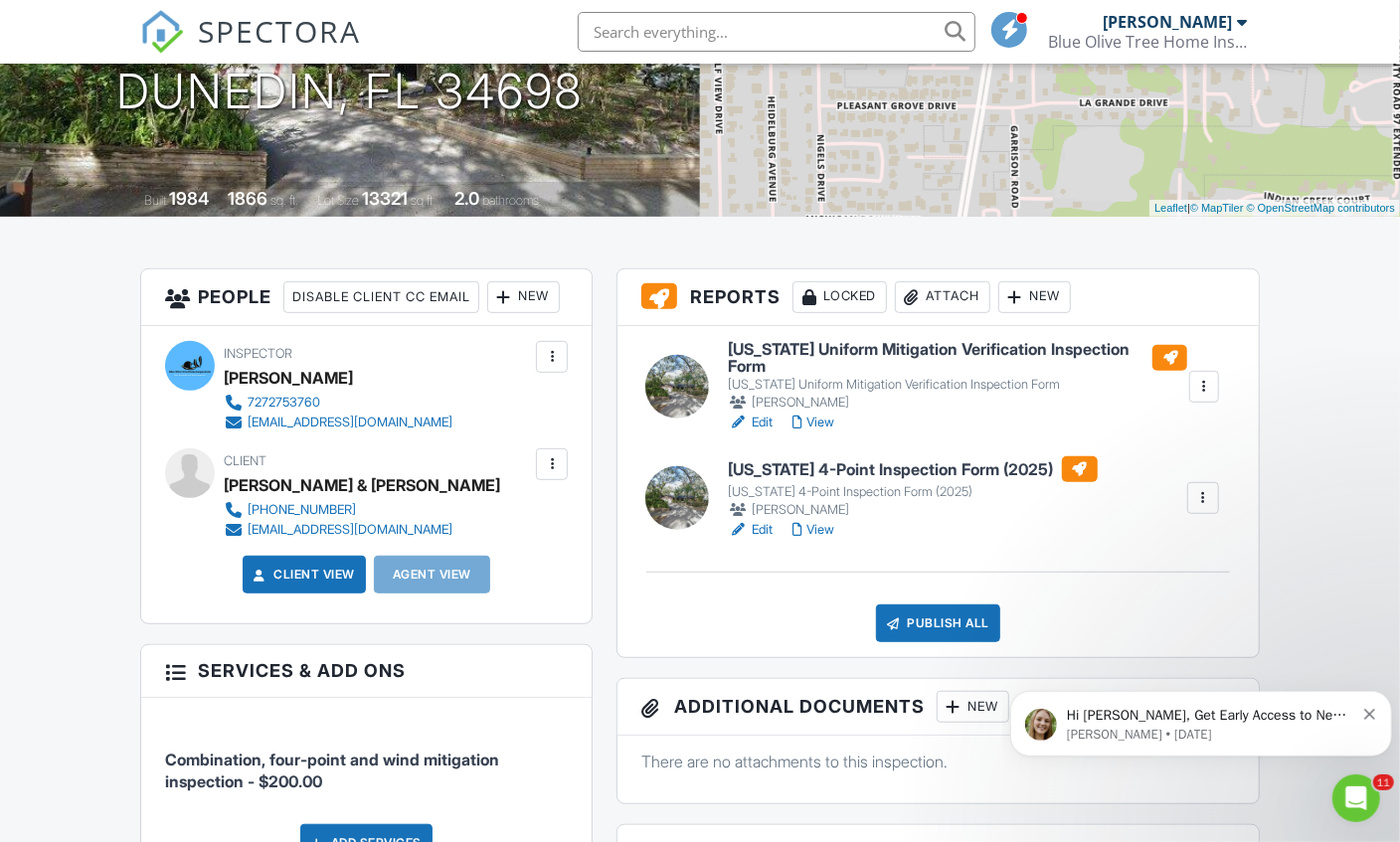 scroll, scrollTop: 0, scrollLeft: 0, axis: both 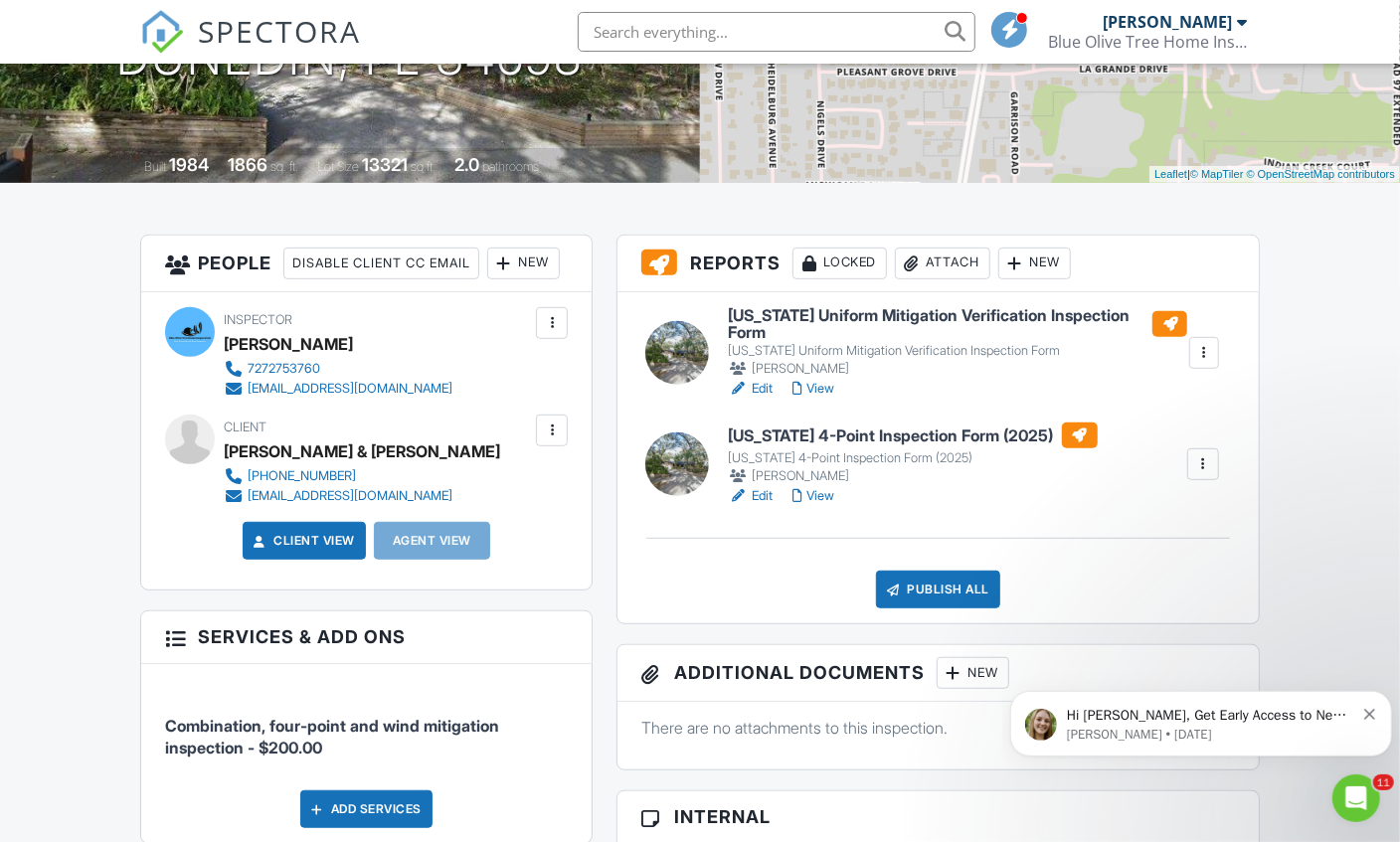 click on "View" at bounding box center (814, 389) 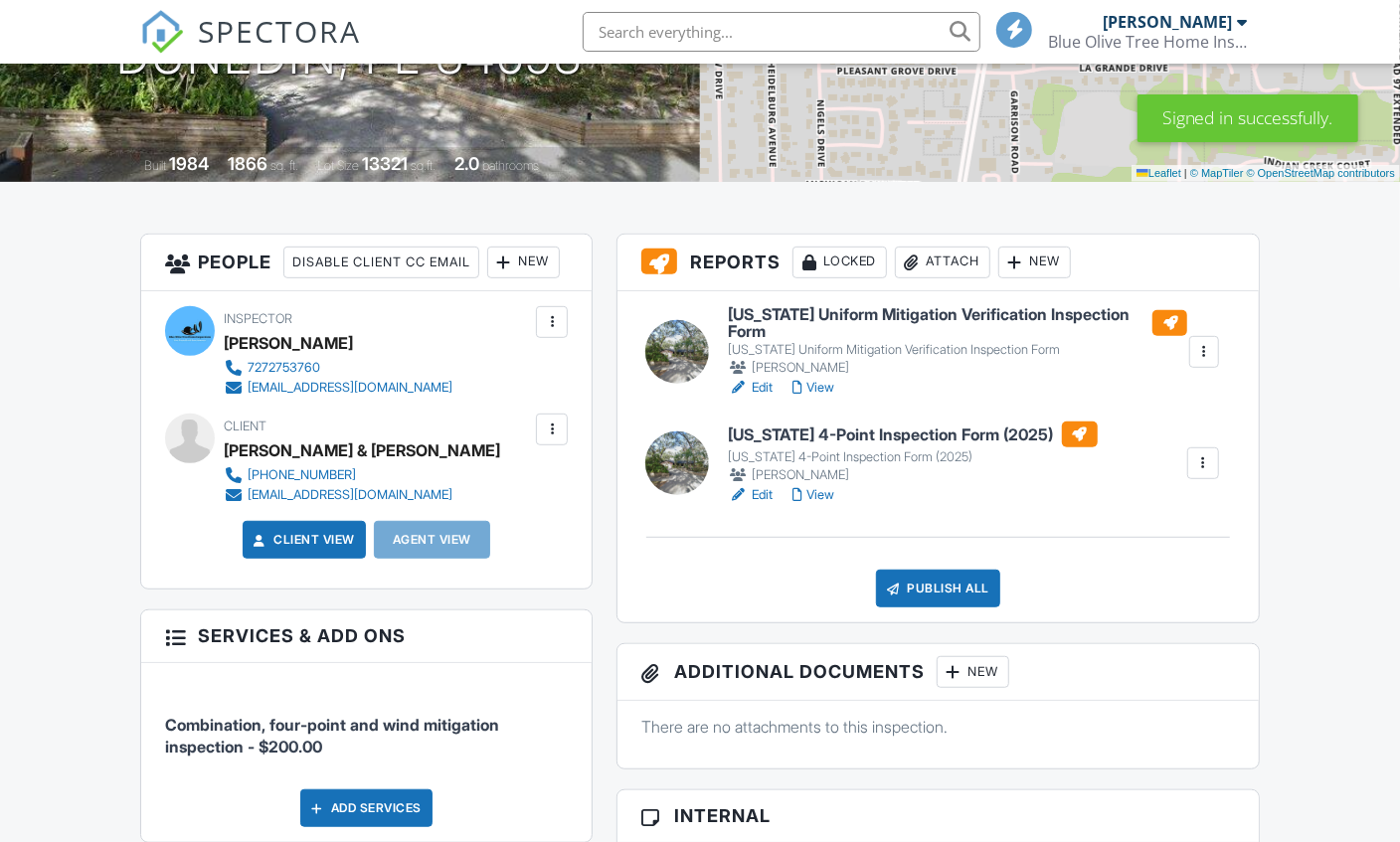 scroll, scrollTop: 471, scrollLeft: 0, axis: vertical 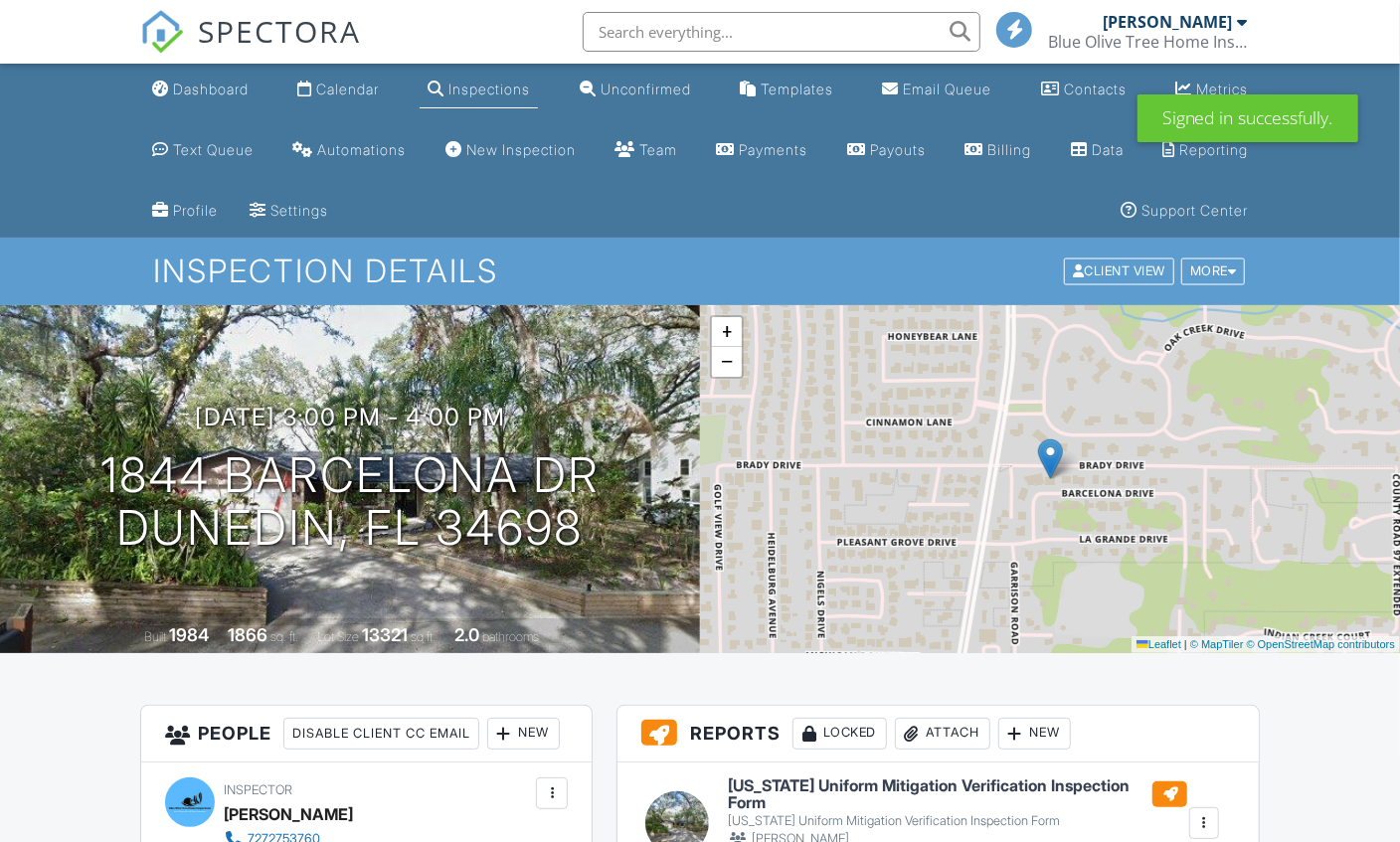 click on "Dashboard" at bounding box center [211, 88] 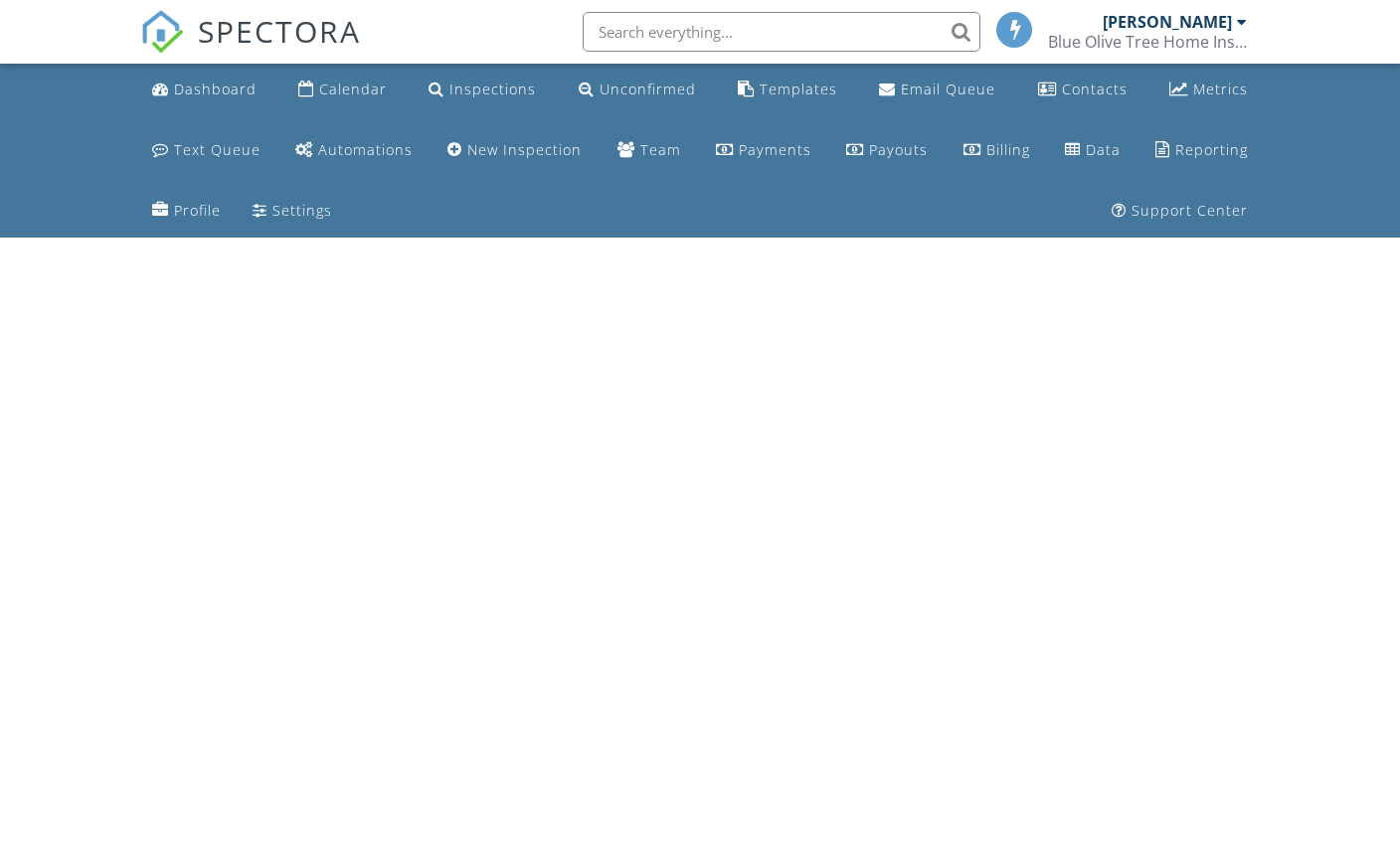 scroll, scrollTop: 0, scrollLeft: 0, axis: both 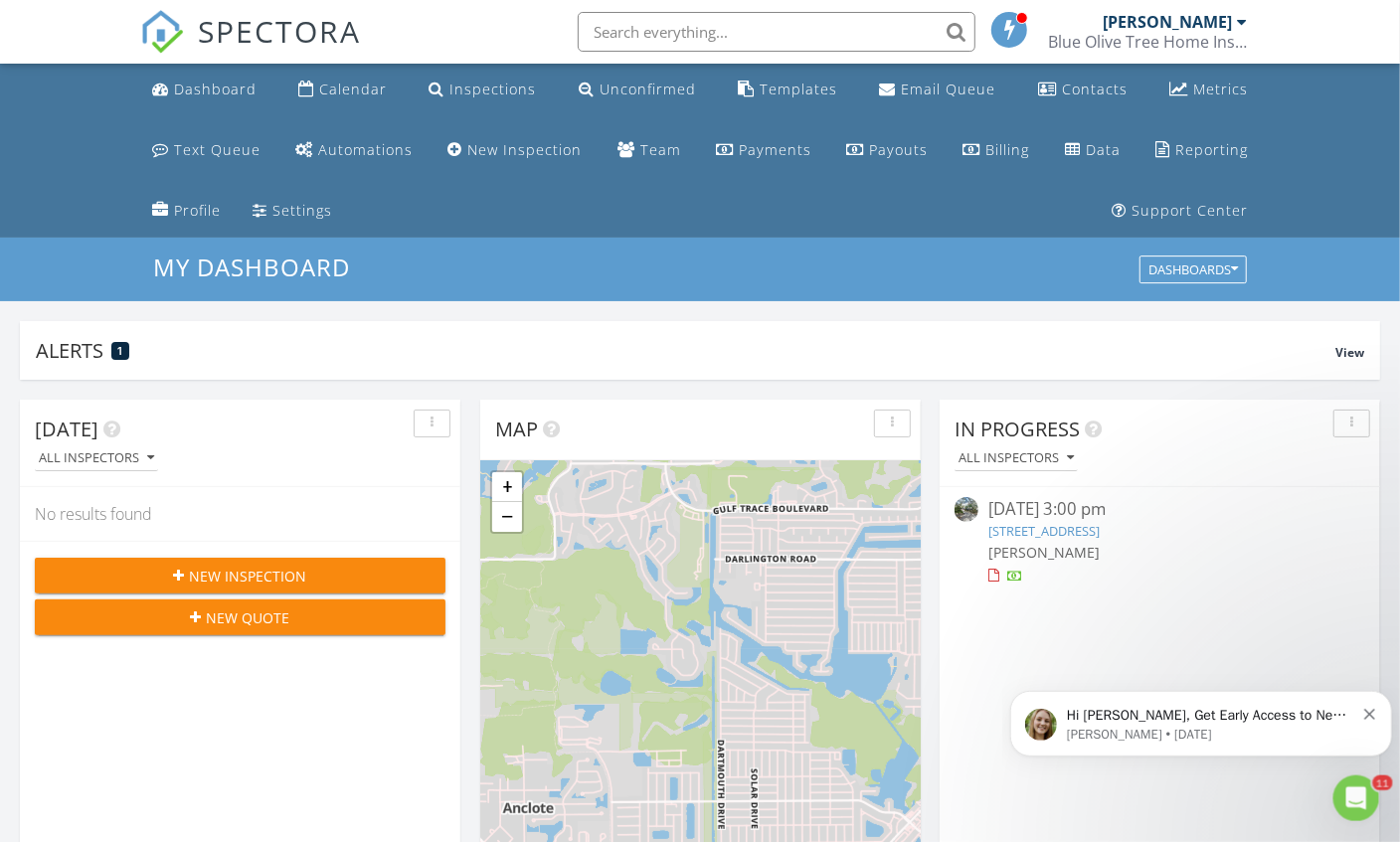 click on "1844 Barcelona Dr, Dunedin, FL 34698" at bounding box center [1044, 531] 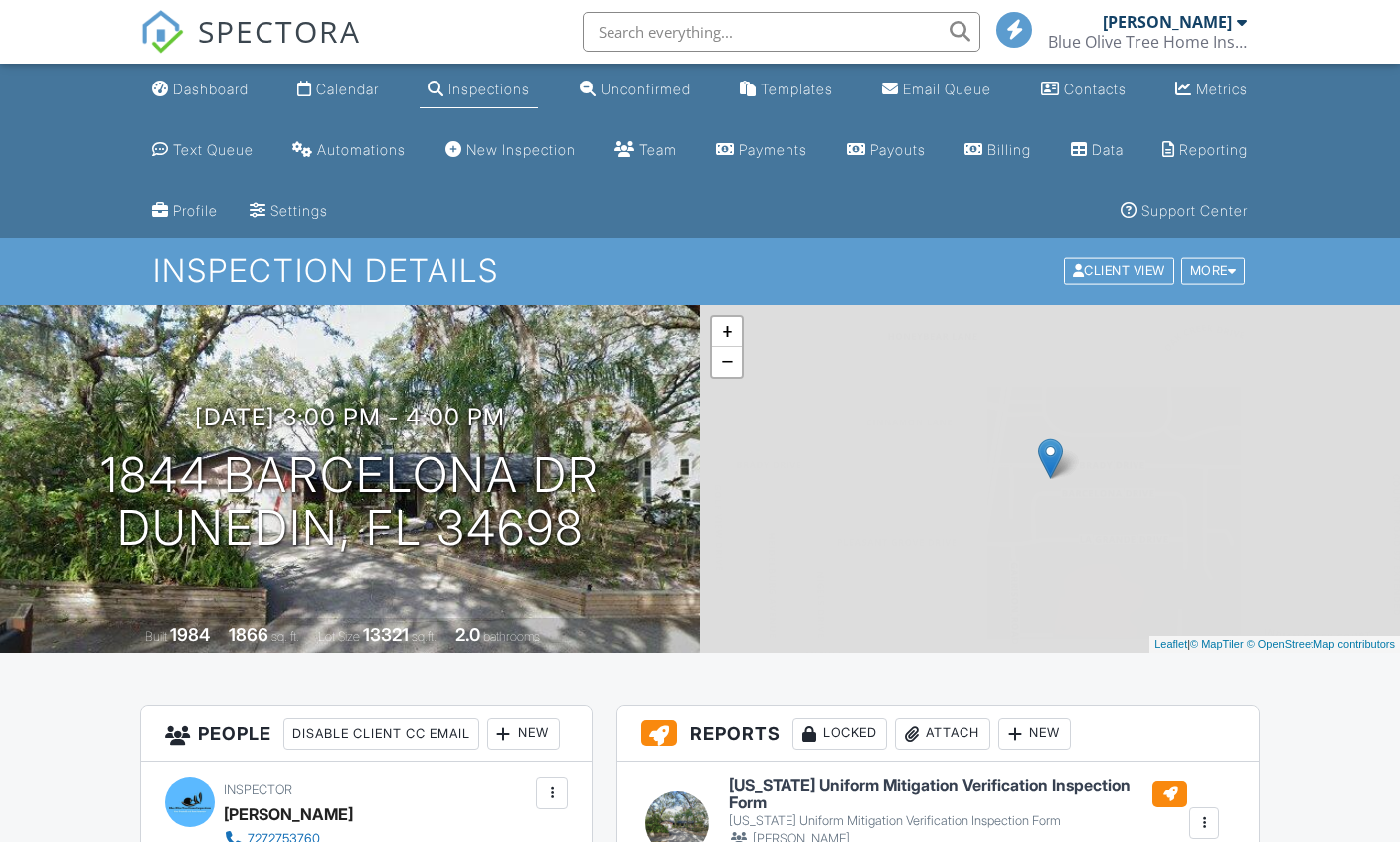 scroll, scrollTop: 0, scrollLeft: 0, axis: both 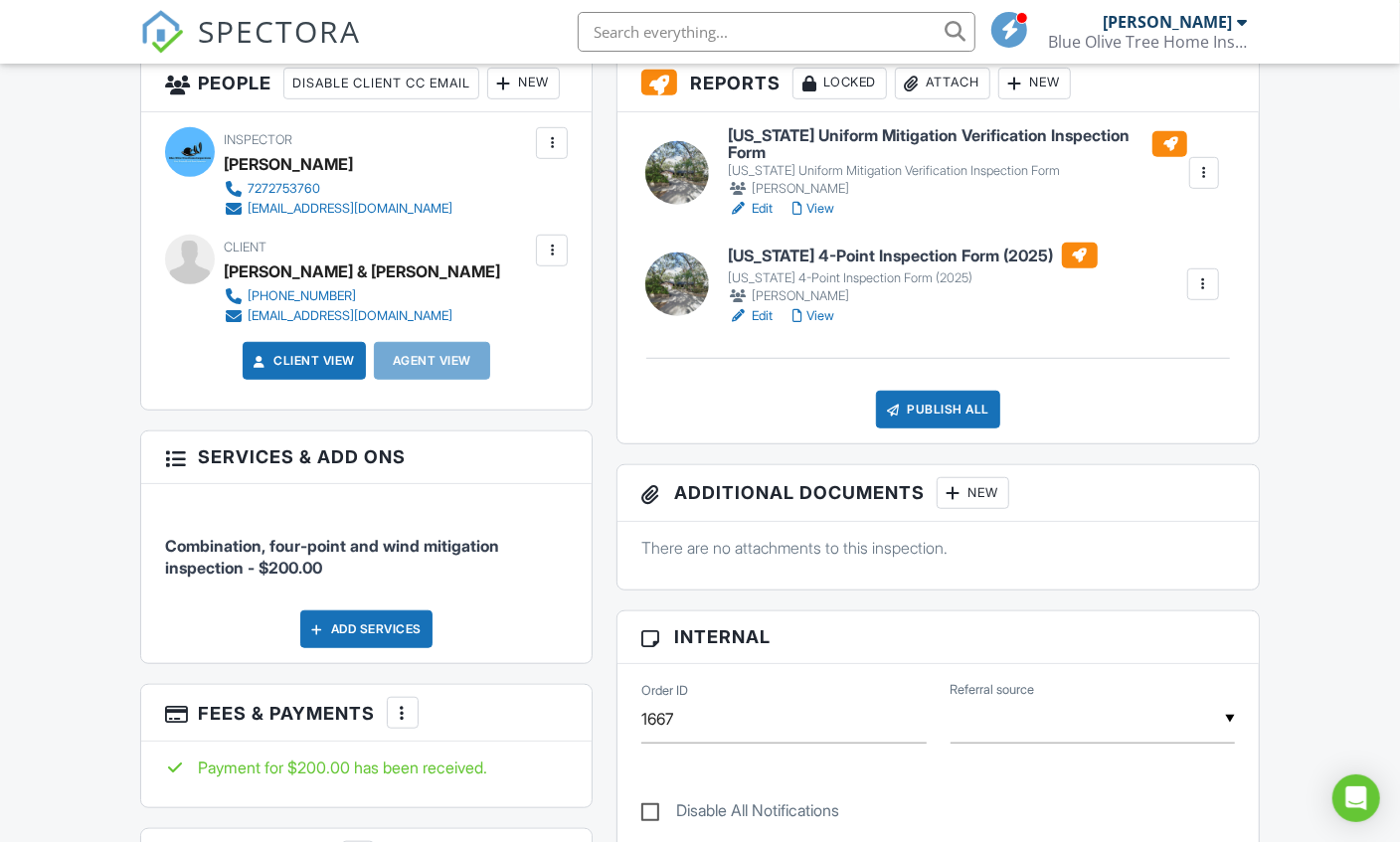 drag, startPoint x: 1412, startPoint y: 253, endPoint x: 1412, endPoint y: 228, distance: 25 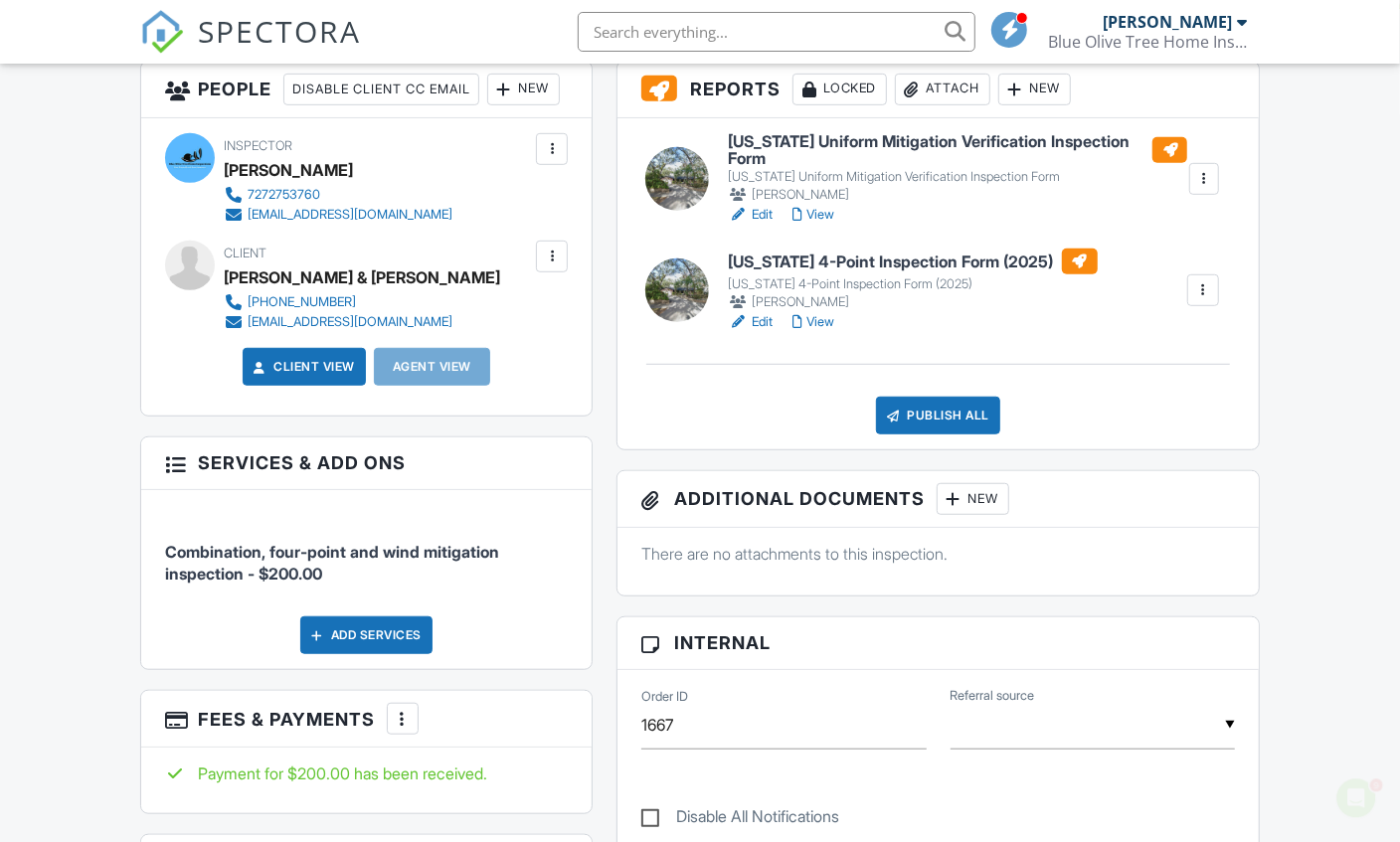 scroll, scrollTop: 0, scrollLeft: 0, axis: both 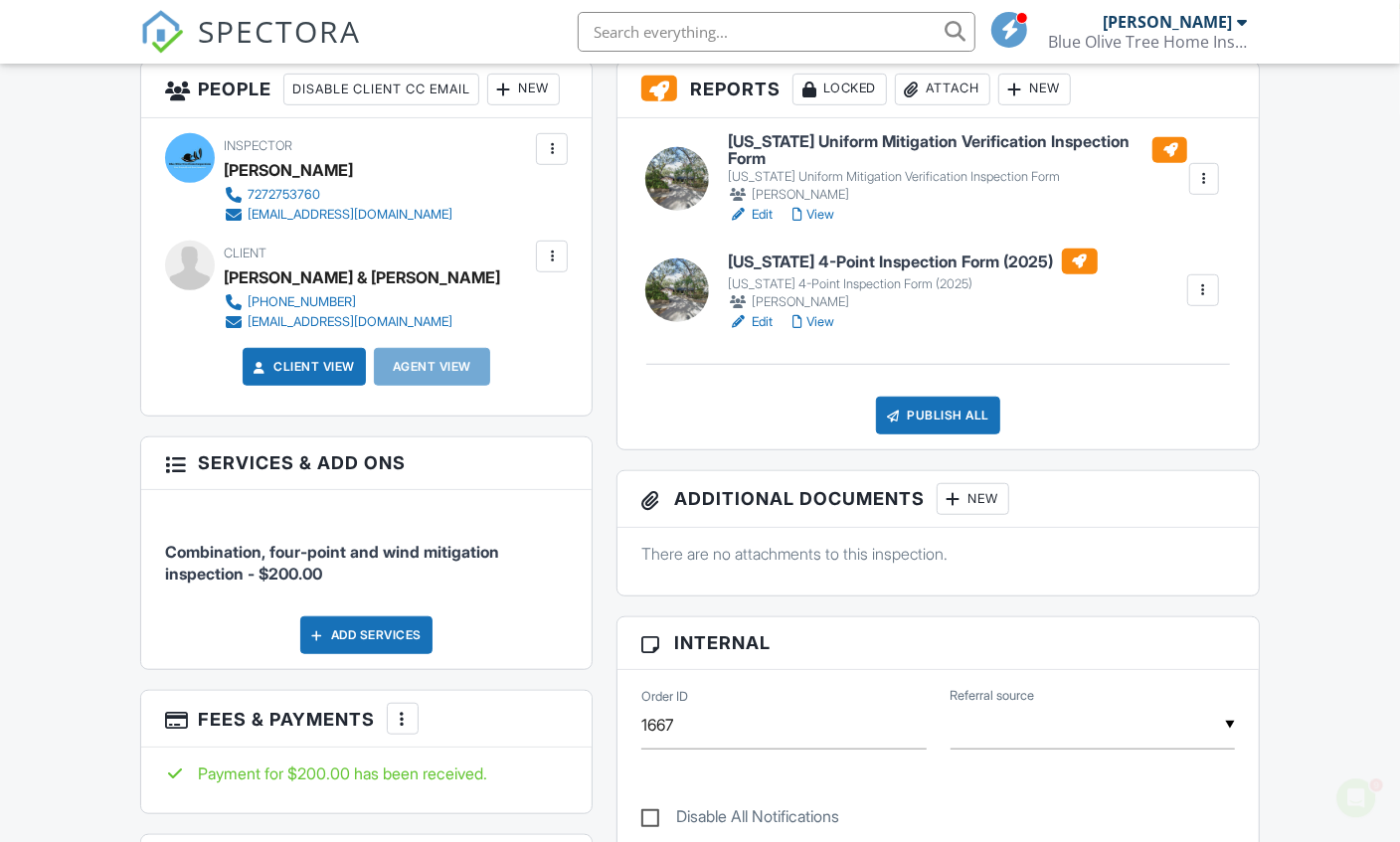 click on "View" at bounding box center (814, 215) 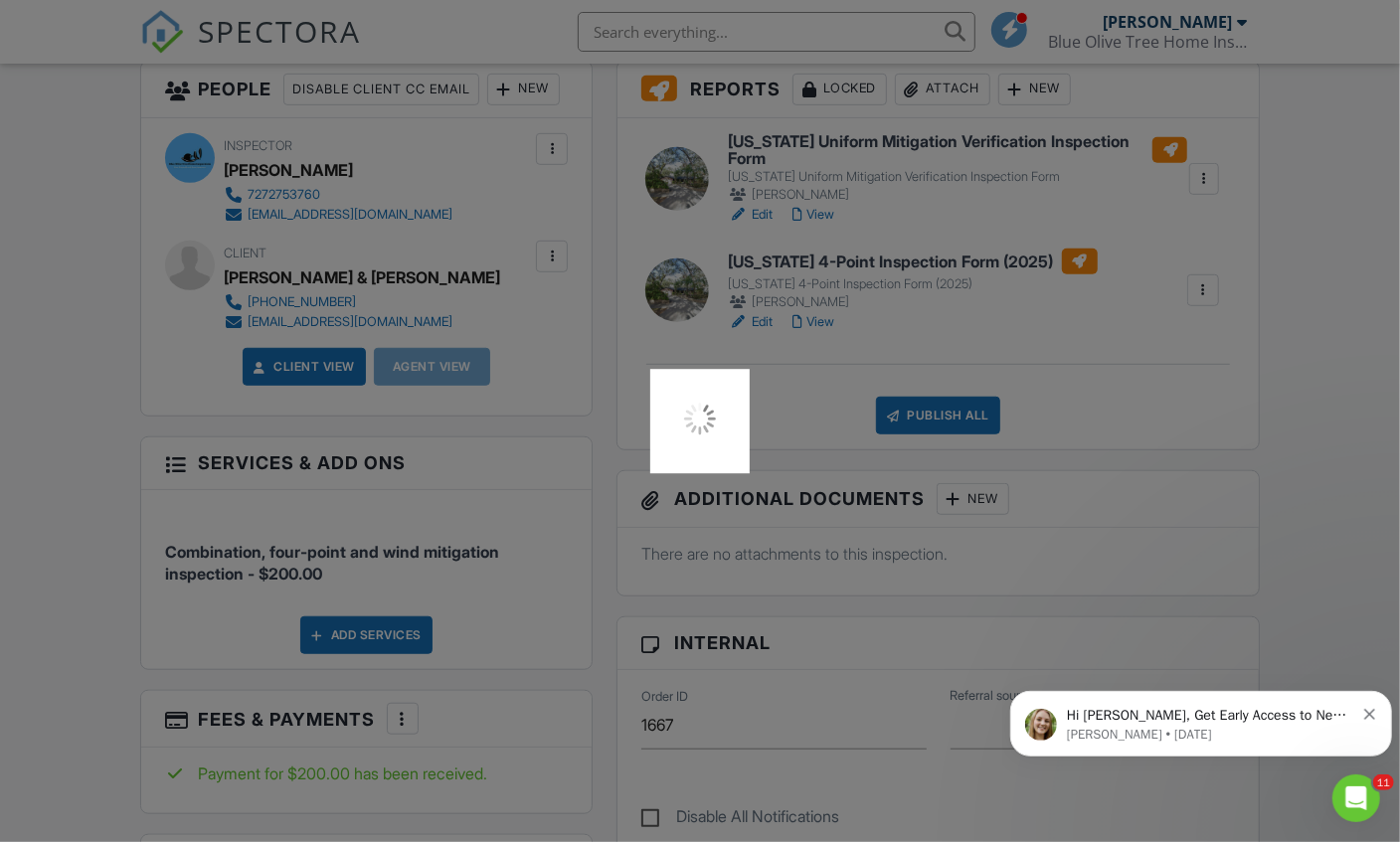 scroll, scrollTop: 0, scrollLeft: 0, axis: both 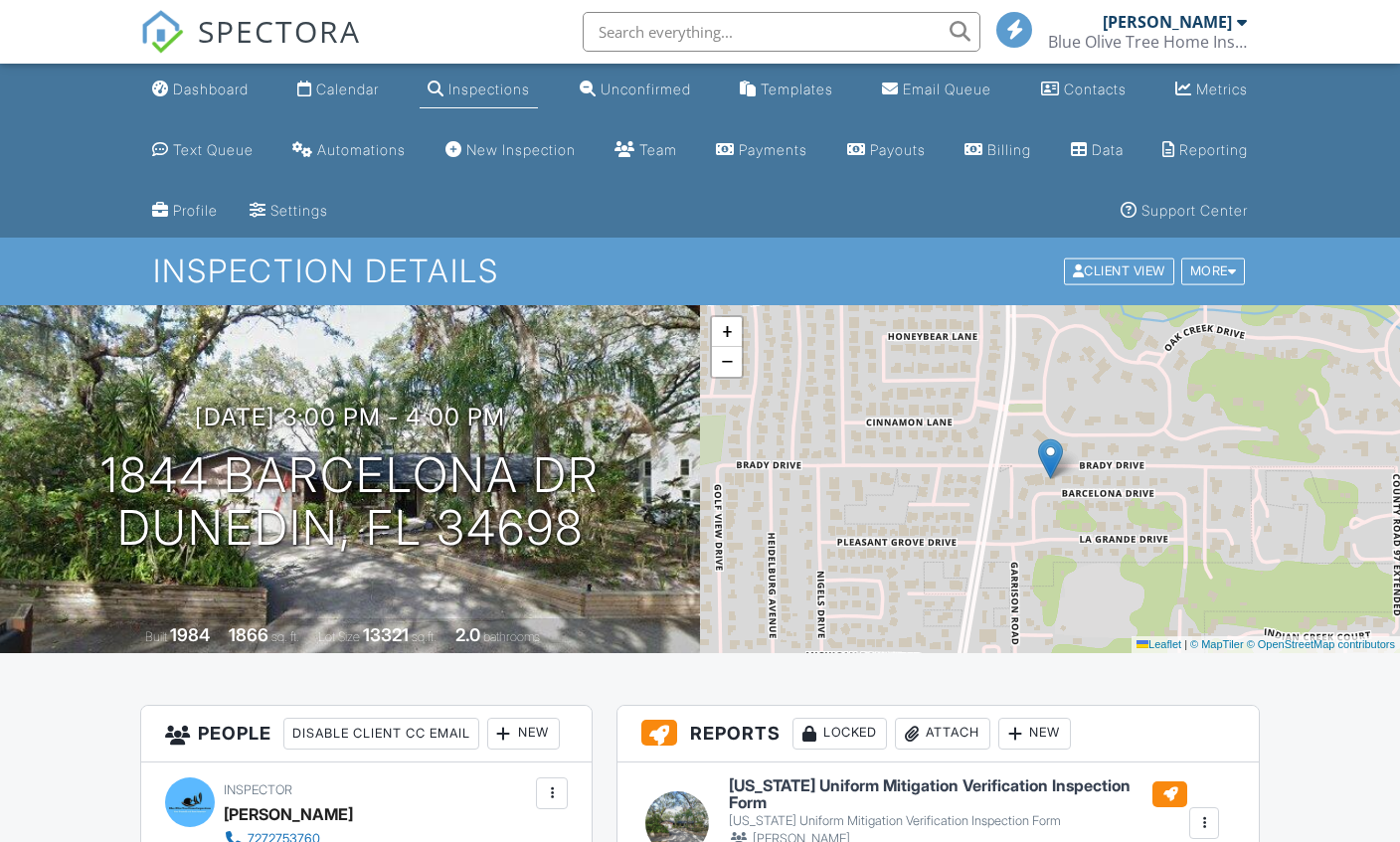 click on "Edit" at bounding box center [751, 859] 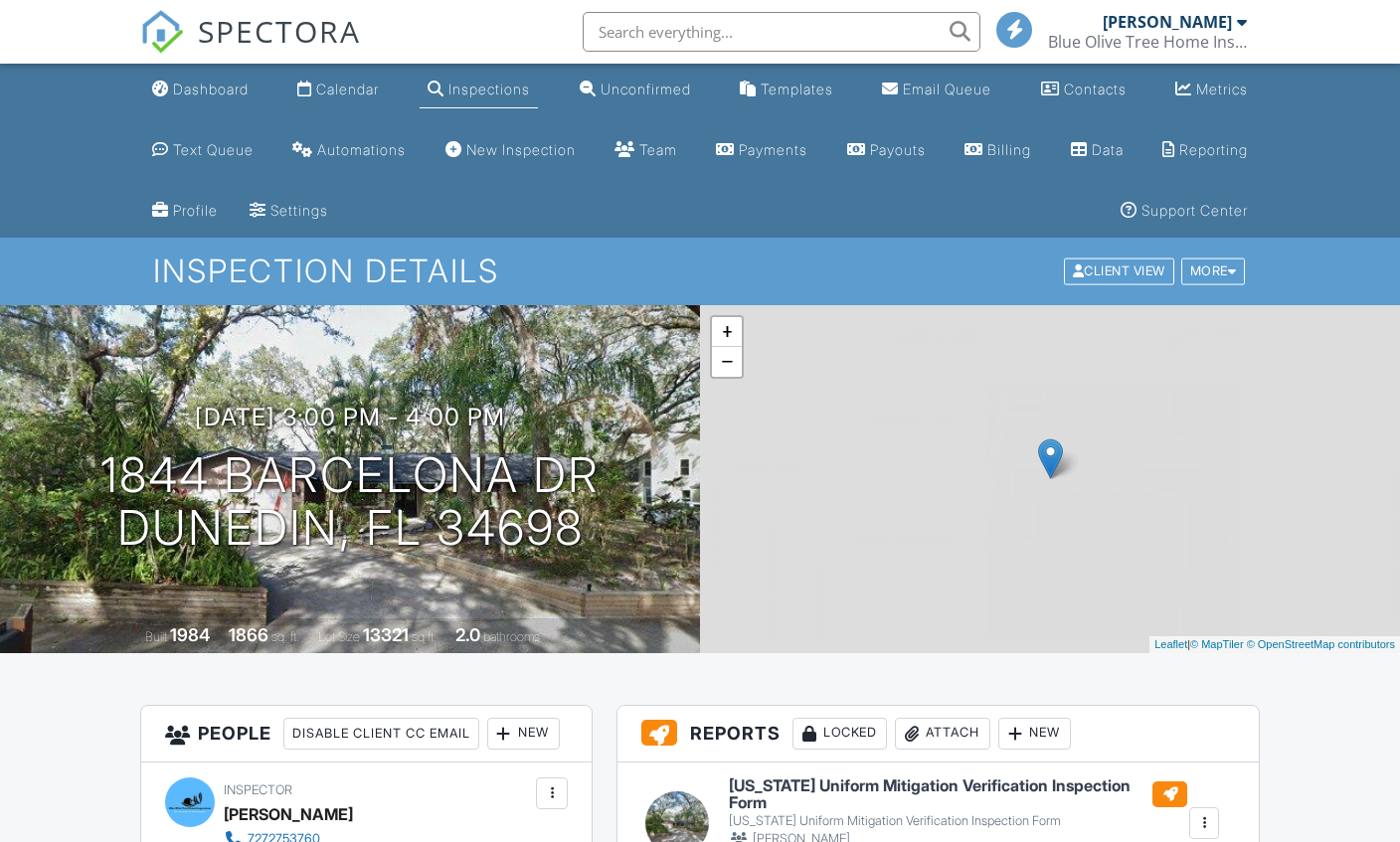 scroll, scrollTop: 0, scrollLeft: 0, axis: both 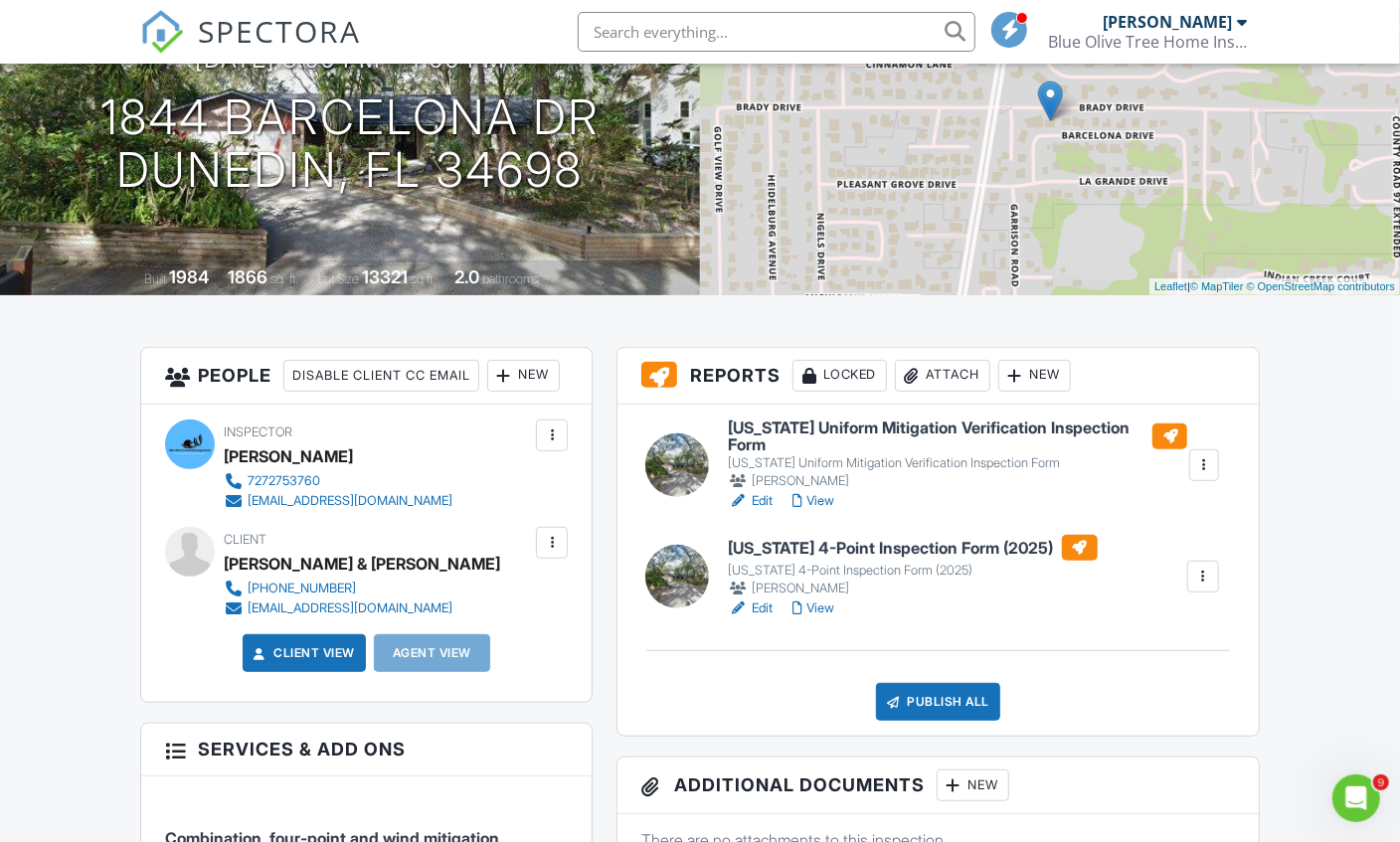 click on "View" at bounding box center [814, 608] 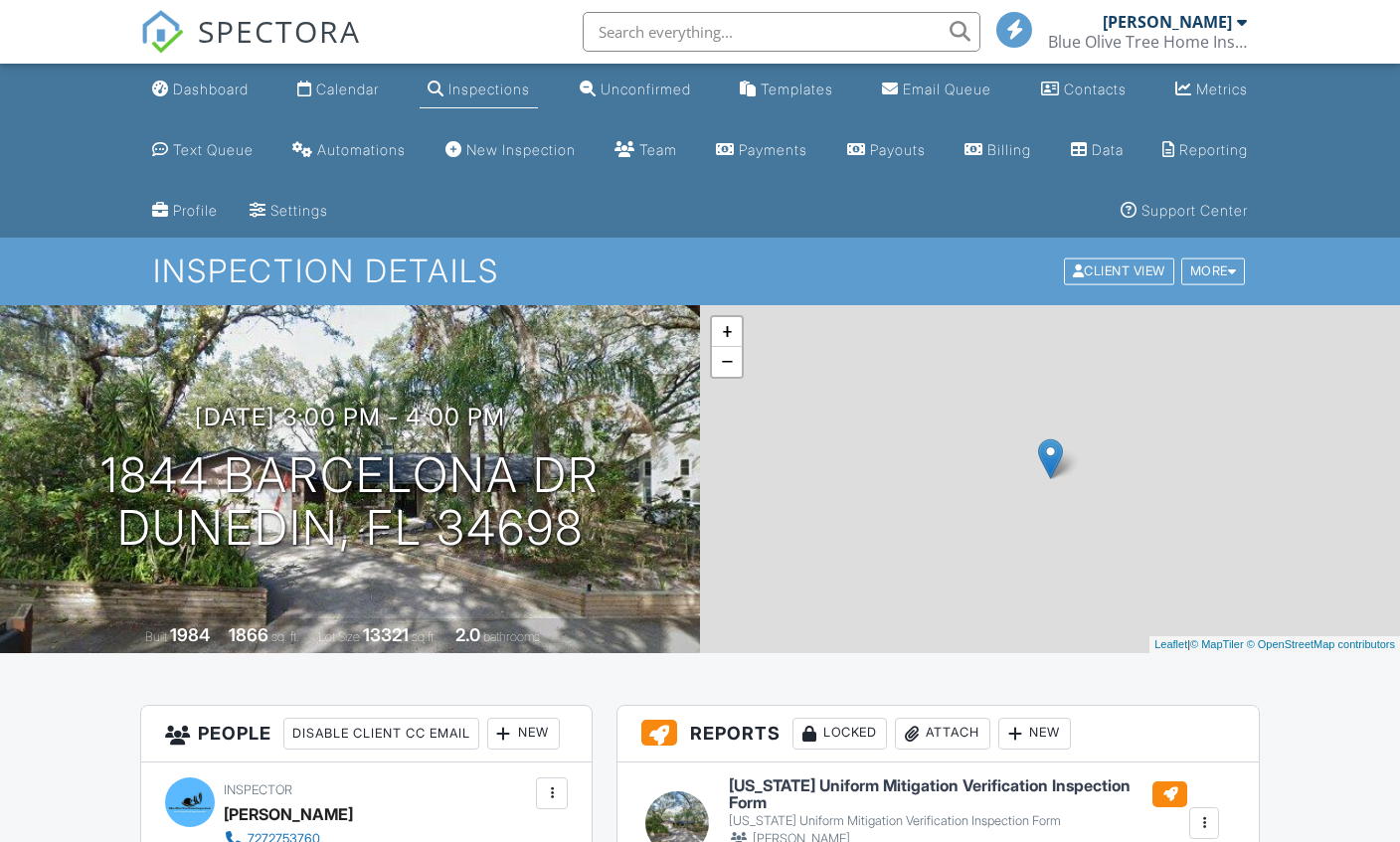scroll, scrollTop: 0, scrollLeft: 0, axis: both 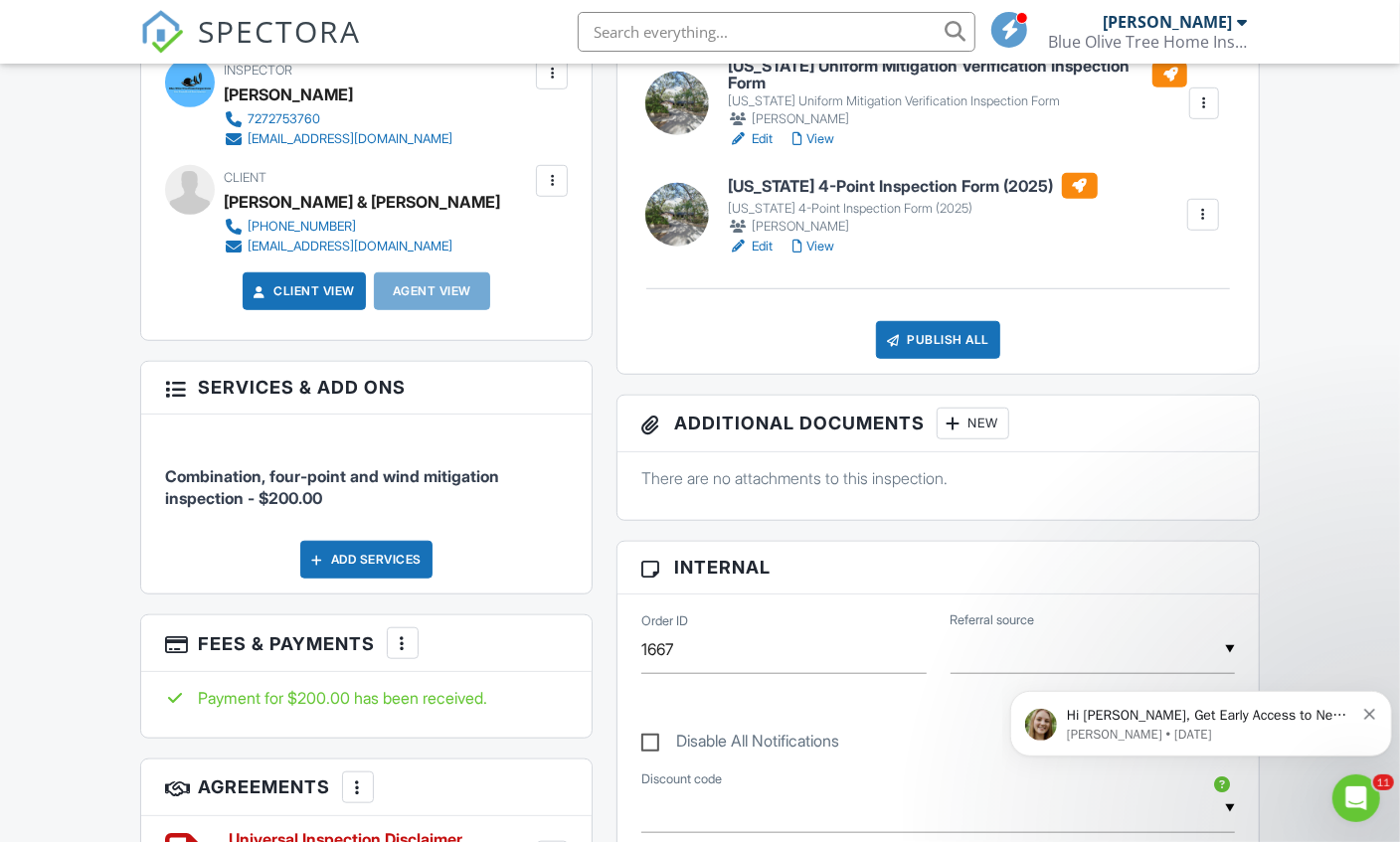 click at bounding box center (893, 340) 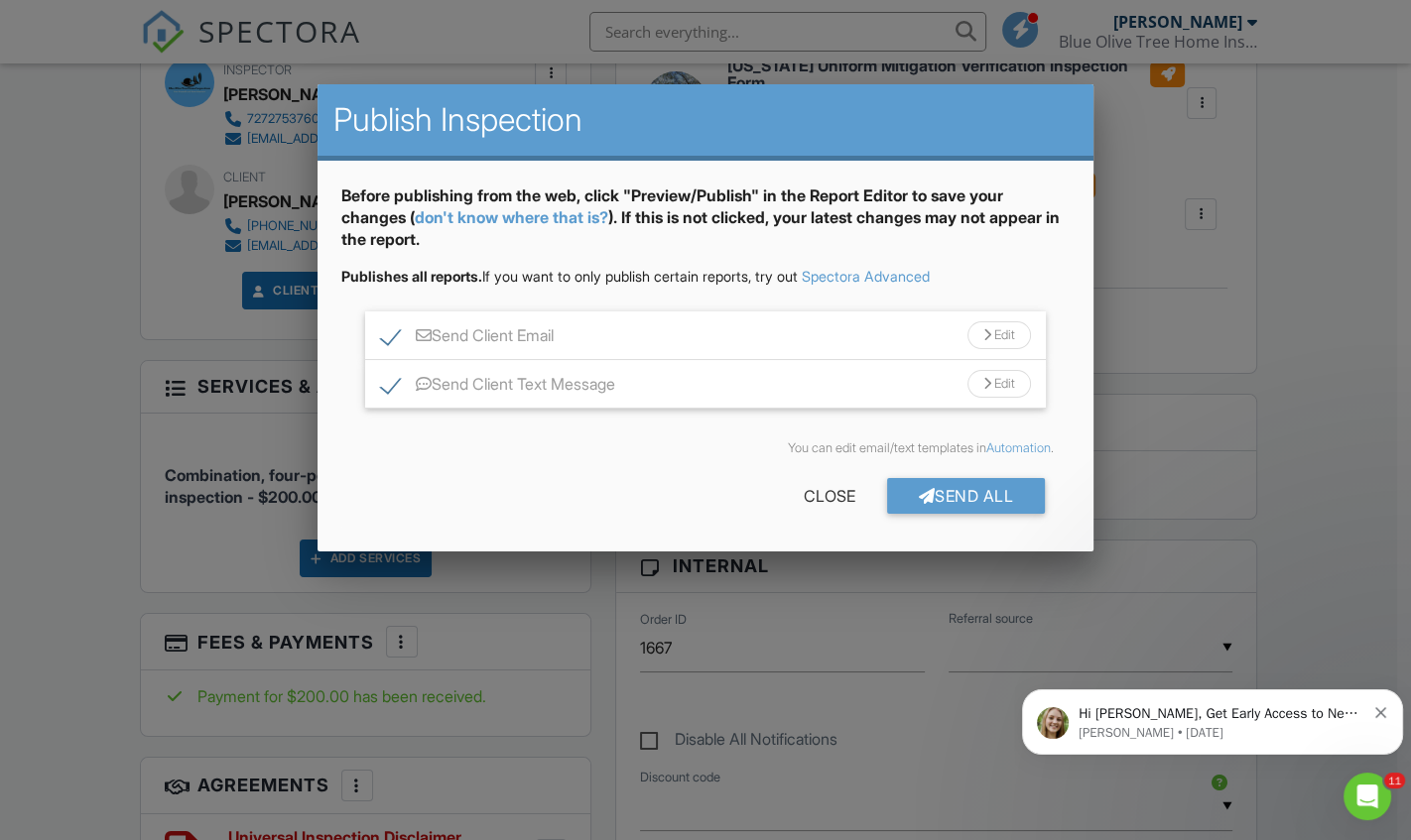 click on "Send All" at bounding box center (966, 496) 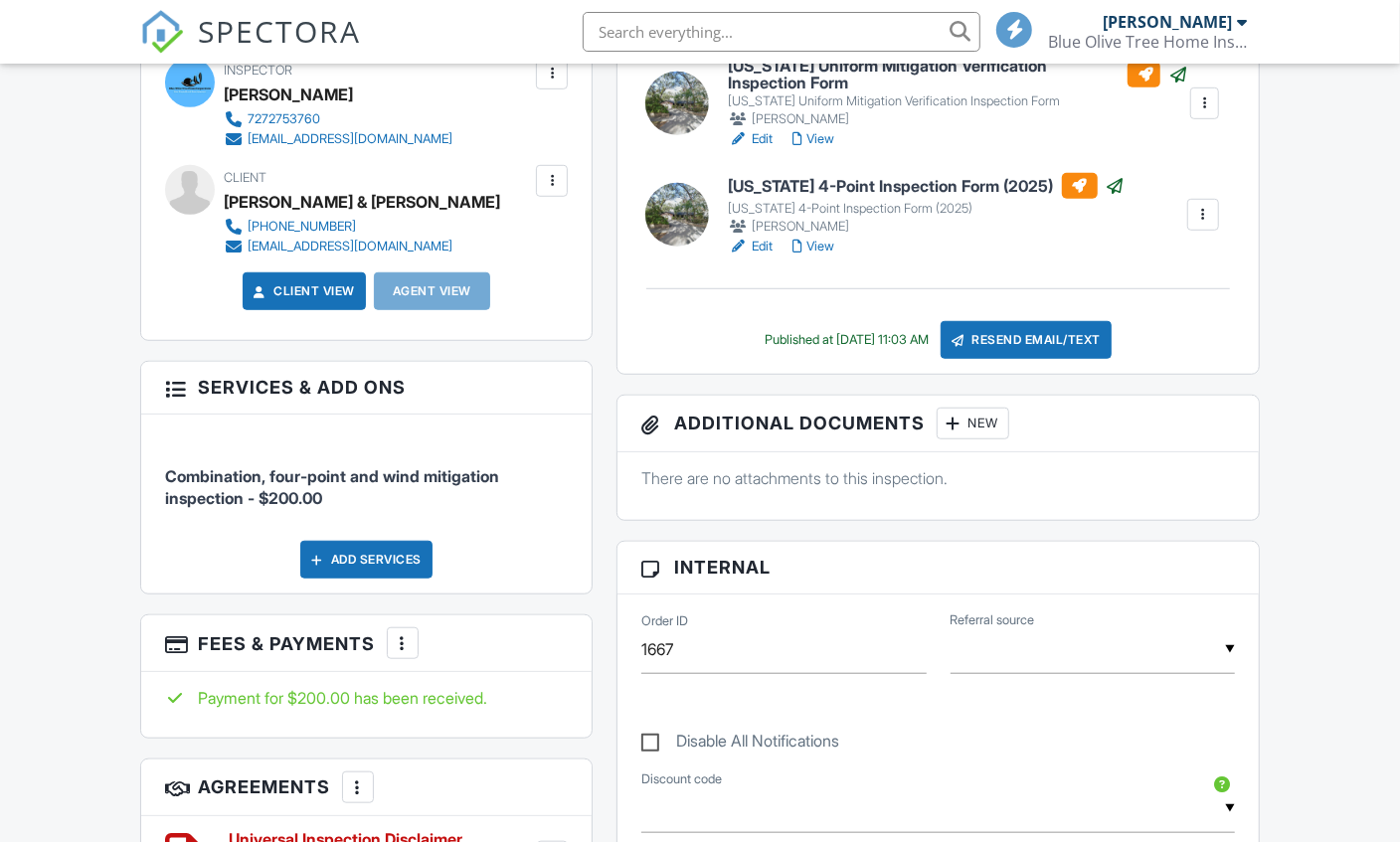 scroll, scrollTop: 720, scrollLeft: 0, axis: vertical 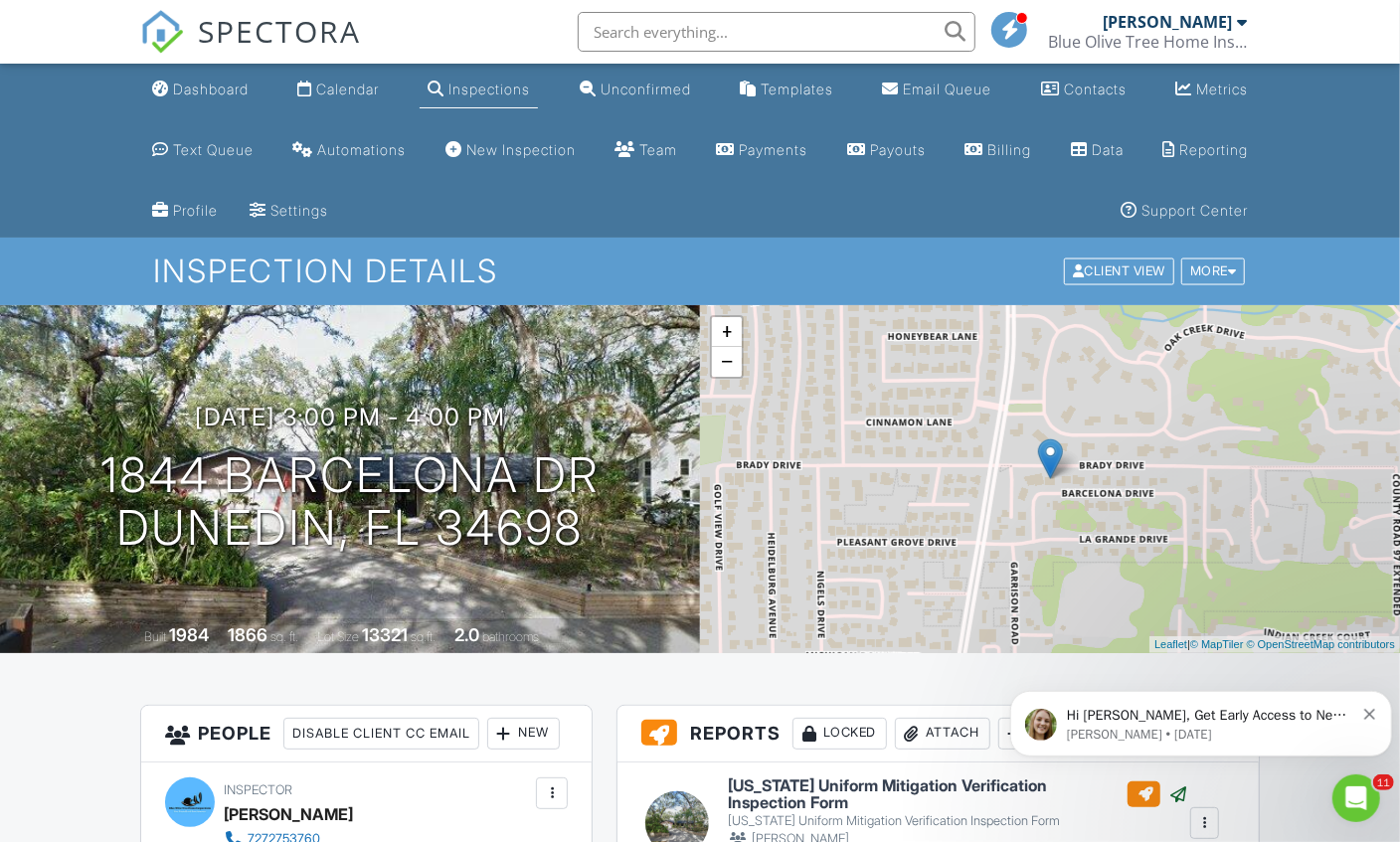 click on "Dashboard" at bounding box center (211, 88) 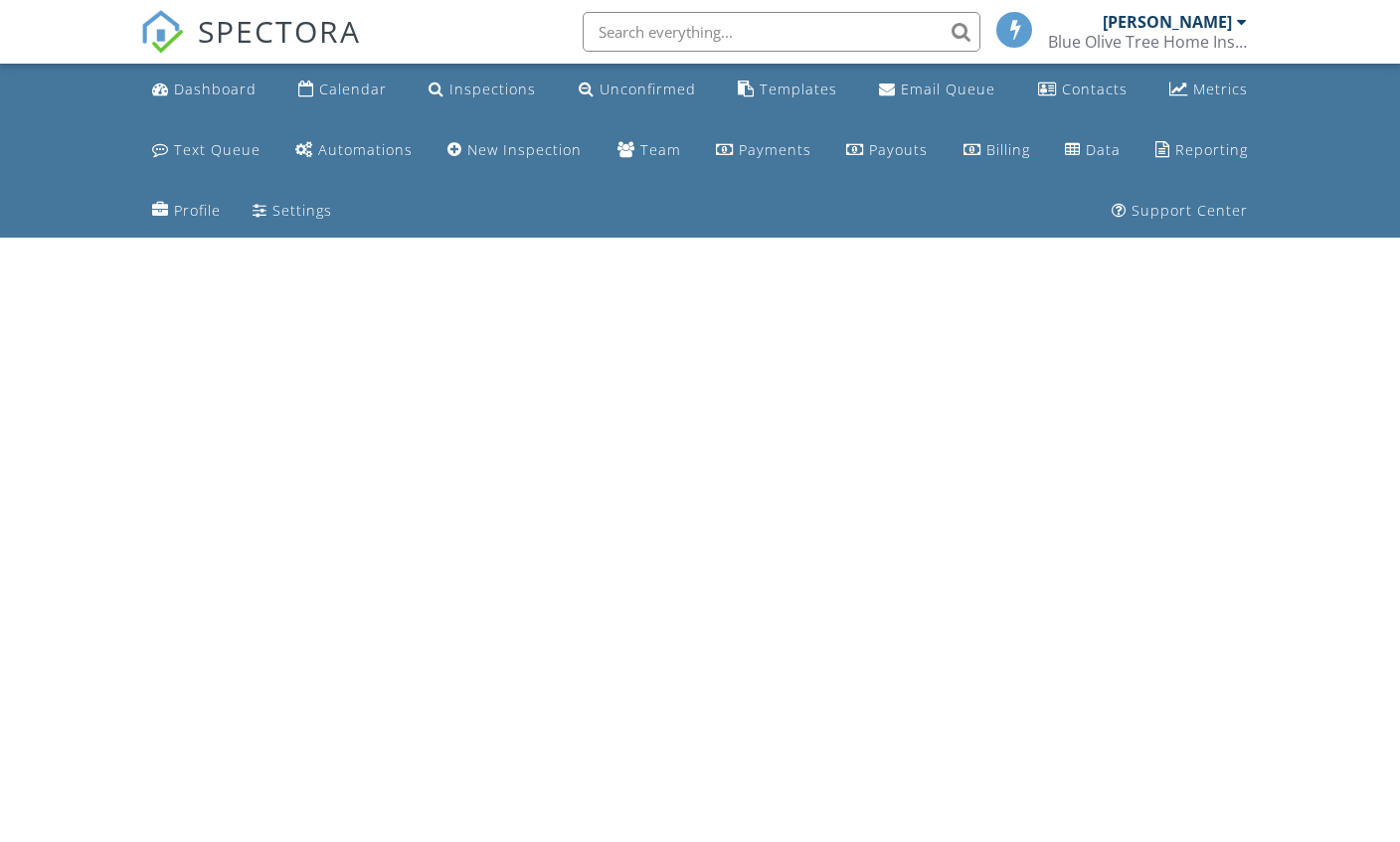 scroll, scrollTop: 0, scrollLeft: 0, axis: both 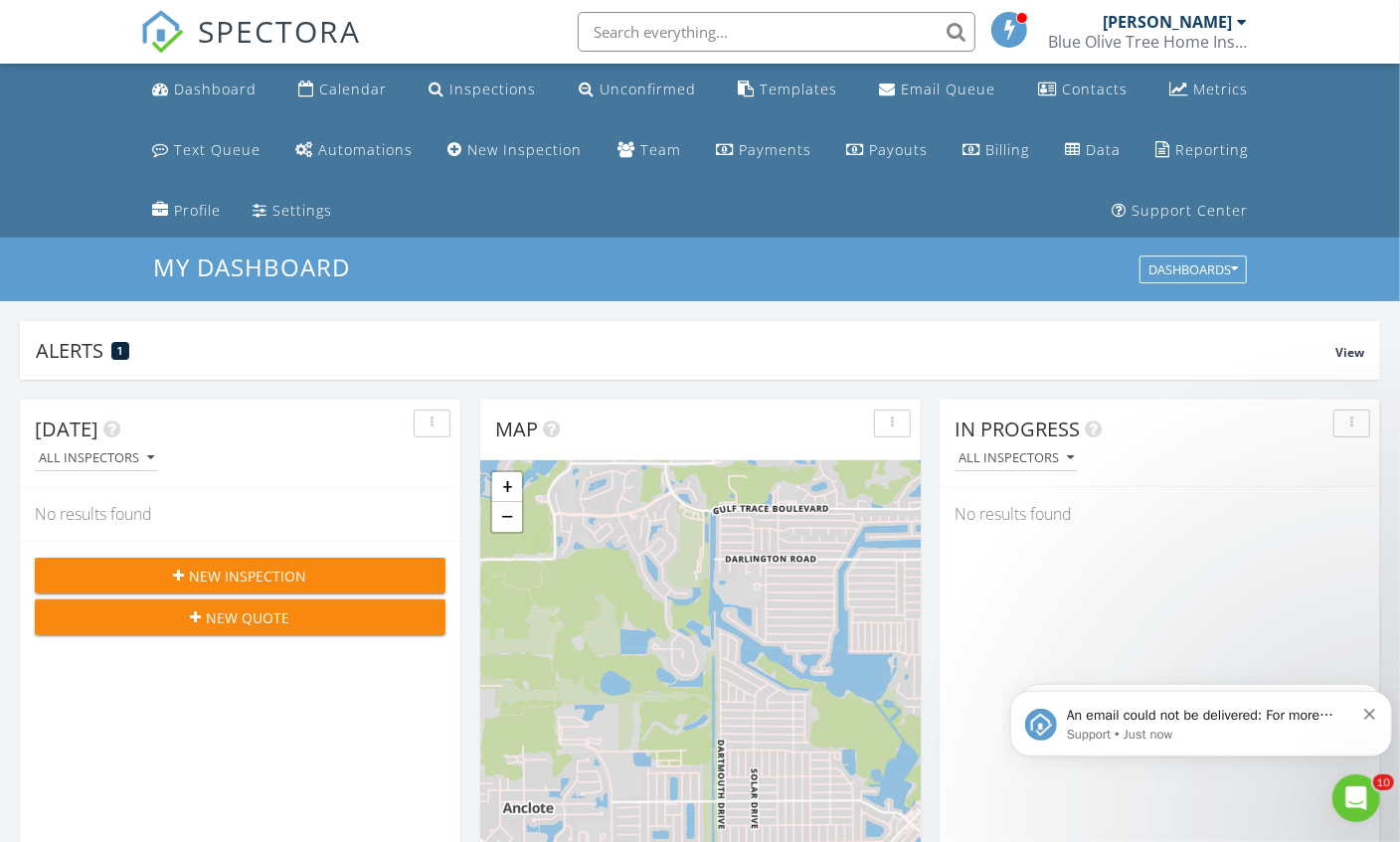 click 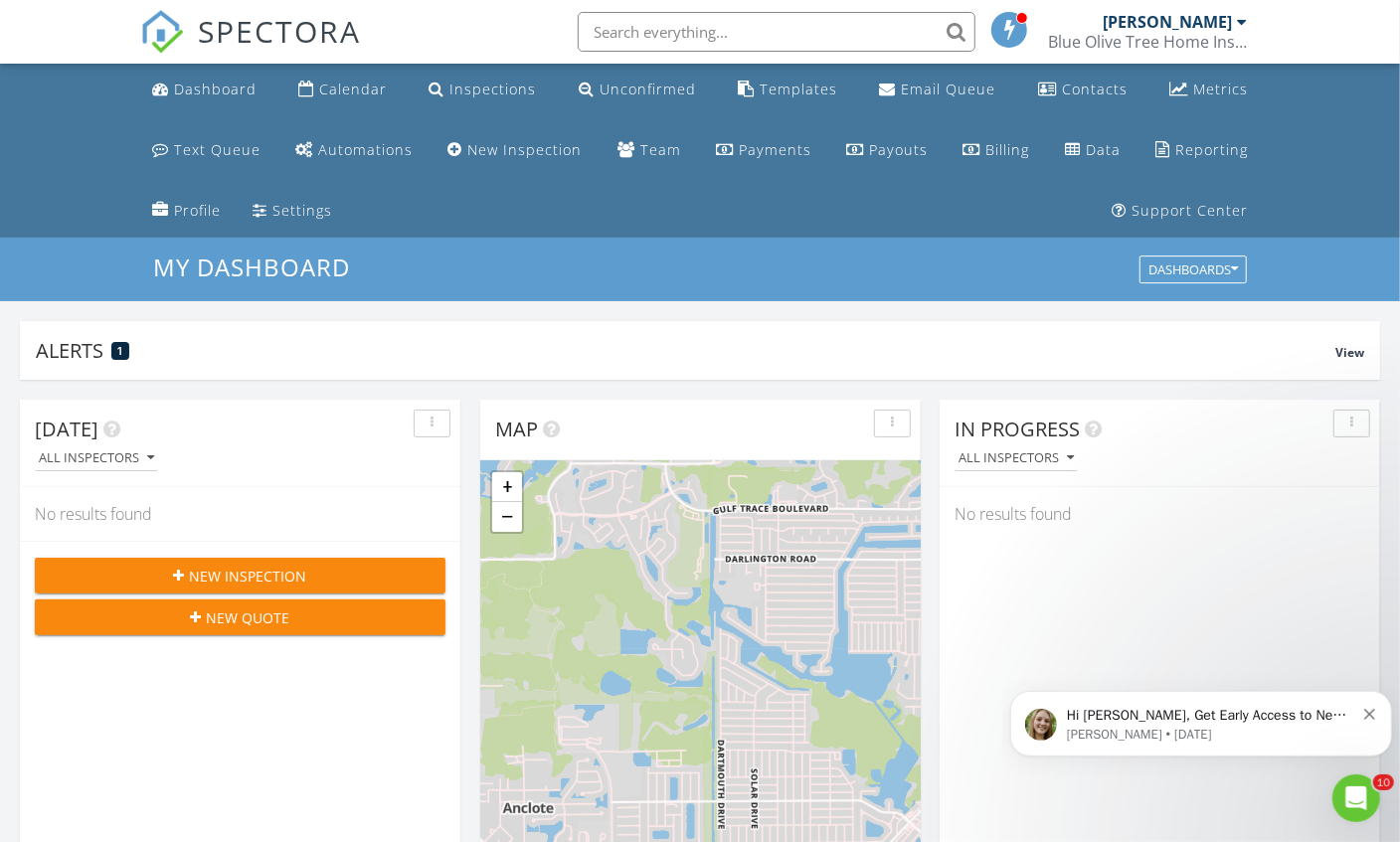 click on "Hi Matthew, Get Early Access to New Report Writing Features &amp; Updates Want to be the first to try Spectora’s latest updates? Join our early access group and be the first to use new features before they’re released. Features and updates coming soon that you will get early access to include: Update: The upgraded Rapid Fire Camera, New: Photo preview before adding images to a report, New: The .5 camera lens" at bounding box center [1209, 715] 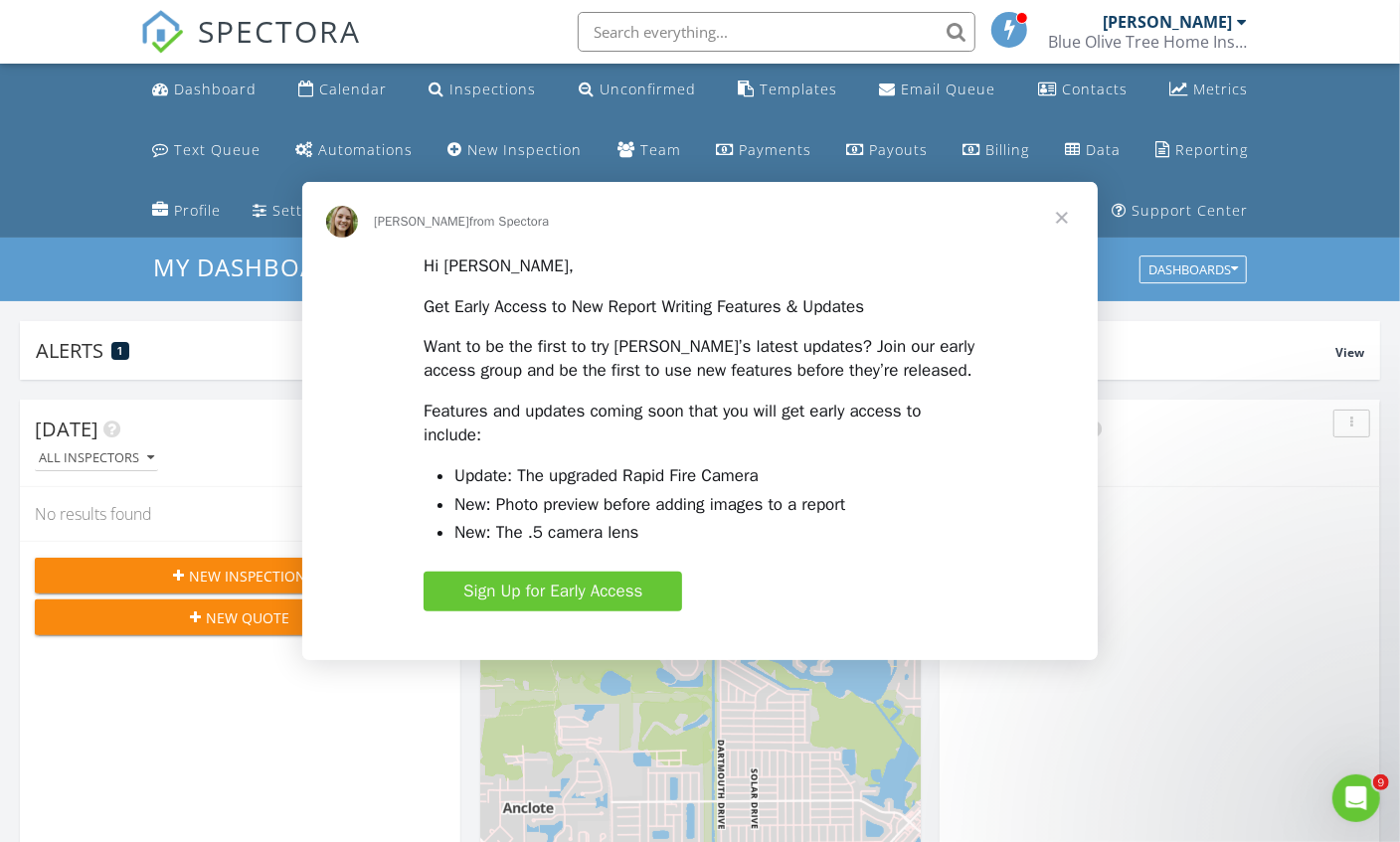 scroll, scrollTop: 0, scrollLeft: 0, axis: both 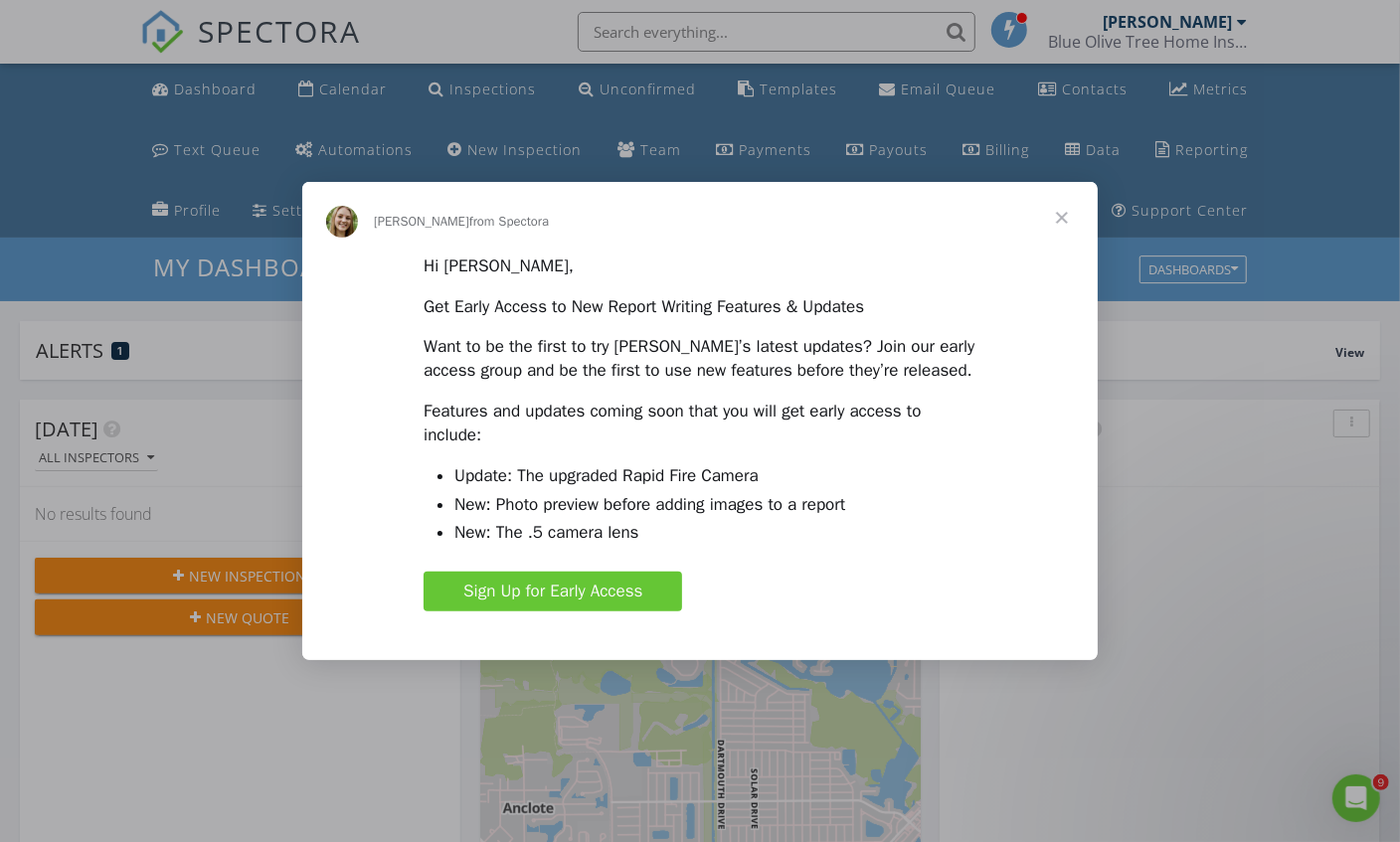 click at bounding box center (1062, 218) 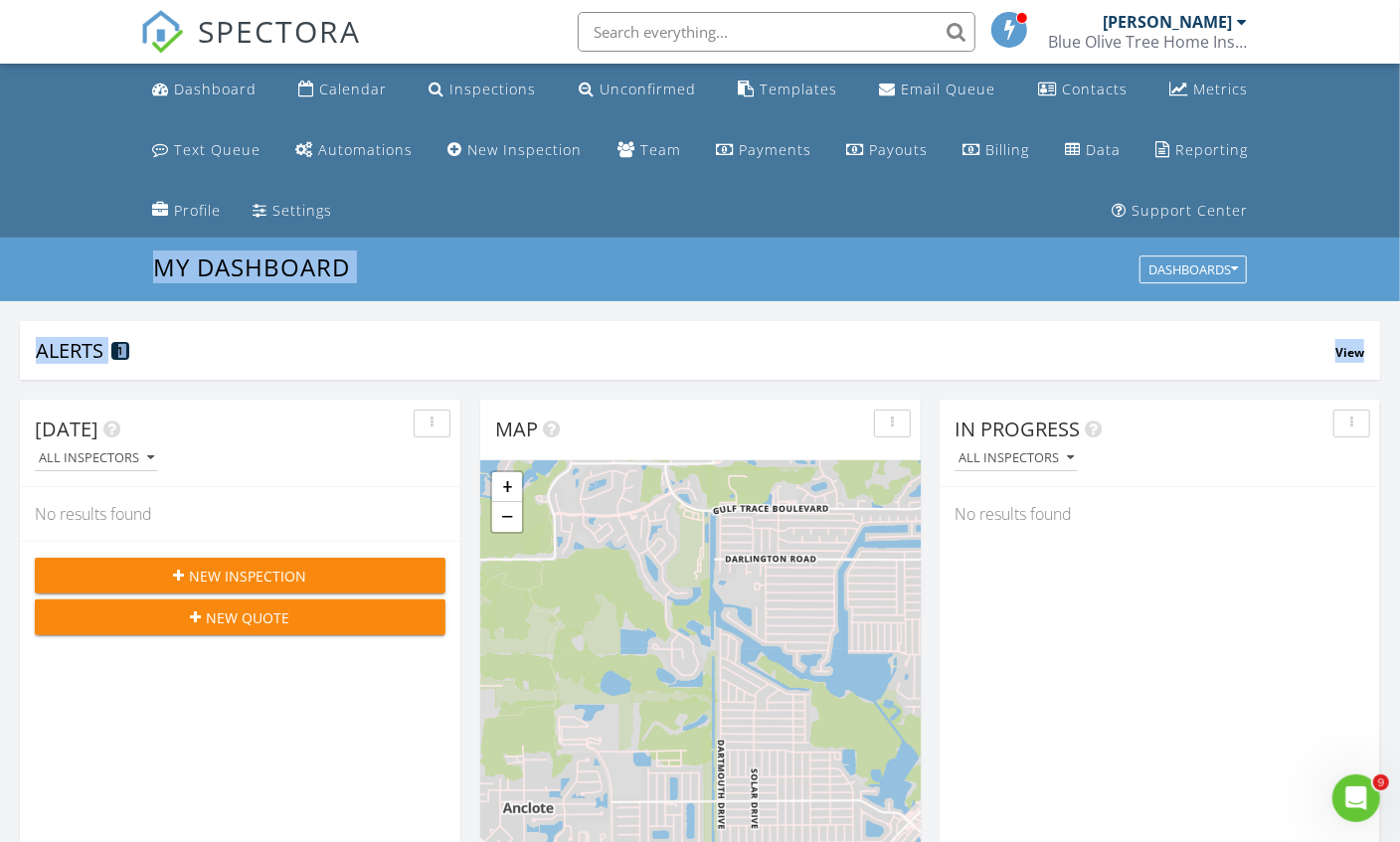 drag, startPoint x: 1399, startPoint y: 221, endPoint x: 1412, endPoint y: 473, distance: 252.33509 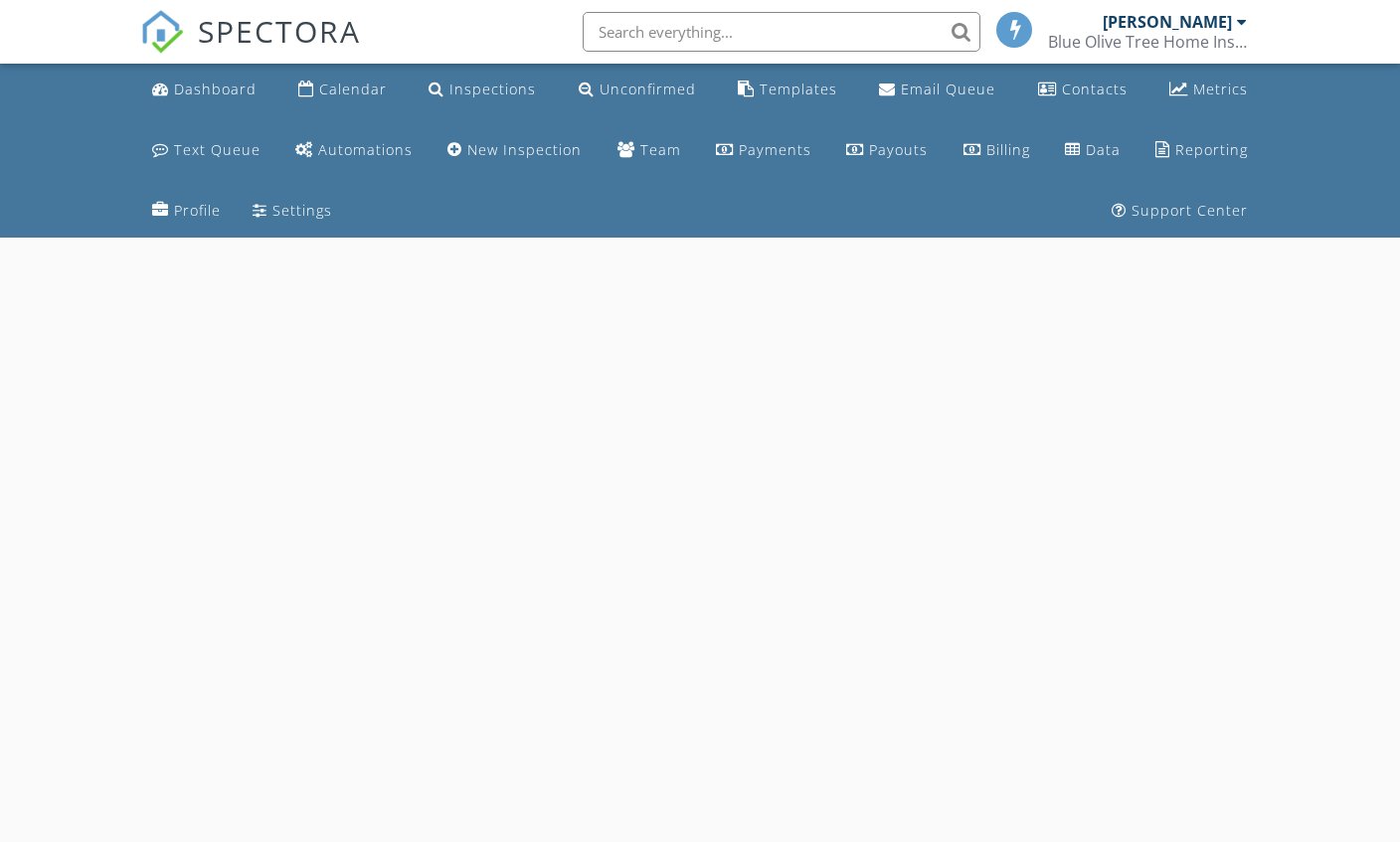 scroll, scrollTop: 0, scrollLeft: 0, axis: both 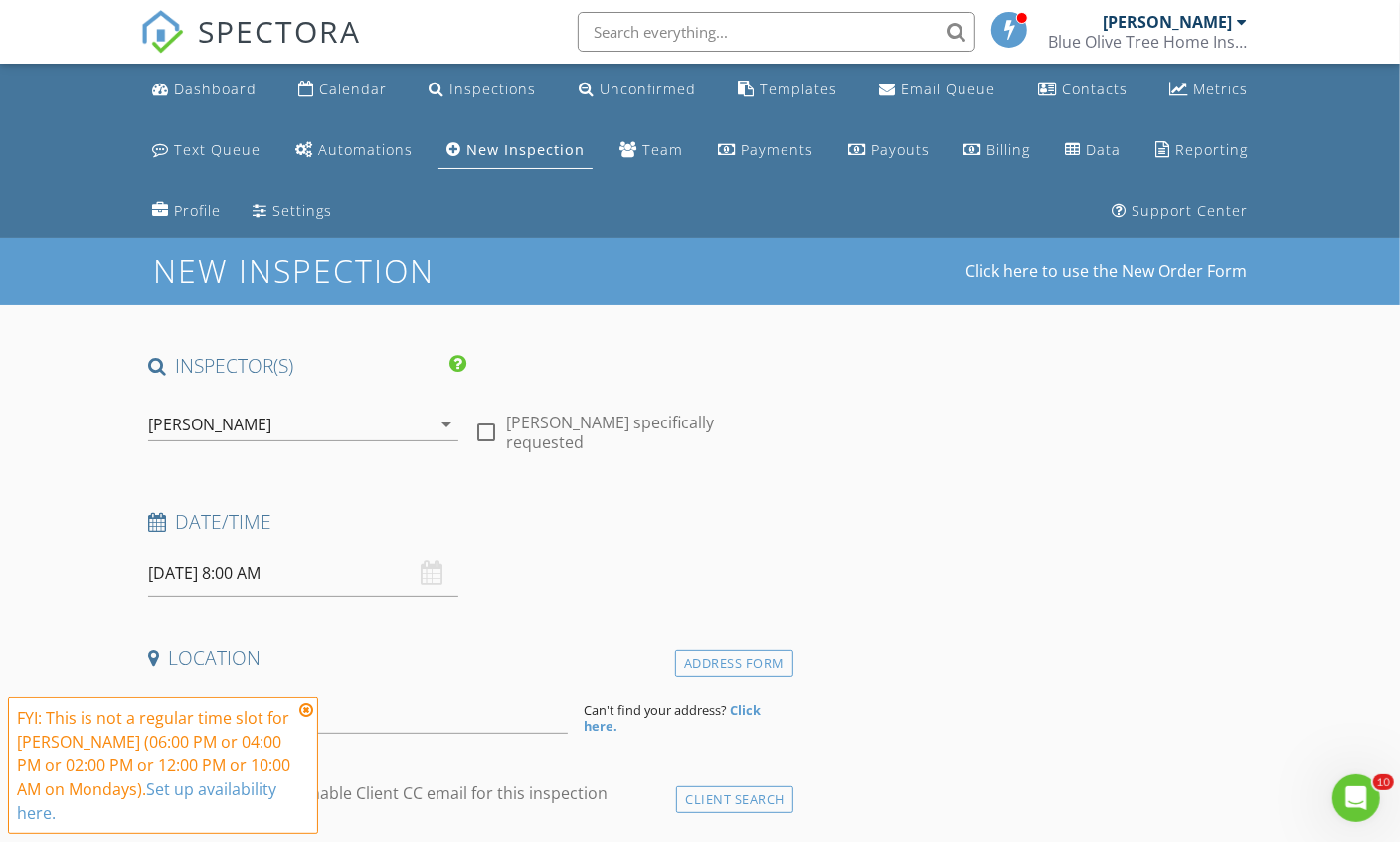 click on "New Inspection
Click here to use the New Order Form
INSPECTOR(S)
check_box   [PERSON_NAME]   PRIMARY   [PERSON_NAME] arrow_drop_down   check_box_outline_blank [PERSON_NAME] specifically requested
Date/Time
[DATE] 8:00 AM
Location
Address Form       Can't find your address?   Click here.
client
check_box Enable Client CC email for this inspection   Client Search     check_box_outline_blank Client is a Company/Organization     First Name   Last Name   Email   CC Email   Phone   Address   City   State   Zip       Notes   Private Notes
ADD ADDITIONAL client
SERVICES
check_box_outline_blank   Four point inspection   check_box_outline_blank   Wind mitigation  inspection   check_box_outline_blank   Combination, four-point and wind mitigation inspection" at bounding box center [700, 1770] 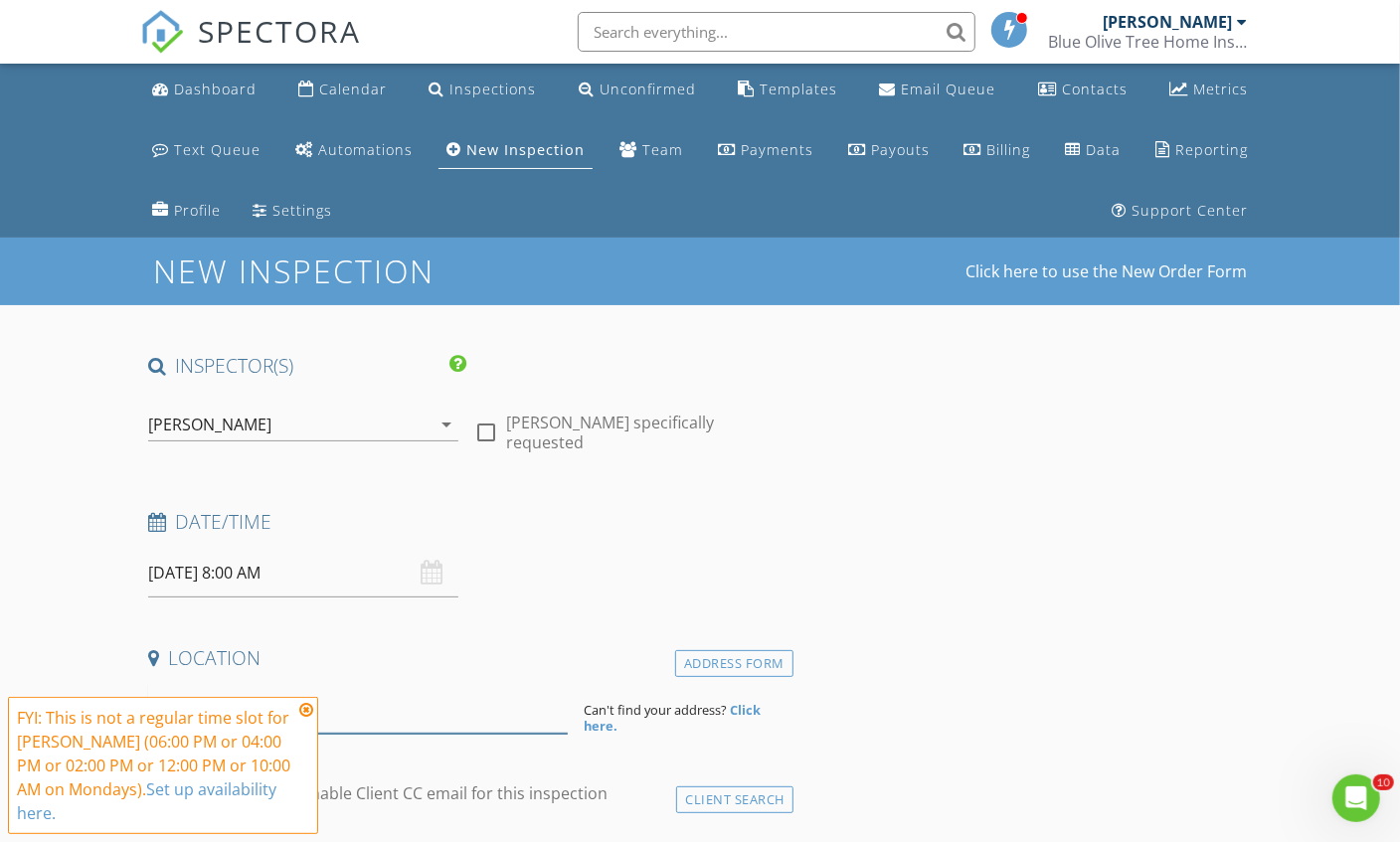 click at bounding box center (358, 709) 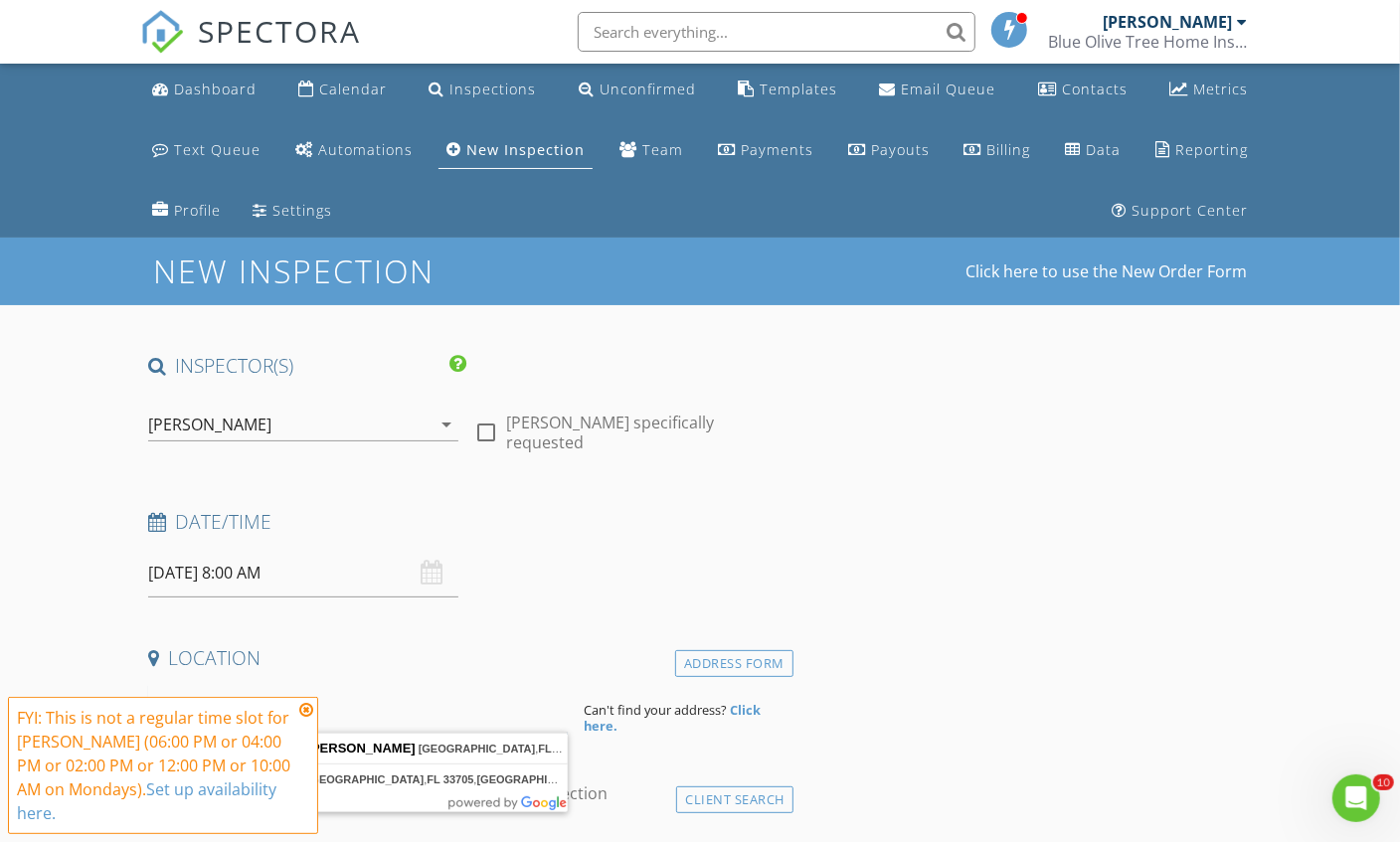 type on "4097 Coquina Key Dr SE, St. Petersburg, FL 33705, USA" 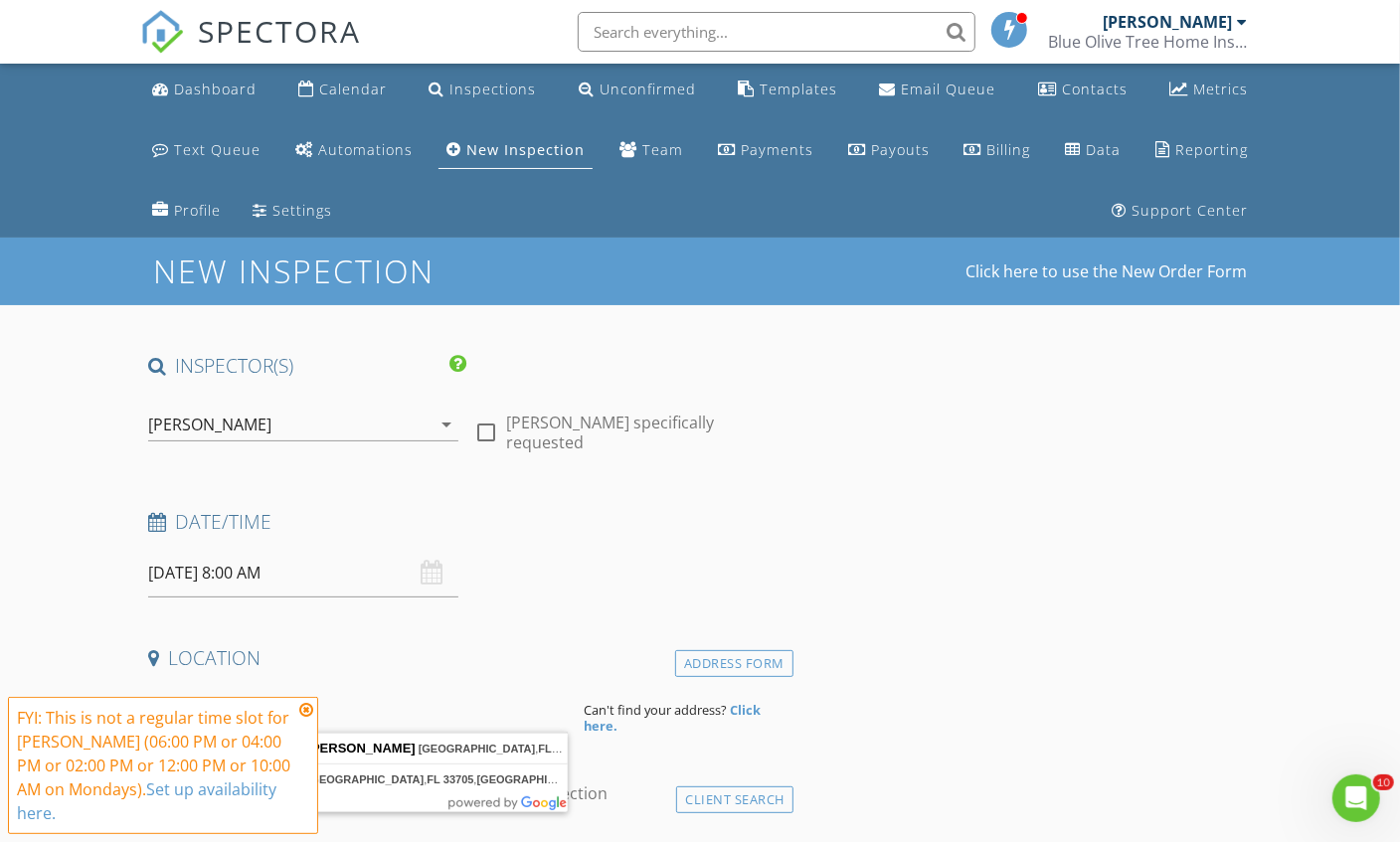 click at bounding box center [306, 710] 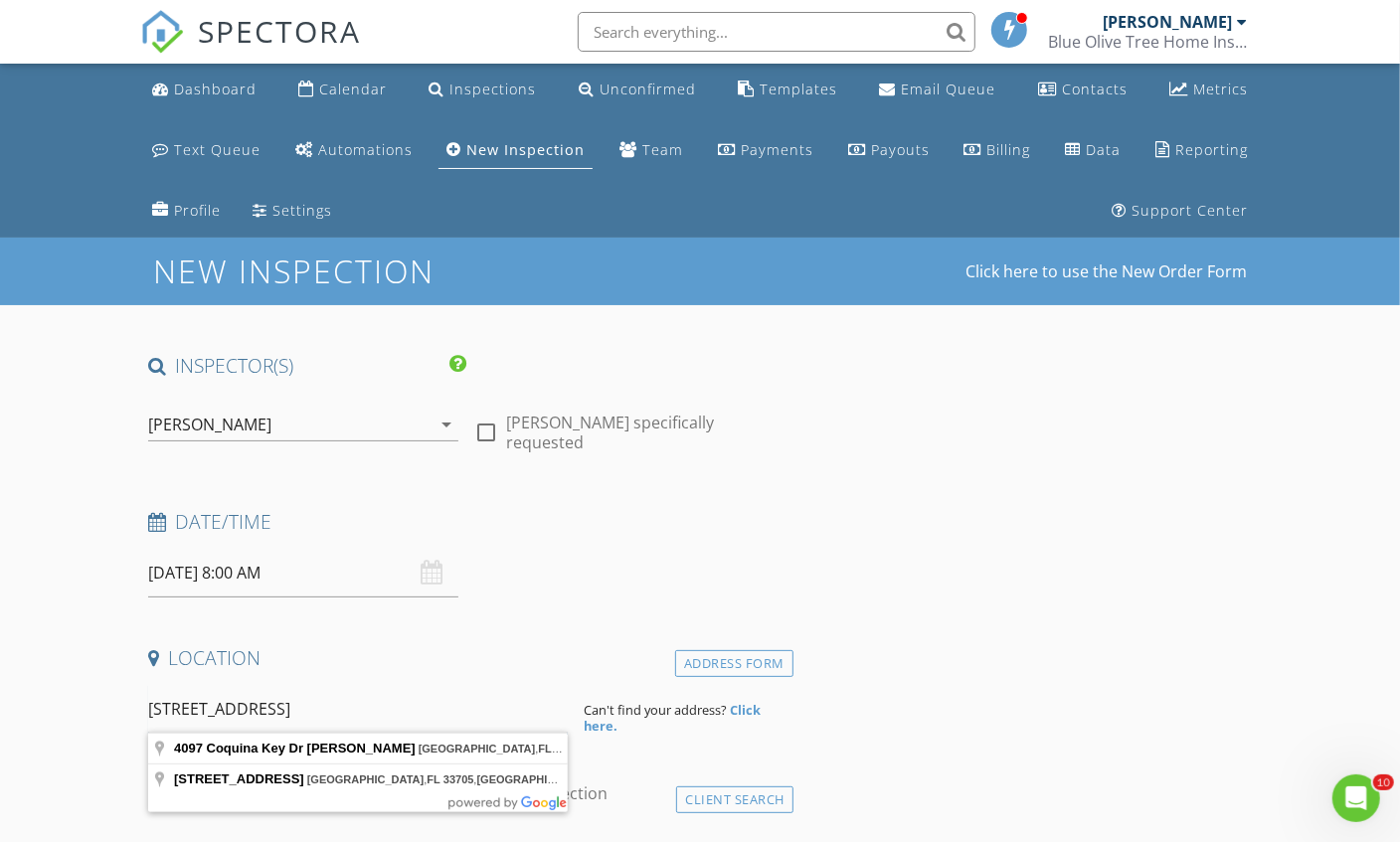 click on "4097 Coquina Key Dr SE, St. Petersburg, FL 33705, USA" at bounding box center (358, 709) 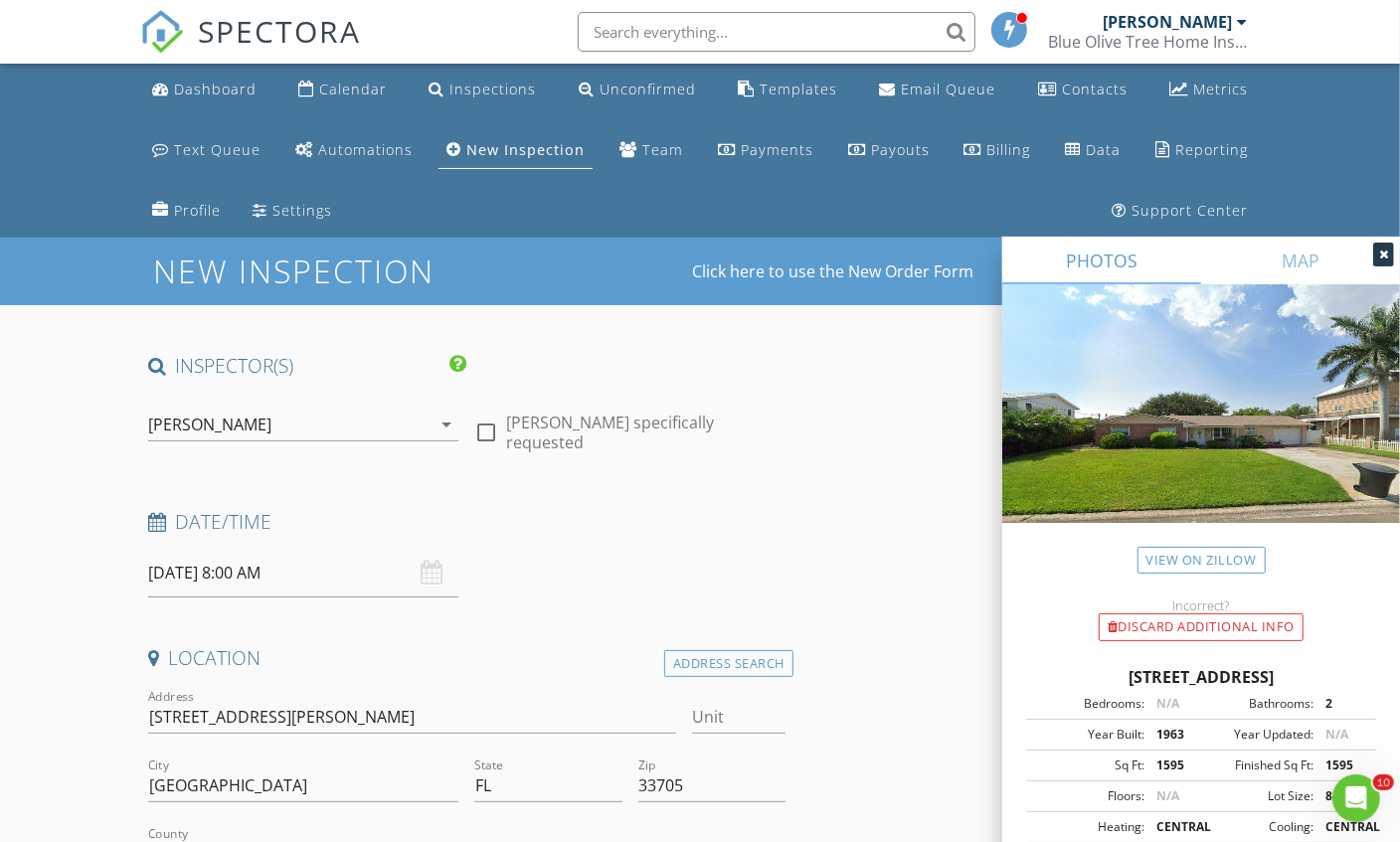 click on "New Inspection
Click here to use the New Order Form
INSPECTOR(S)
check_box   Matthew Kristof   PRIMARY   Matthew Kristof arrow_drop_down   check_box_outline_blank Matthew Kristof specifically requested
Date/Time
07/14/2025 8:00 AM
Location
Address Search       Address 4097 Coquina Key Dr SE   Unit   City St. Petersburg   State FL   Zip 33705   County Pinellas     Square Feet 1595   Year Built 1963   Foundation arrow_drop_down     Matthew Kristof     36.7 miles     (an hour)
client
check_box Enable Client CC email for this inspection   Client Search     check_box_outline_blank Client is a Company/Organization     First Name   Last Name   Email   CC Email   Phone   Address   City   State   Zip       Notes   Private Notes
ADD ADDITIONAL client
SERVICES" at bounding box center [700, 1973] 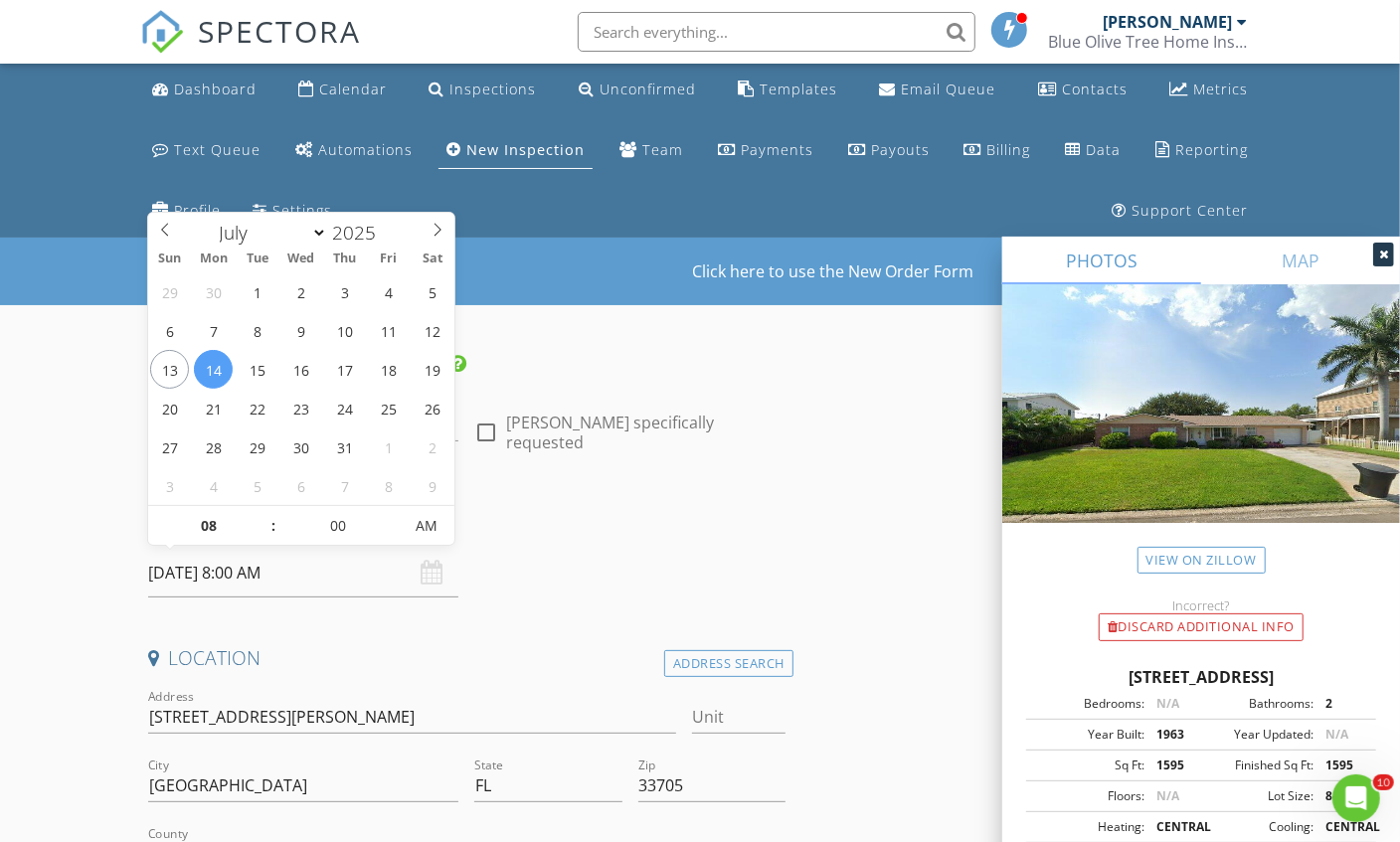 drag, startPoint x: 208, startPoint y: 550, endPoint x: 431, endPoint y: 309, distance: 328.34433 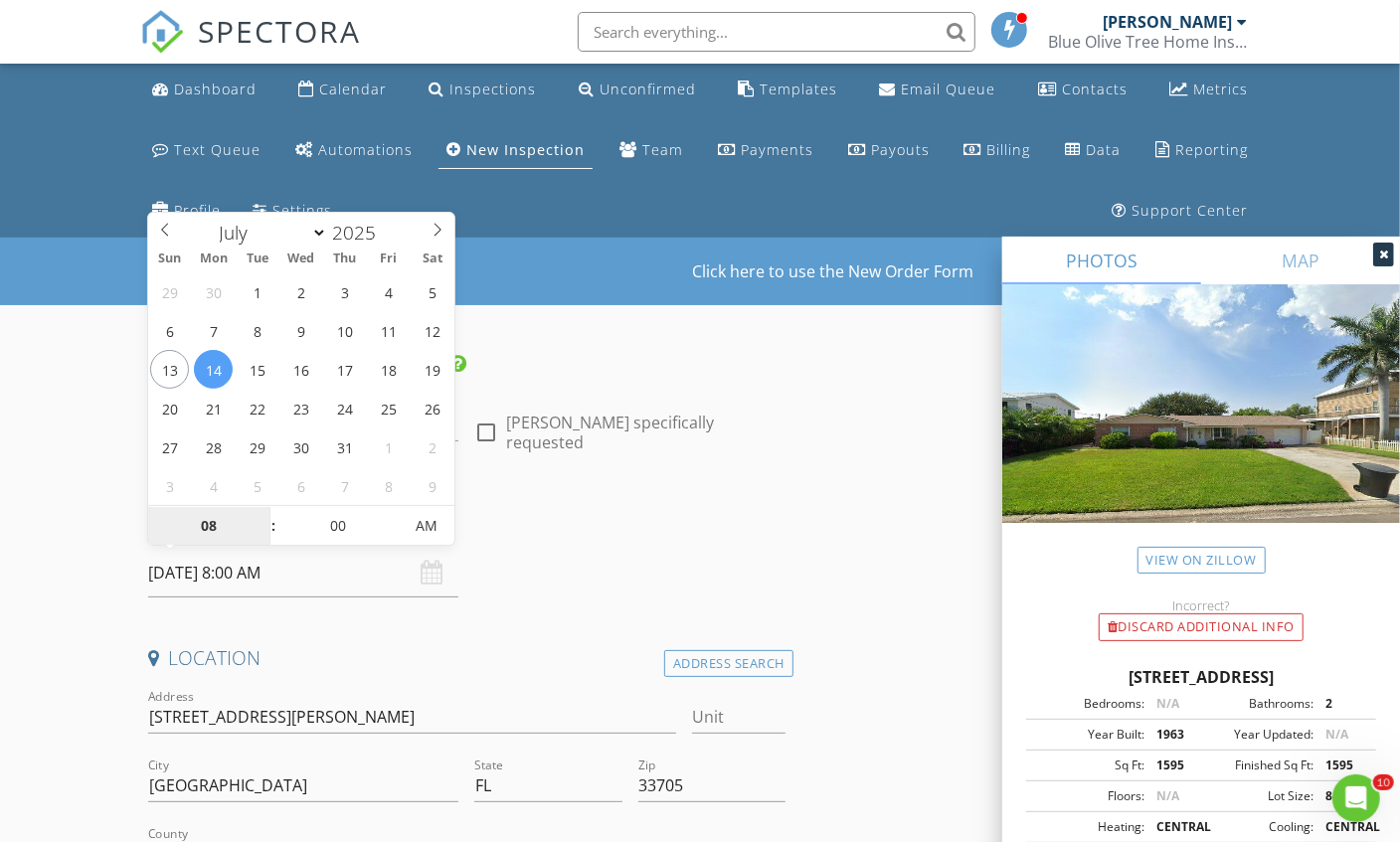 type on "07/12/2025 8:00 AM" 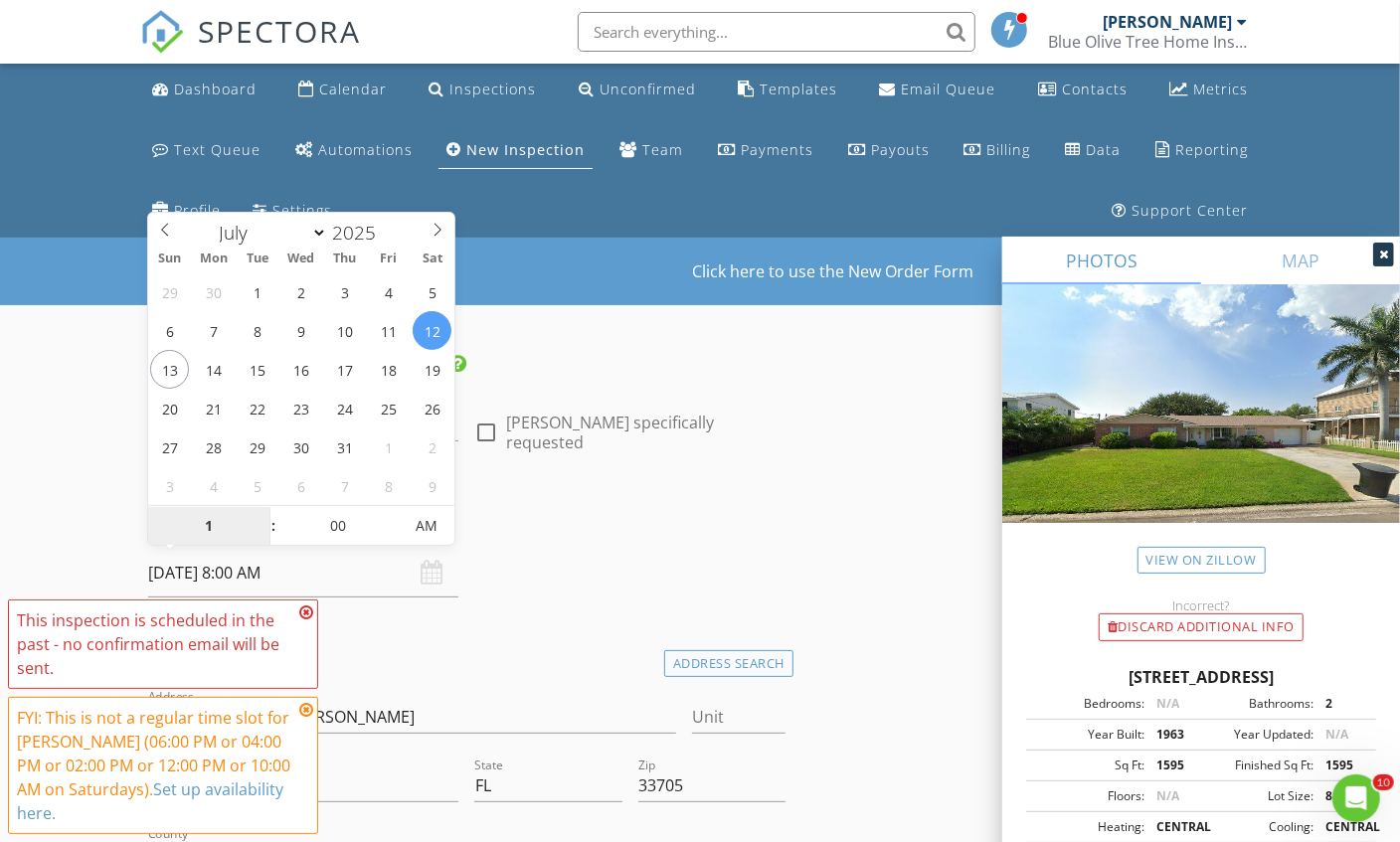 type on "12" 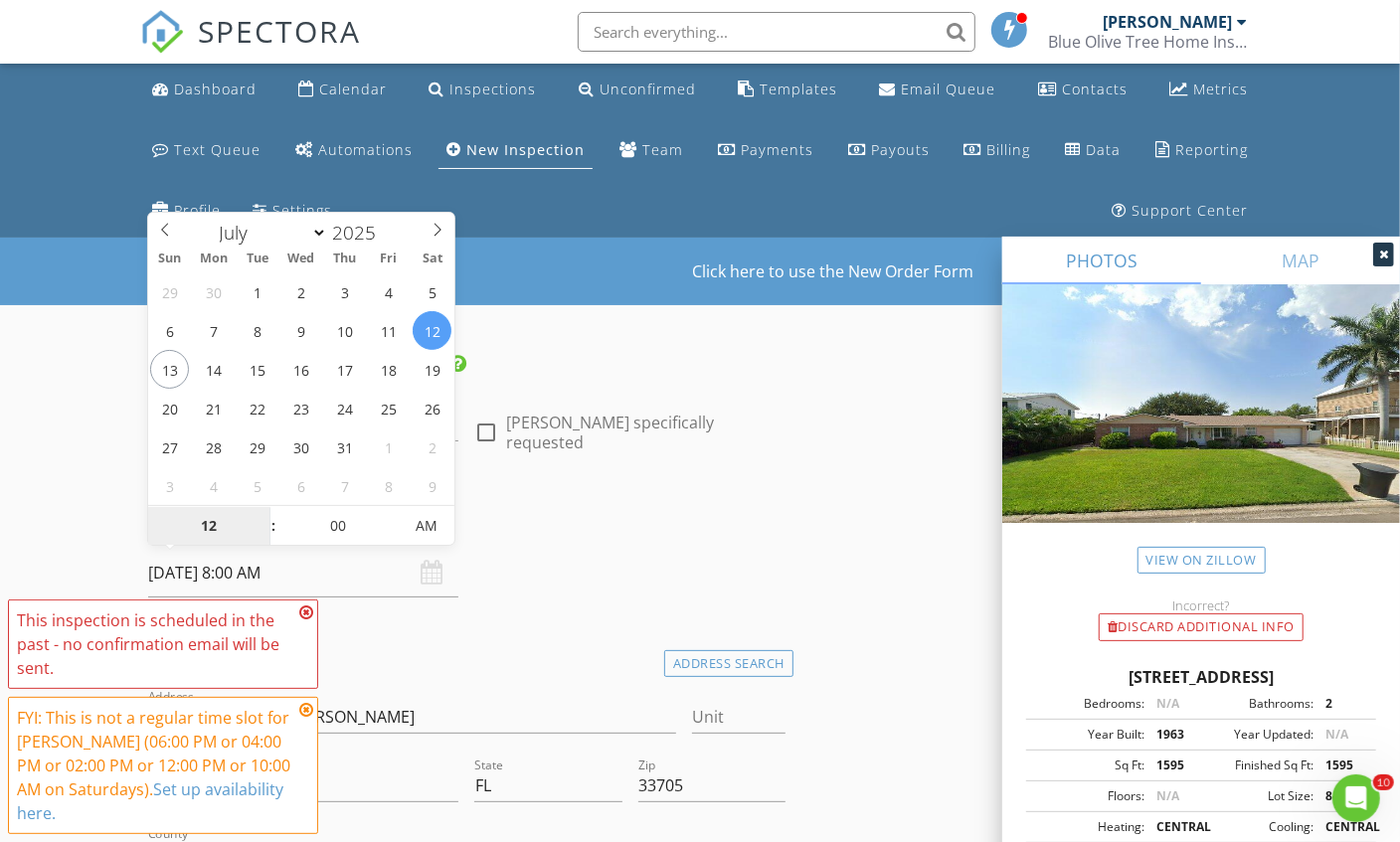 type on "07/12/2025 12:00 PM" 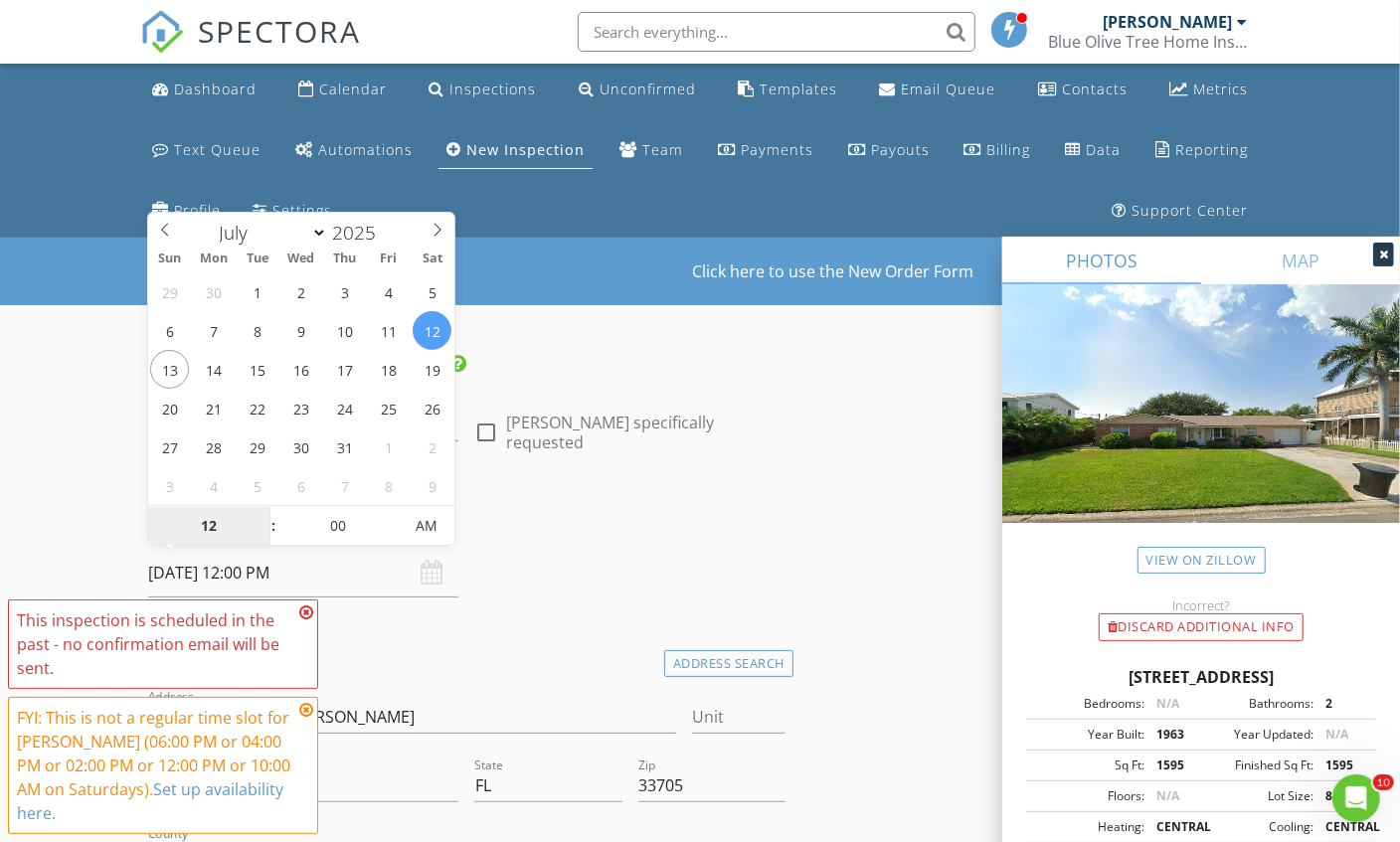 click on "AM" at bounding box center (426, 526) 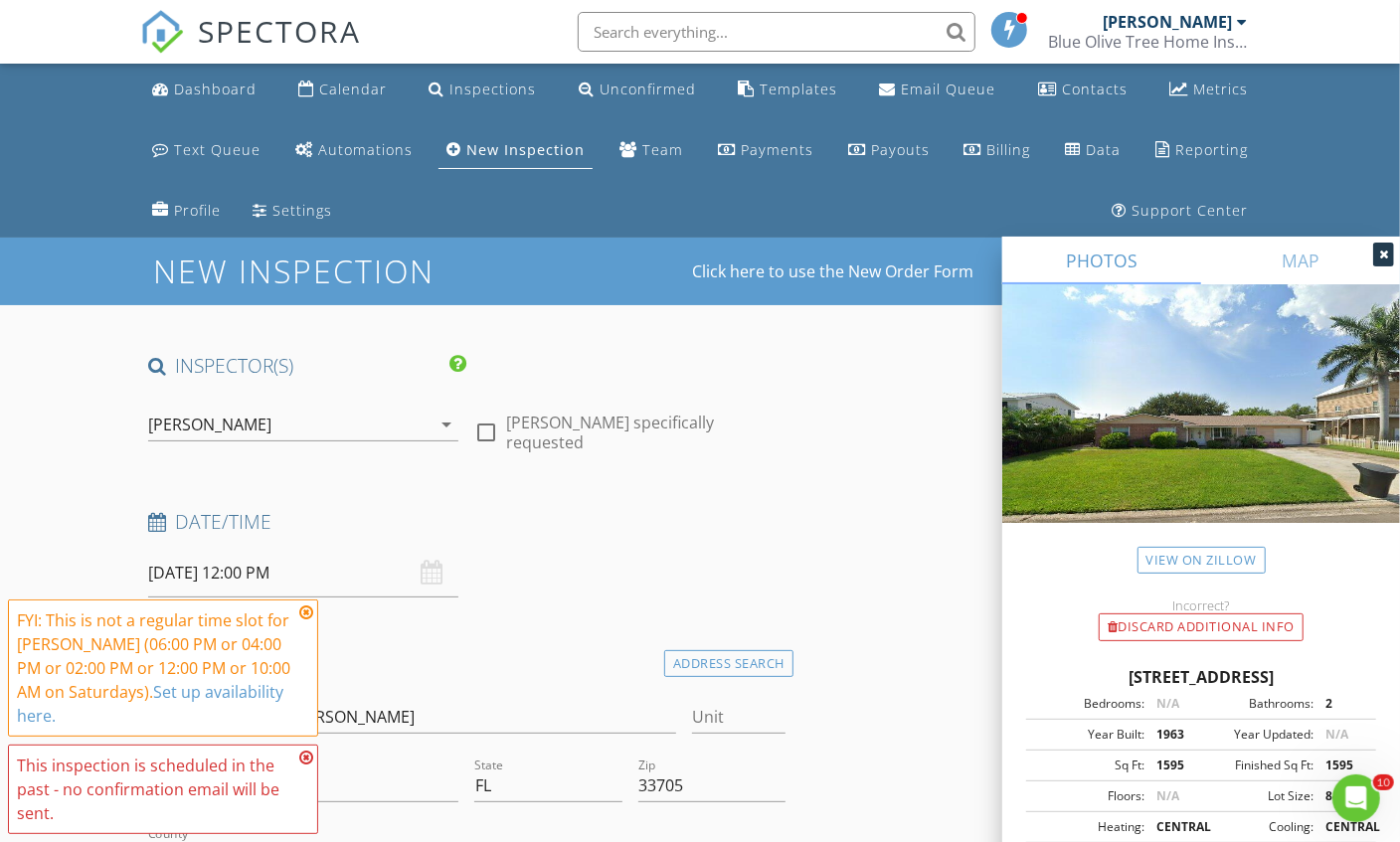 click on "Date/Time" at bounding box center (466, 522) 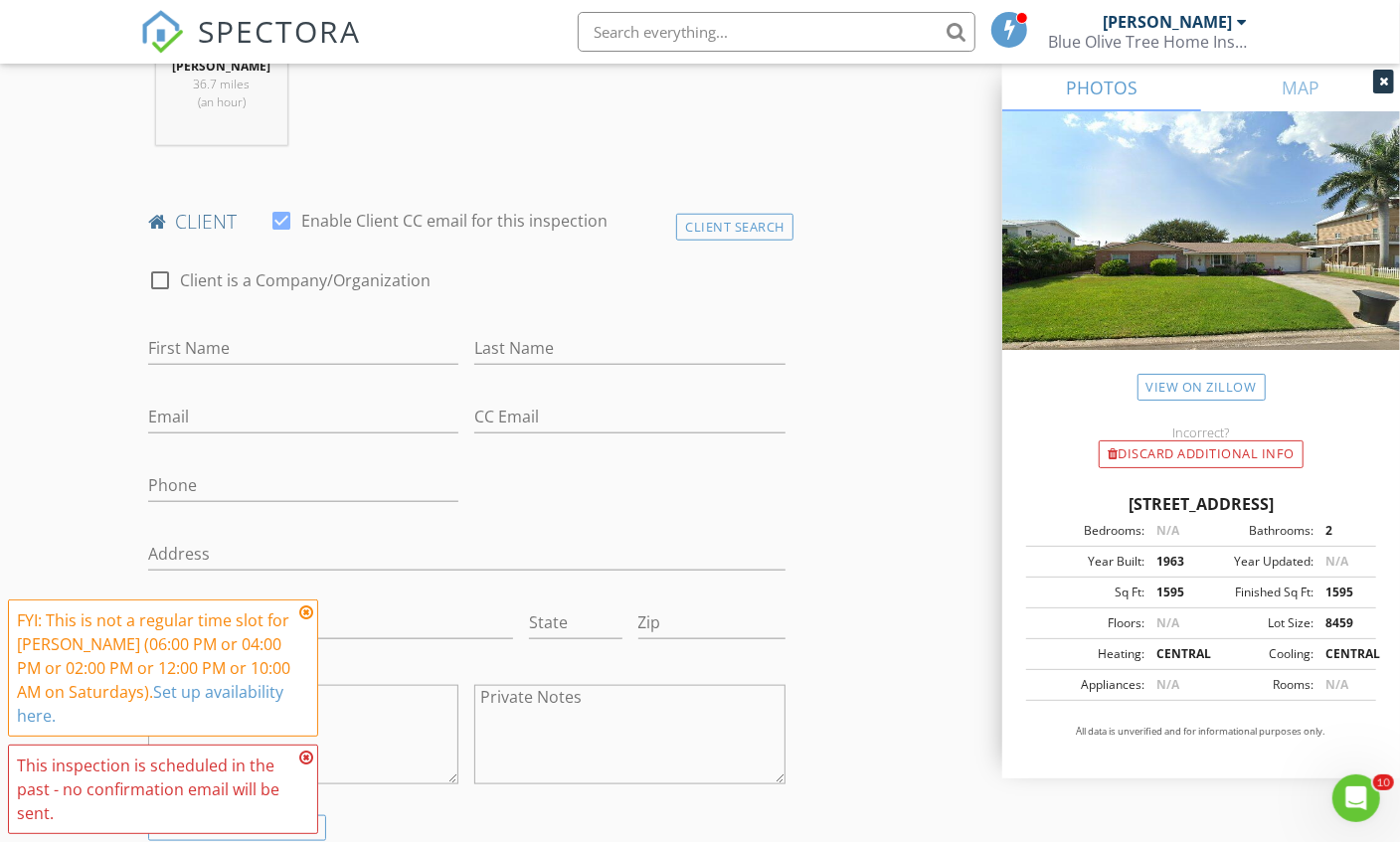 scroll, scrollTop: 972, scrollLeft: 0, axis: vertical 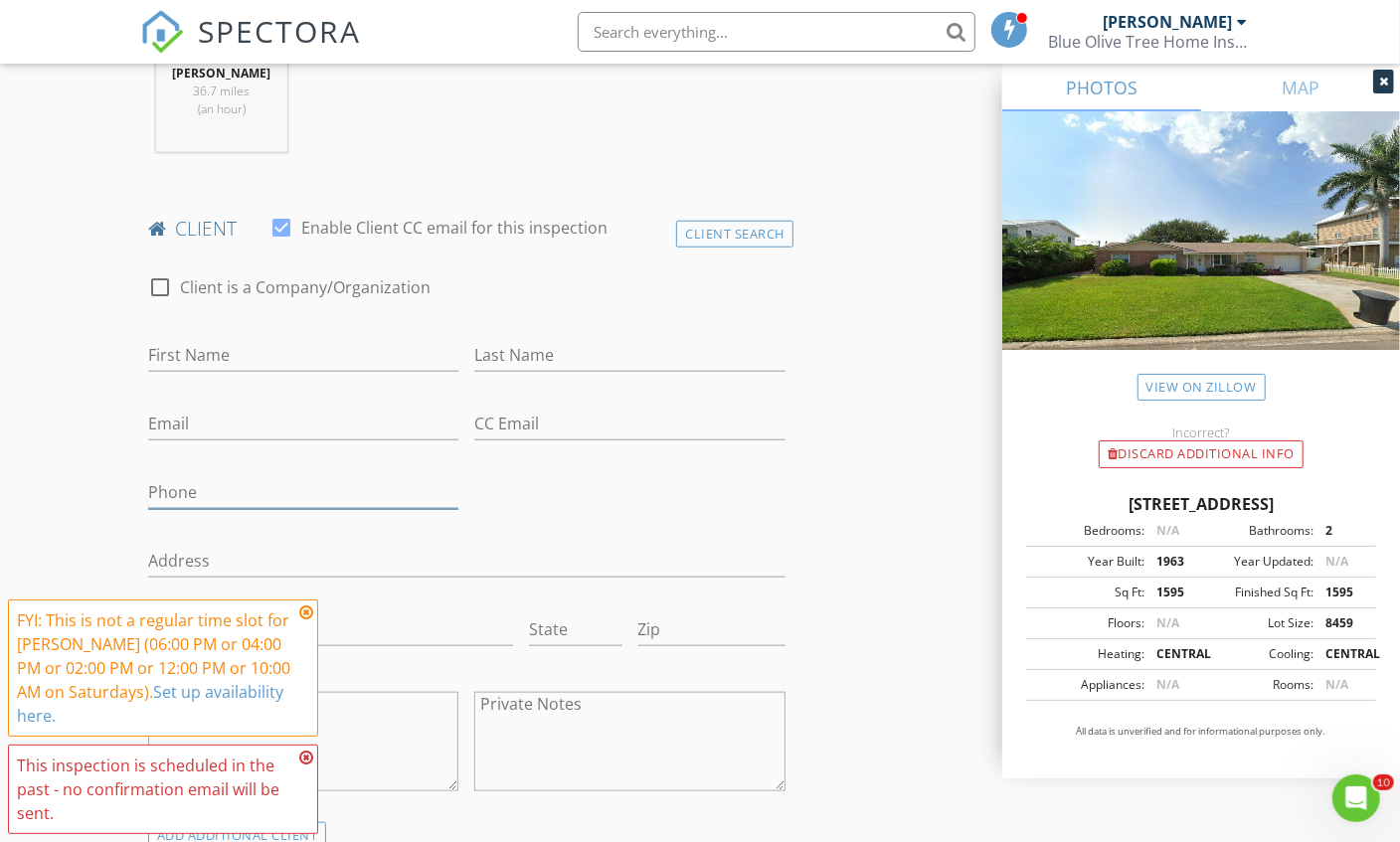click on "Phone" at bounding box center [303, 492] 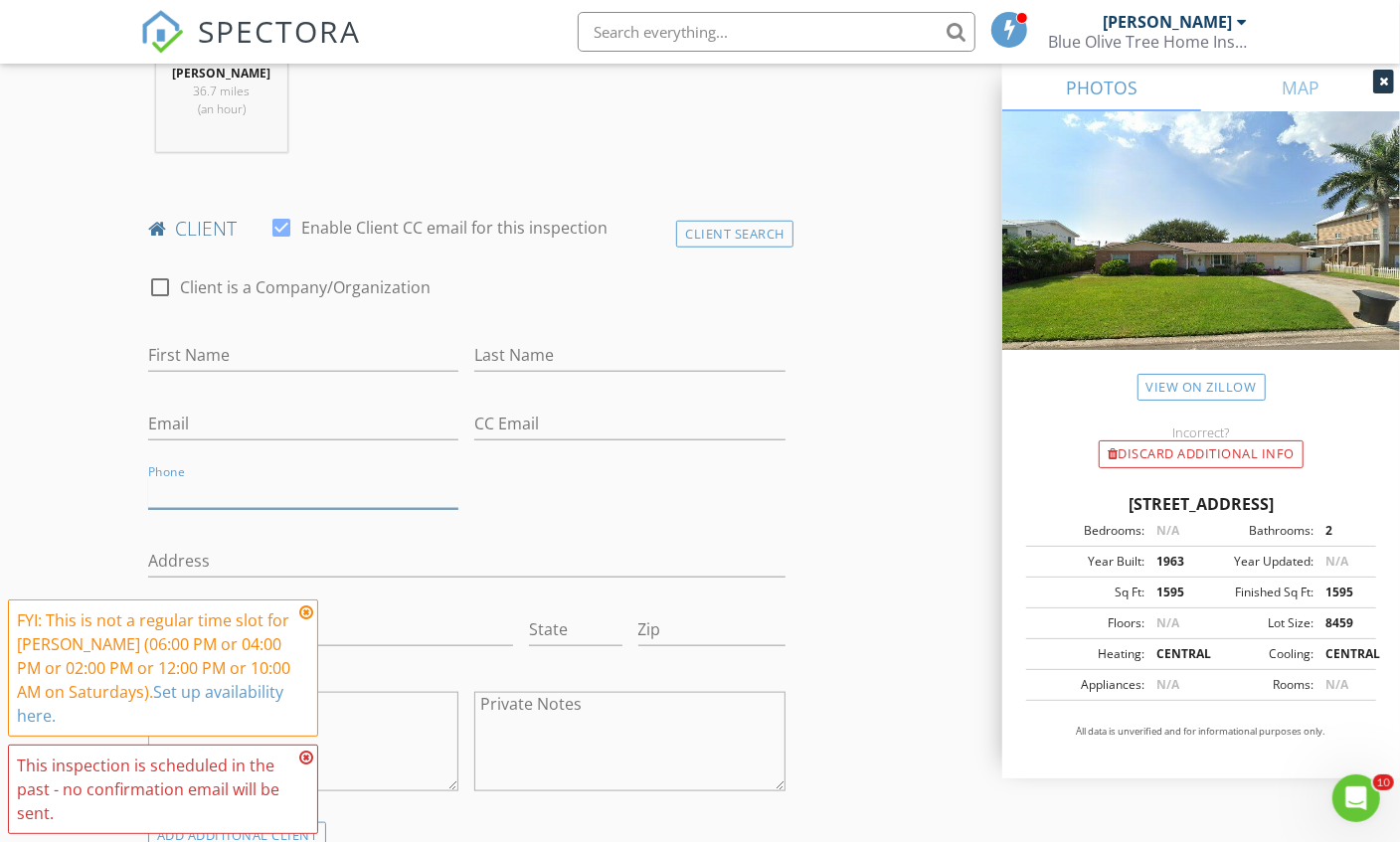paste on "305-527-4556" 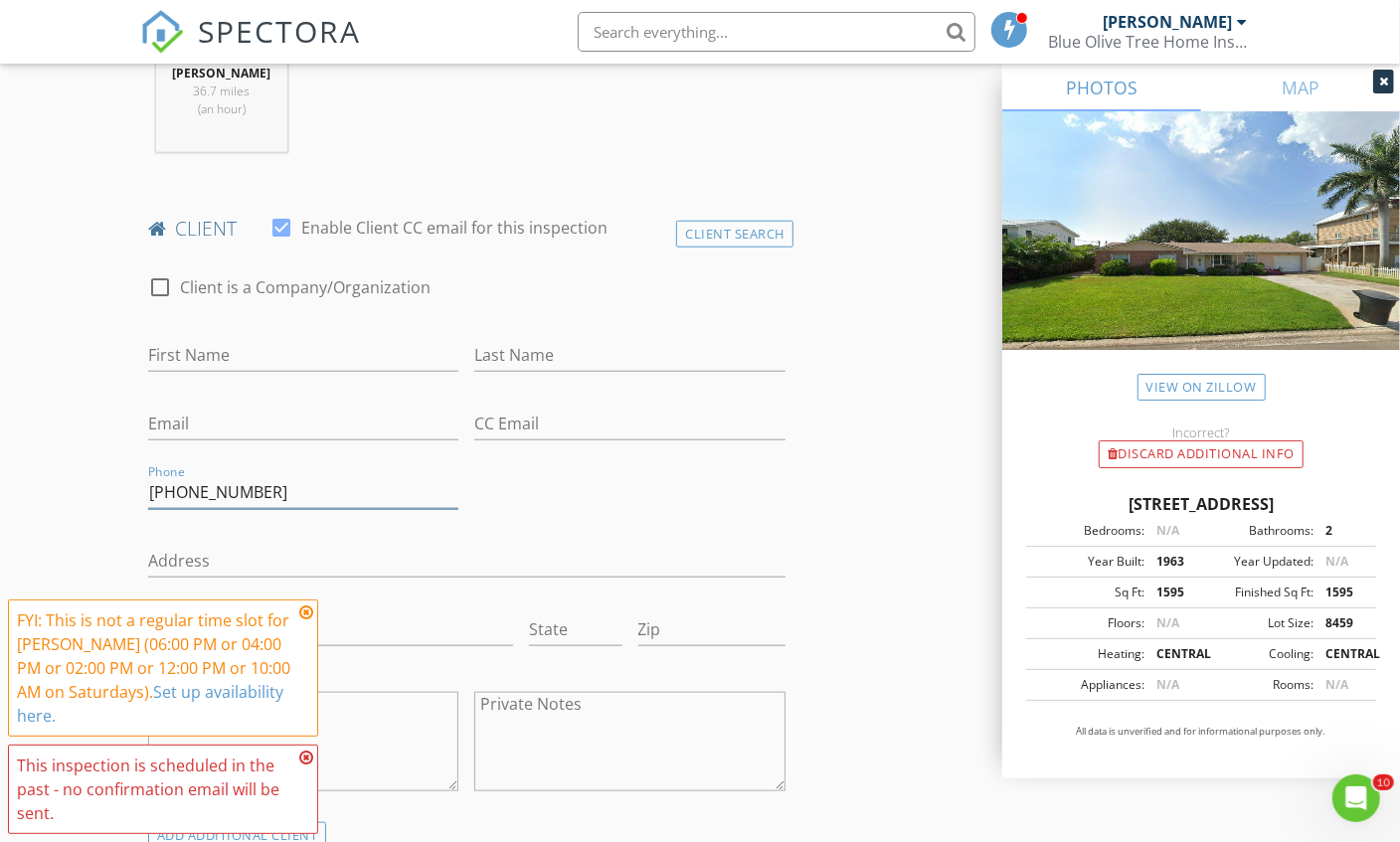 type on "305-527-4556" 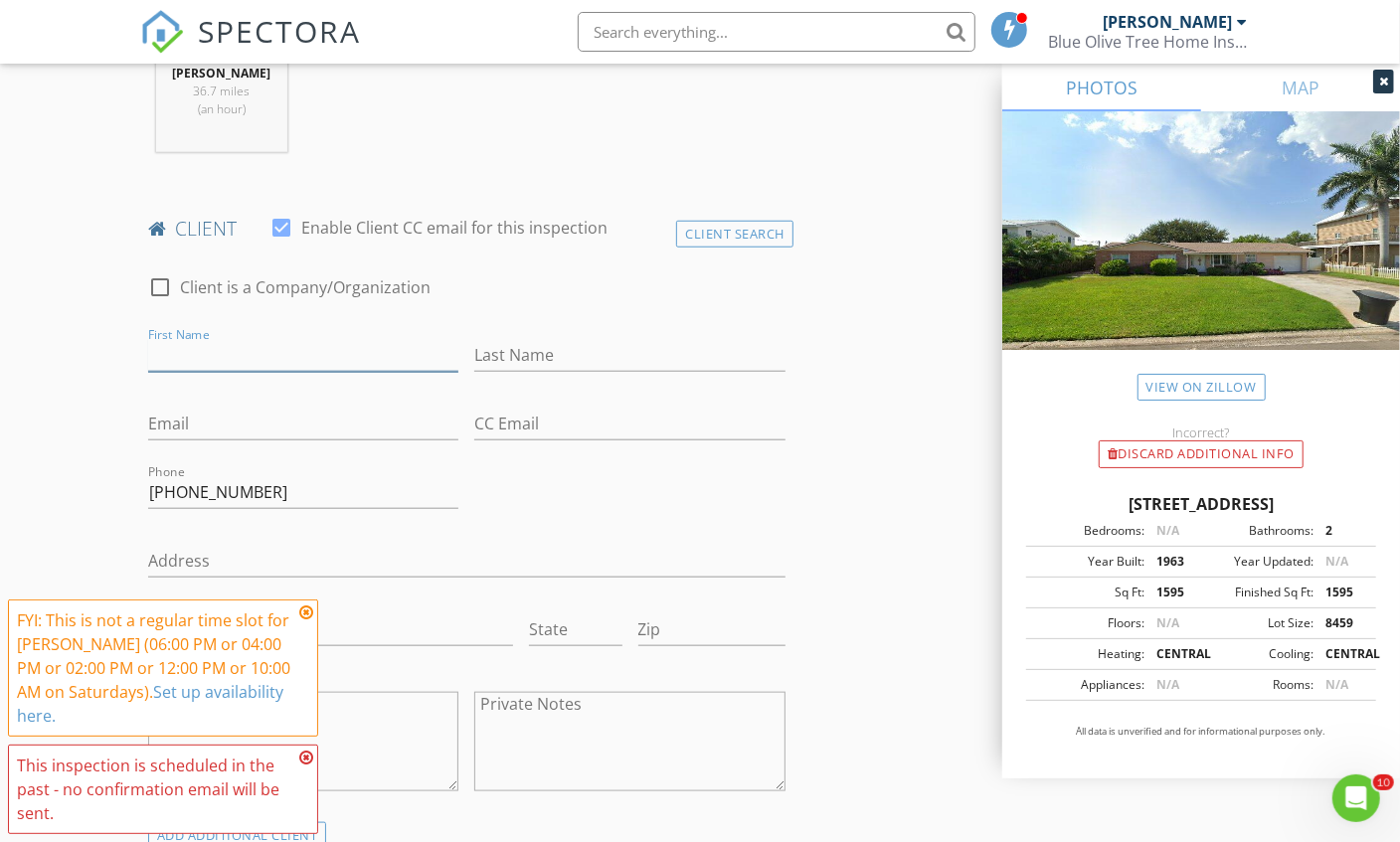 click on "First Name" at bounding box center (303, 355) 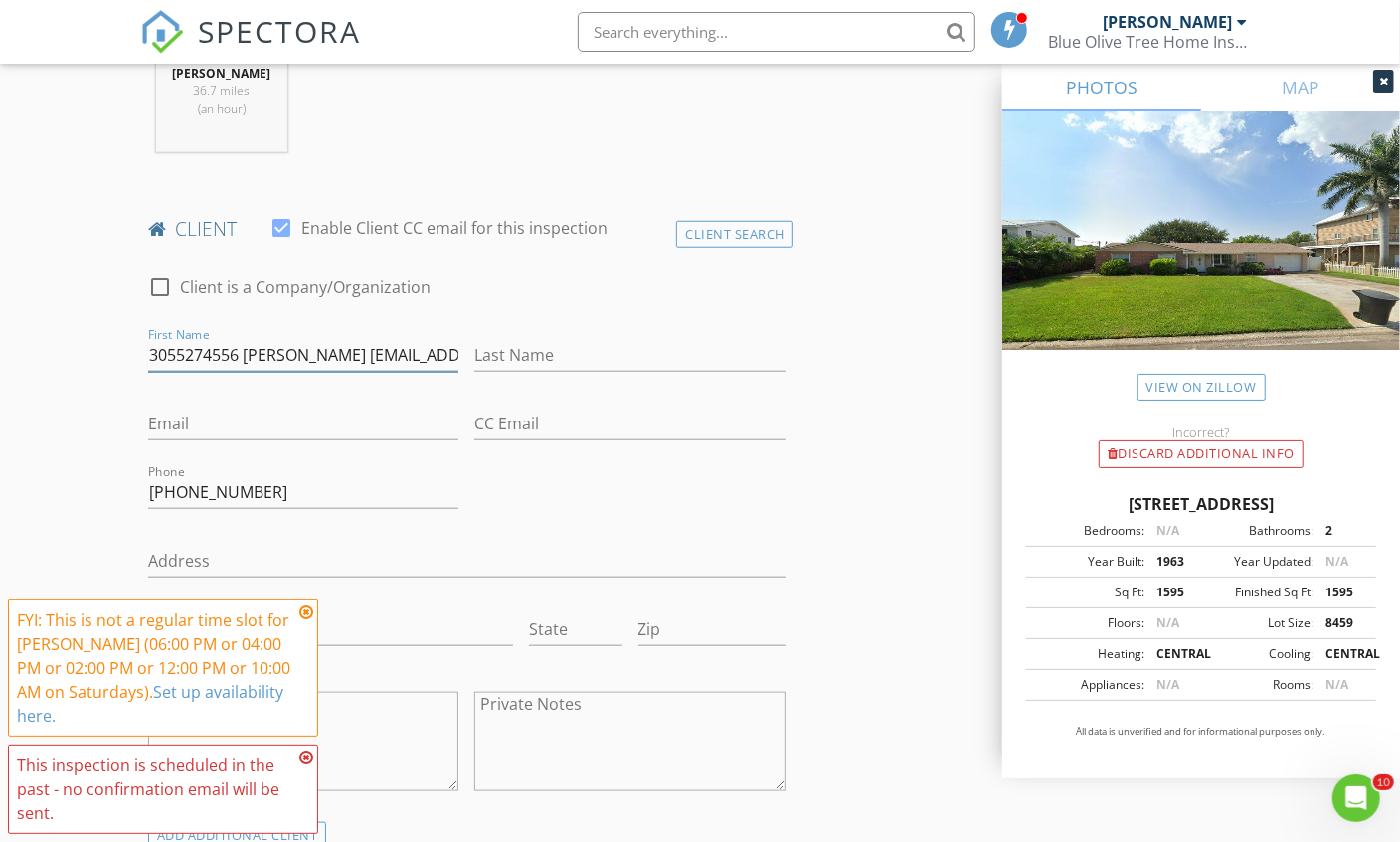 scroll, scrollTop: 0, scrollLeft: 83, axis: horizontal 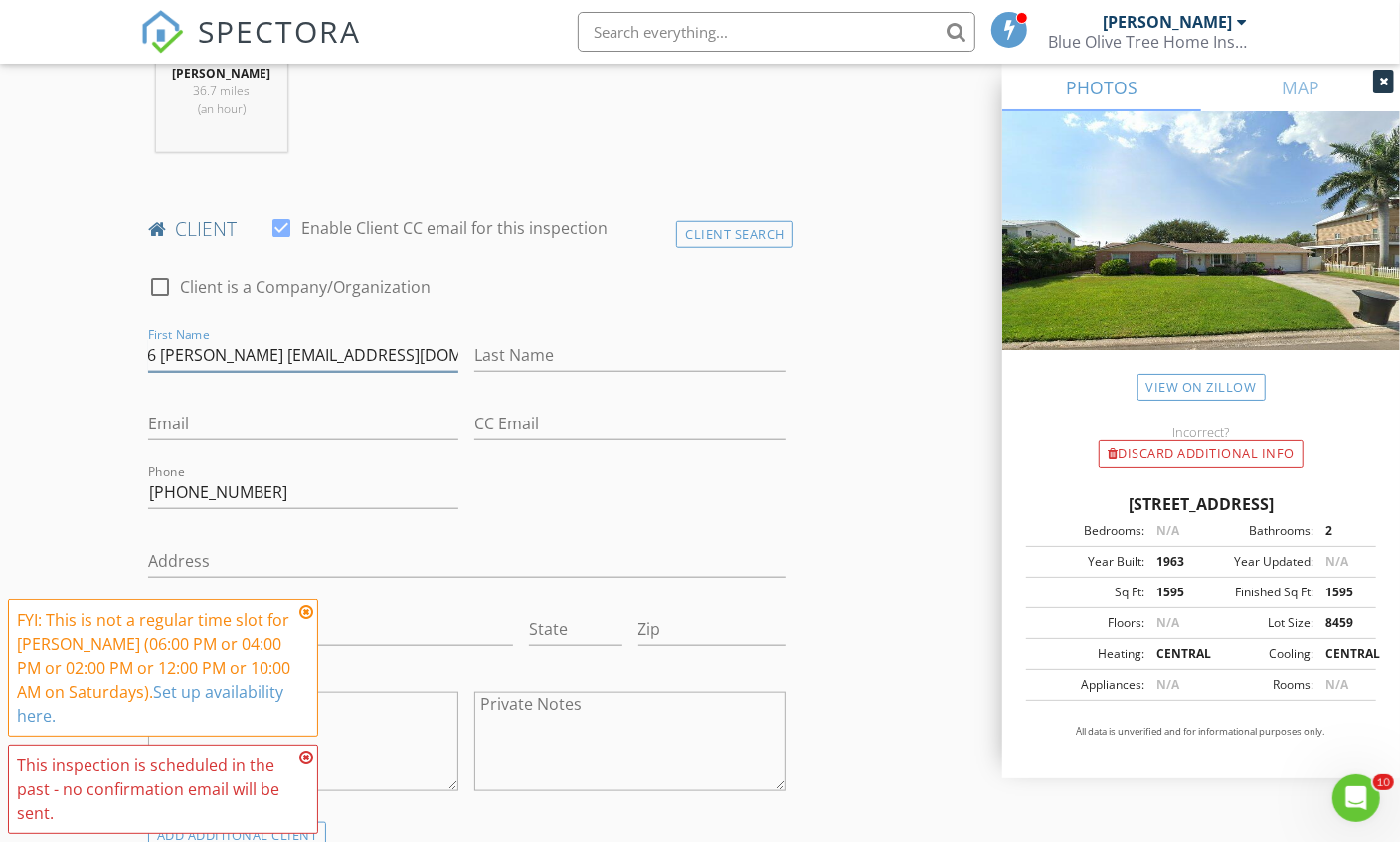click on "3055274556 Anne Denny Annedenny100@gmail.com" at bounding box center (303, 355) 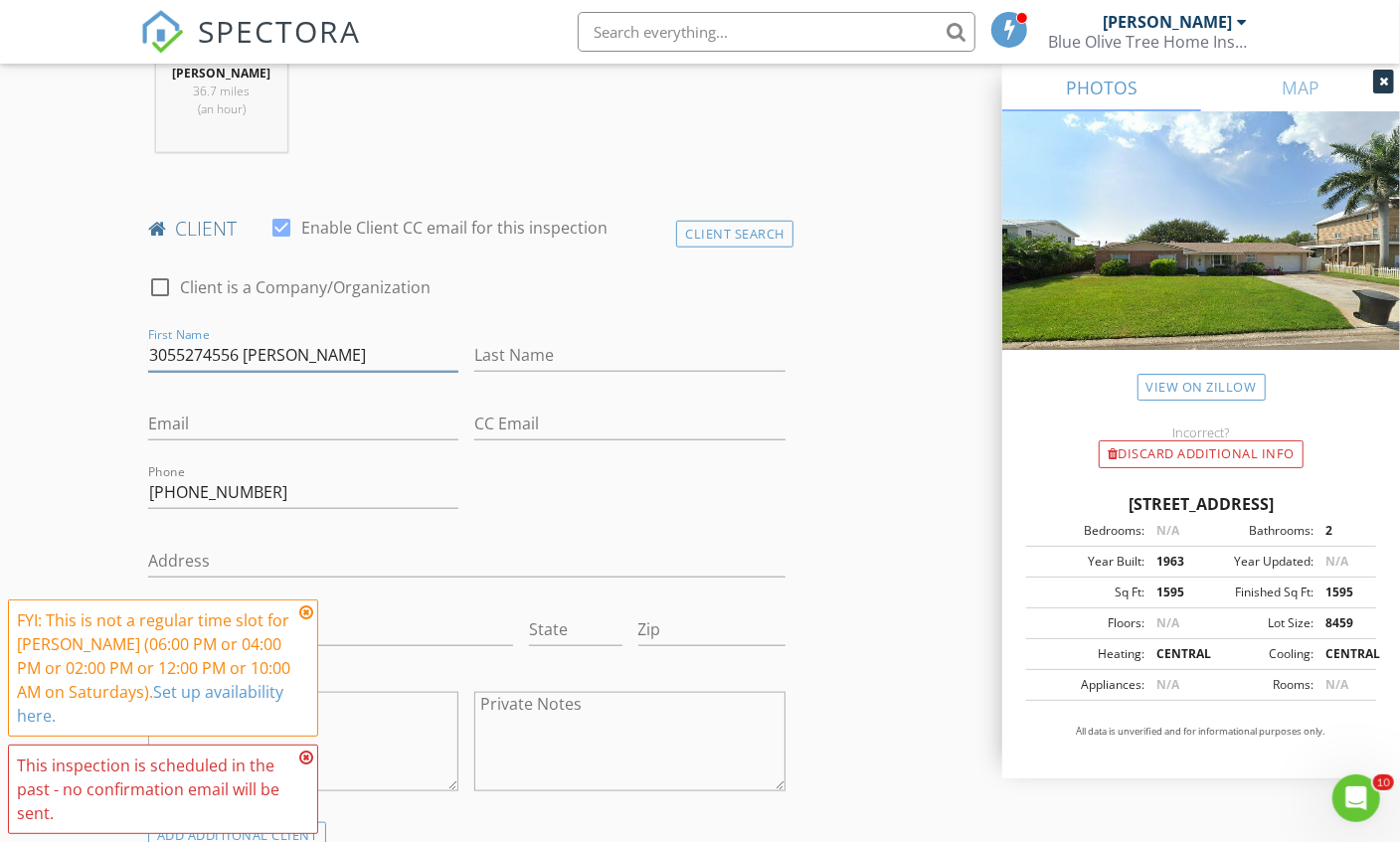 scroll, scrollTop: 0, scrollLeft: 0, axis: both 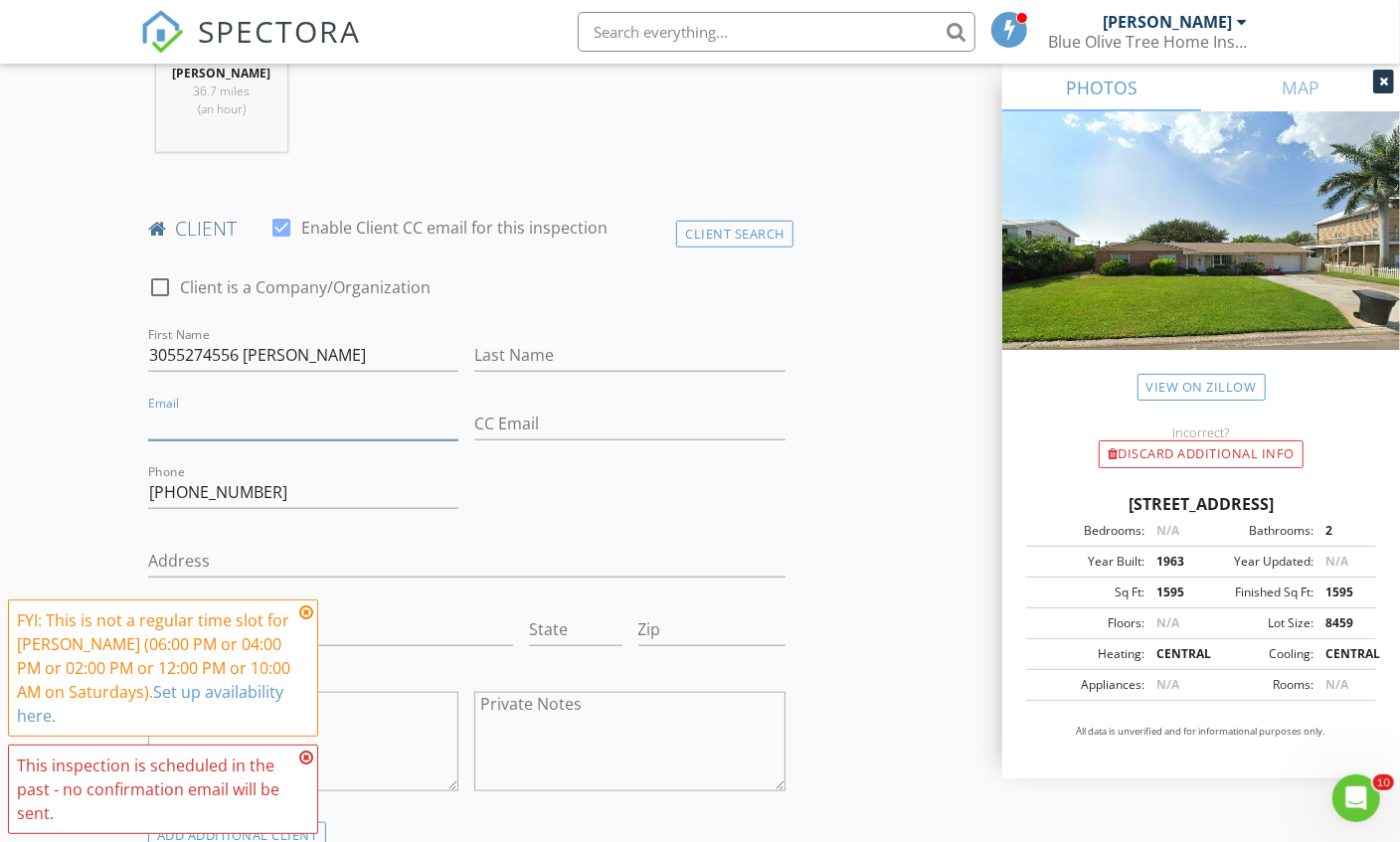 click on "Email" at bounding box center [303, 423] 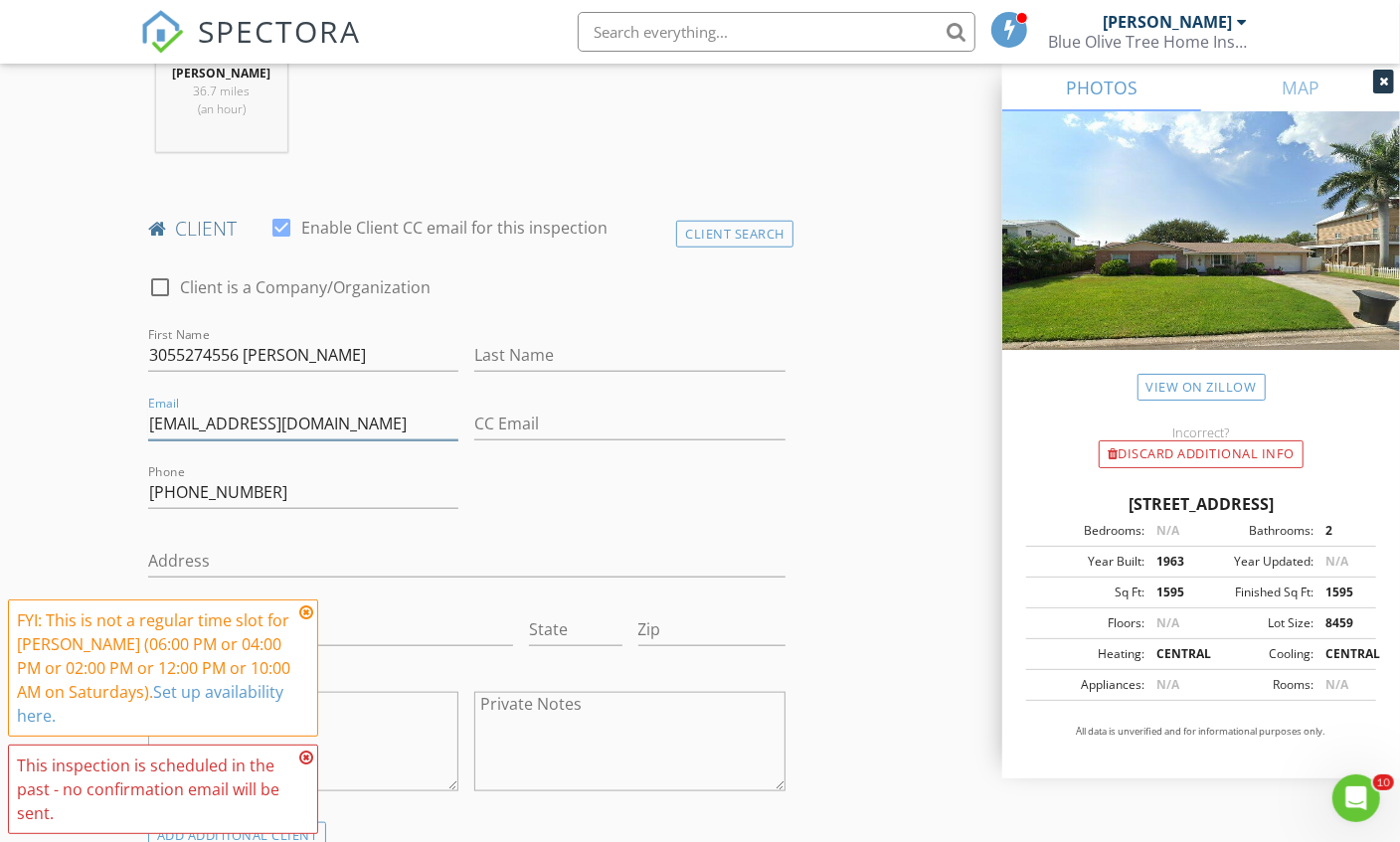 type on "Annedenny100@gmail.com" 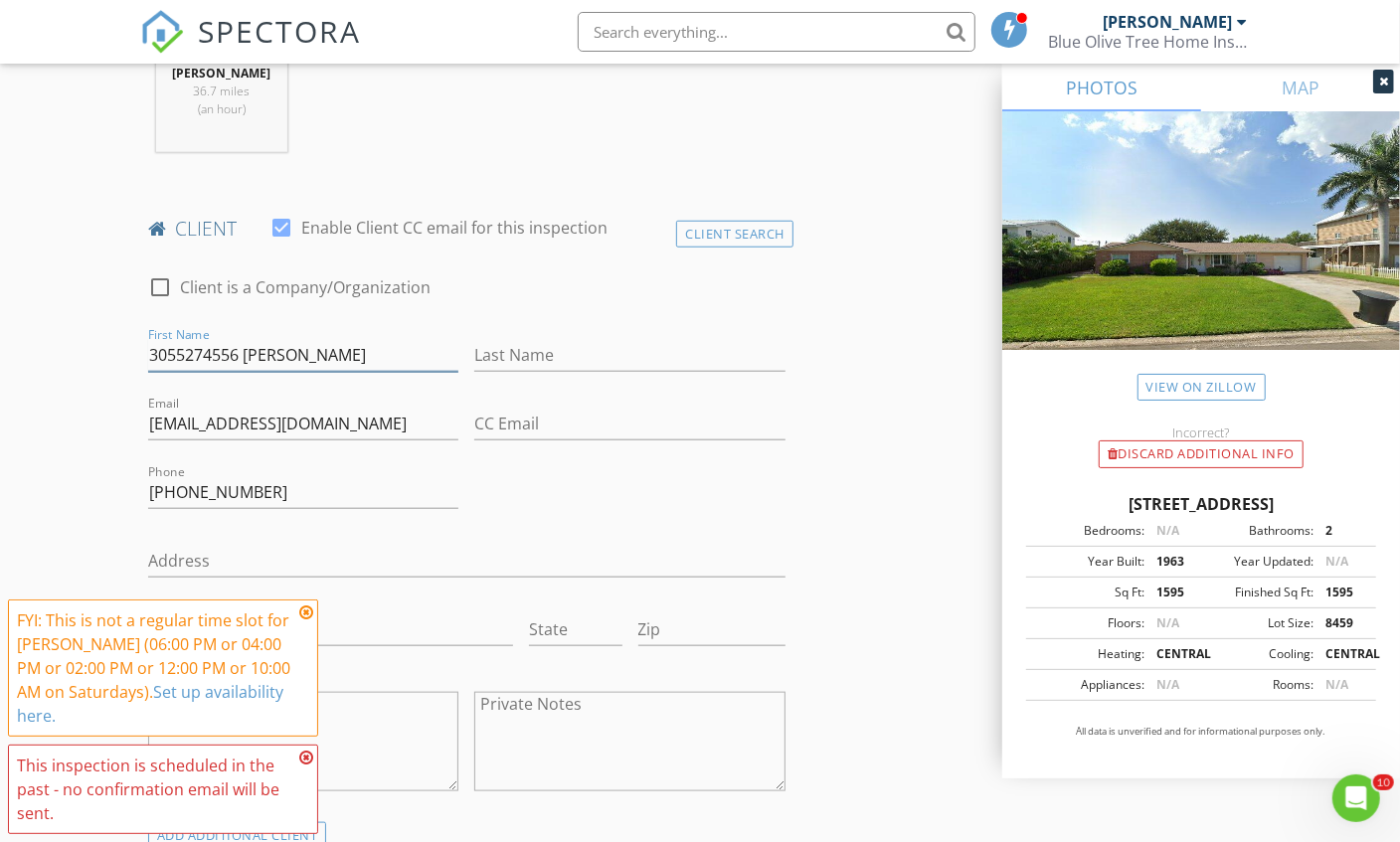 drag, startPoint x: 243, startPoint y: 344, endPoint x: 28, endPoint y: 332, distance: 215.33462 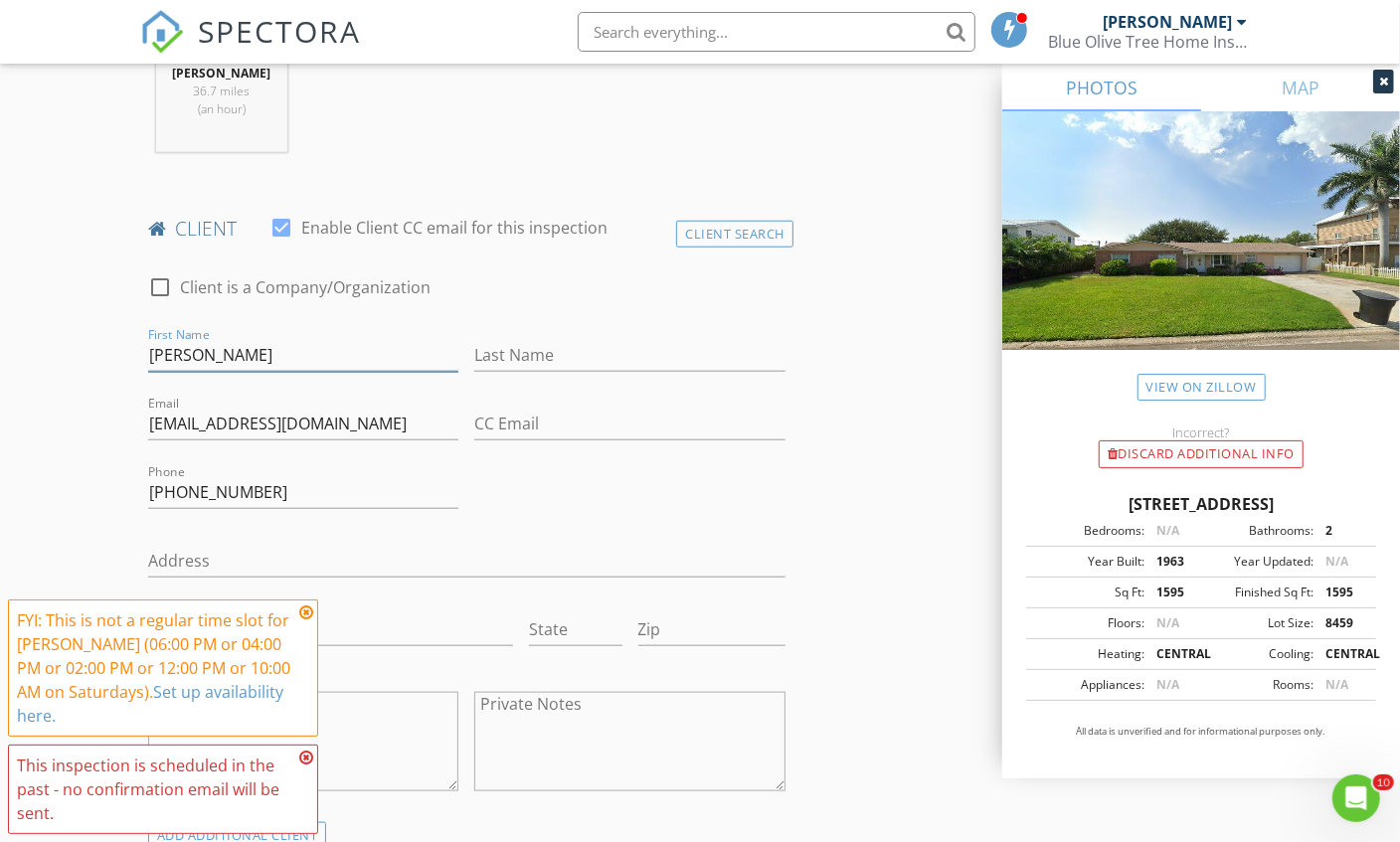 click on "Anne Denny" at bounding box center (303, 355) 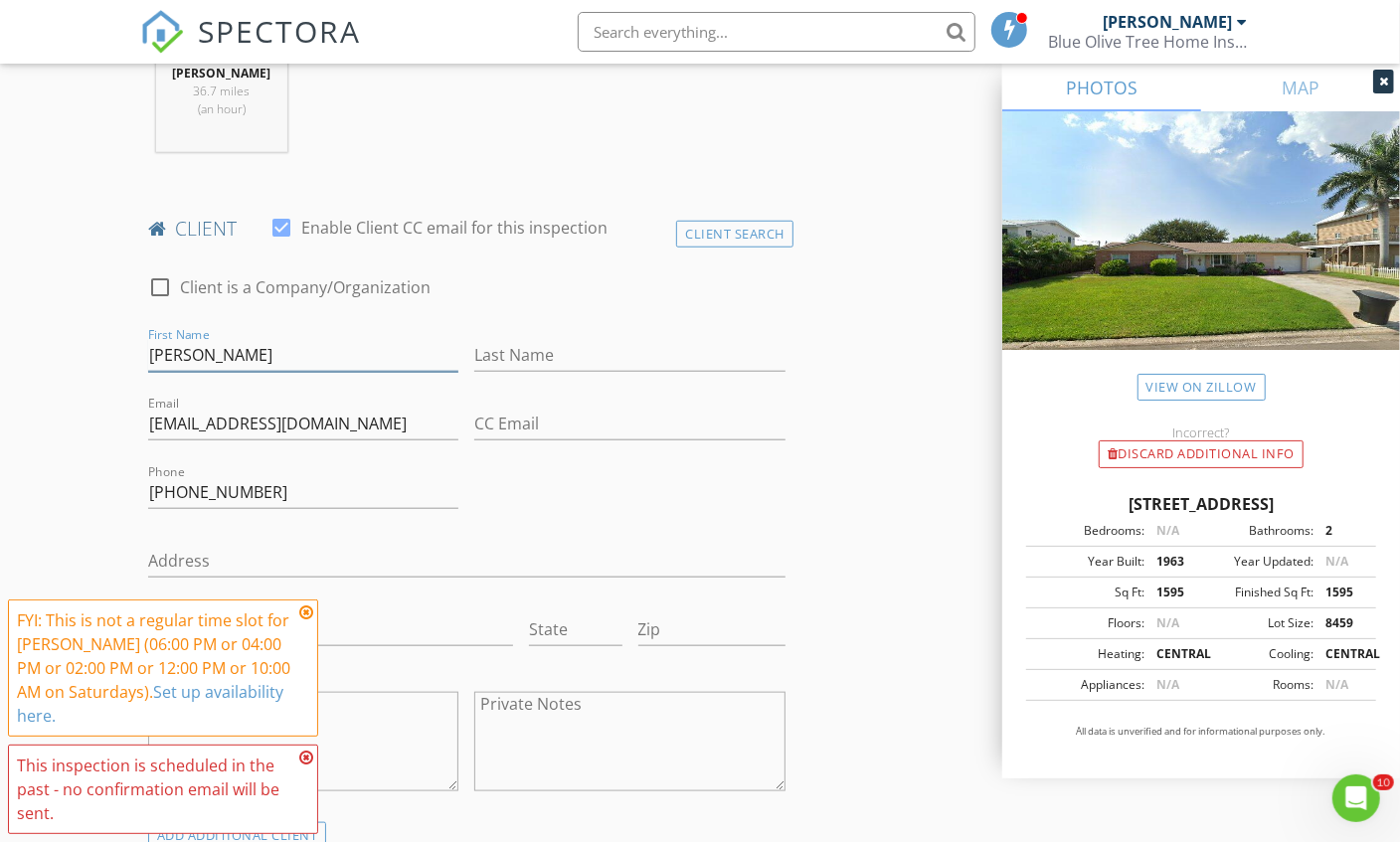 type on "Anne" 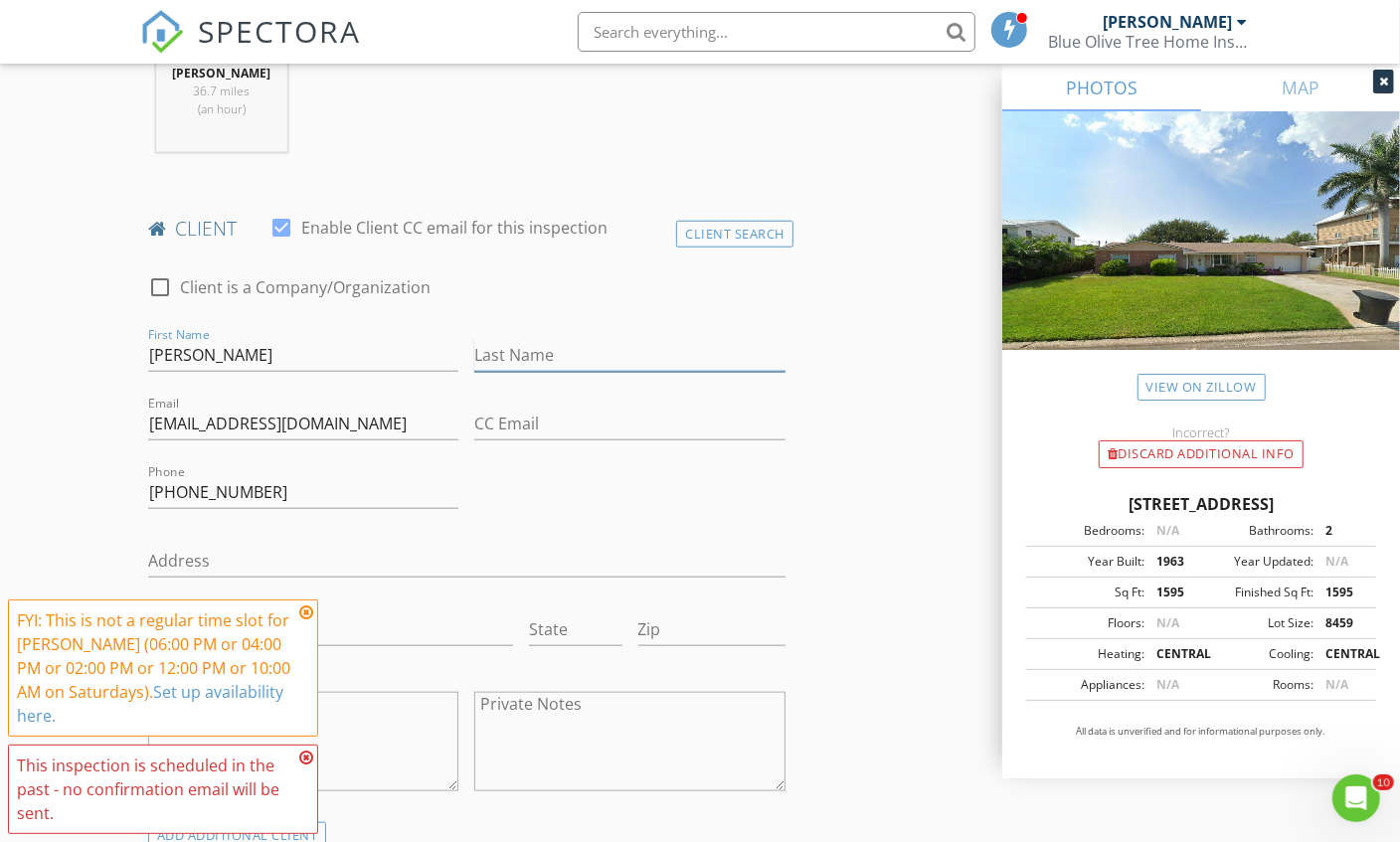 click on "Last Name" at bounding box center [629, 355] 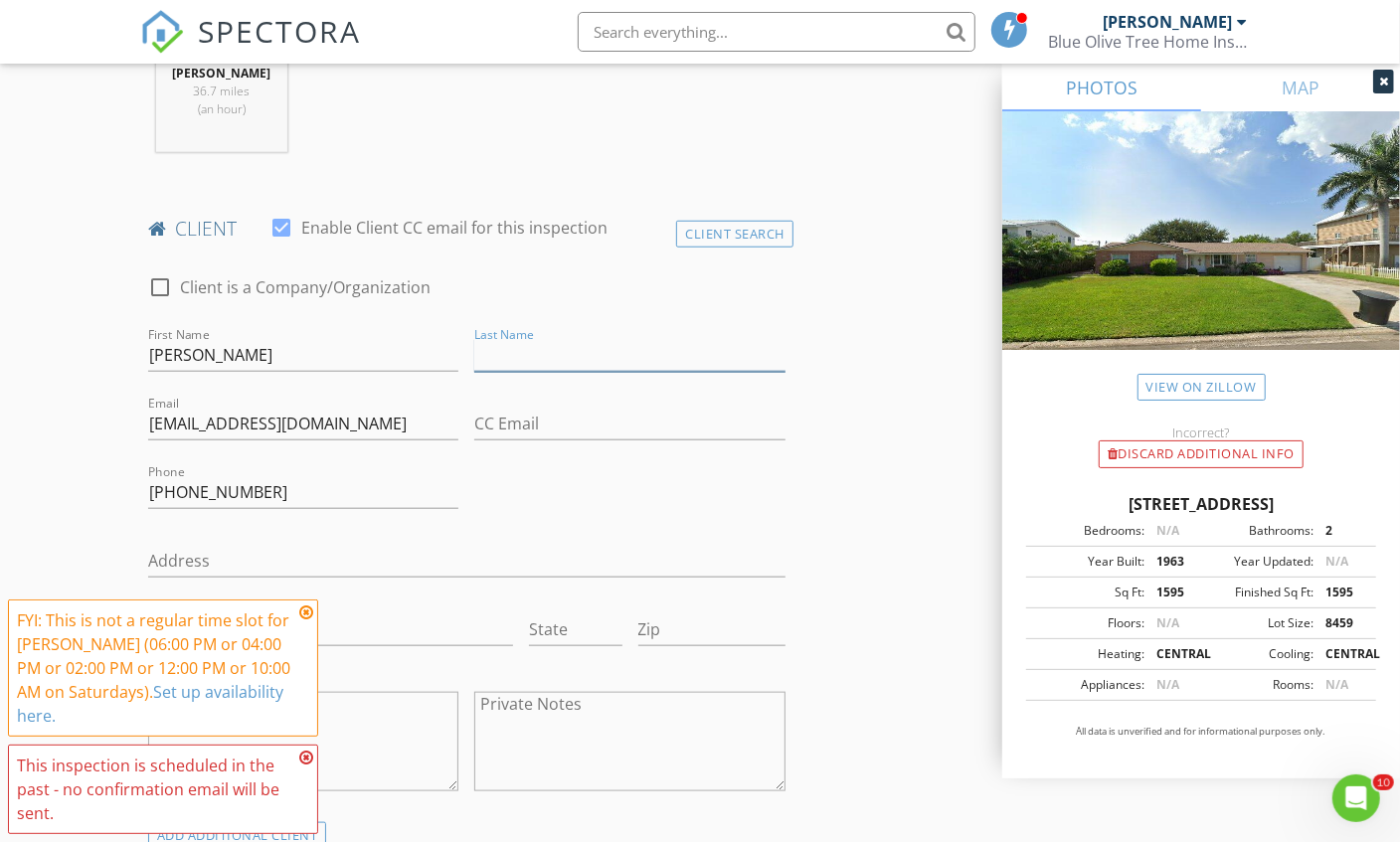 paste on "Denny" 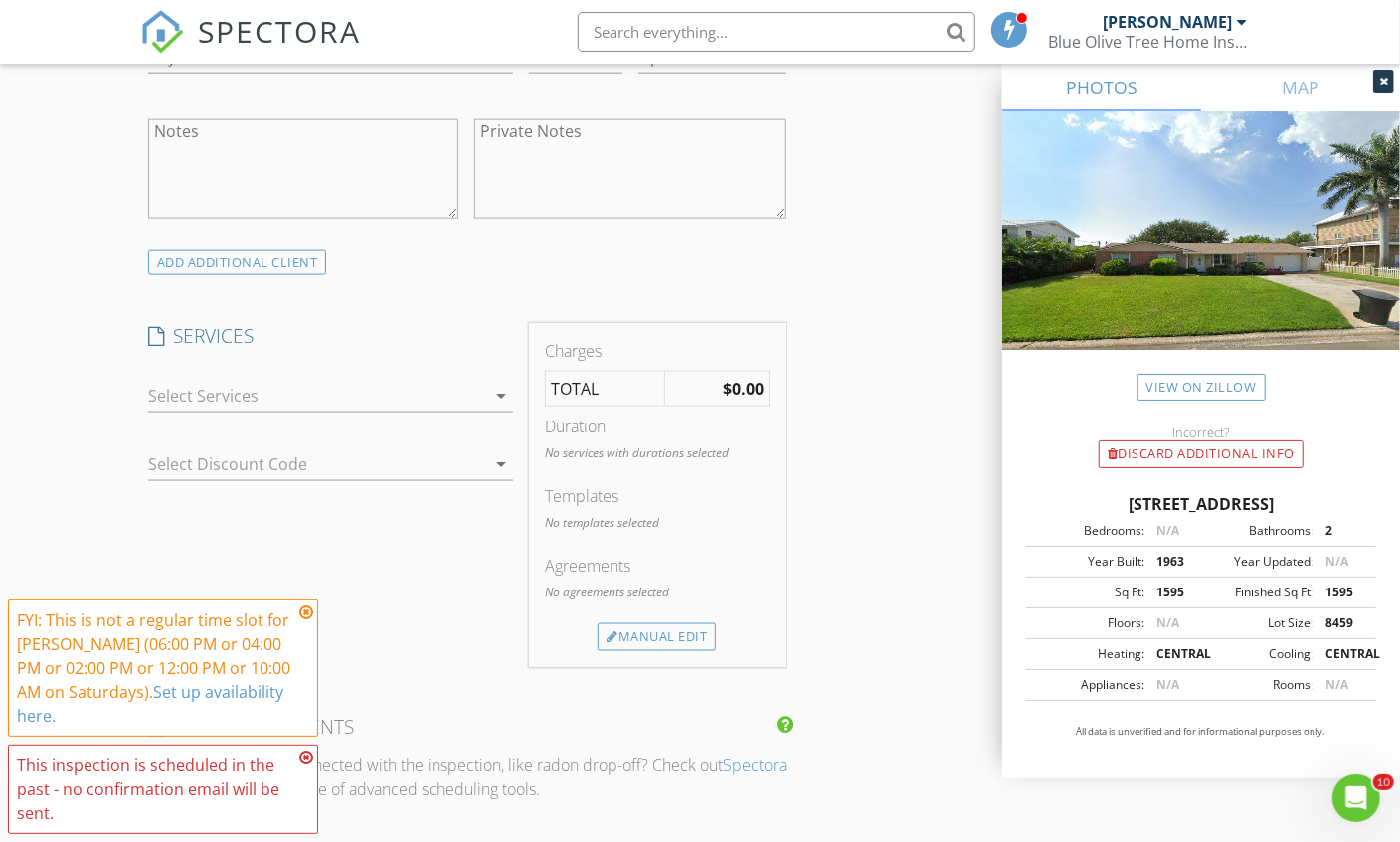 scroll, scrollTop: 1507, scrollLeft: 0, axis: vertical 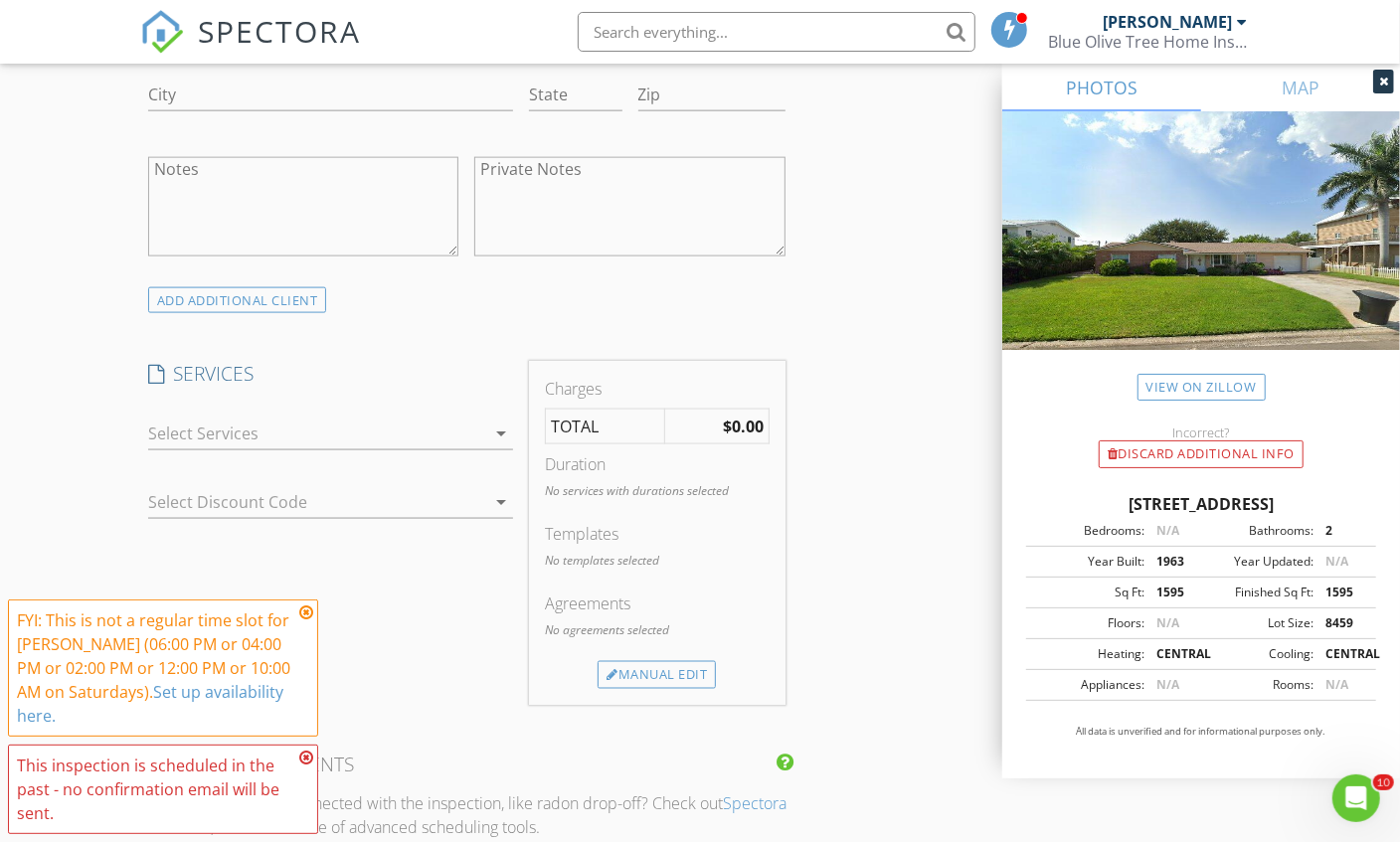 type on "Denny" 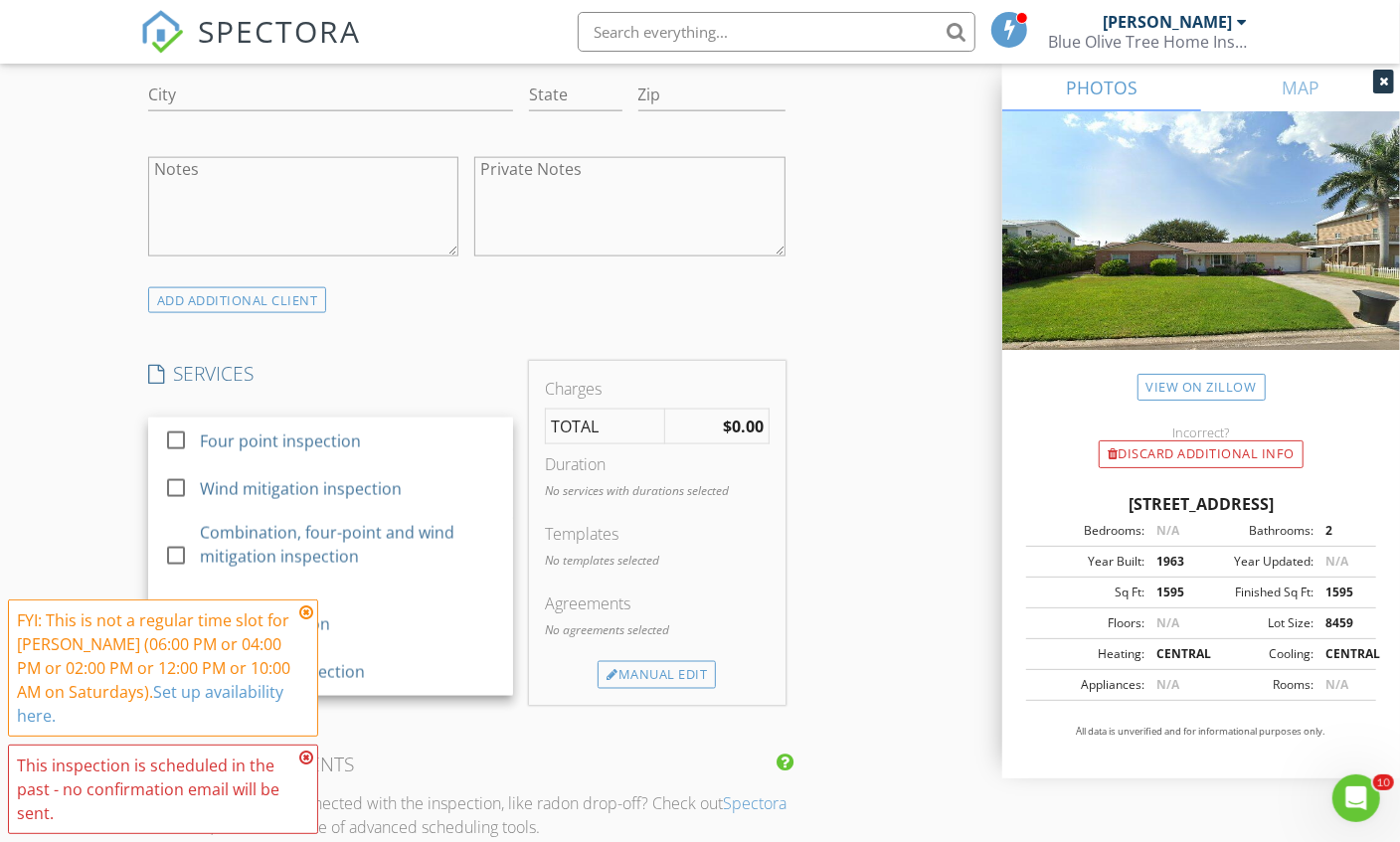 click on "Combination, four-point and wind mitigation inspection" at bounding box center (348, 545) 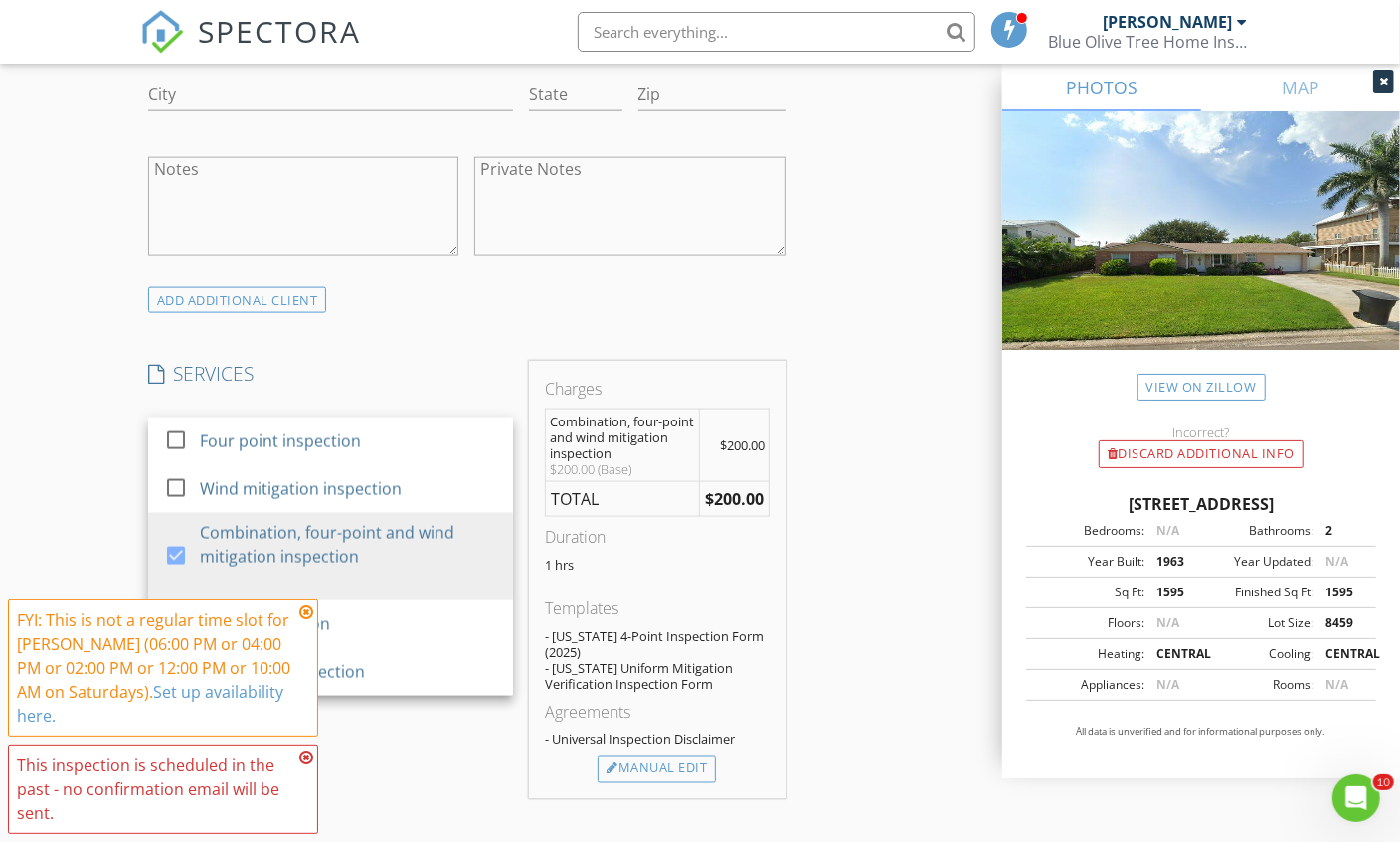 click on "INSPECTOR(S)
check_box   Matthew Kristof   PRIMARY   Matthew Kristof arrow_drop_down   check_box_outline_blank Matthew Kristof specifically requested
Date/Time
07/12/2025 12:00 PM
Location
Address Search       Address 4097 Coquina Key Dr SE   Unit   City St. Petersburg   State FL   Zip 33705   County Pinellas     Square Feet 1595   Year Built 1963   Foundation arrow_drop_down     Matthew Kristof     36.7 miles     (an hour)
client
check_box Enable Client CC email for this inspection   Client Search     check_box_outline_blank Client is a Company/Organization     First Name Anne   Last Name Denny   Email Annedenny100@gmail.com   CC Email   Phone 305-527-4556   Address   City   State   Zip       Notes   Private Notes
ADD ADDITIONAL client
SERVICES
check_box_outline_blank" at bounding box center [700, 548] 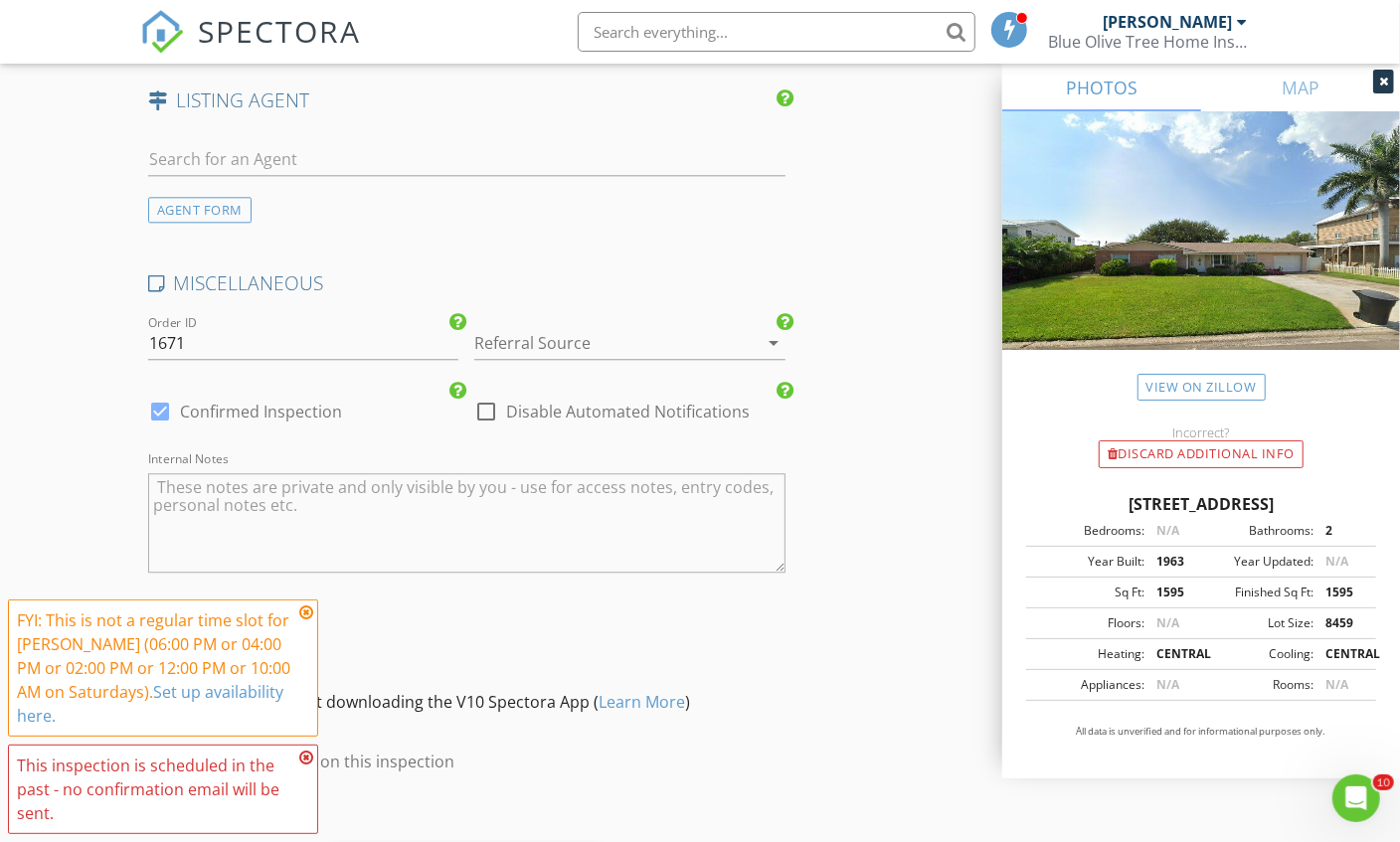 scroll, scrollTop: 2949, scrollLeft: 0, axis: vertical 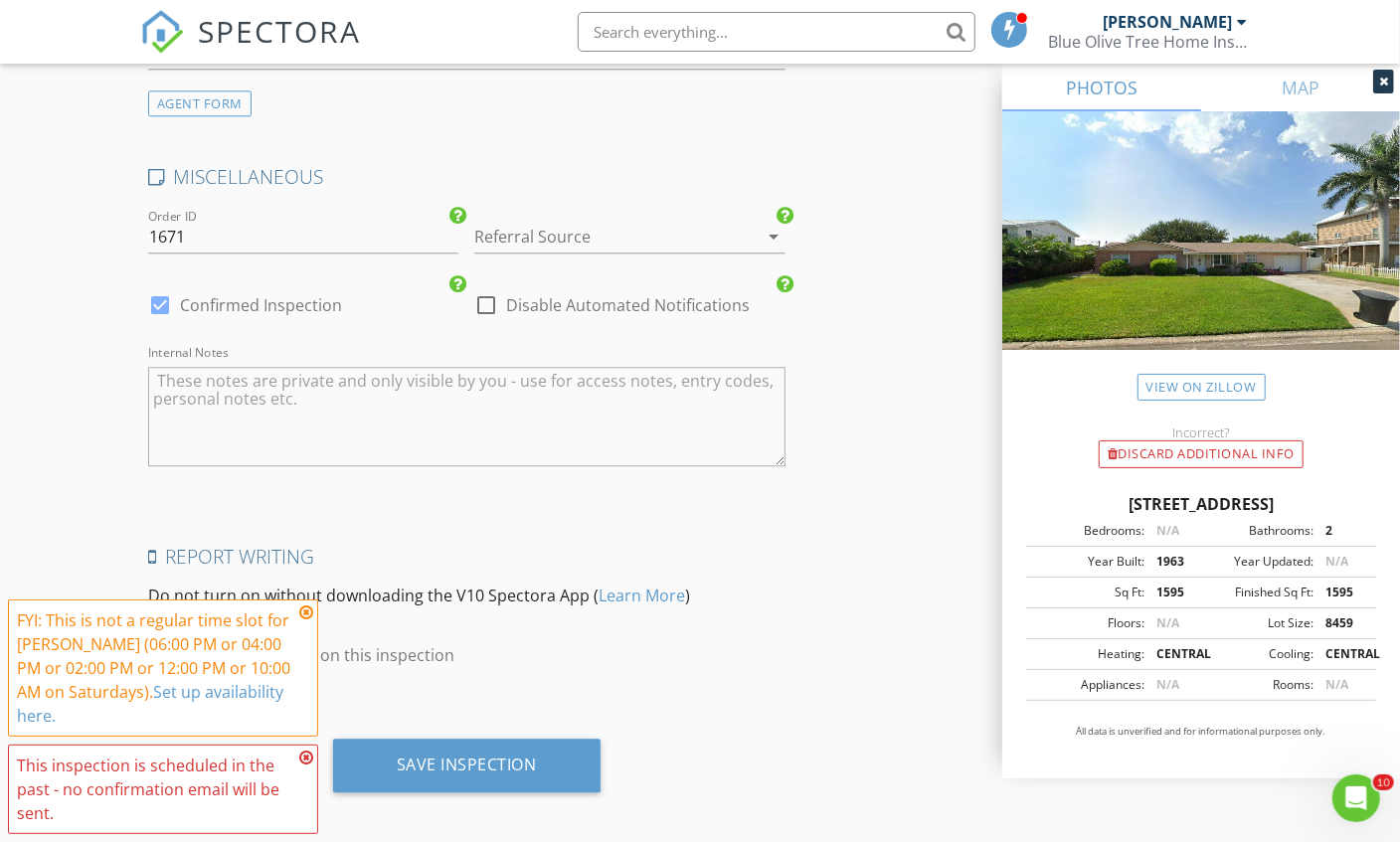 click on "Save Inspection" at bounding box center [466, 765] 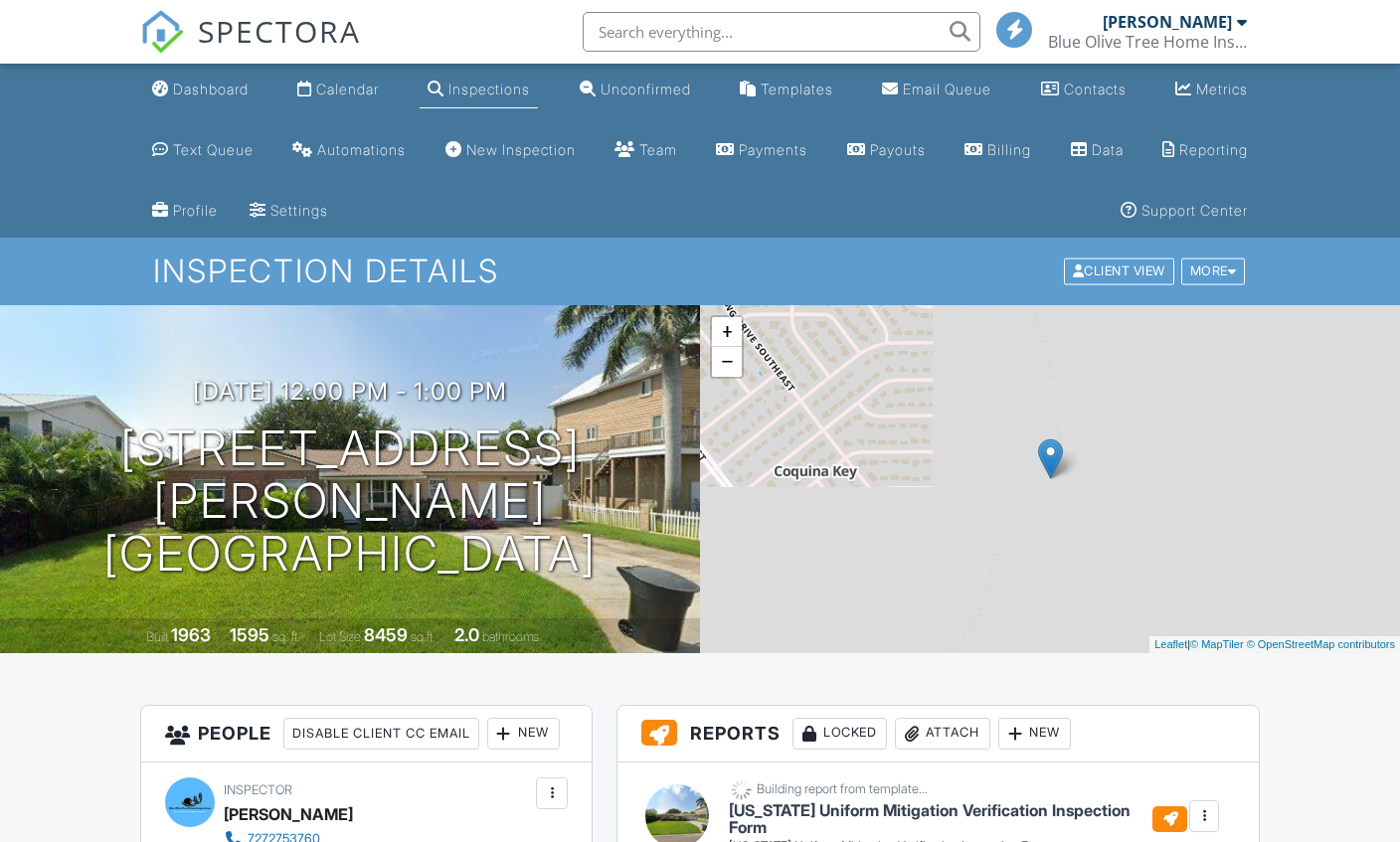 scroll, scrollTop: 0, scrollLeft: 0, axis: both 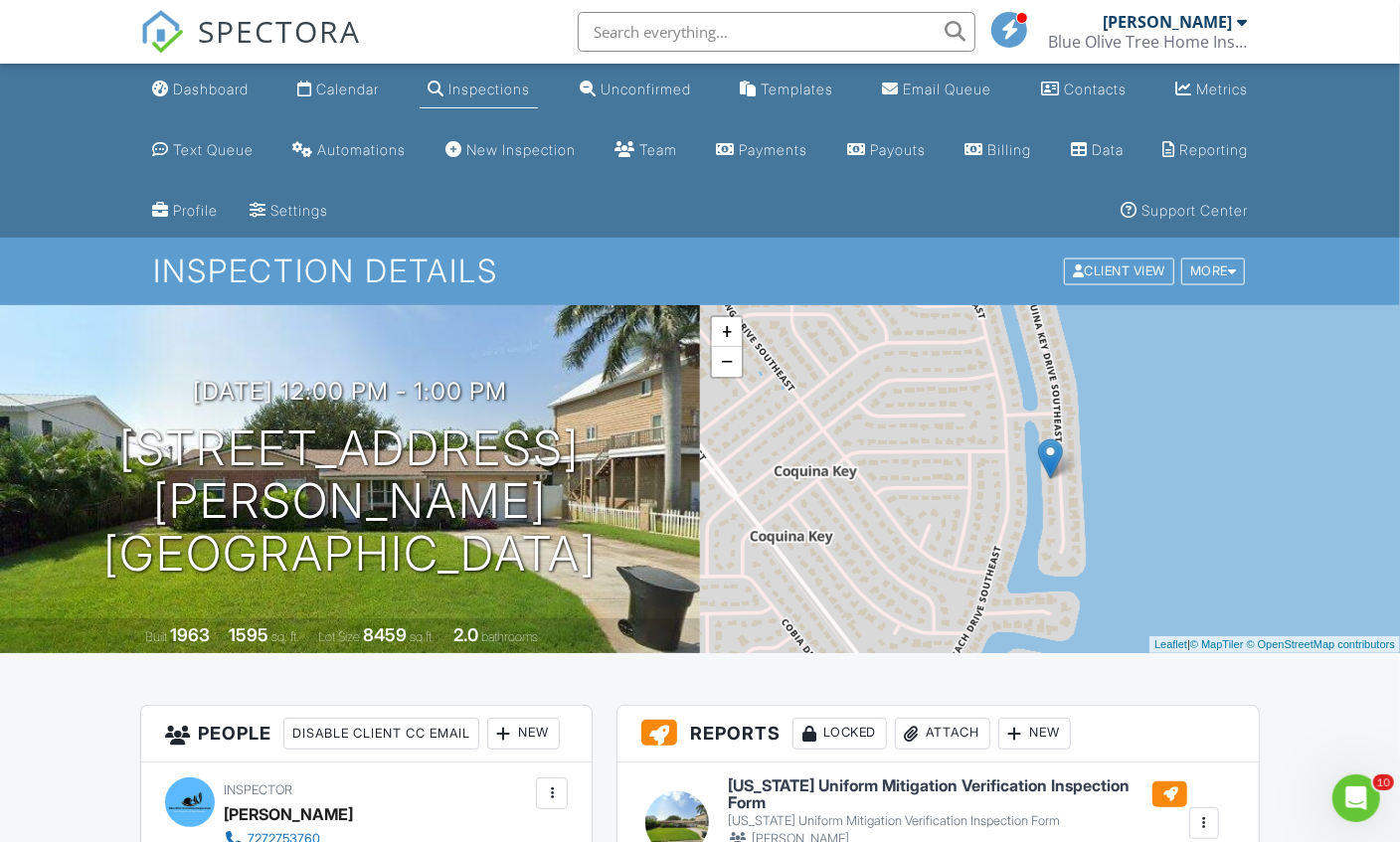click on "New Inspection" at bounding box center [510, 150] 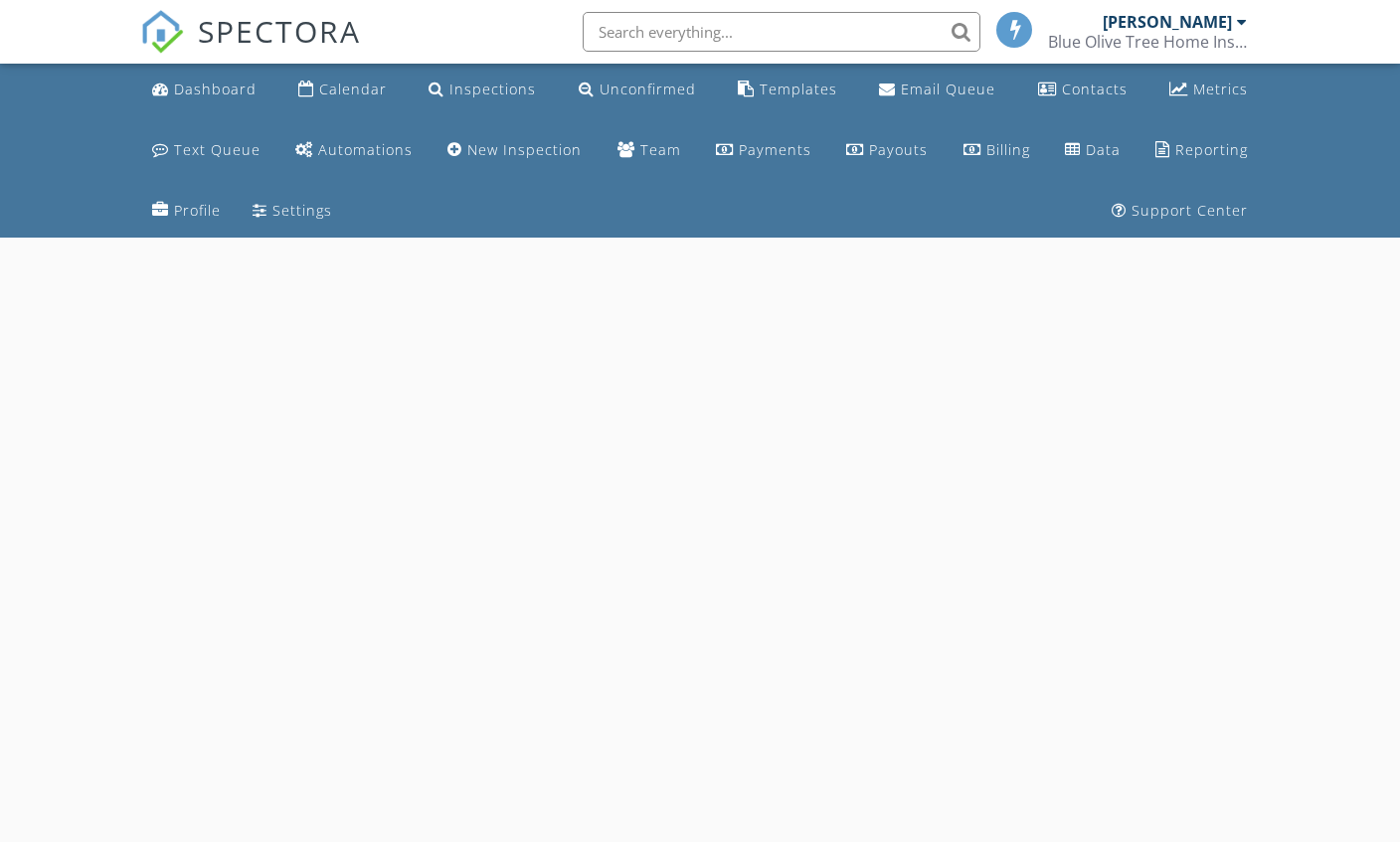 scroll, scrollTop: 0, scrollLeft: 0, axis: both 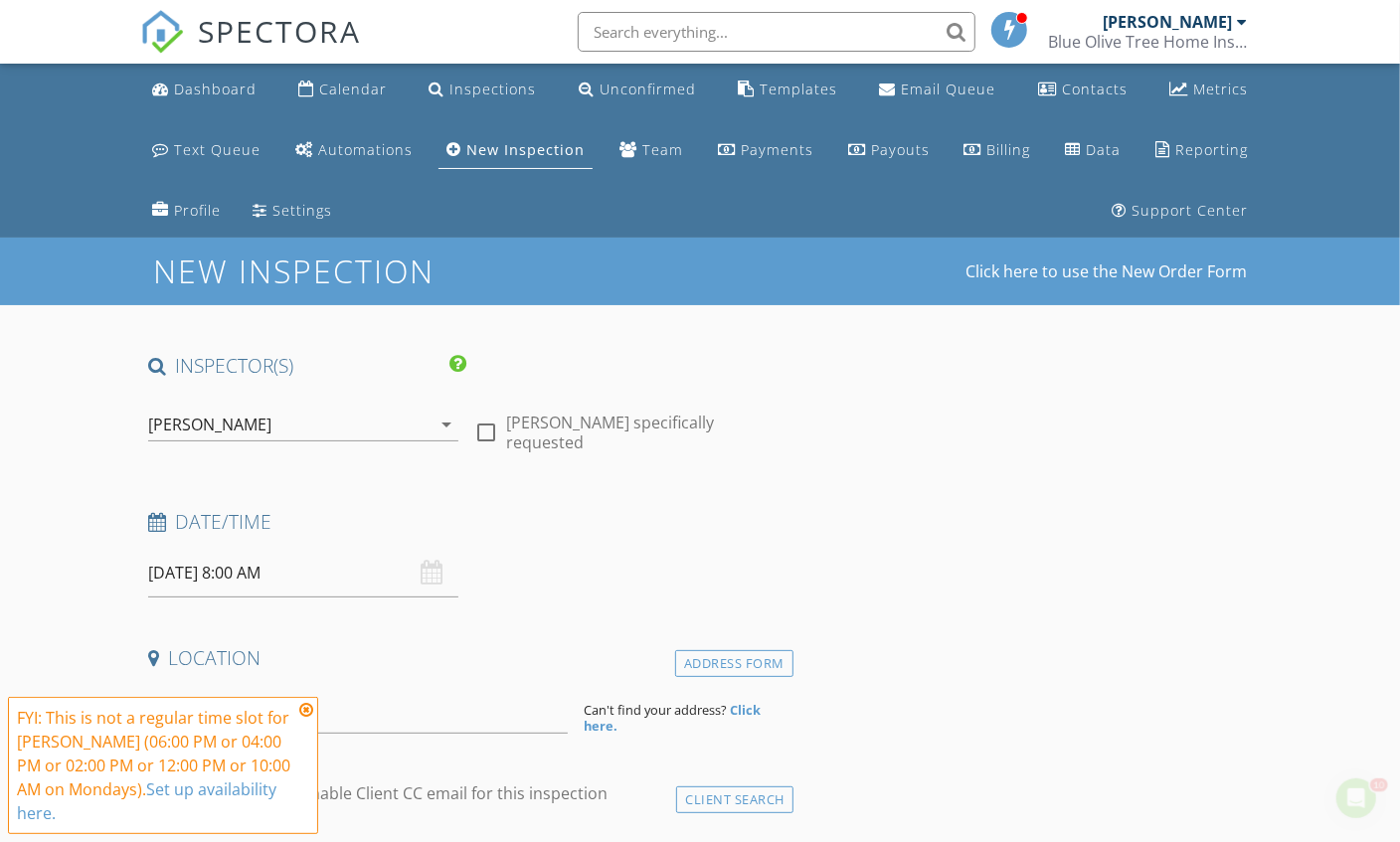 click on "New Inspection
Click here to use the New Order Form
INSPECTOR(S)
check_box   [PERSON_NAME]   PRIMARY   [PERSON_NAME] arrow_drop_down   check_box_outline_blank [PERSON_NAME] specifically requested
Date/Time
[DATE] 8:00 AM
Location
Address Form       Can't find your address?   Click here.
client
check_box Enable Client CC email for this inspection   Client Search     check_box_outline_blank Client is a Company/Organization     First Name   Last Name   Email   CC Email   Phone   Address   City   State   Zip       Notes   Private Notes
ADD ADDITIONAL client
SERVICES
check_box_outline_blank   Four point inspection   check_box_outline_blank   Wind mitigation  inspection   check_box_outline_blank   Combination, four-point and wind mitigation inspection" at bounding box center [700, 1770] 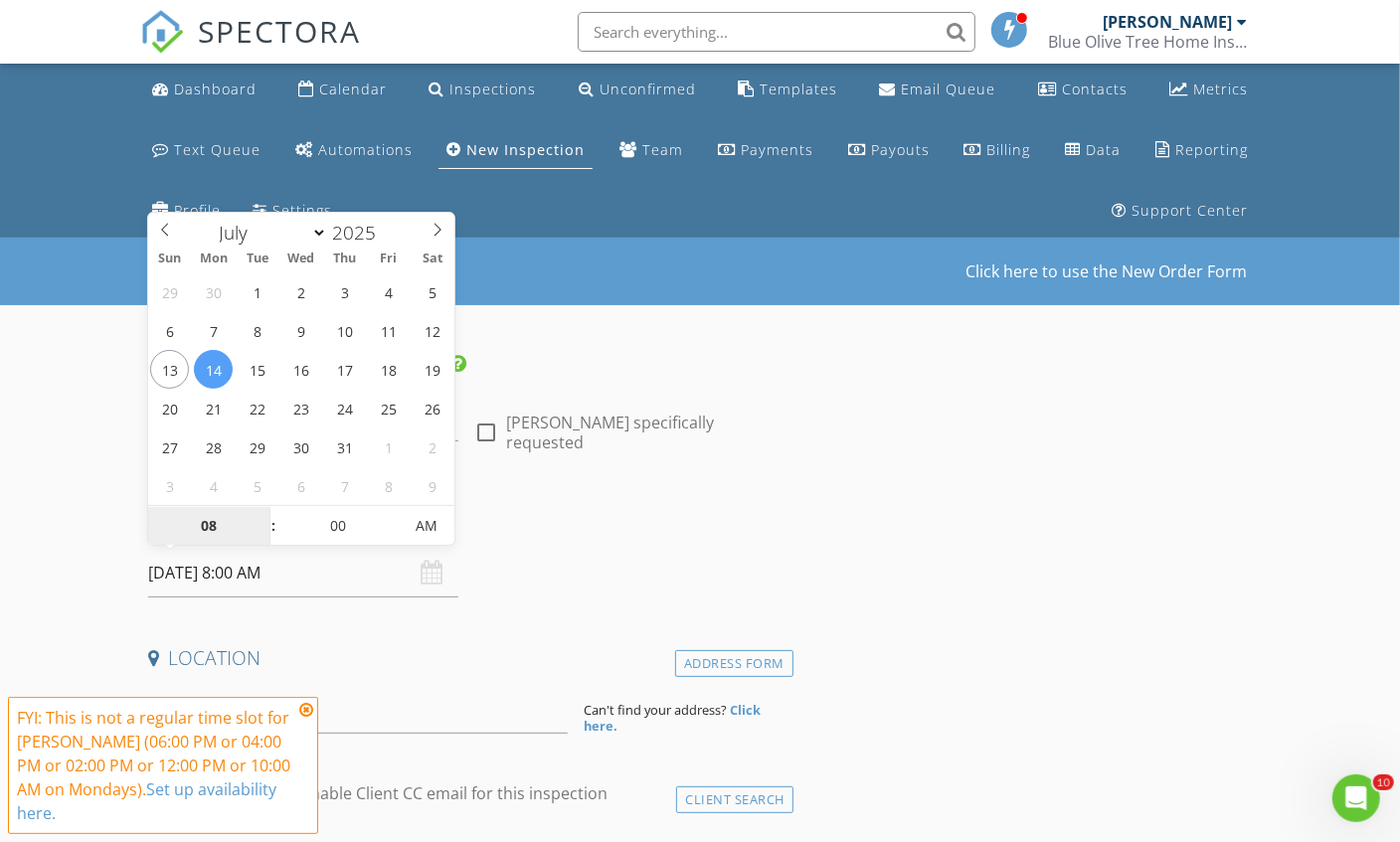 type on "07/12/2025 8:00 AM" 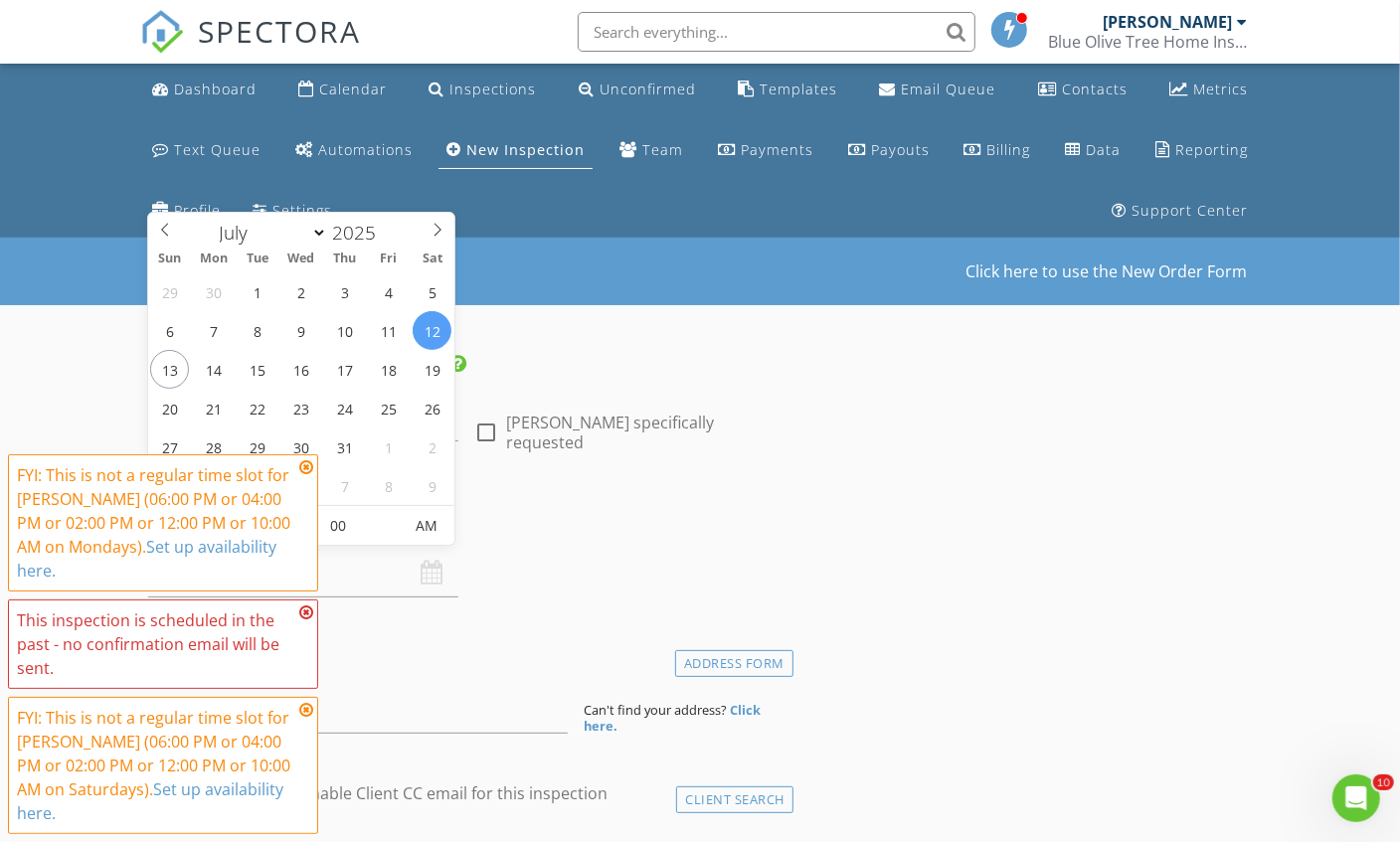 type on "10" 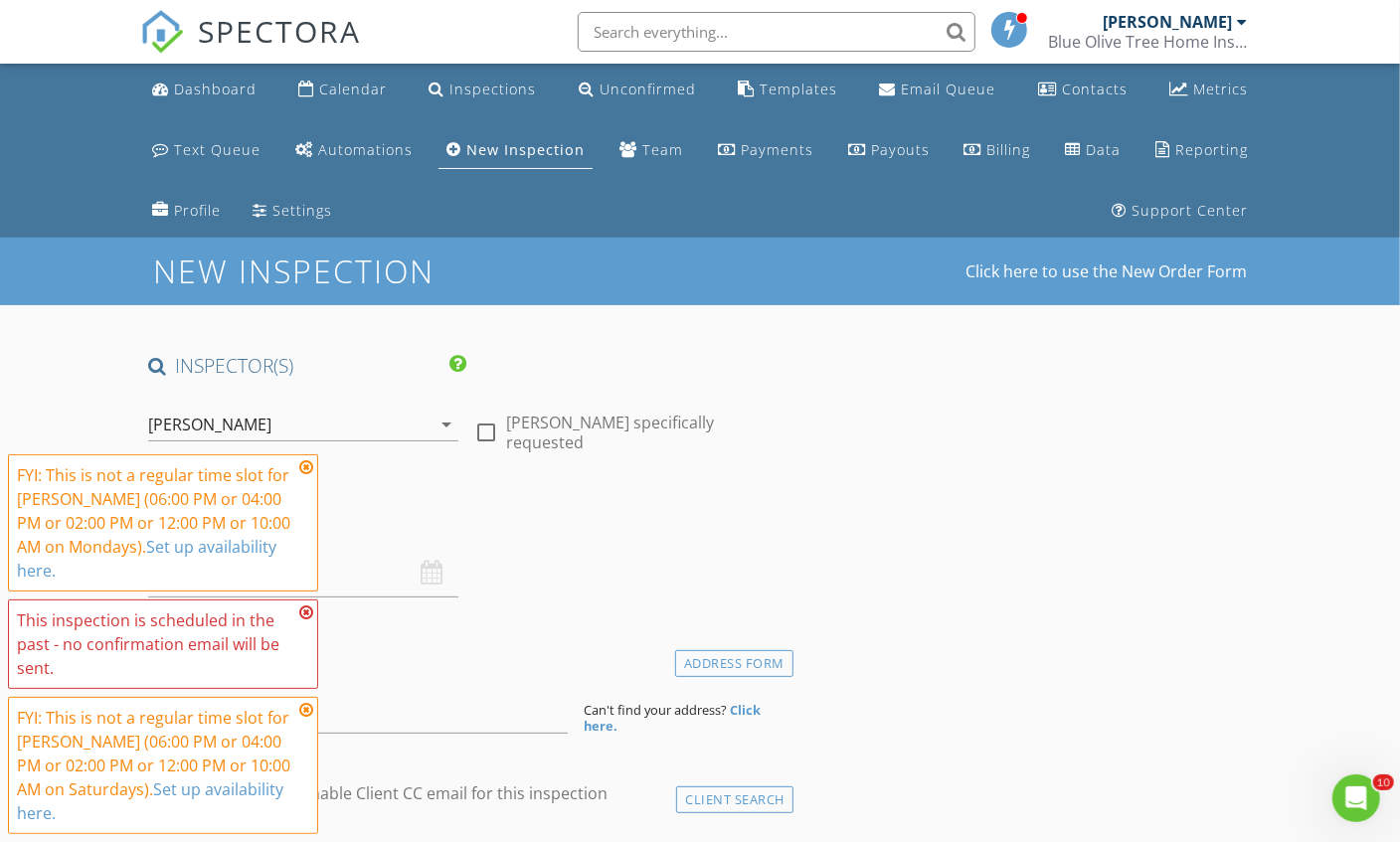 click on "INSPECTOR(S)
check_box   Matthew Kristof   PRIMARY   Matthew Kristof arrow_drop_down   check_box_outline_blank Matthew Kristof specifically requested
Date/Time
07/12/2025 10:00 AM
Location
Address Form       Can't find your address?   Click here.
client
check_box Enable Client CC email for this inspection   Client Search     check_box_outline_blank Client is a Company/Organization     First Name   Last Name   Email   CC Email   Phone   Address   City   State   Zip       Notes   Private Notes
ADD ADDITIONAL client
SERVICES
check_box_outline_blank   Four point inspection   check_box_outline_blank   Wind mitigation  inspection   check_box_outline_blank   Combination, four-point and wind mitigation inspection   check_box_outline_blank   Roof Certification    check_box_outline_blank" at bounding box center [466, 1746] 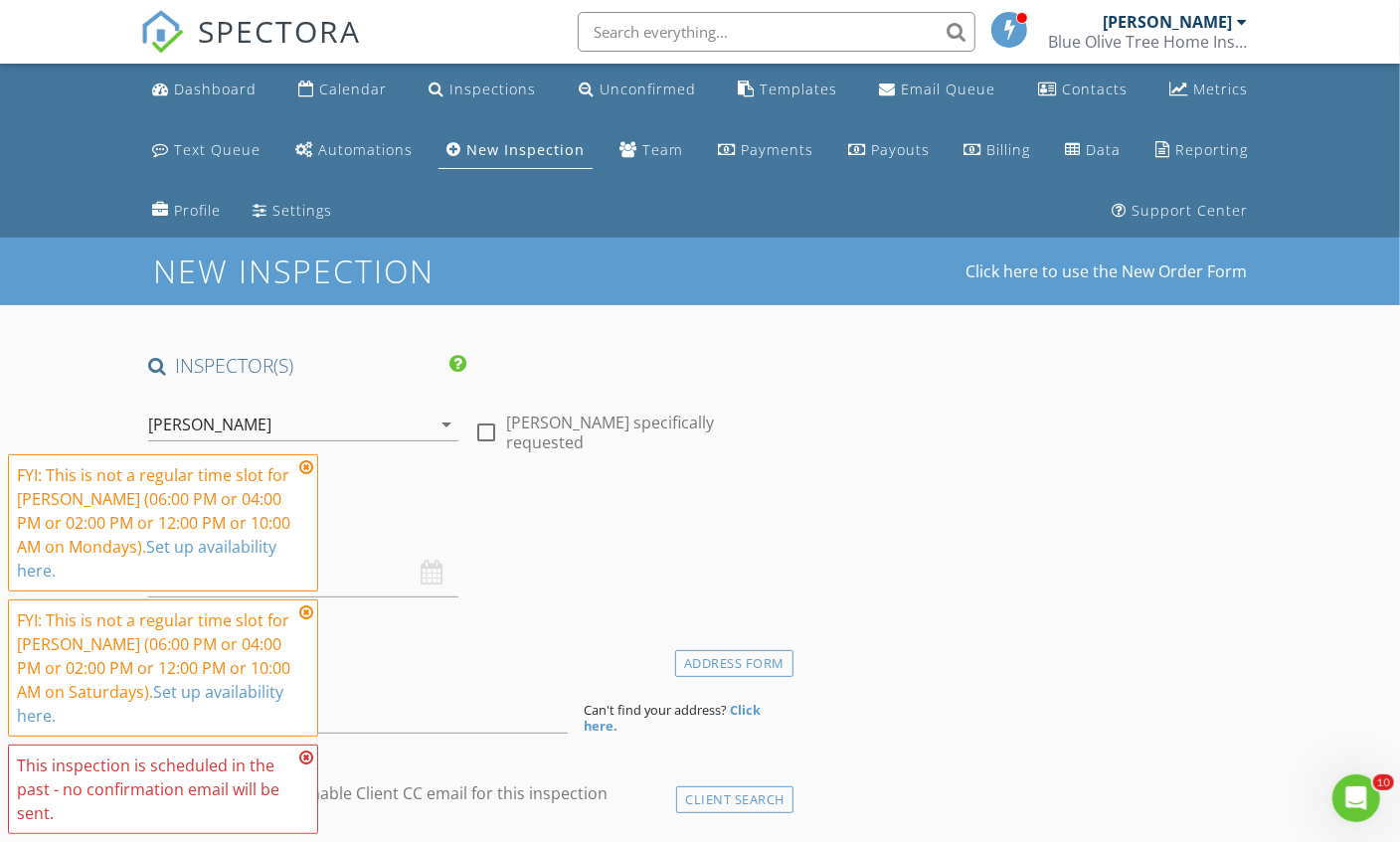 click at bounding box center (306, 467) 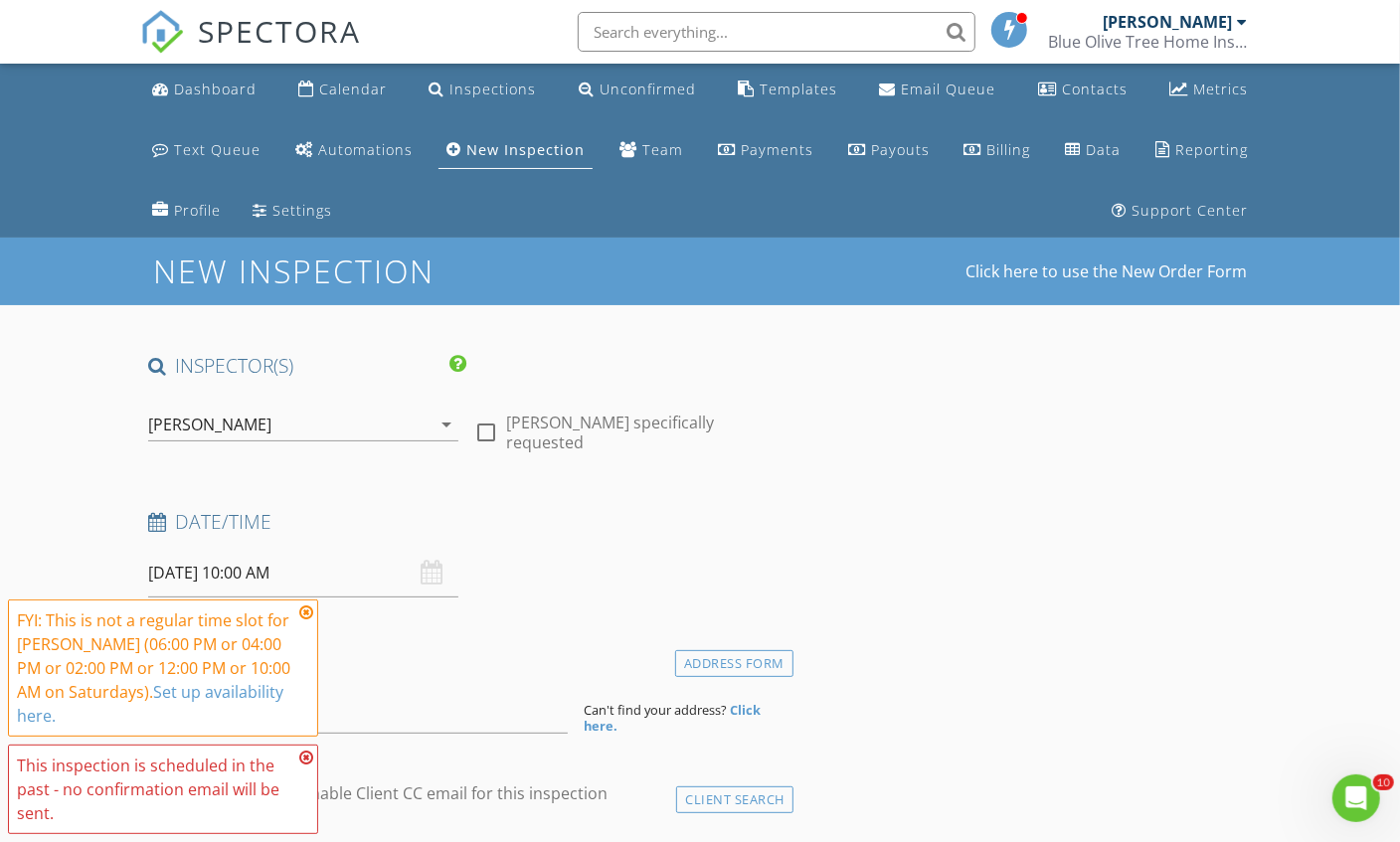 click at bounding box center (306, 612) 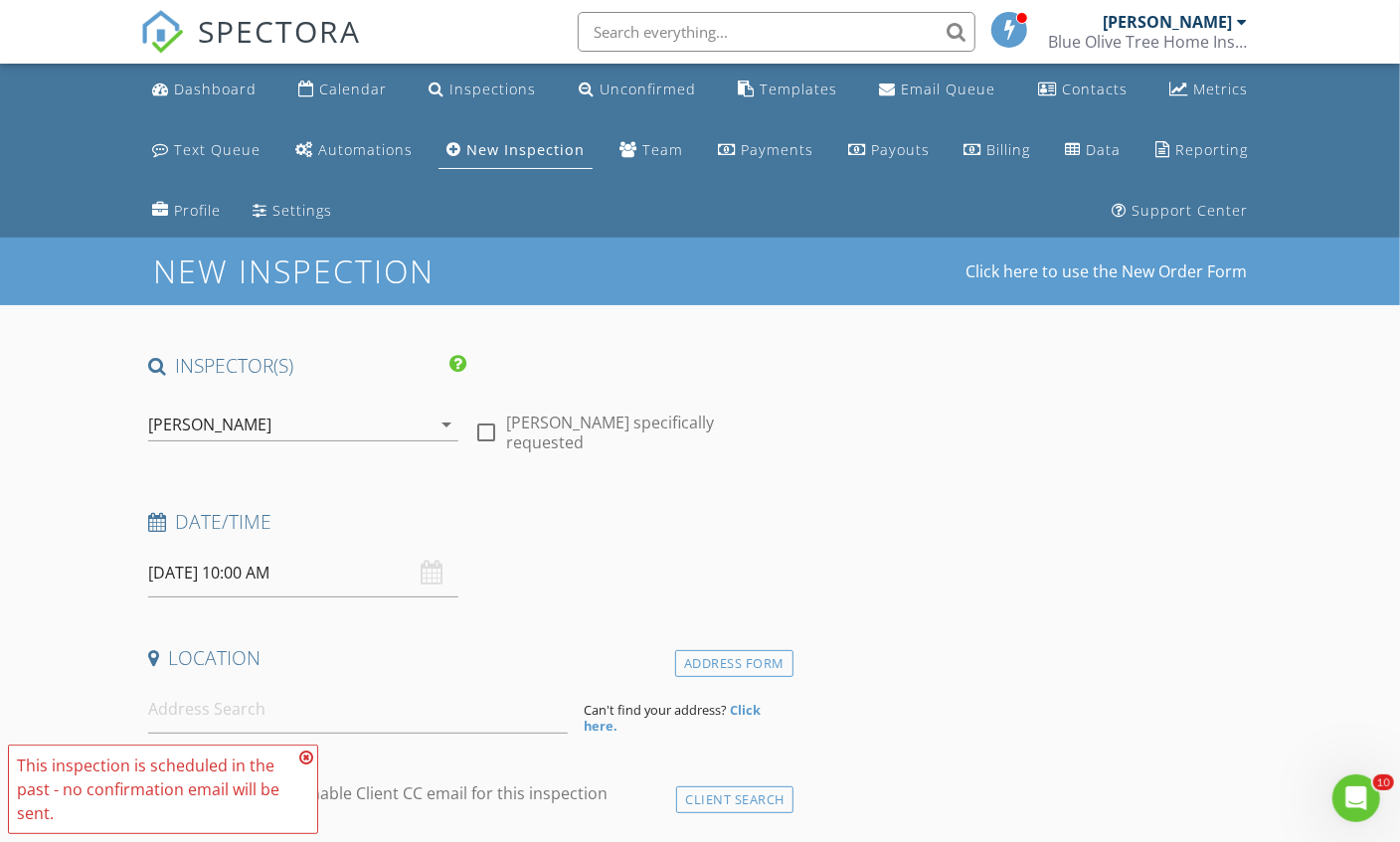 click on "This inspection is scheduled in the past - no confirmation email will be sent." at bounding box center [163, 789] 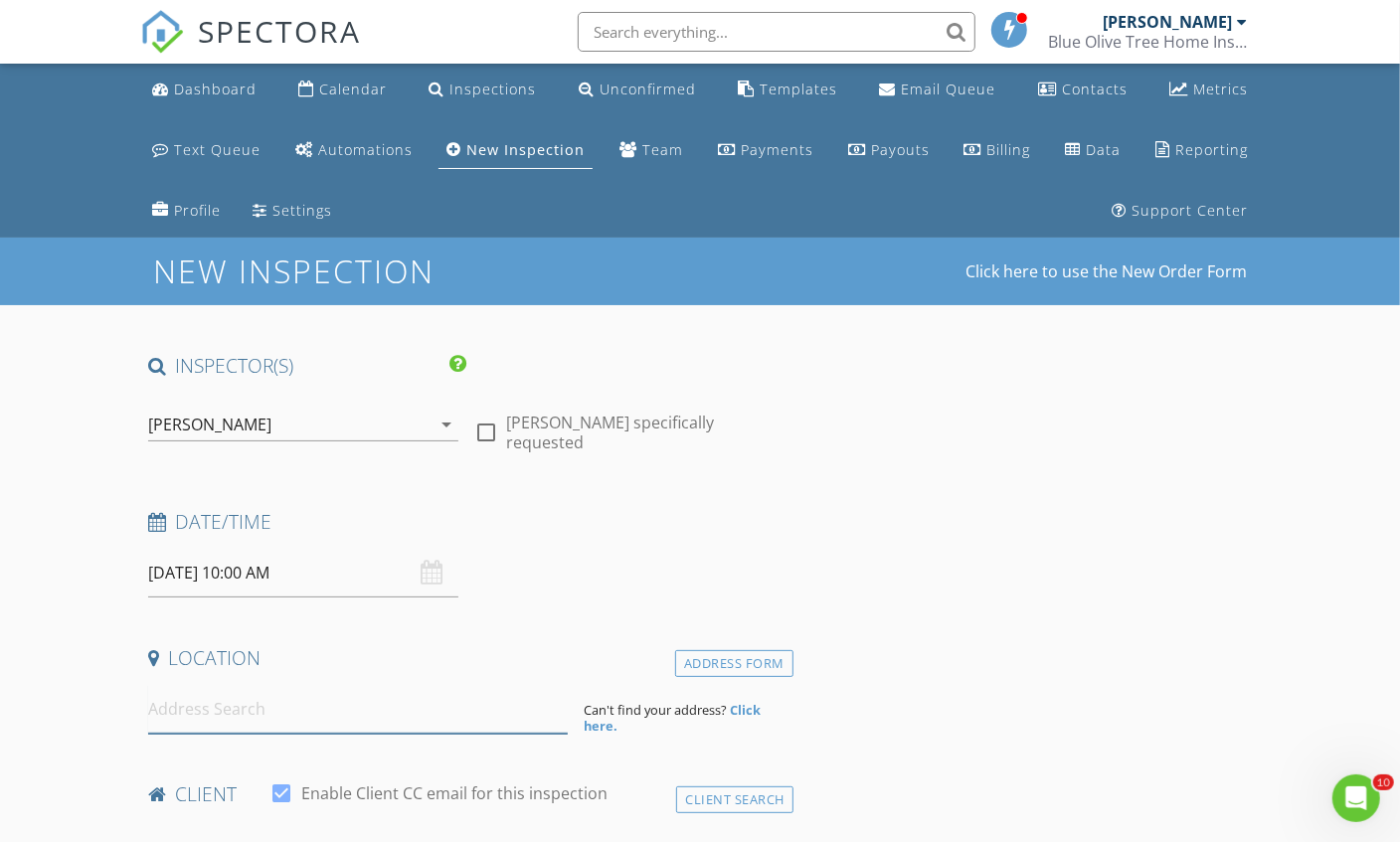 click at bounding box center [358, 709] 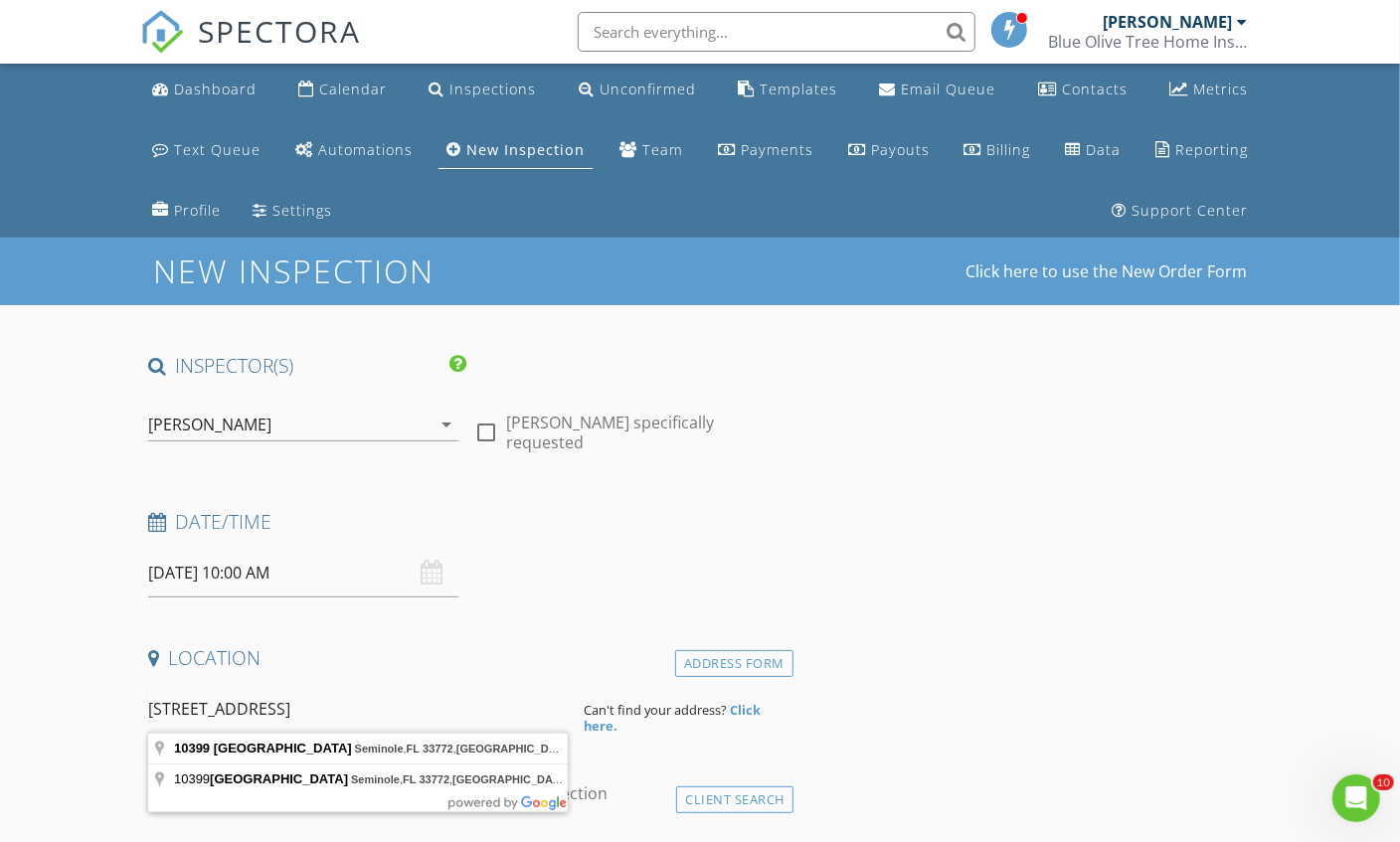 type on "[STREET_ADDRESS]" 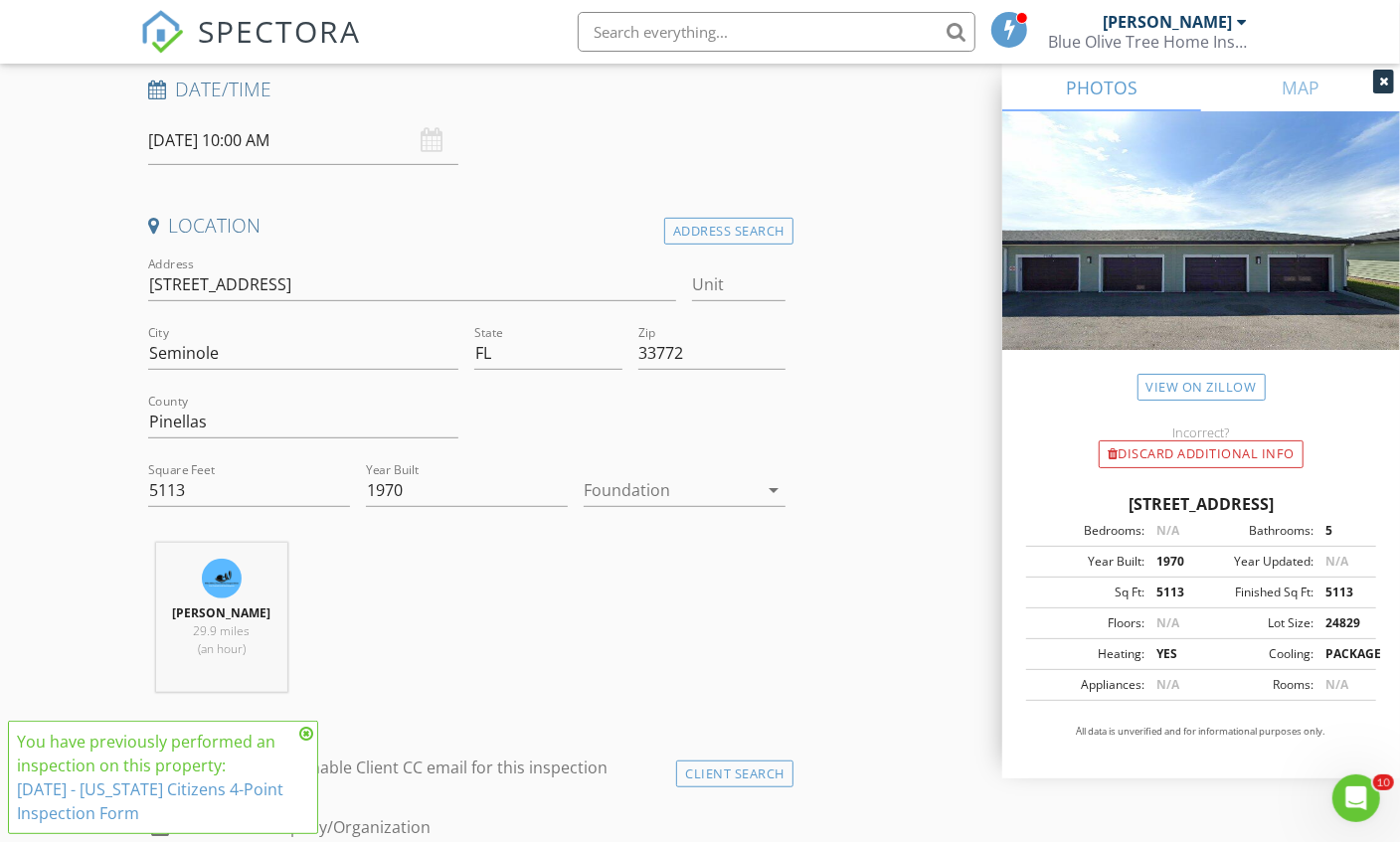scroll, scrollTop: 441, scrollLeft: 0, axis: vertical 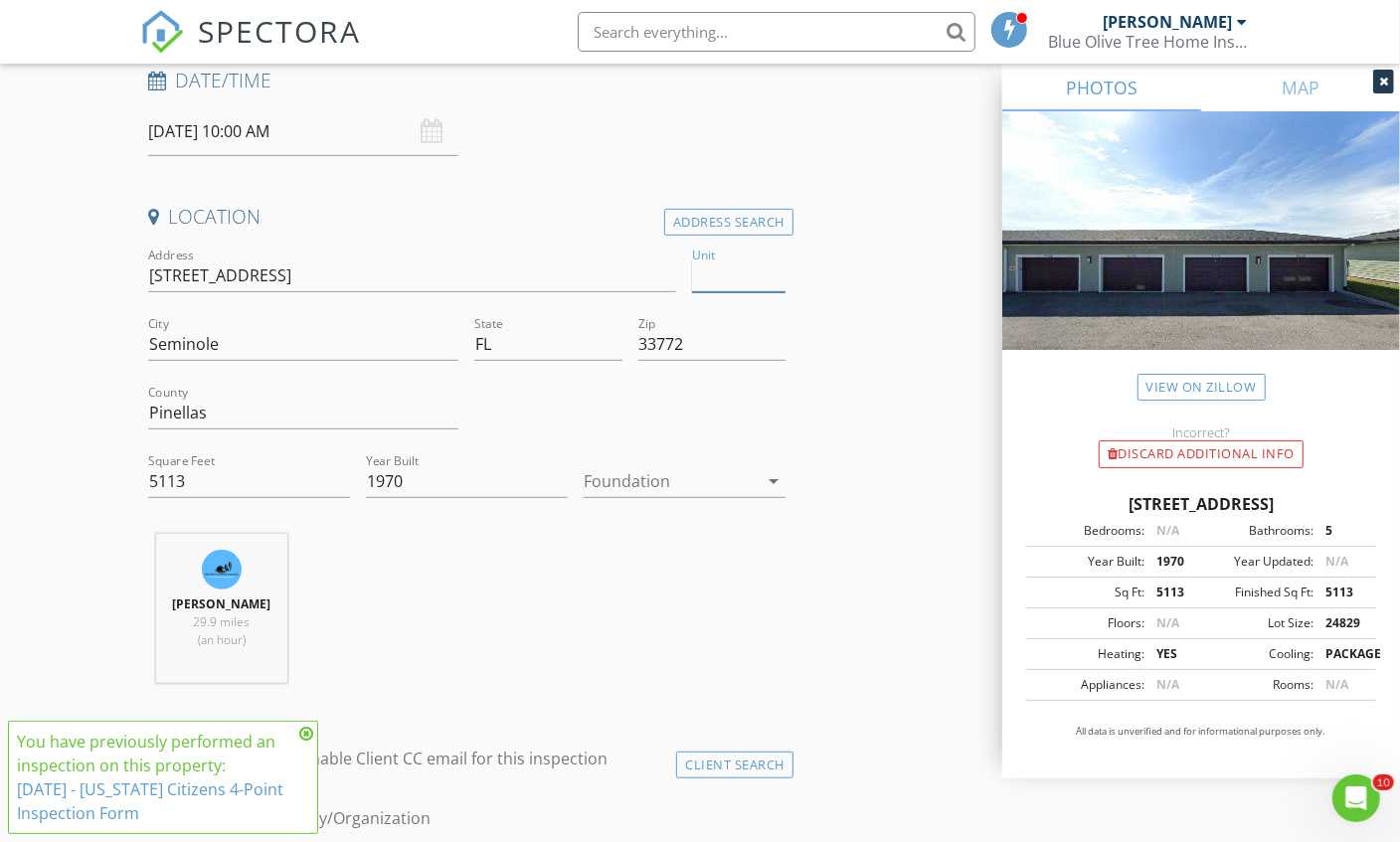 click on "Unit" at bounding box center [739, 275] 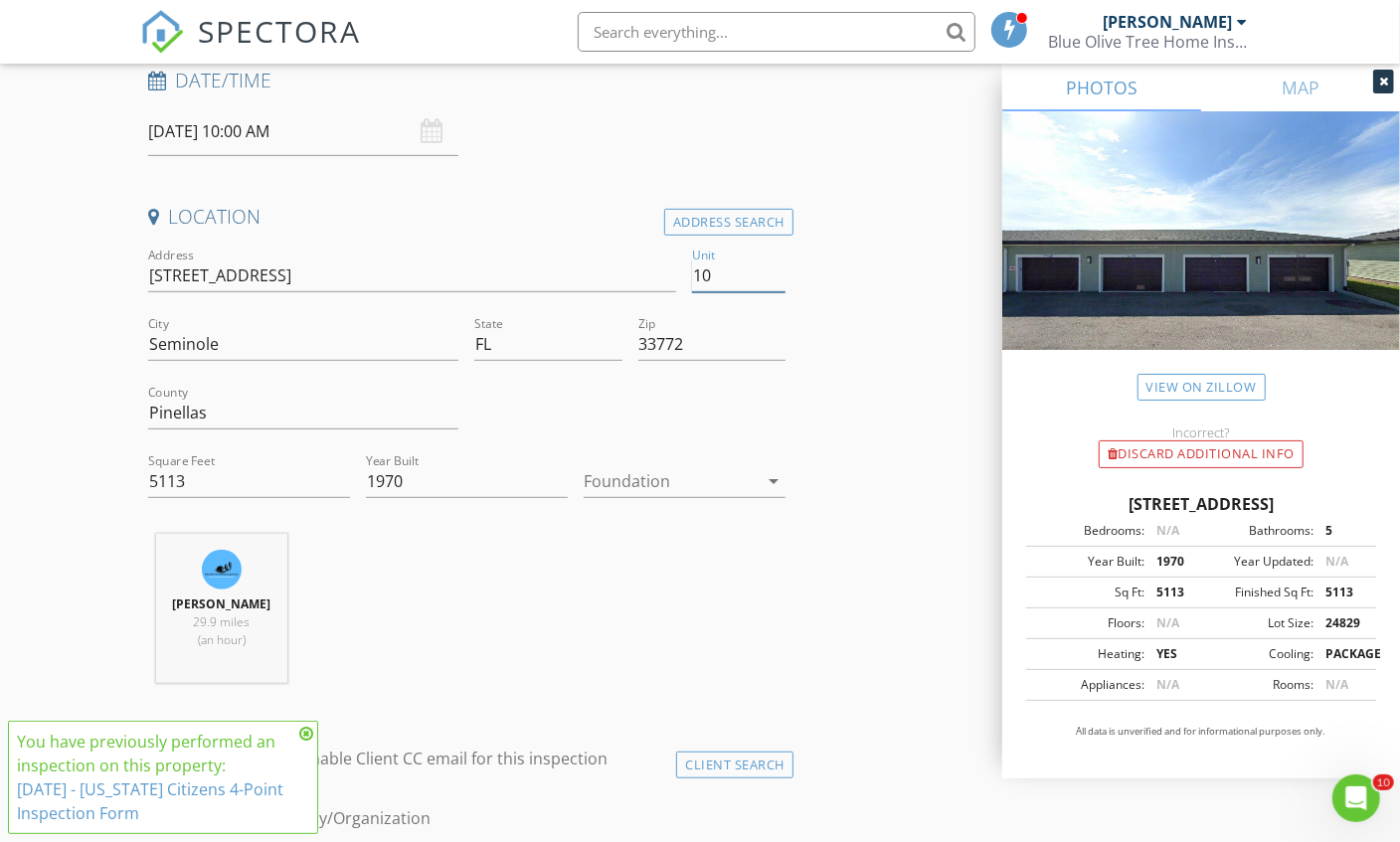type on "104" 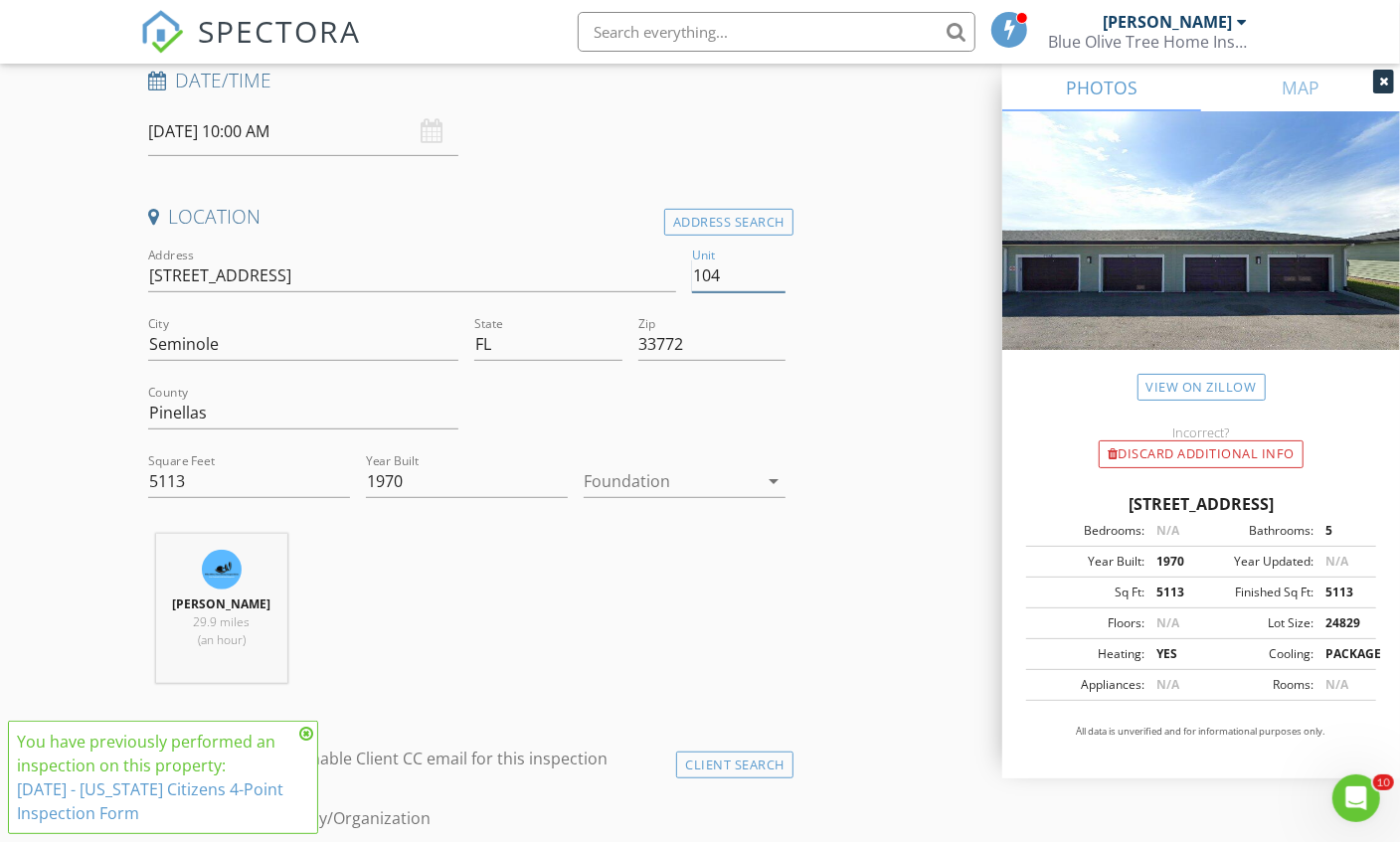 type 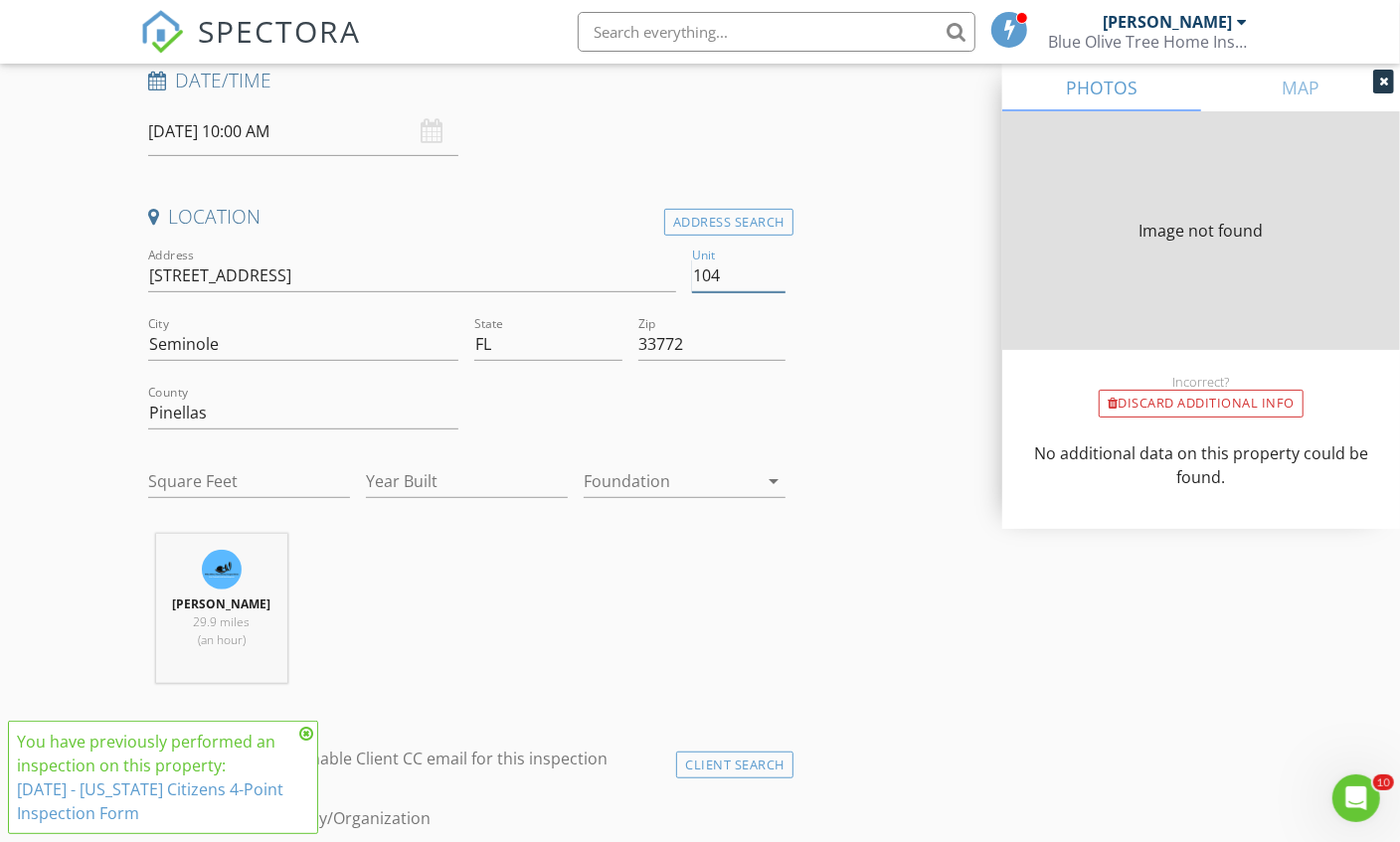 type on "960" 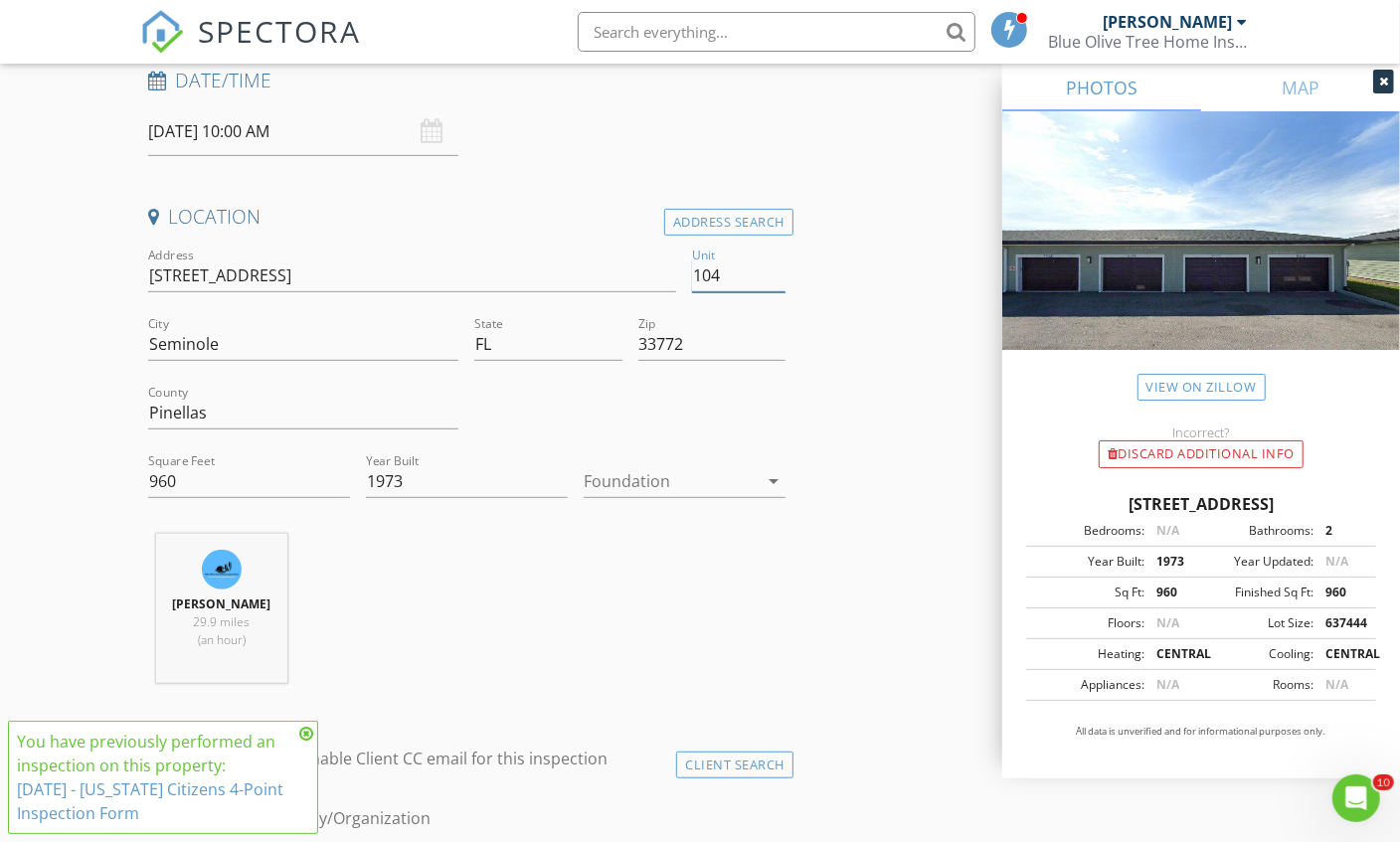 type on "104" 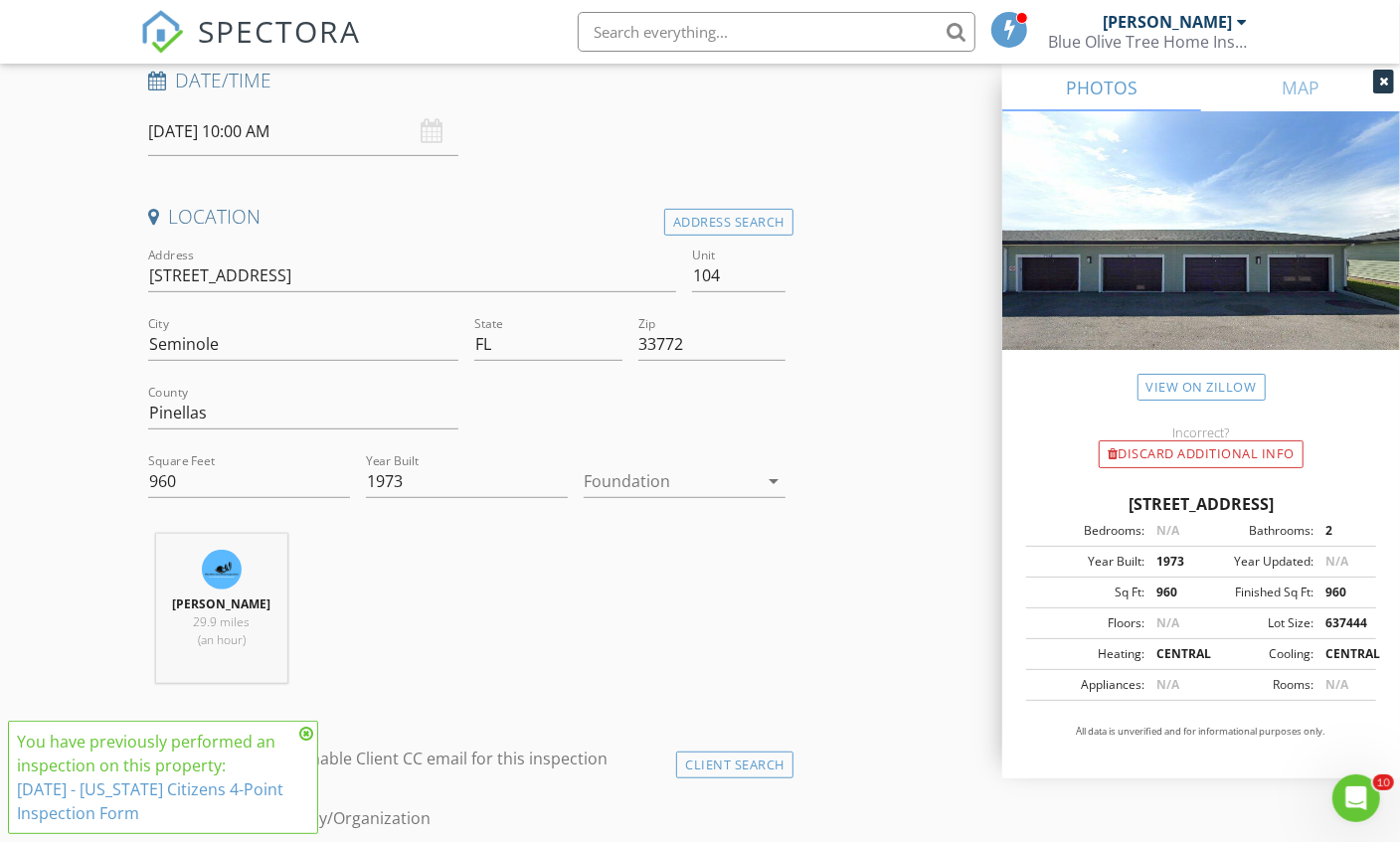 click on "Address Search" at bounding box center [729, 222] 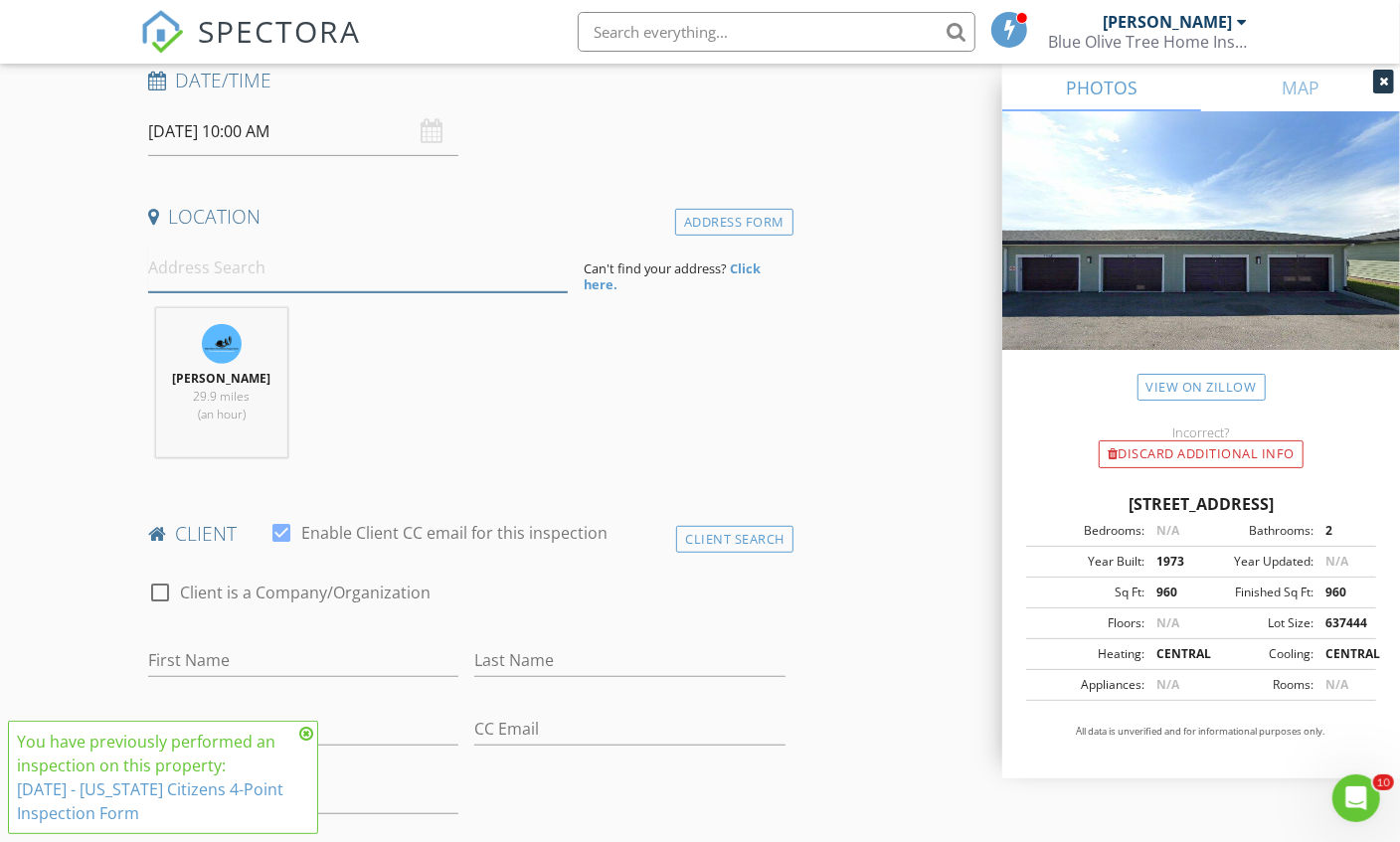 click at bounding box center (358, 267) 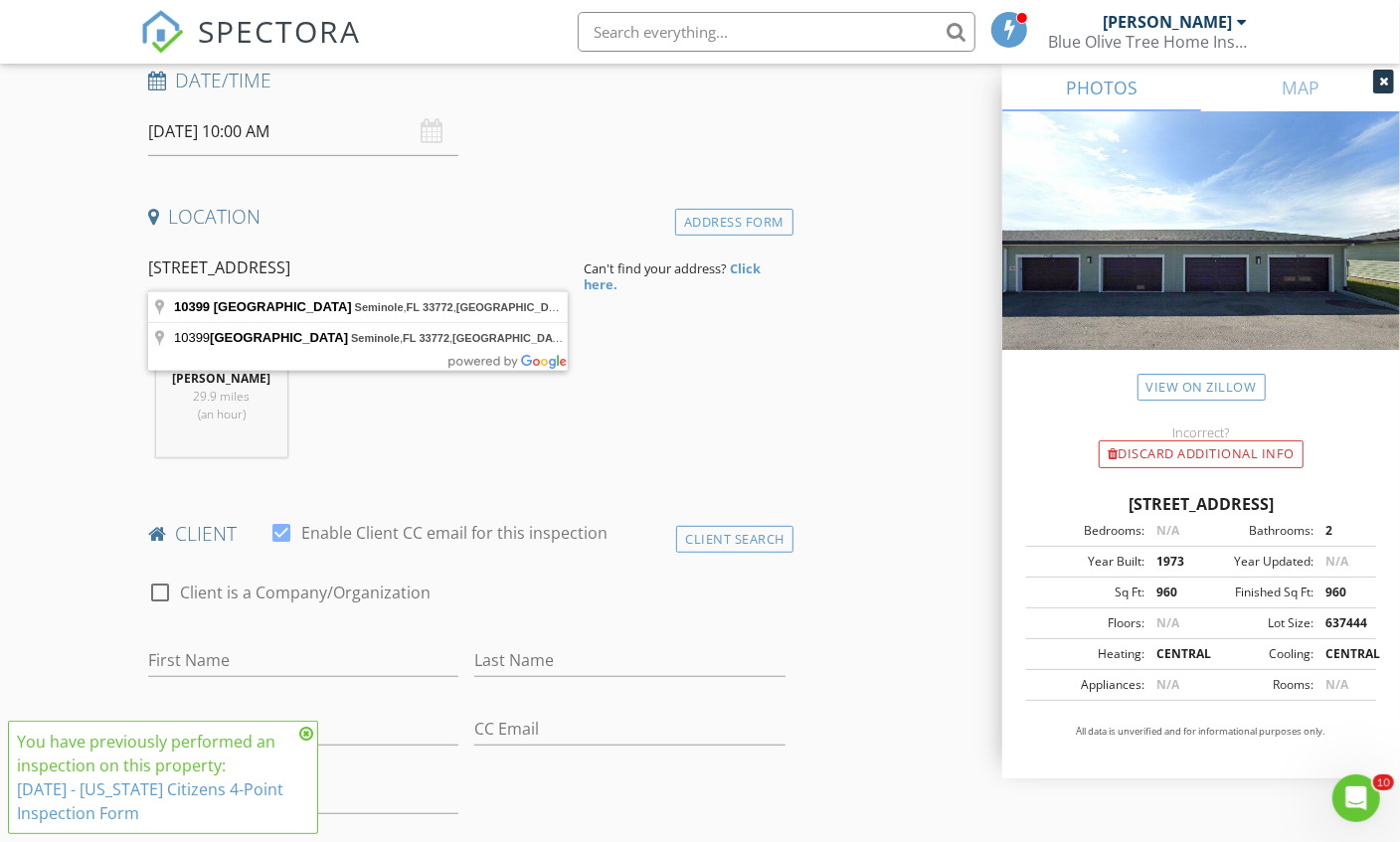 type on "10399 67th Street North, Seminole, FL 33772, USA" 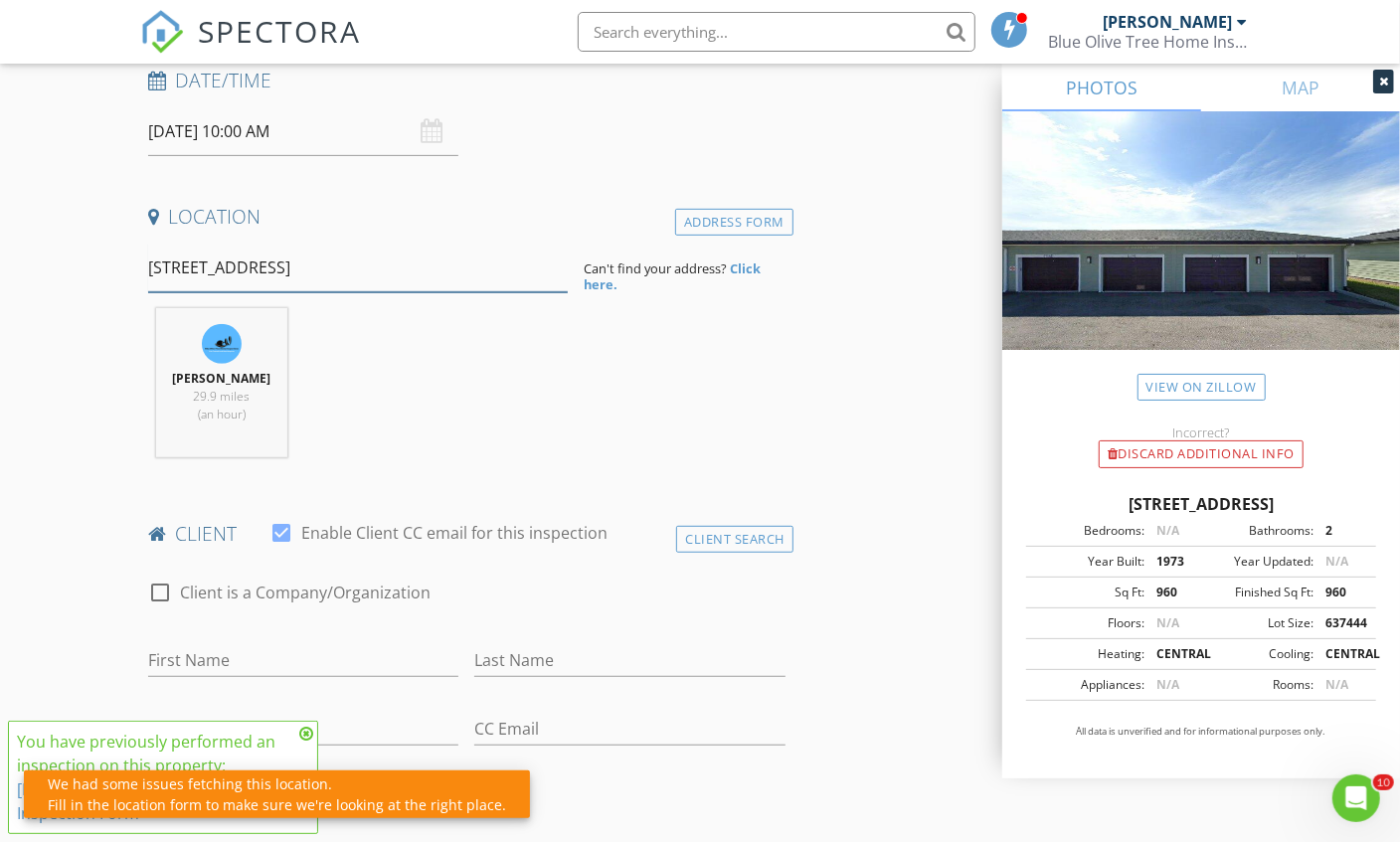 click on "10399 67th Street North, Seminole, FL 33772, USA" at bounding box center (358, 267) 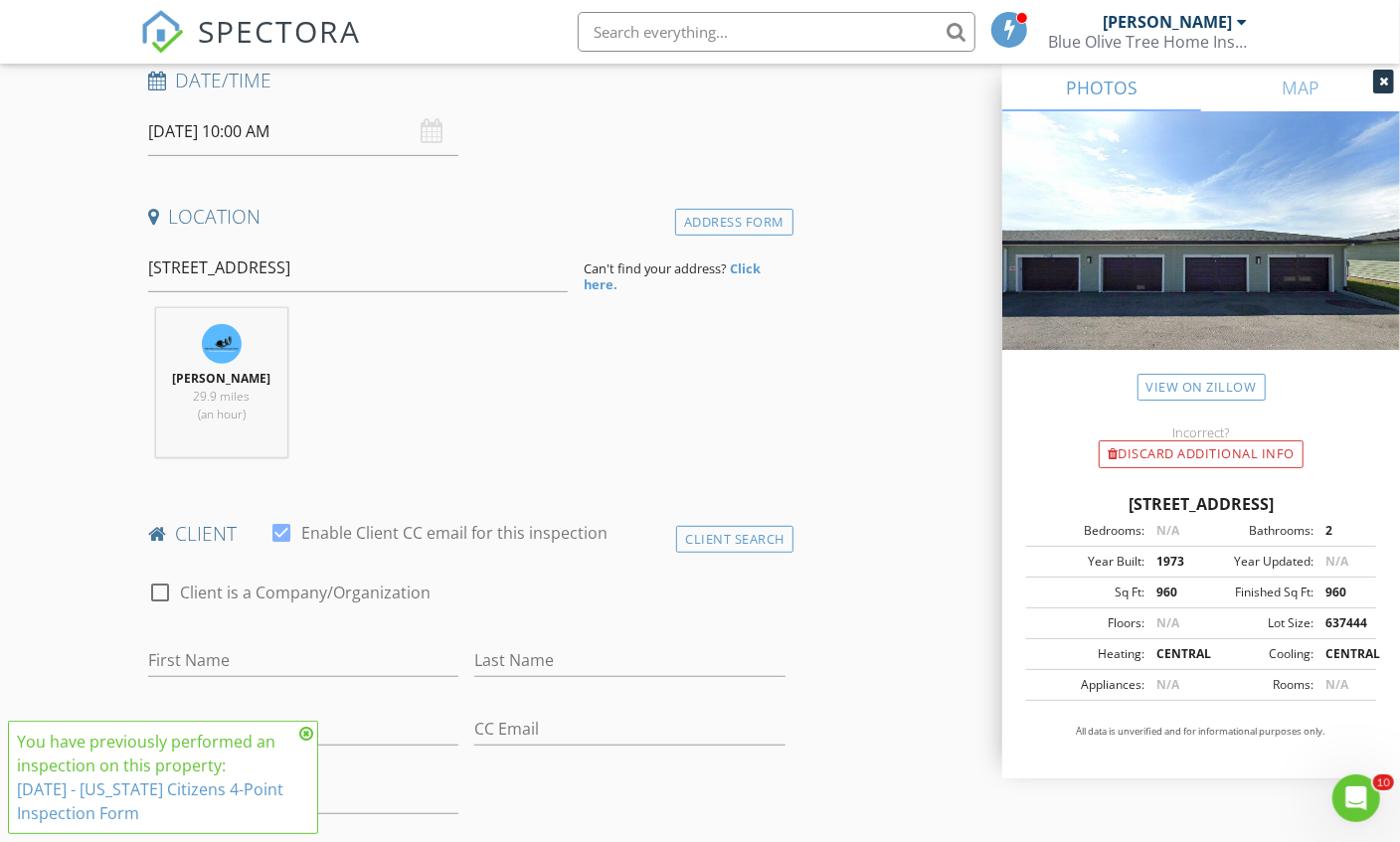 click on "Address Form" at bounding box center [734, 222] 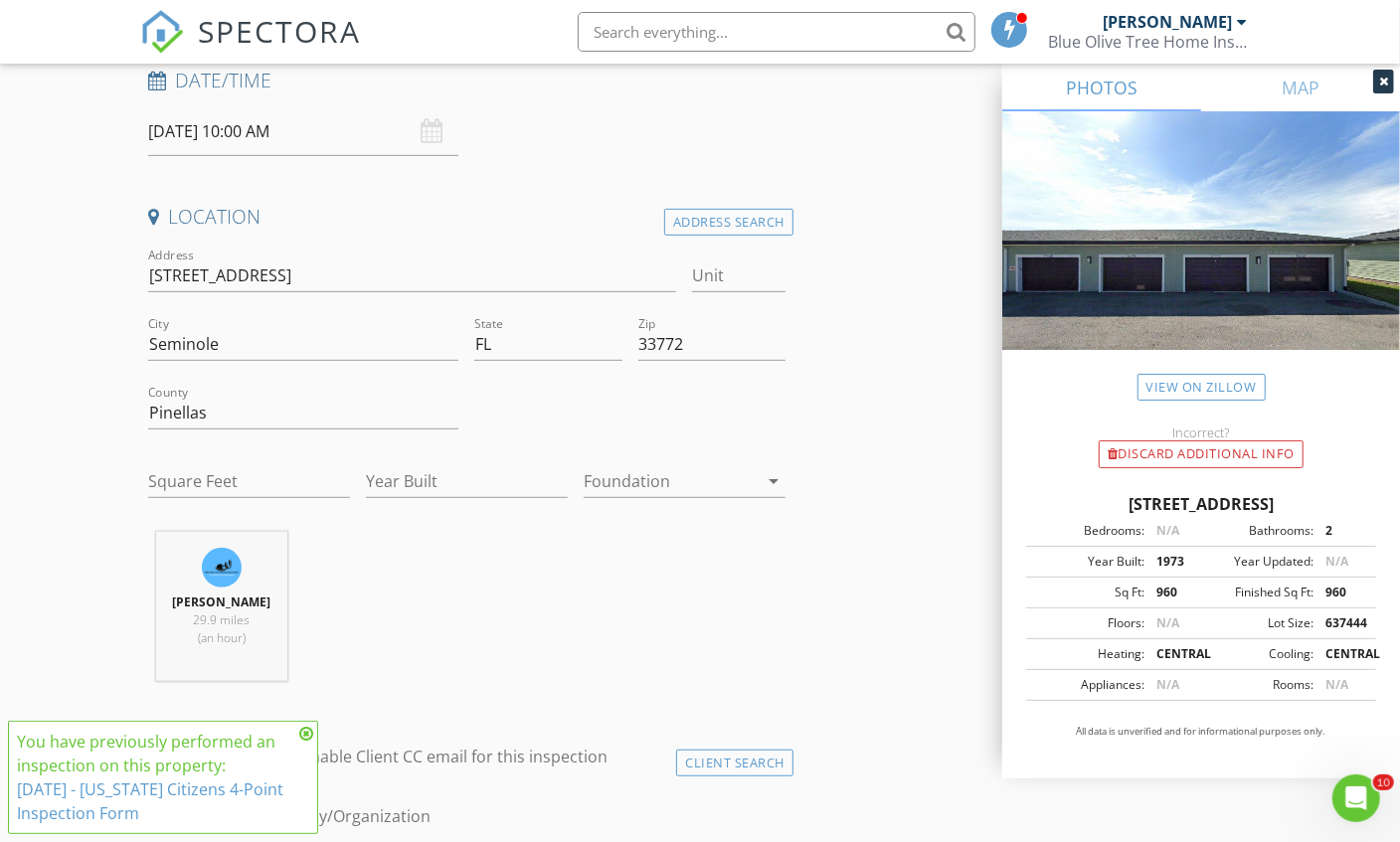 type on "5113" 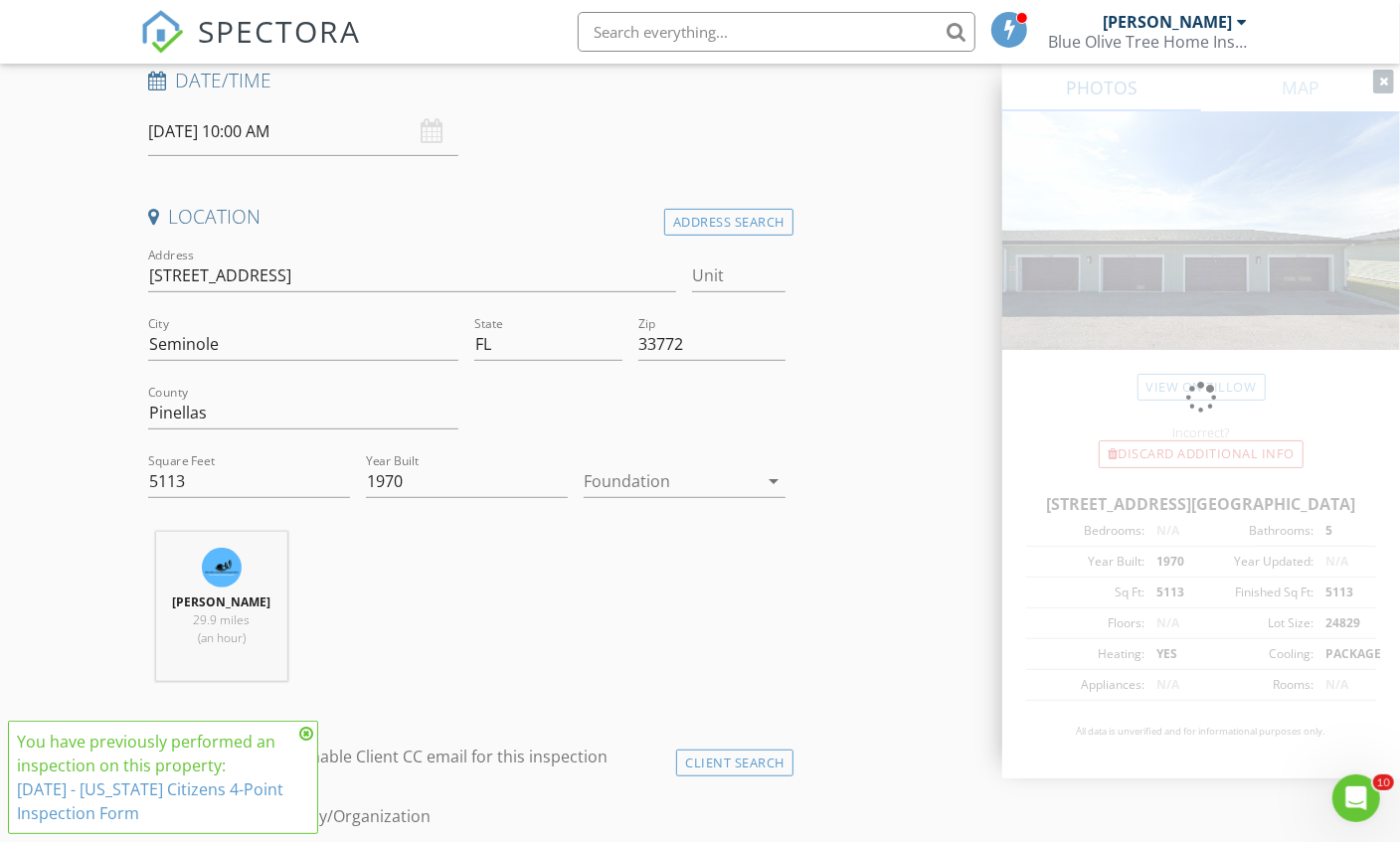 click on "Address Search" at bounding box center [729, 222] 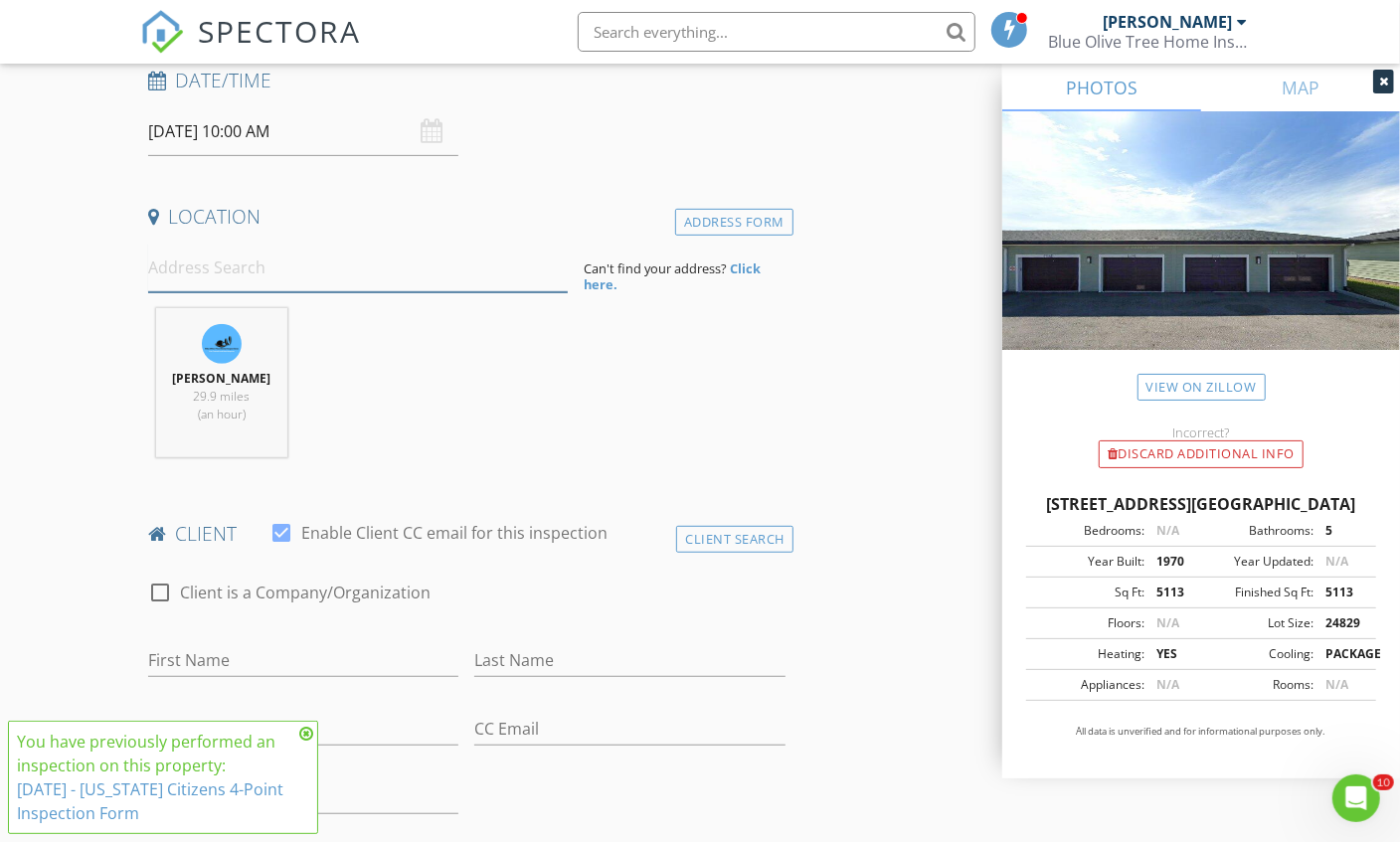 click at bounding box center [358, 267] 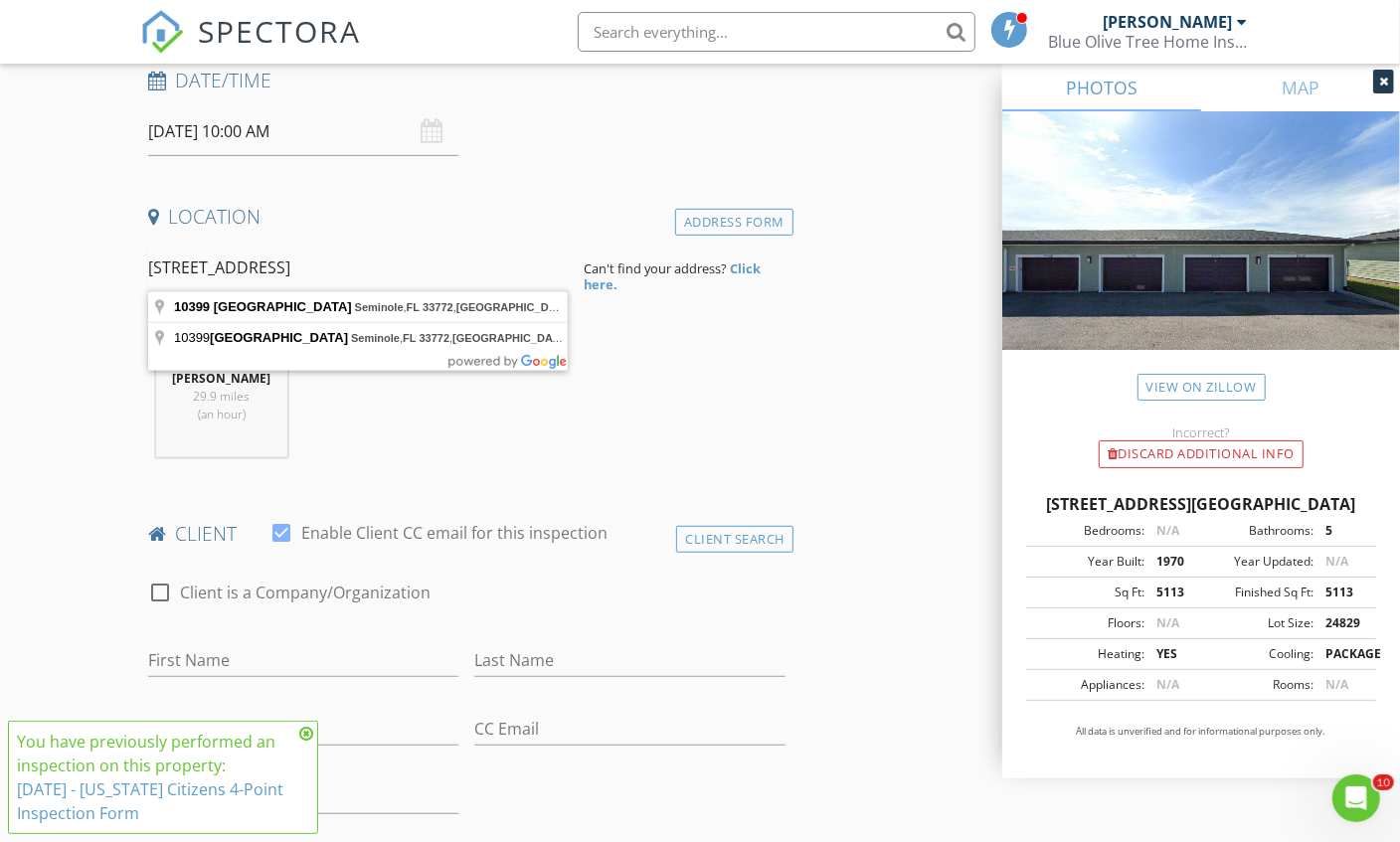 type on "10399 67th Ave N, Seminole, FL 33772, USA" 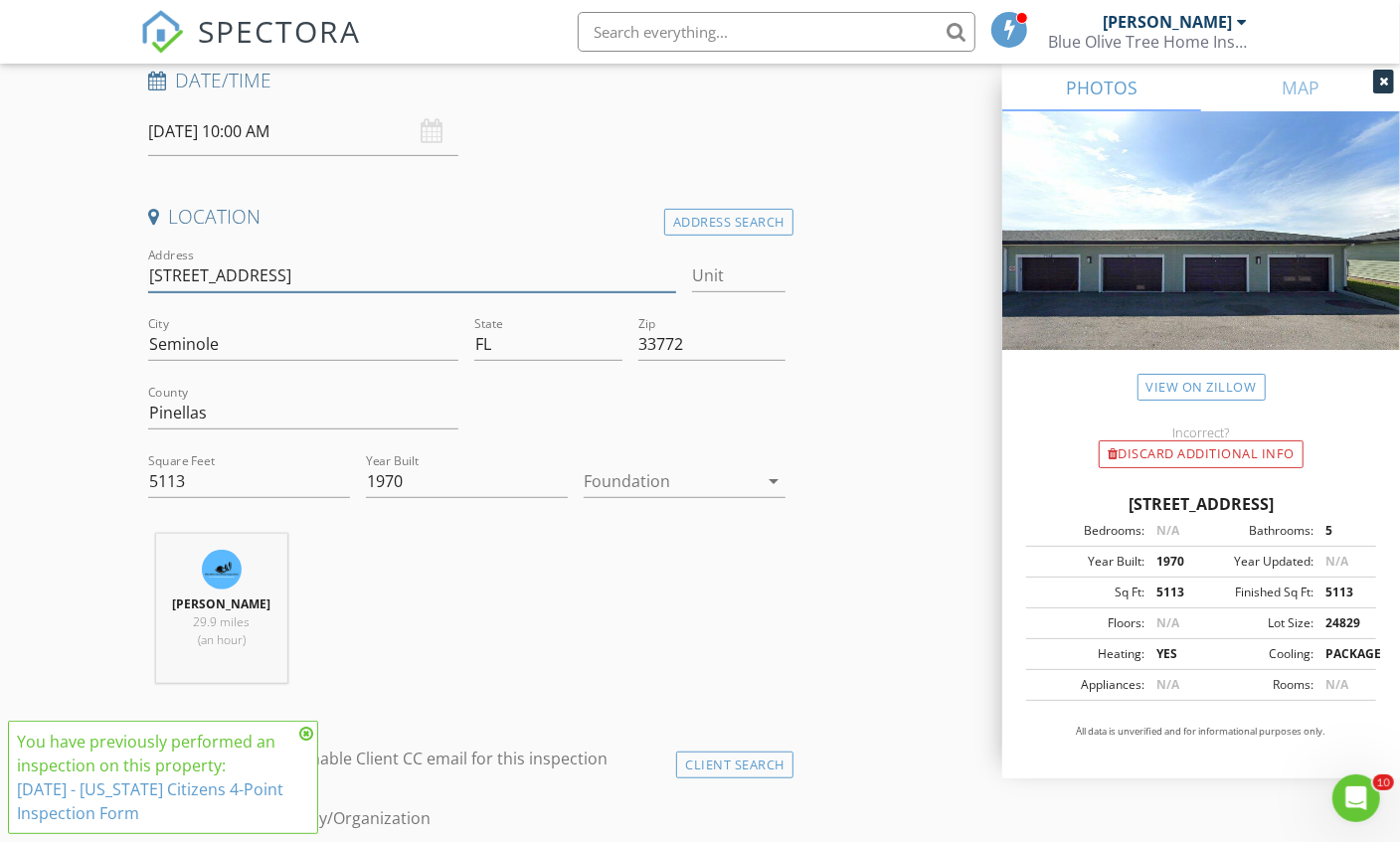 click on "10399 67th Ave N" at bounding box center (413, 275) 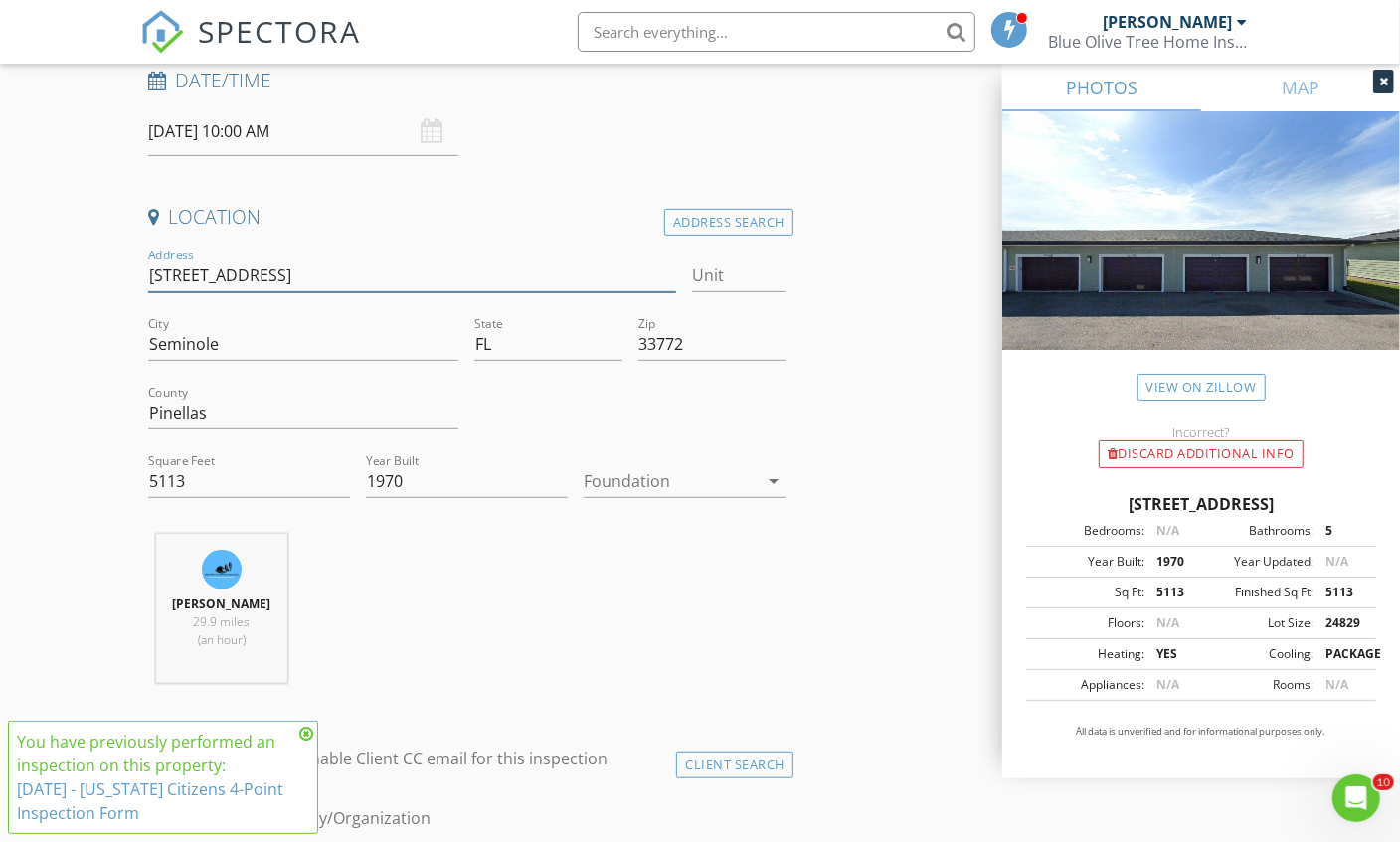 type on "10399 67th Ave" 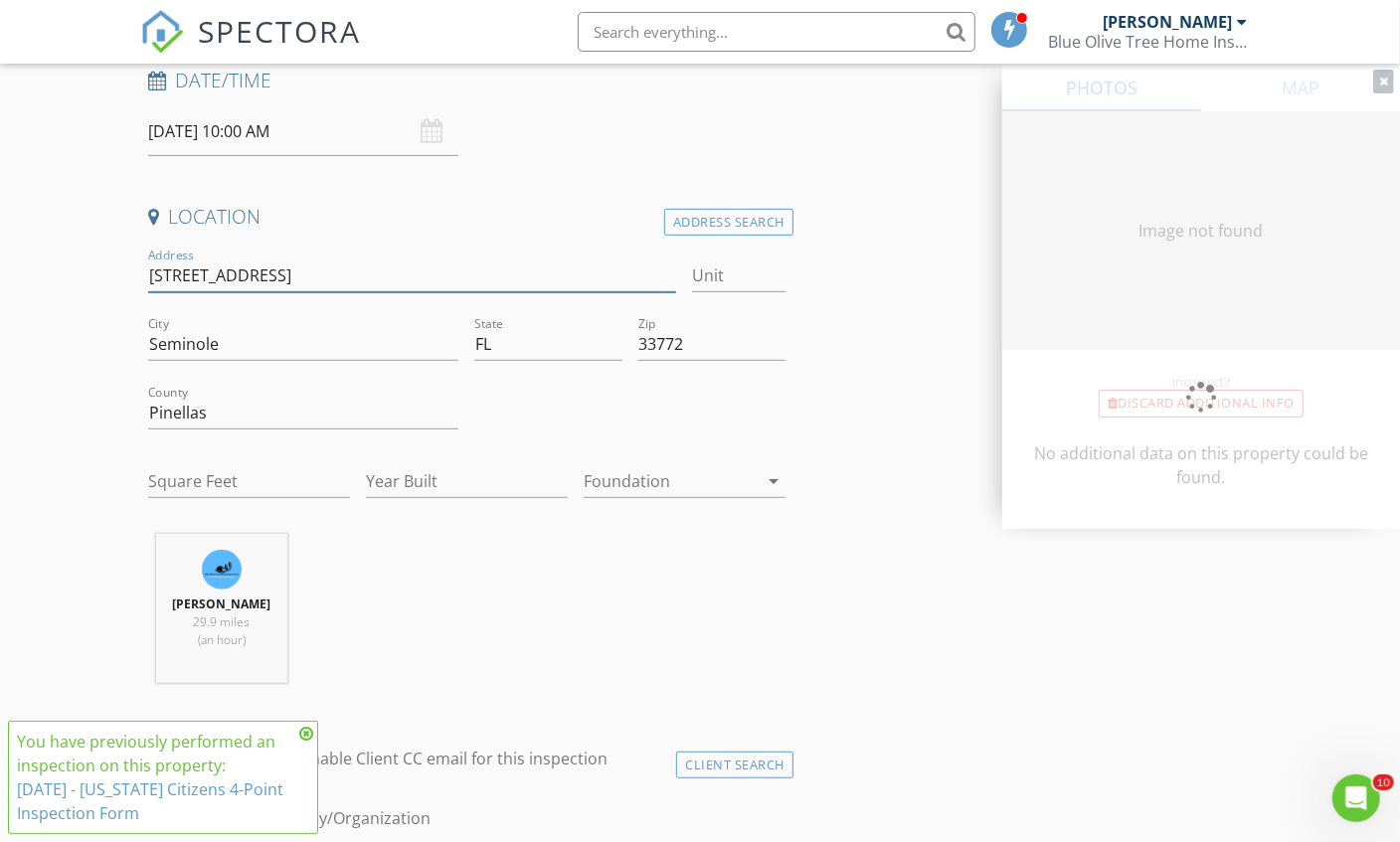 type on "10399 67th Ave" 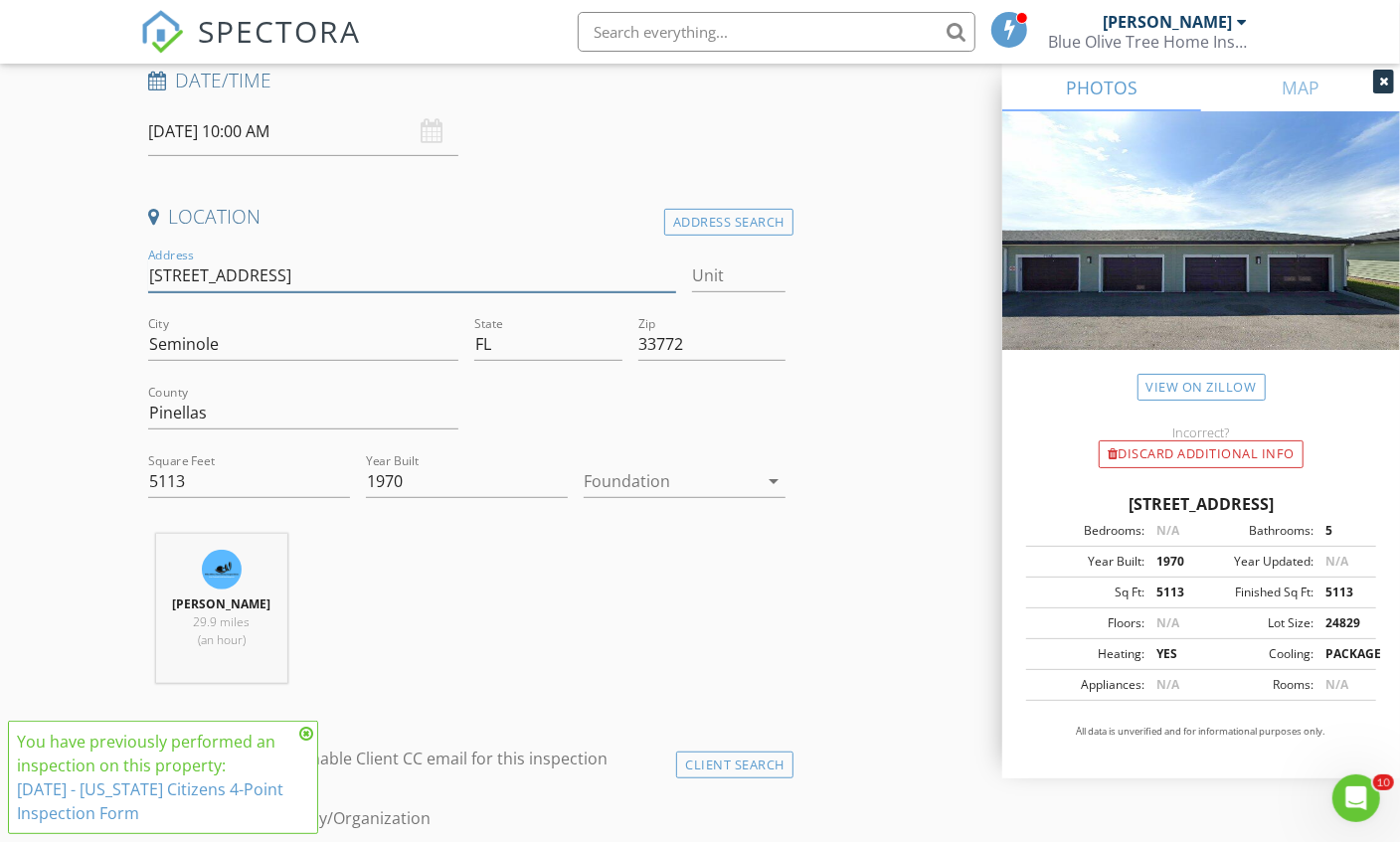 type 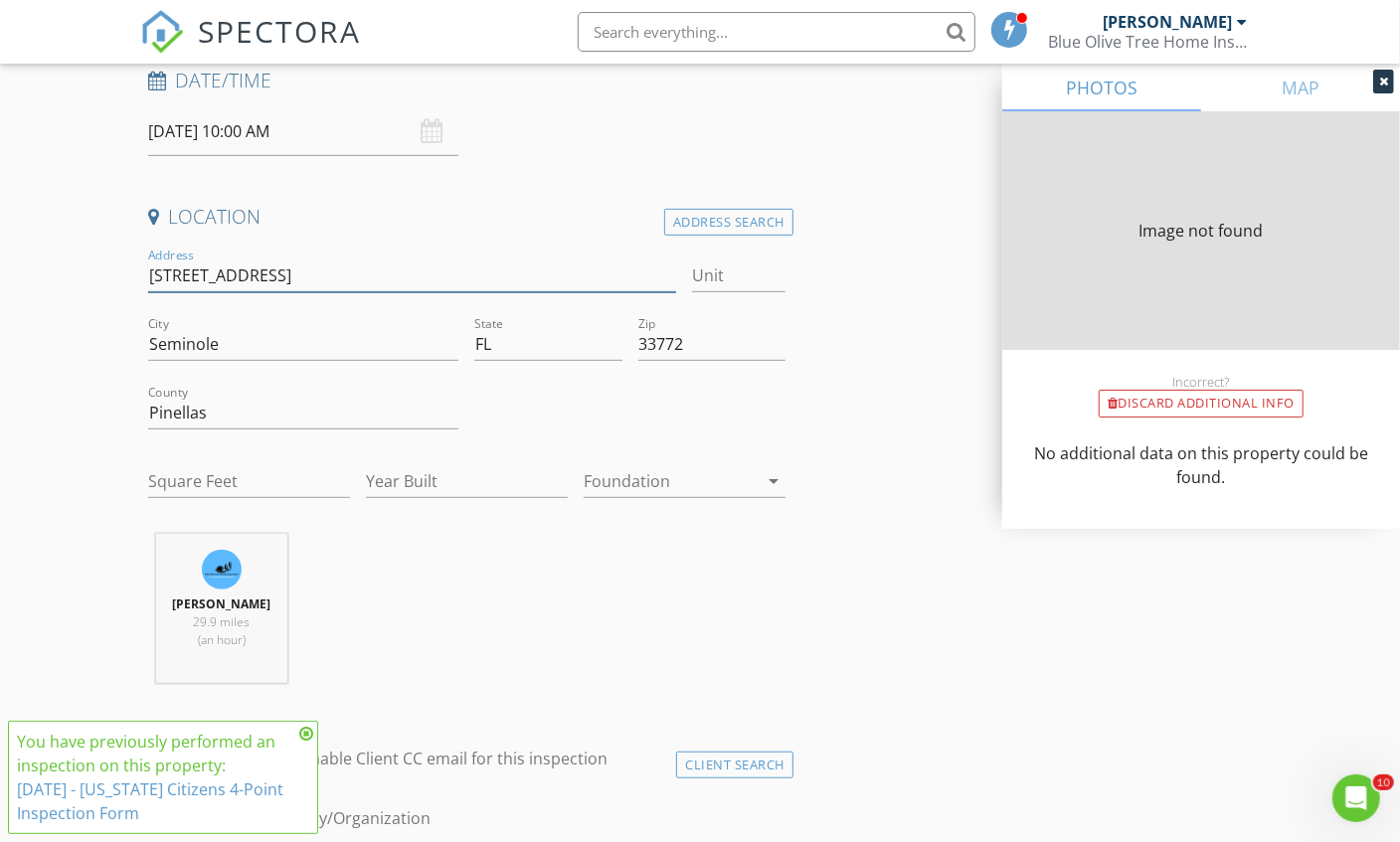 type on "5113" 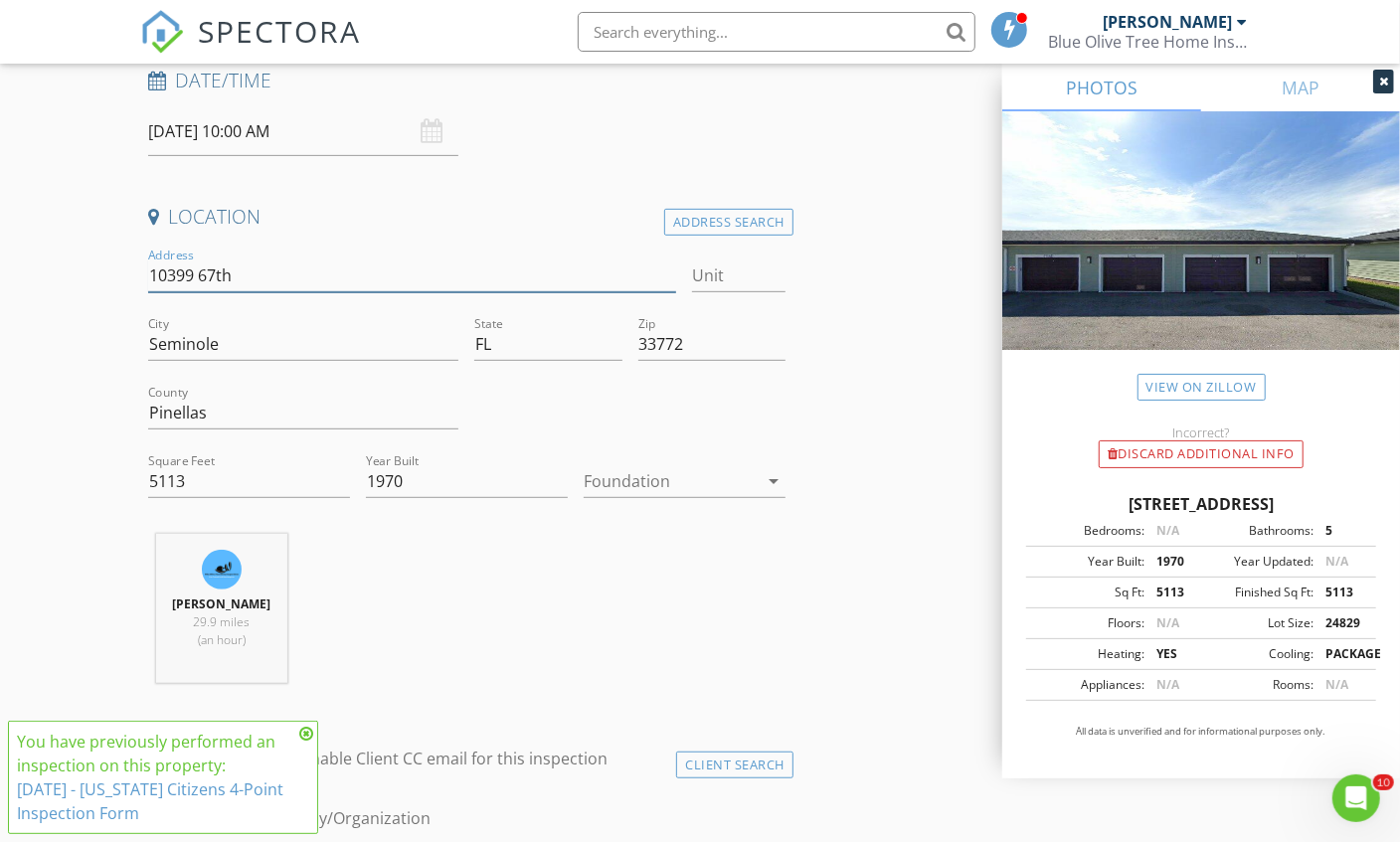 type on "10399 67th" 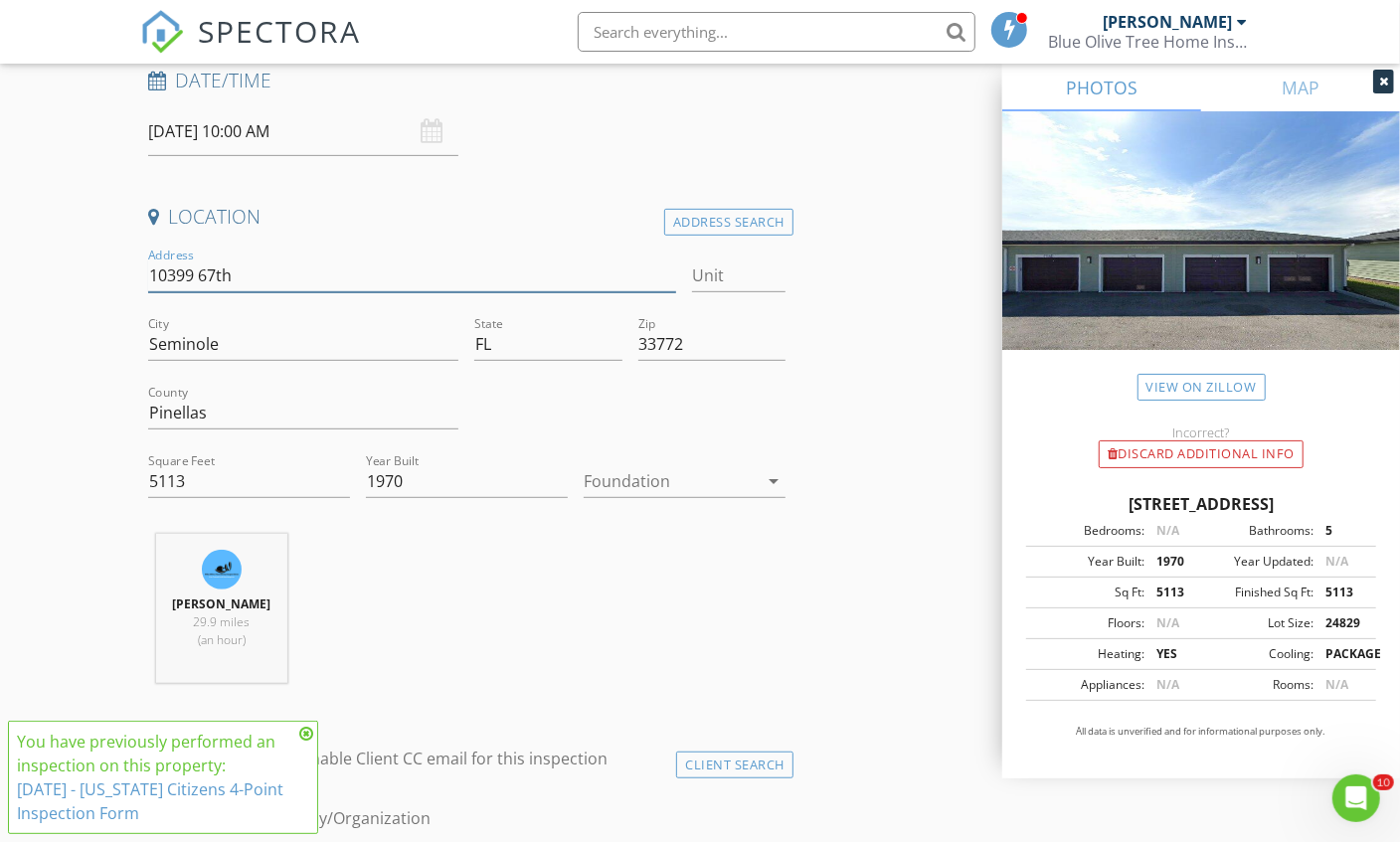 type 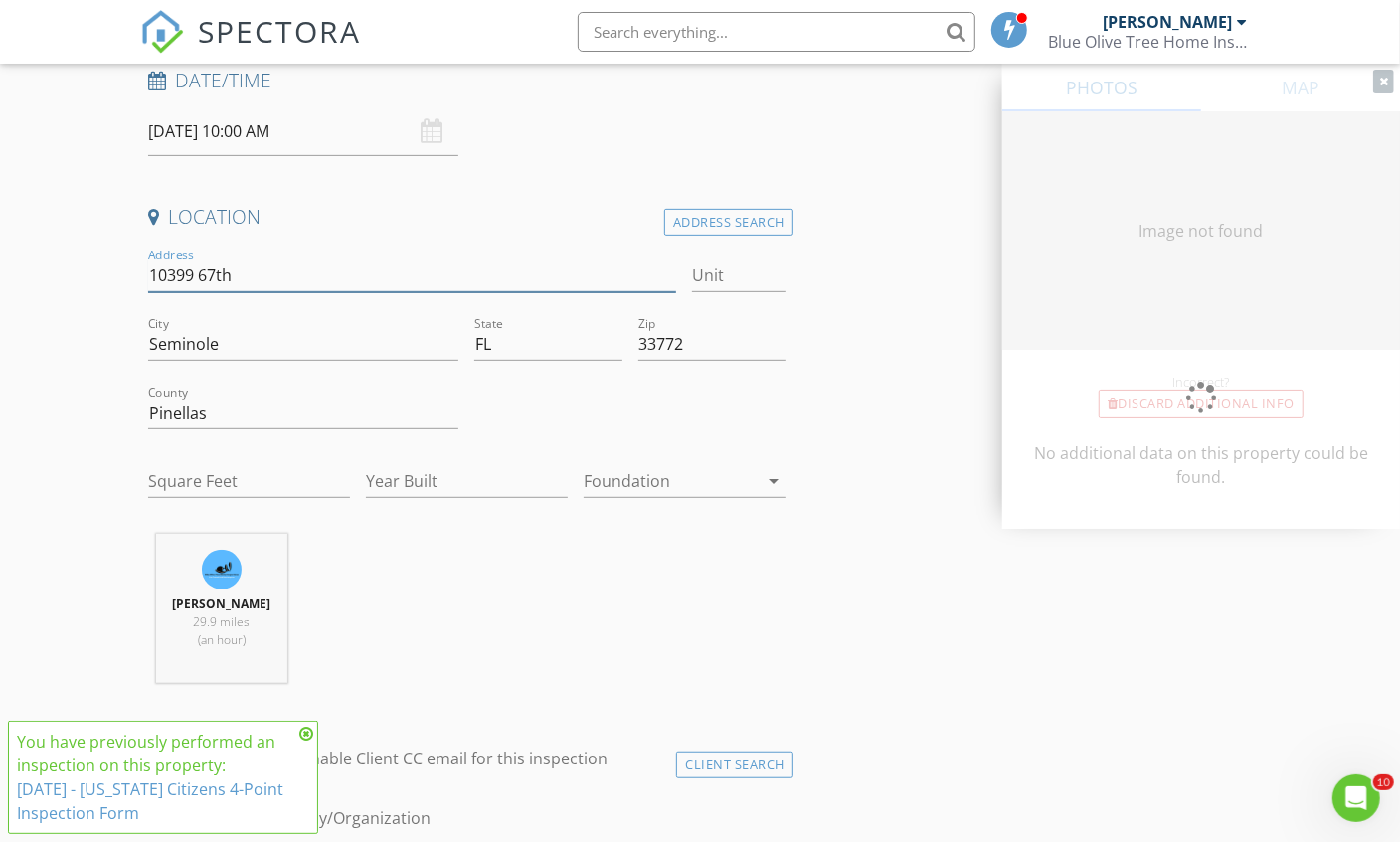 type on "5113" 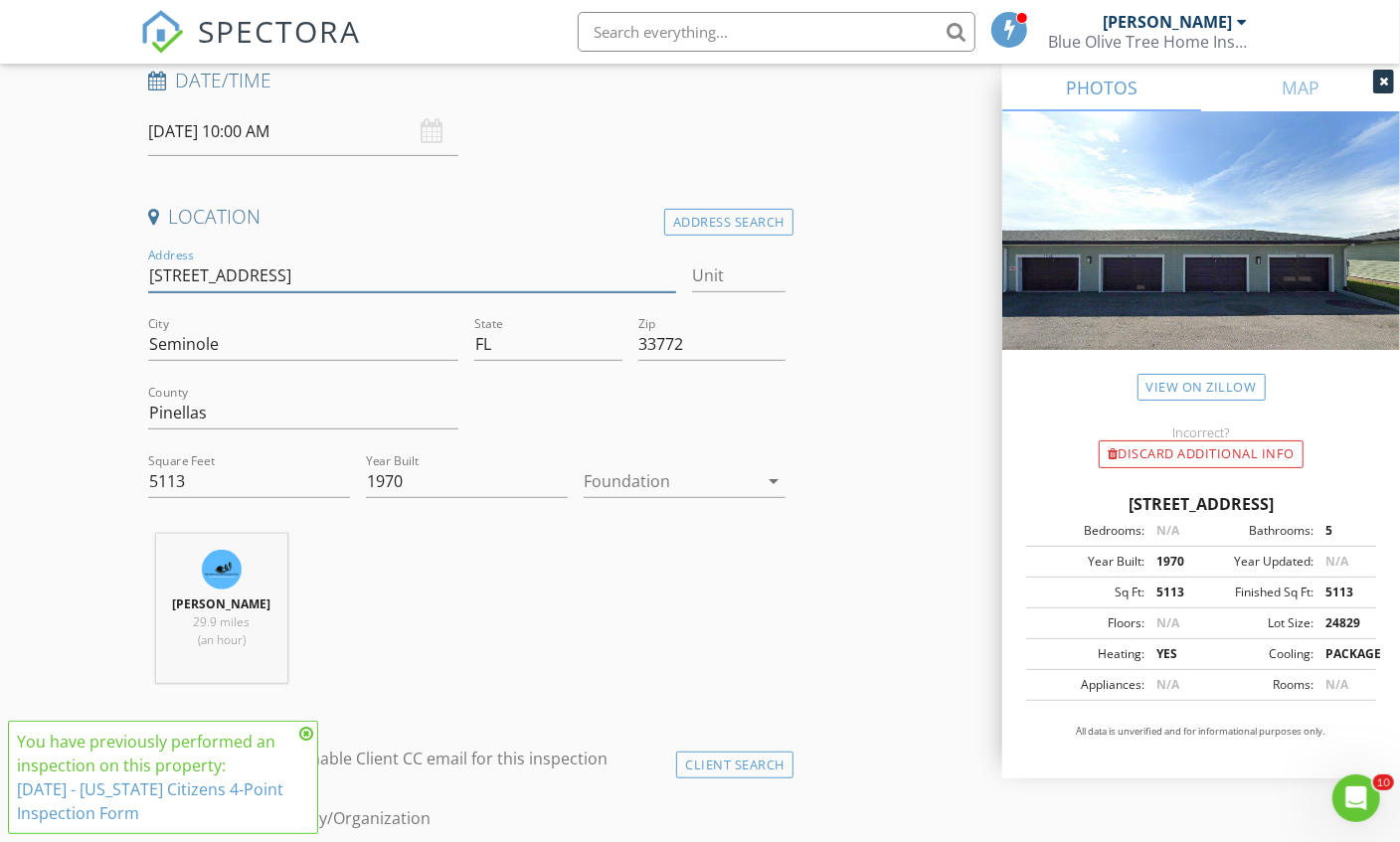 type on "10399 67th st" 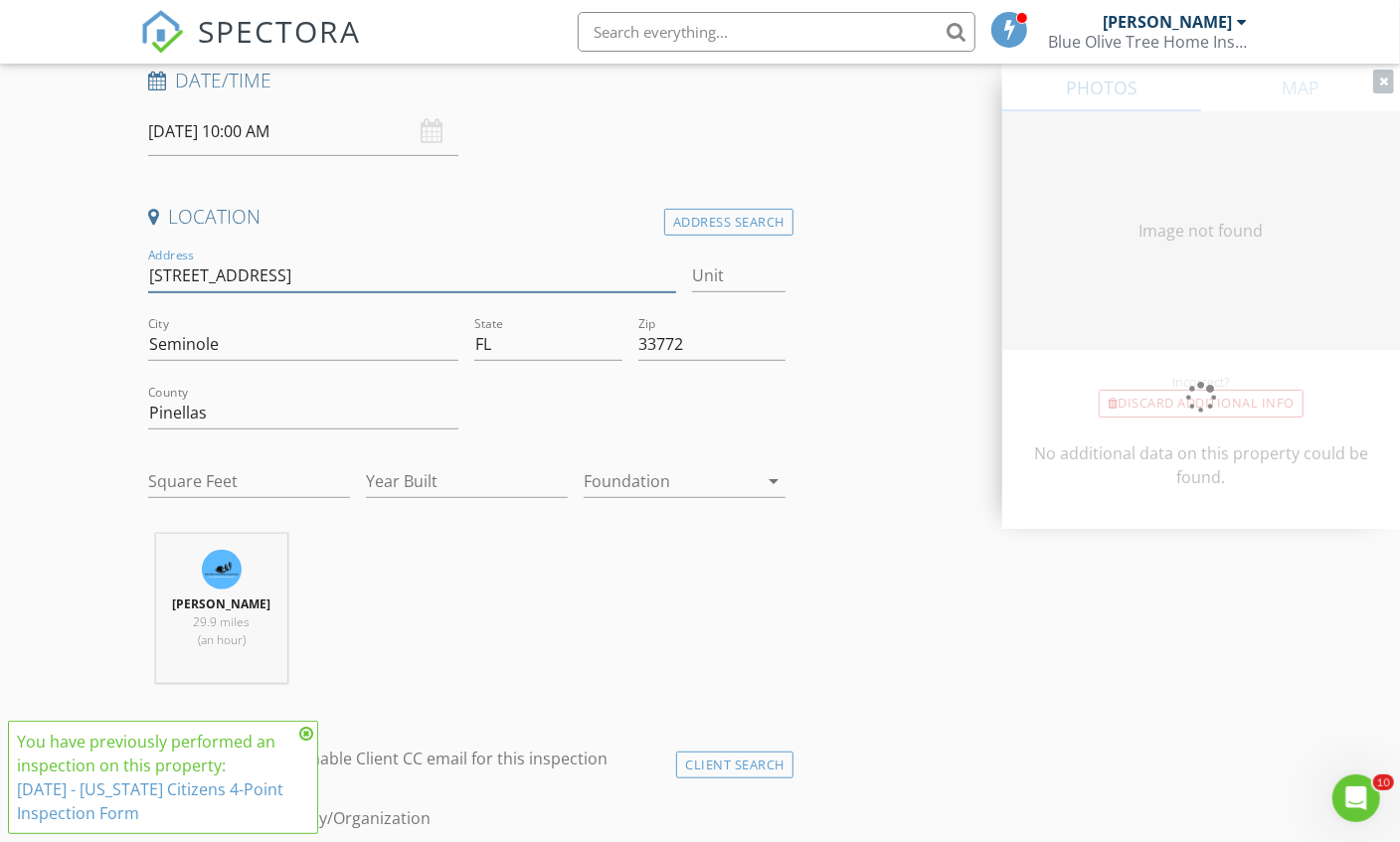 type on "5113" 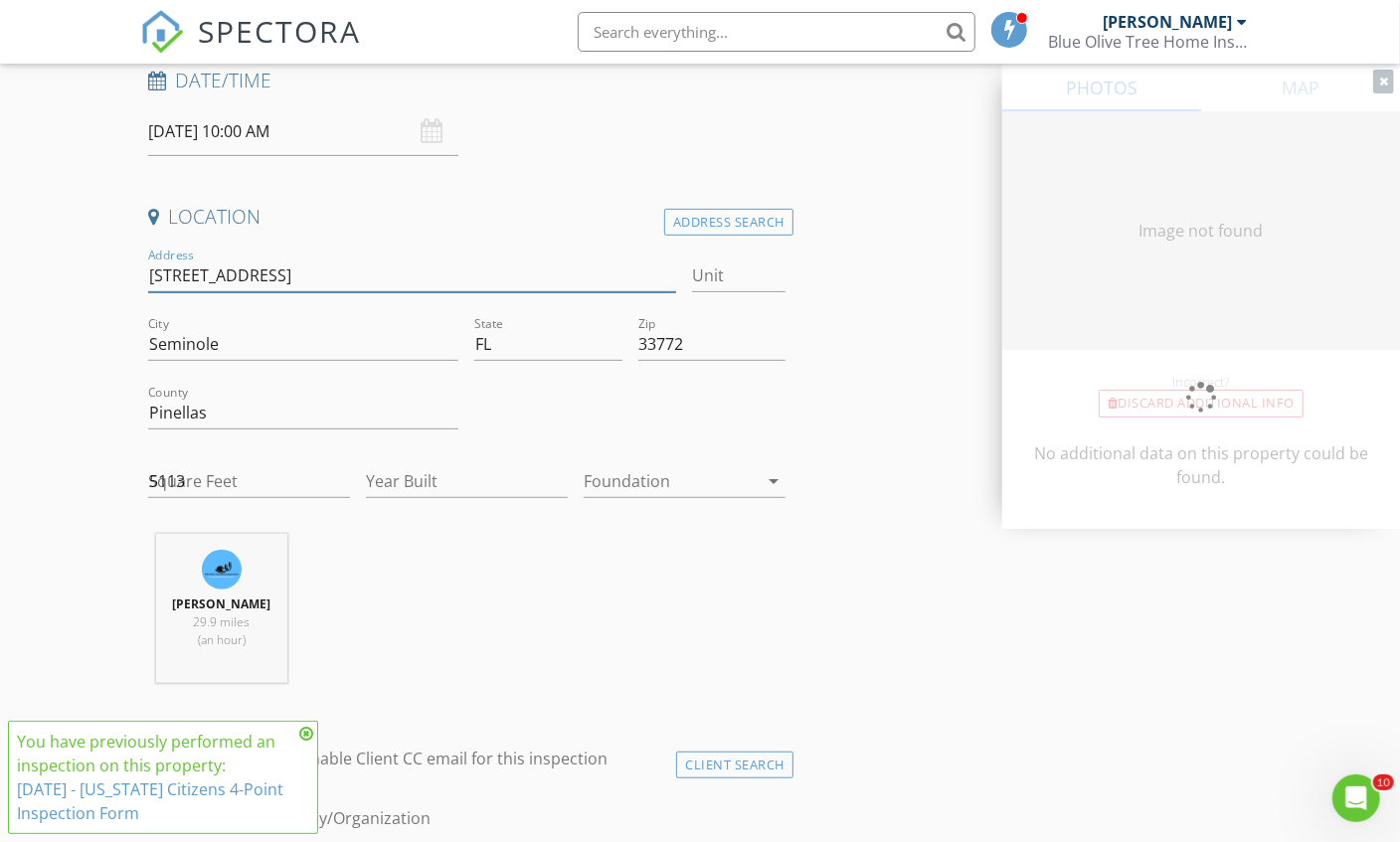 type on "1970" 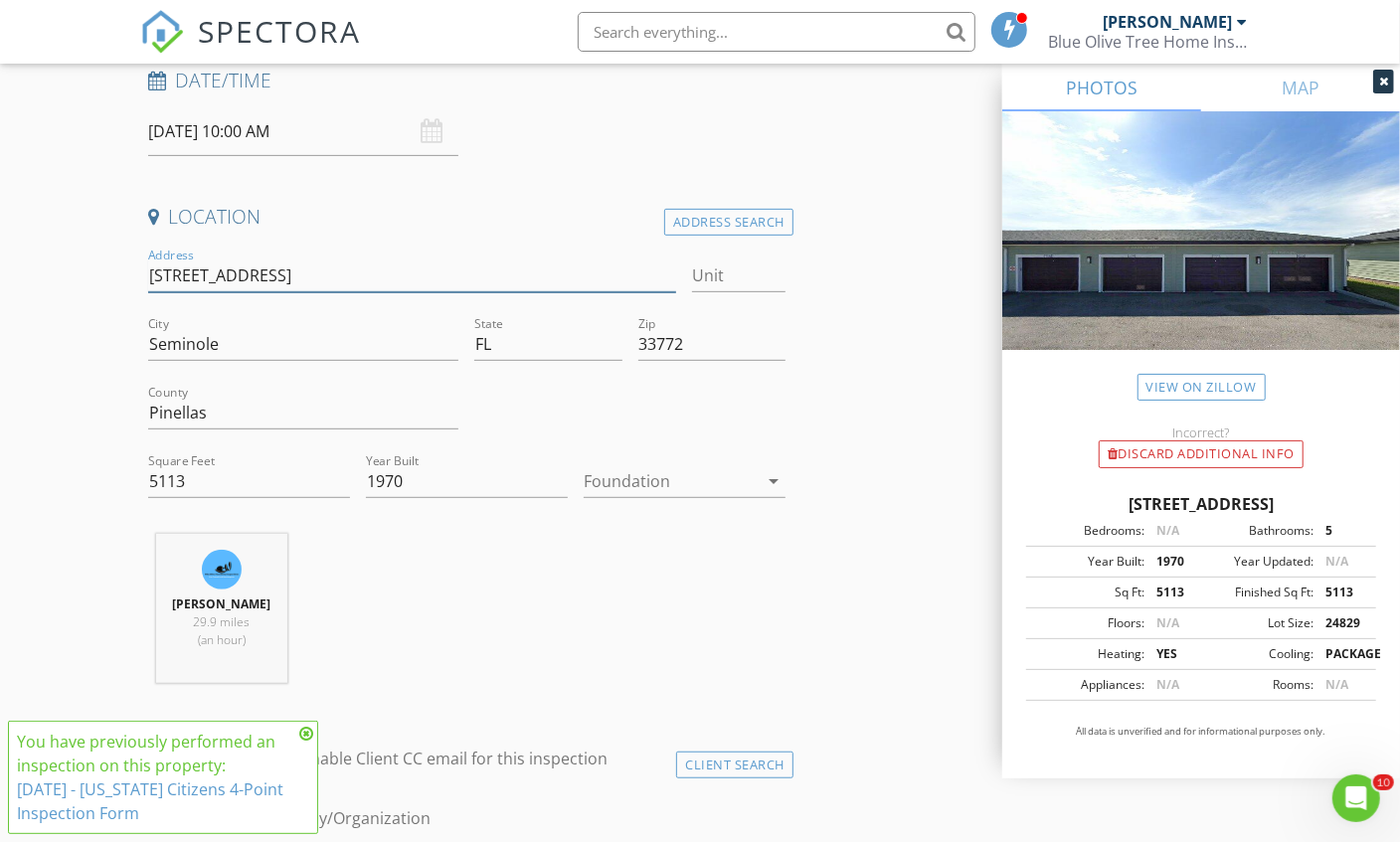 click on "10399 67th st" at bounding box center [413, 275] 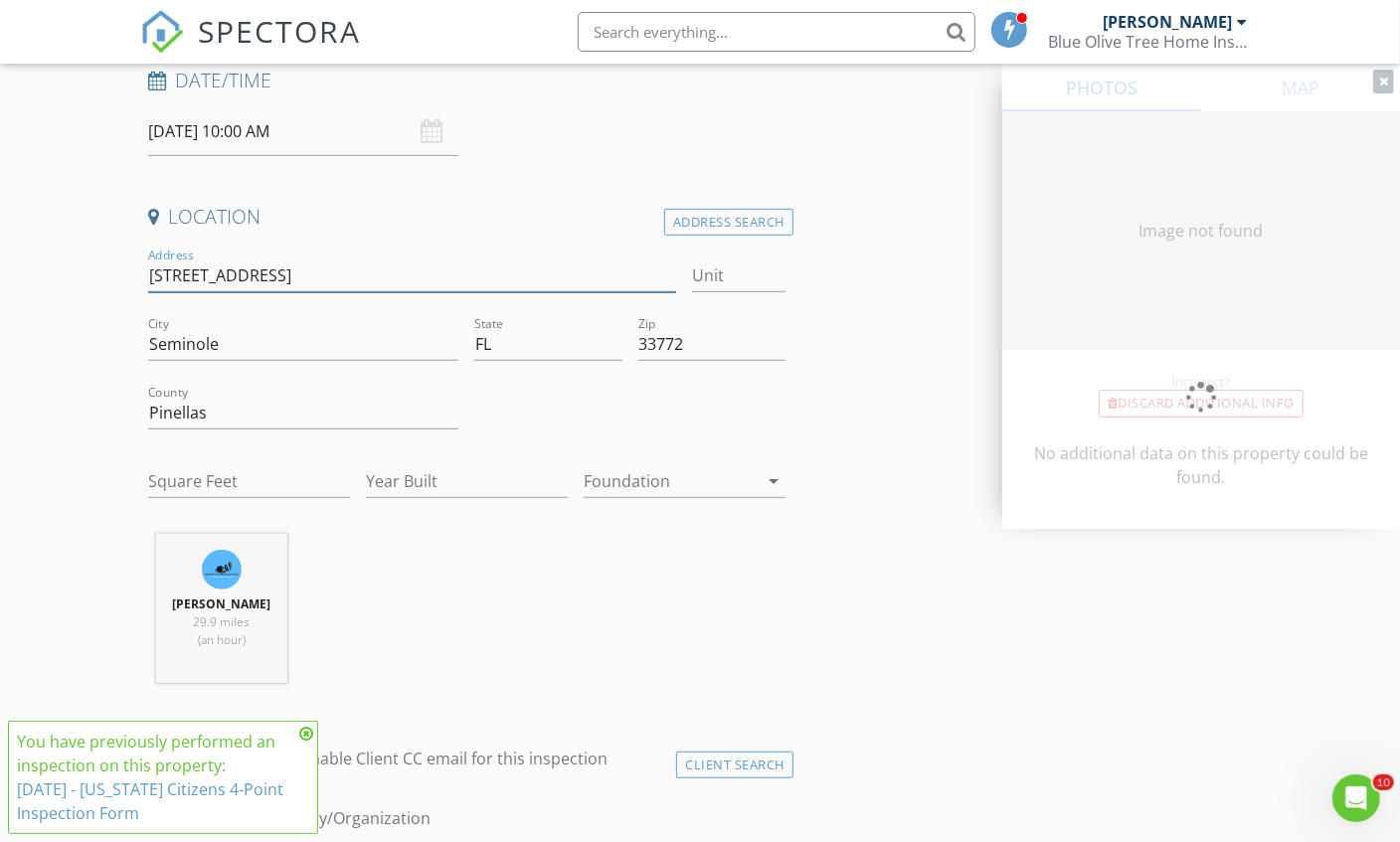 type on "960" 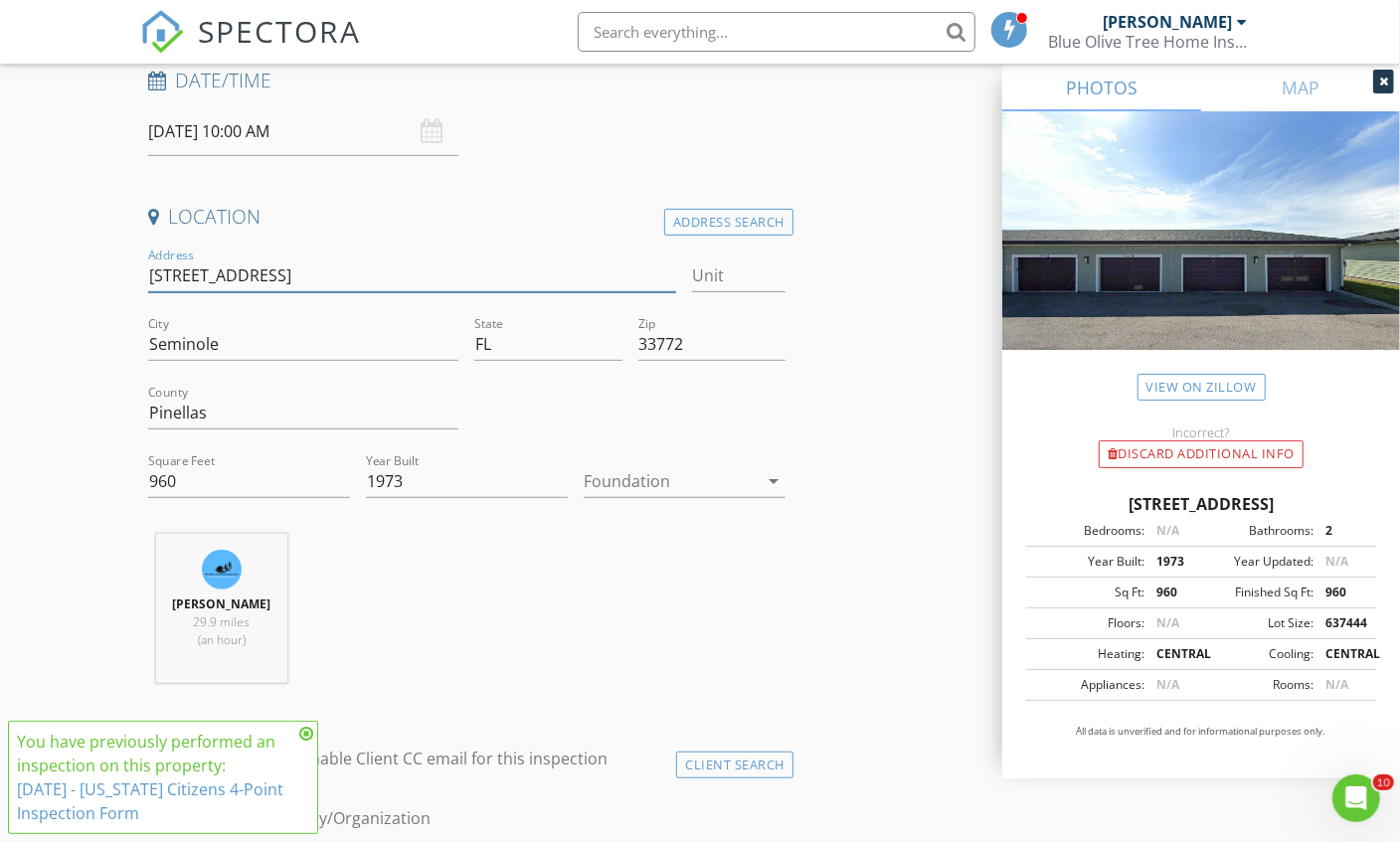 click on "10399 67th st lot 104" at bounding box center [413, 275] 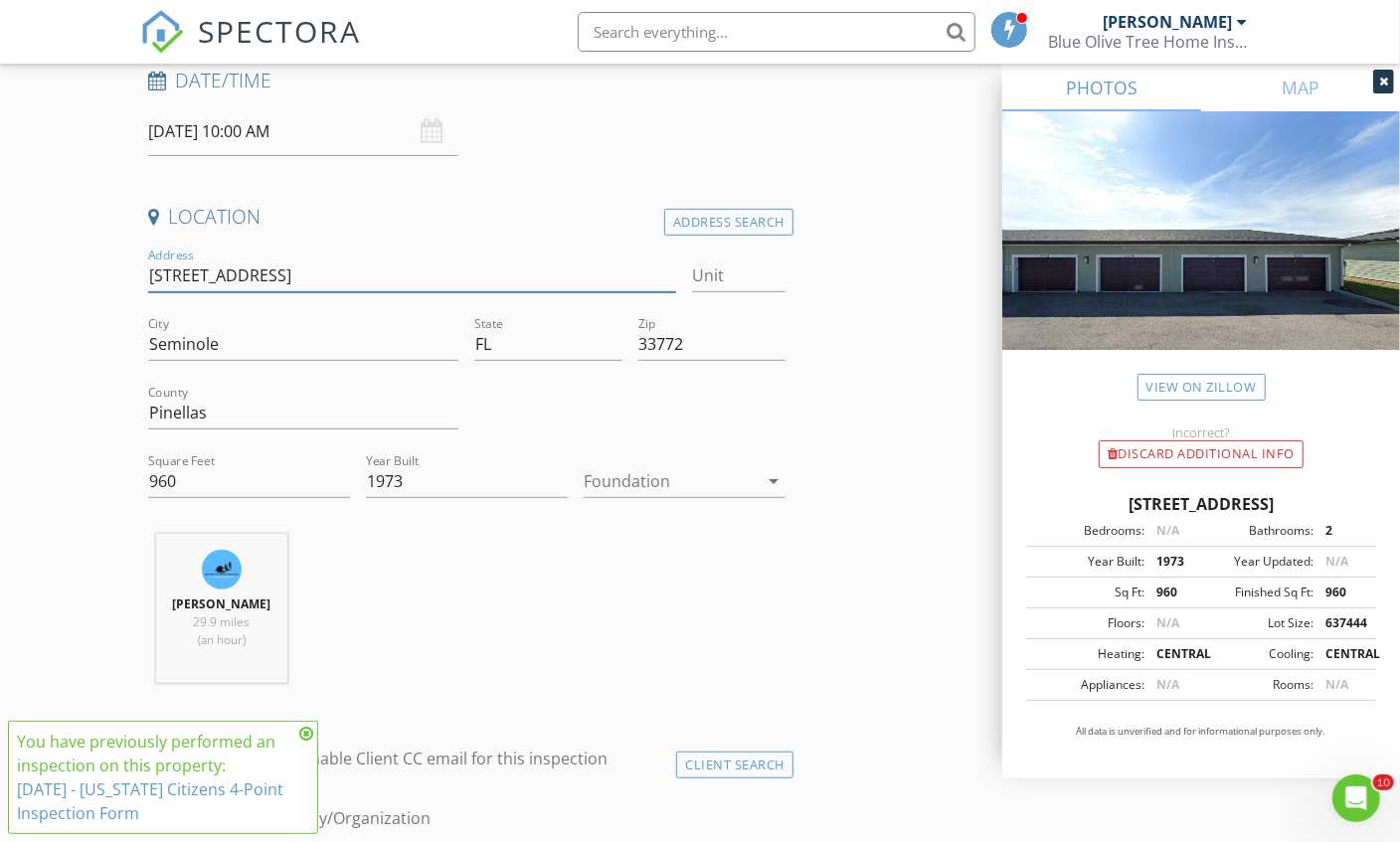 type 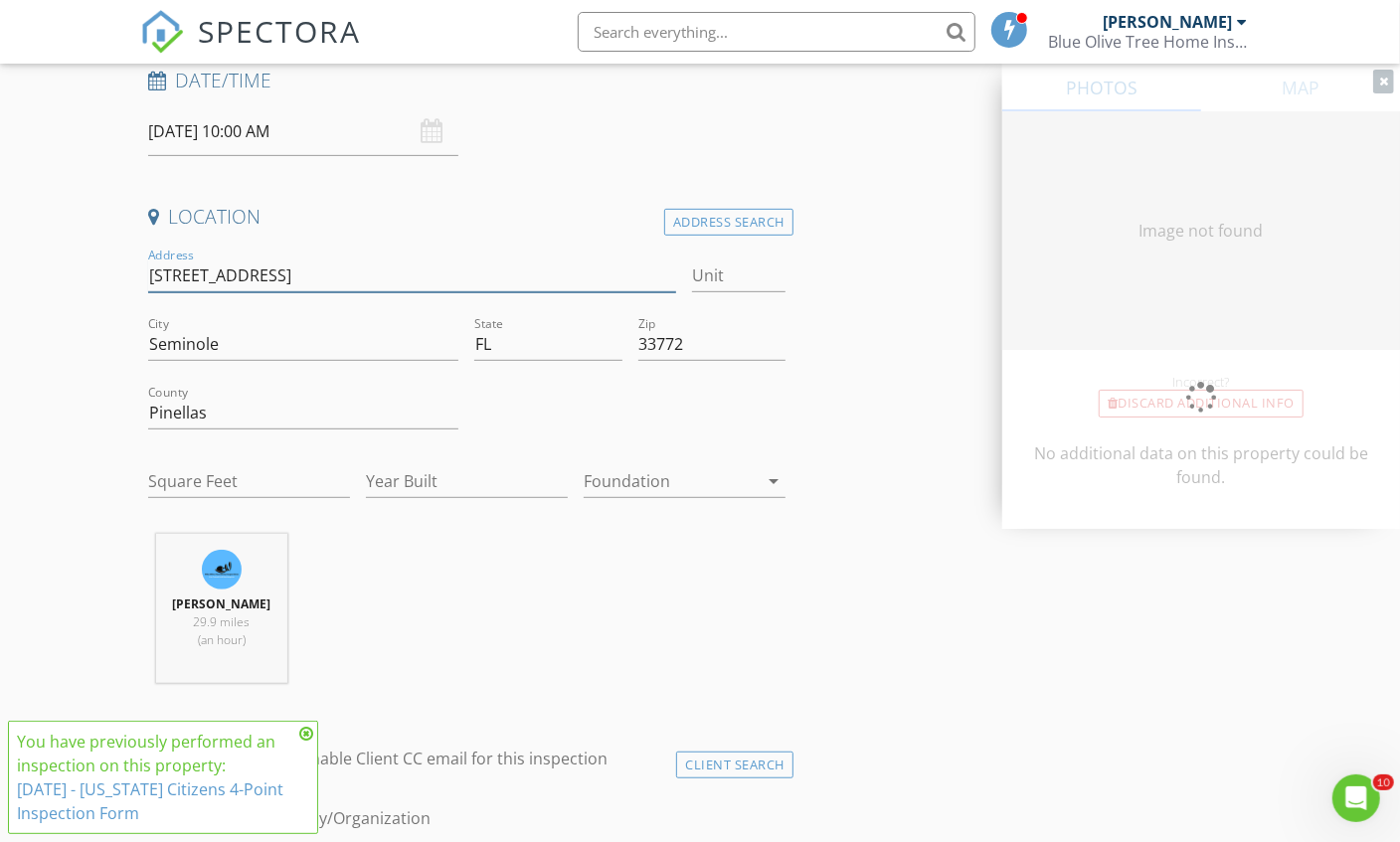 type on "5113" 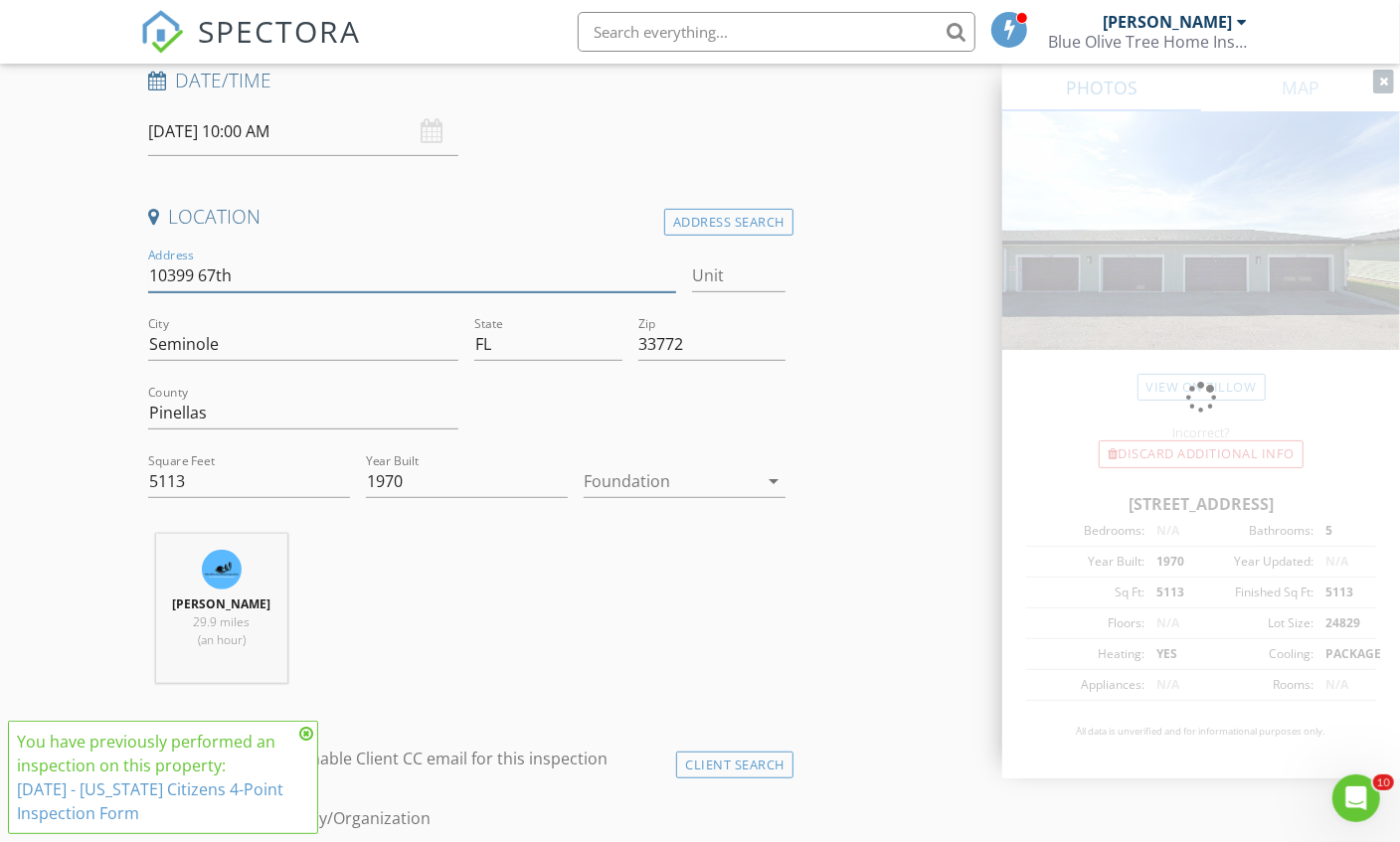 type on "10399 67th" 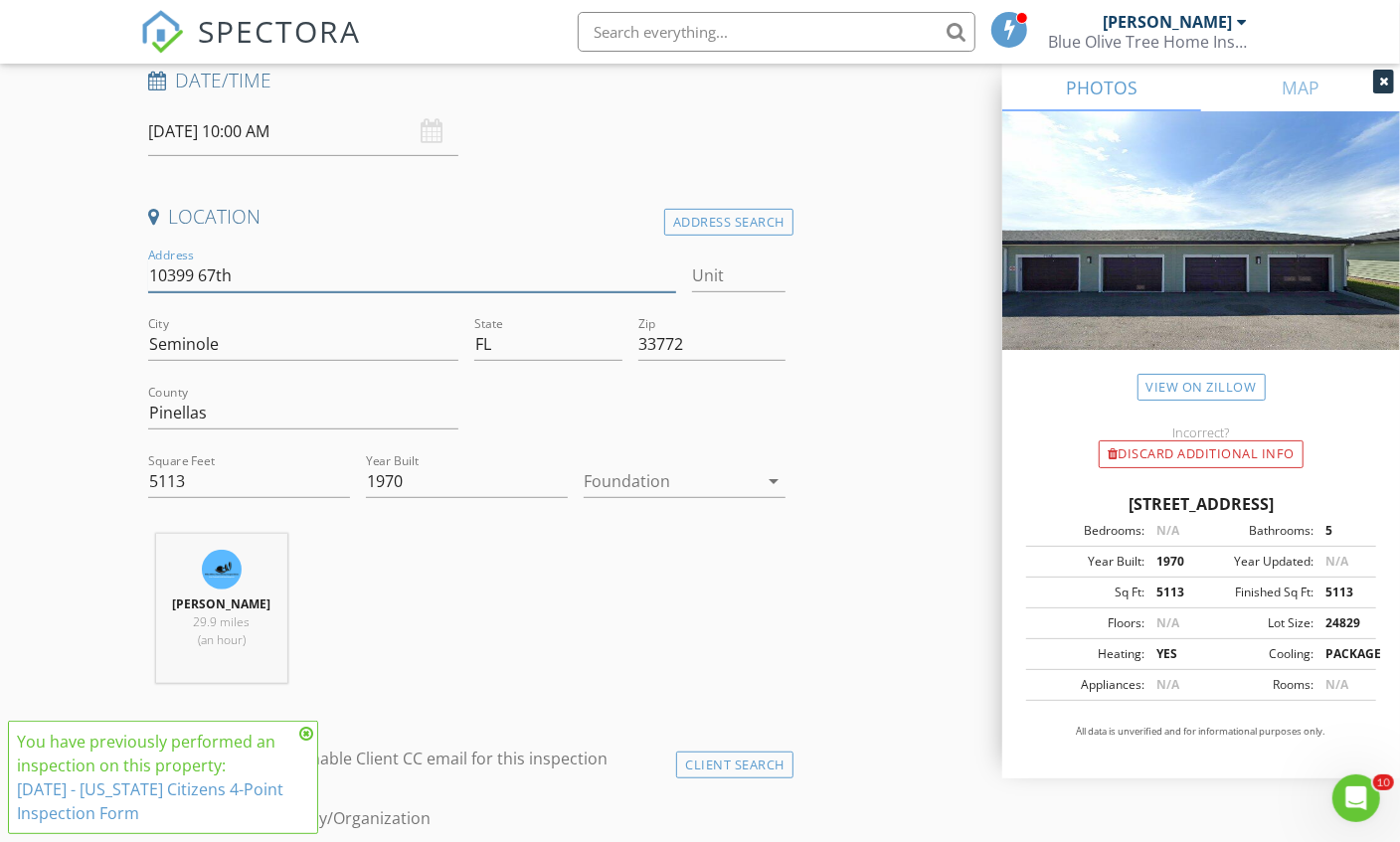 type 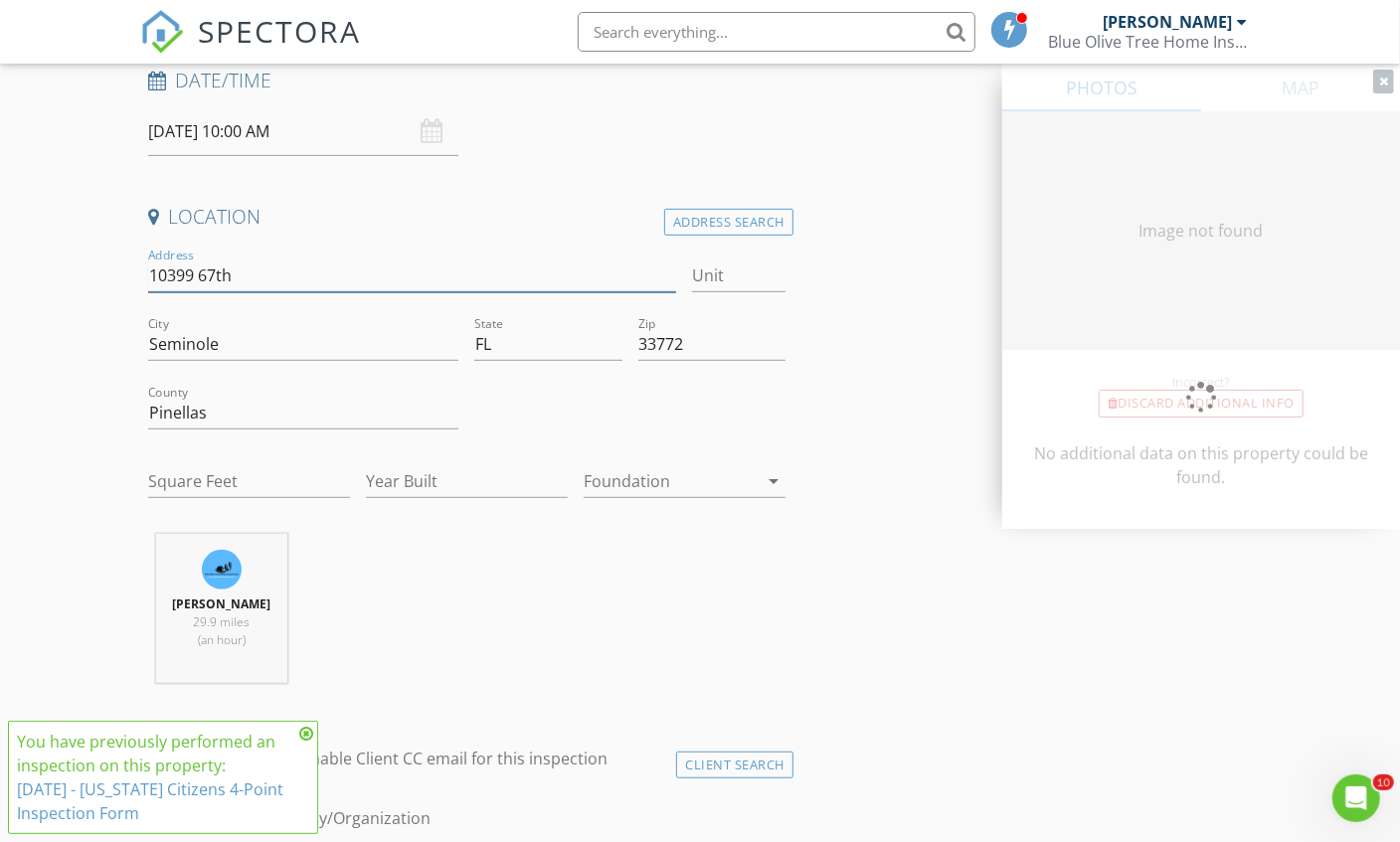 type on "5113" 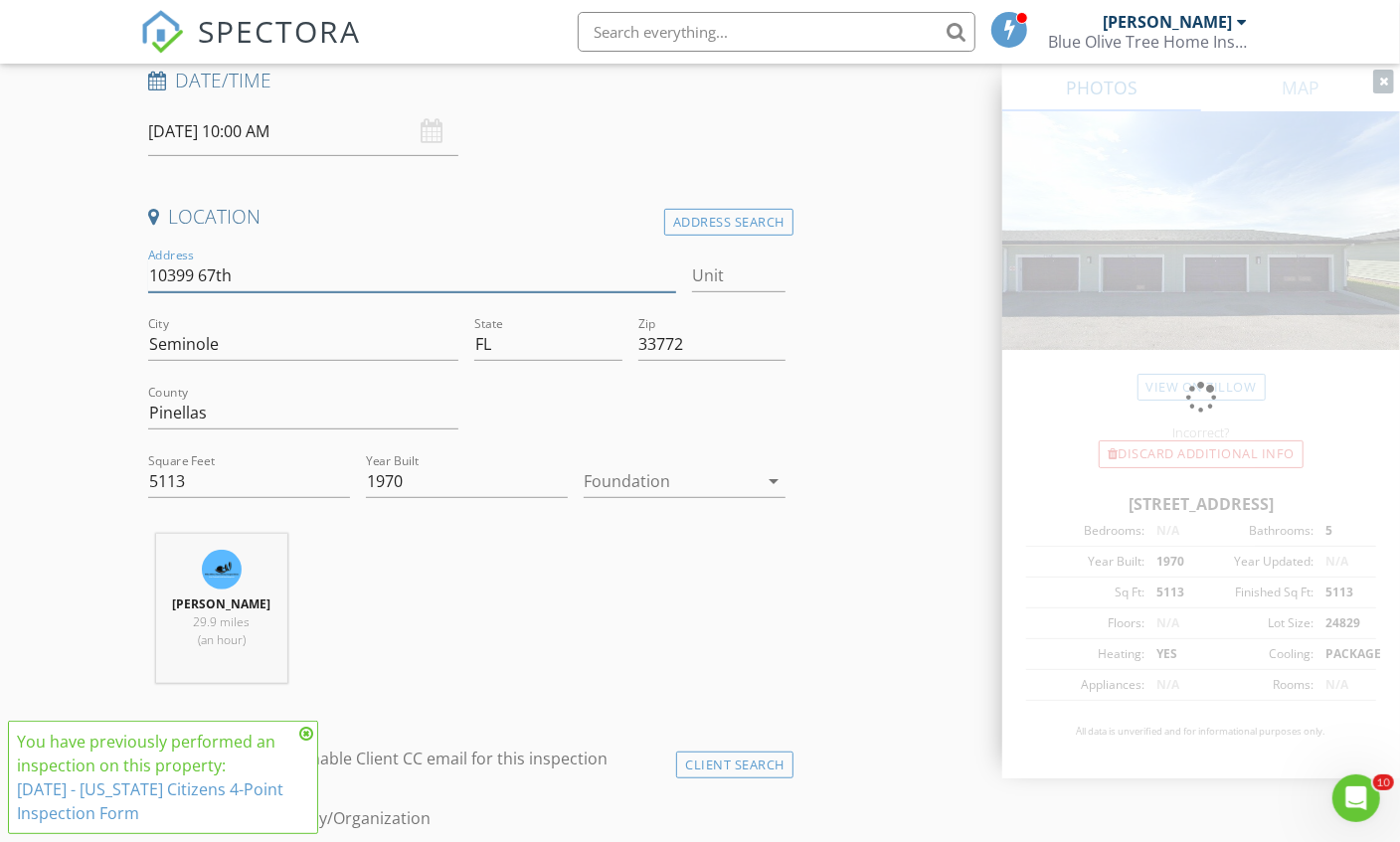 type on "10399 67th Ave N" 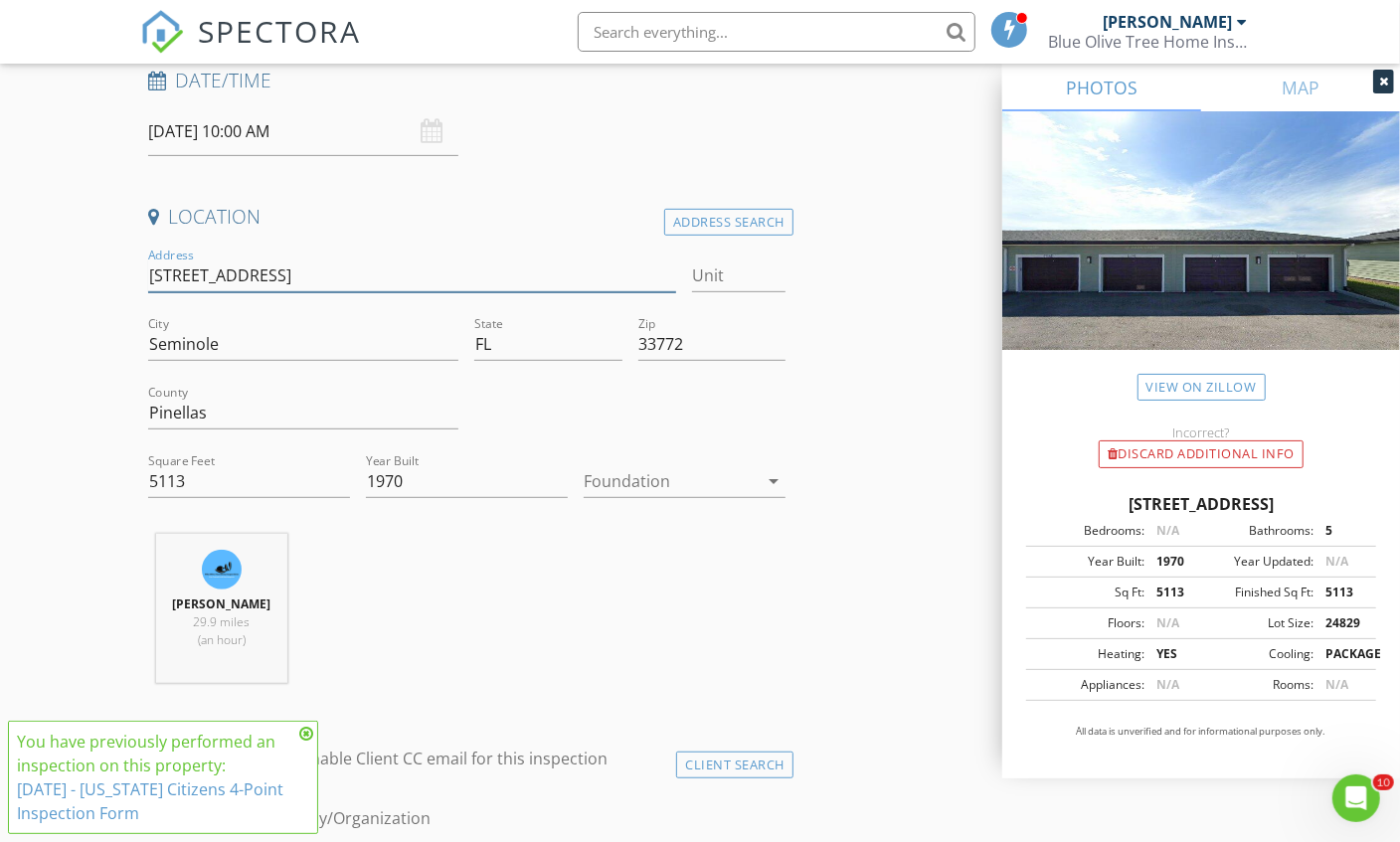 type 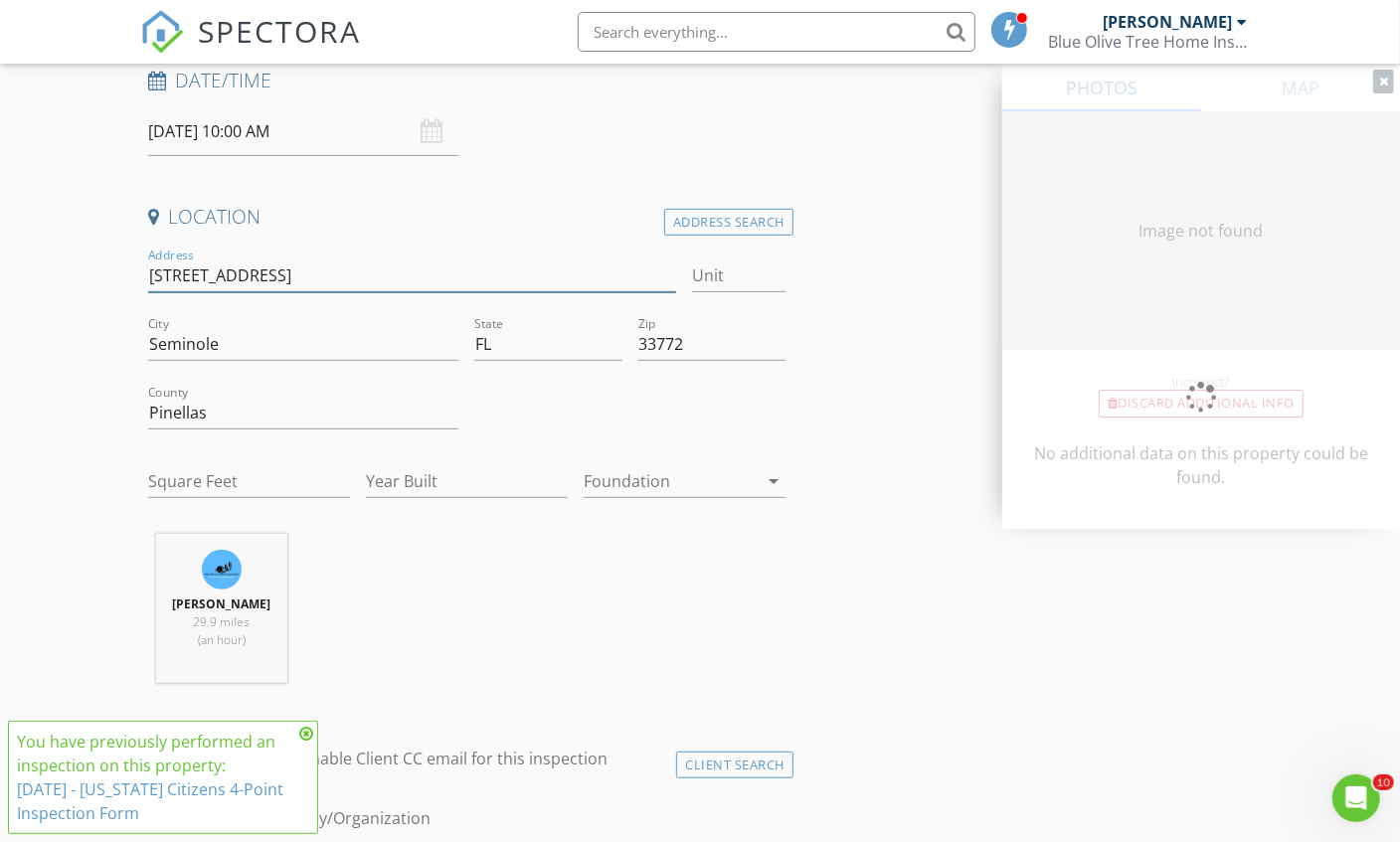 type on "5113" 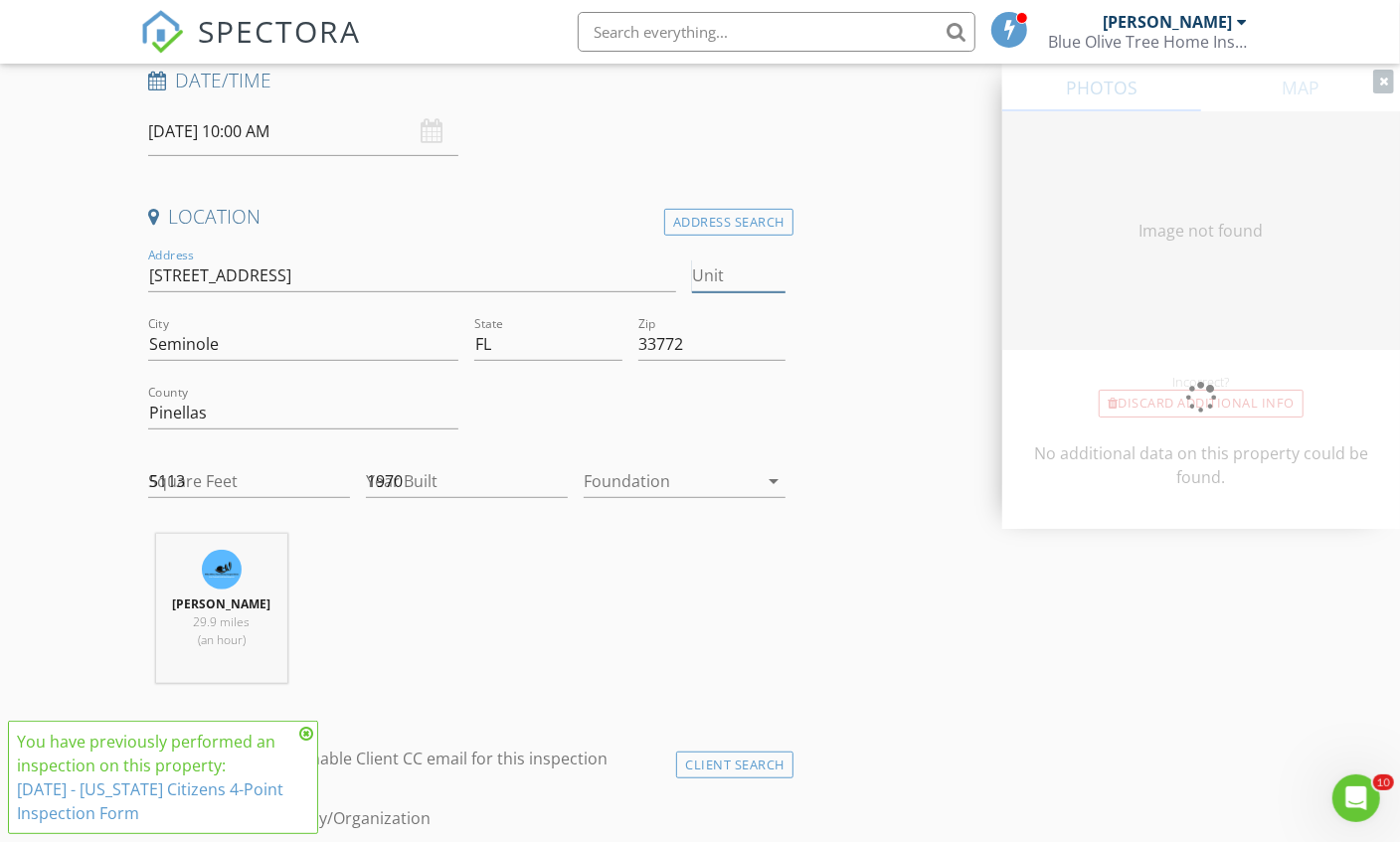 click on "Unit" at bounding box center (739, 275) 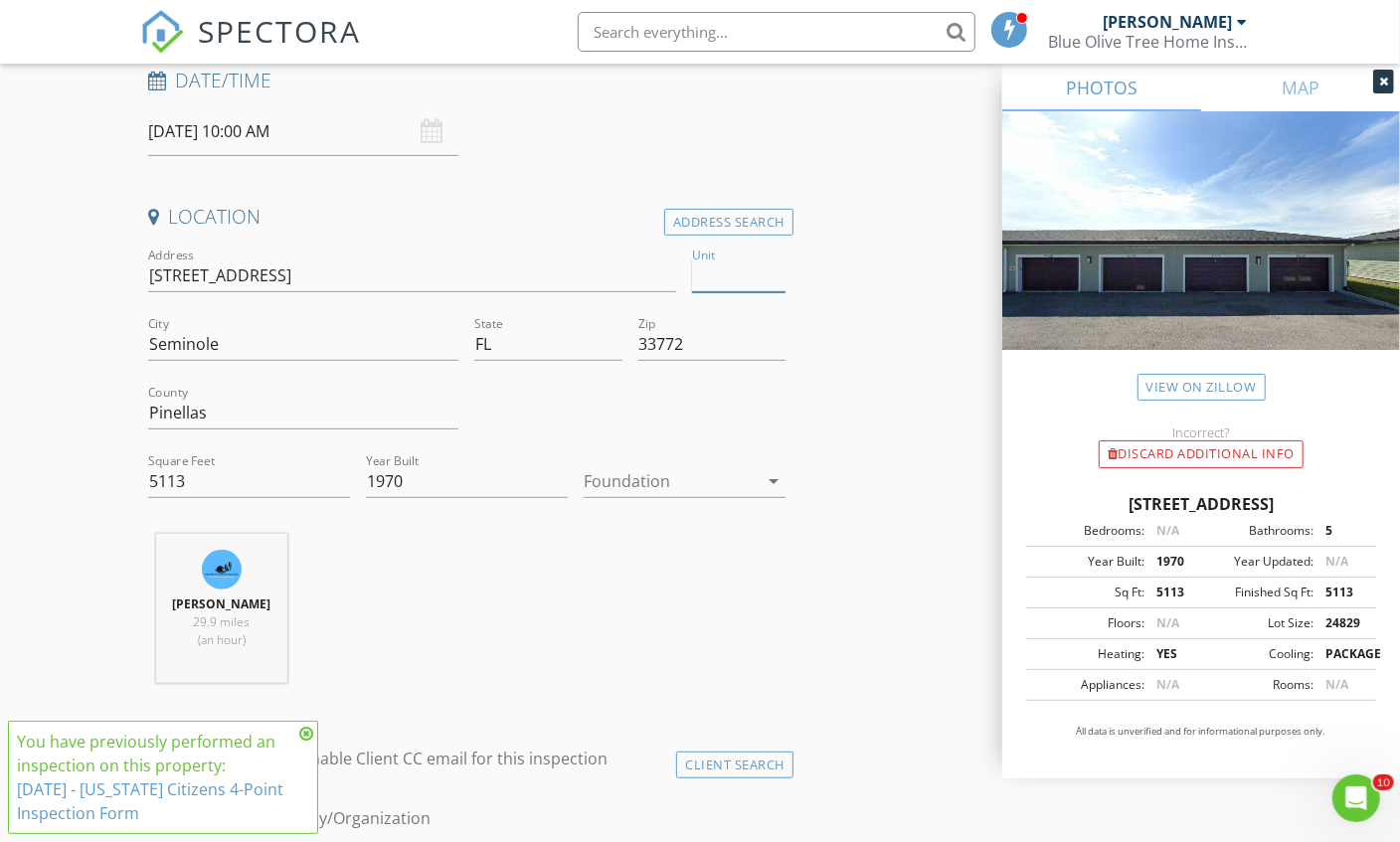 type on "l" 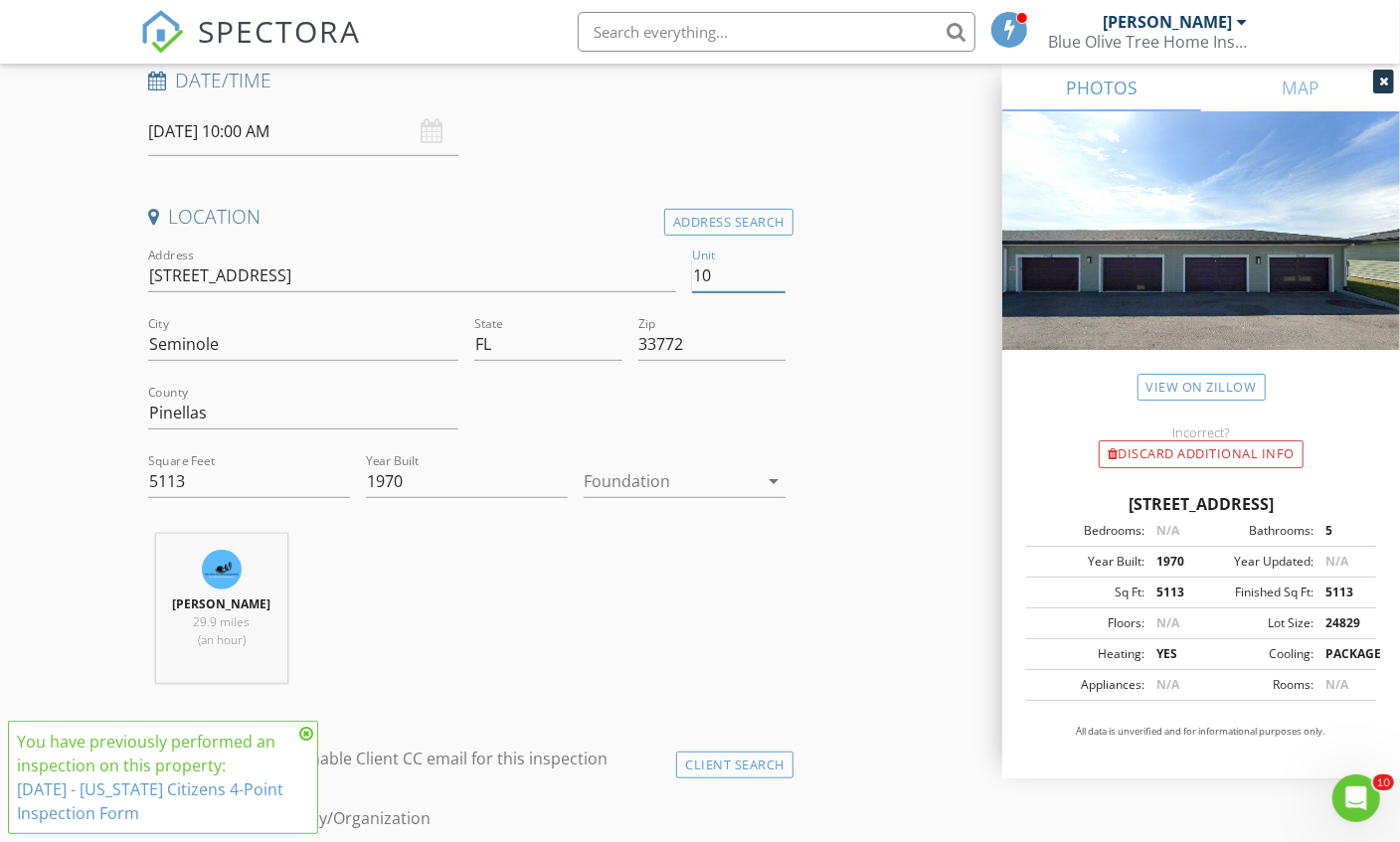 type on "104" 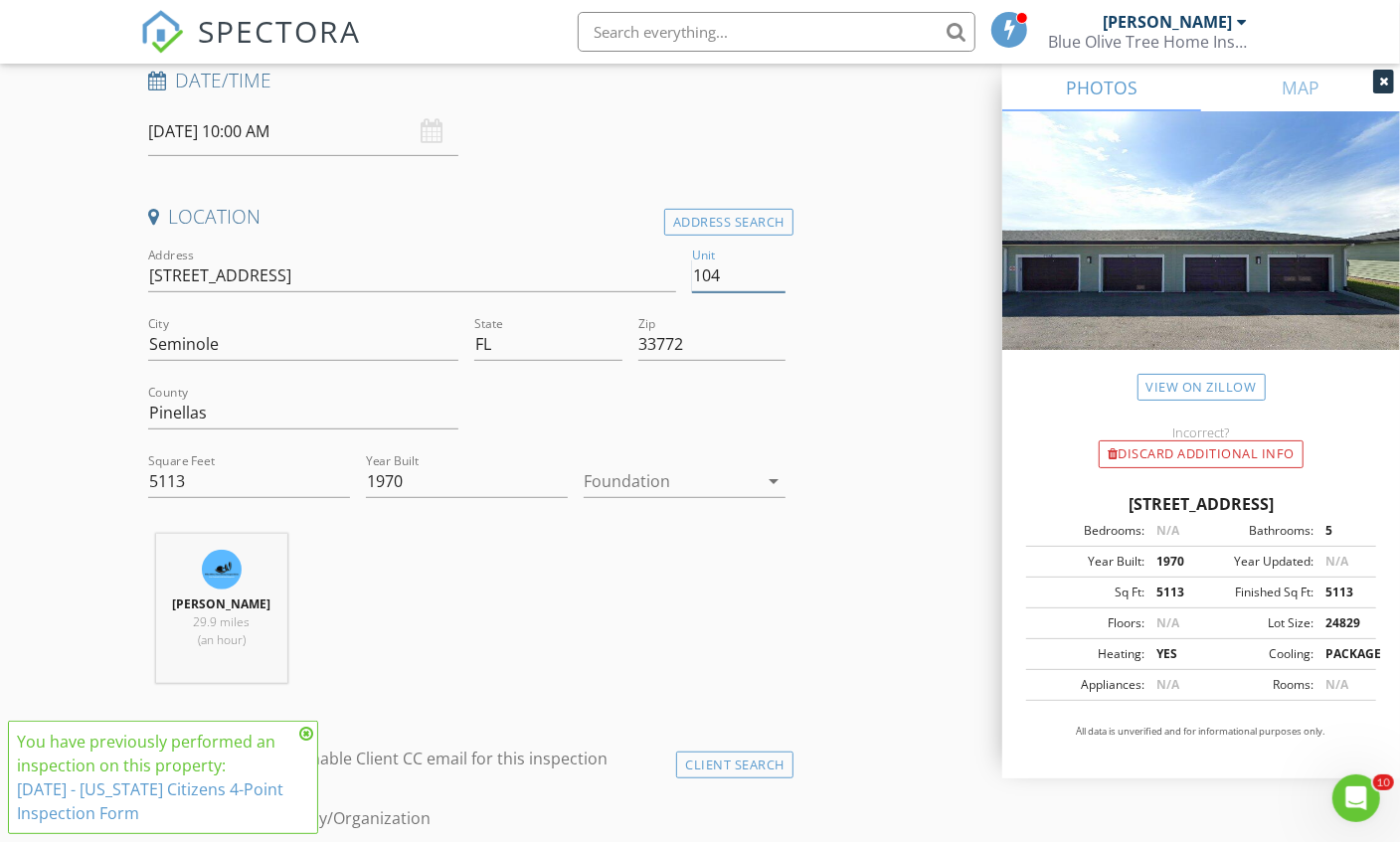 type 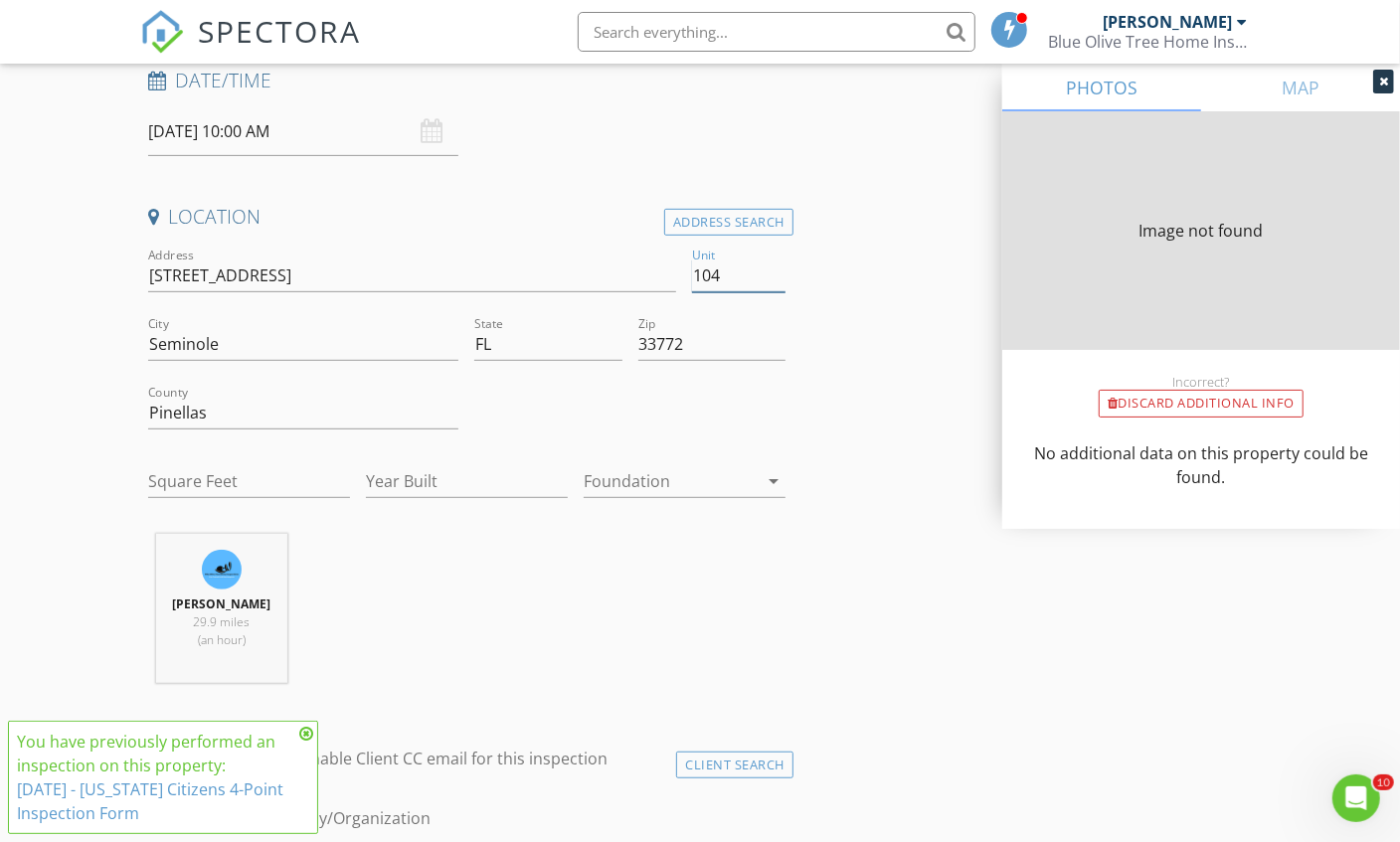 type on "960" 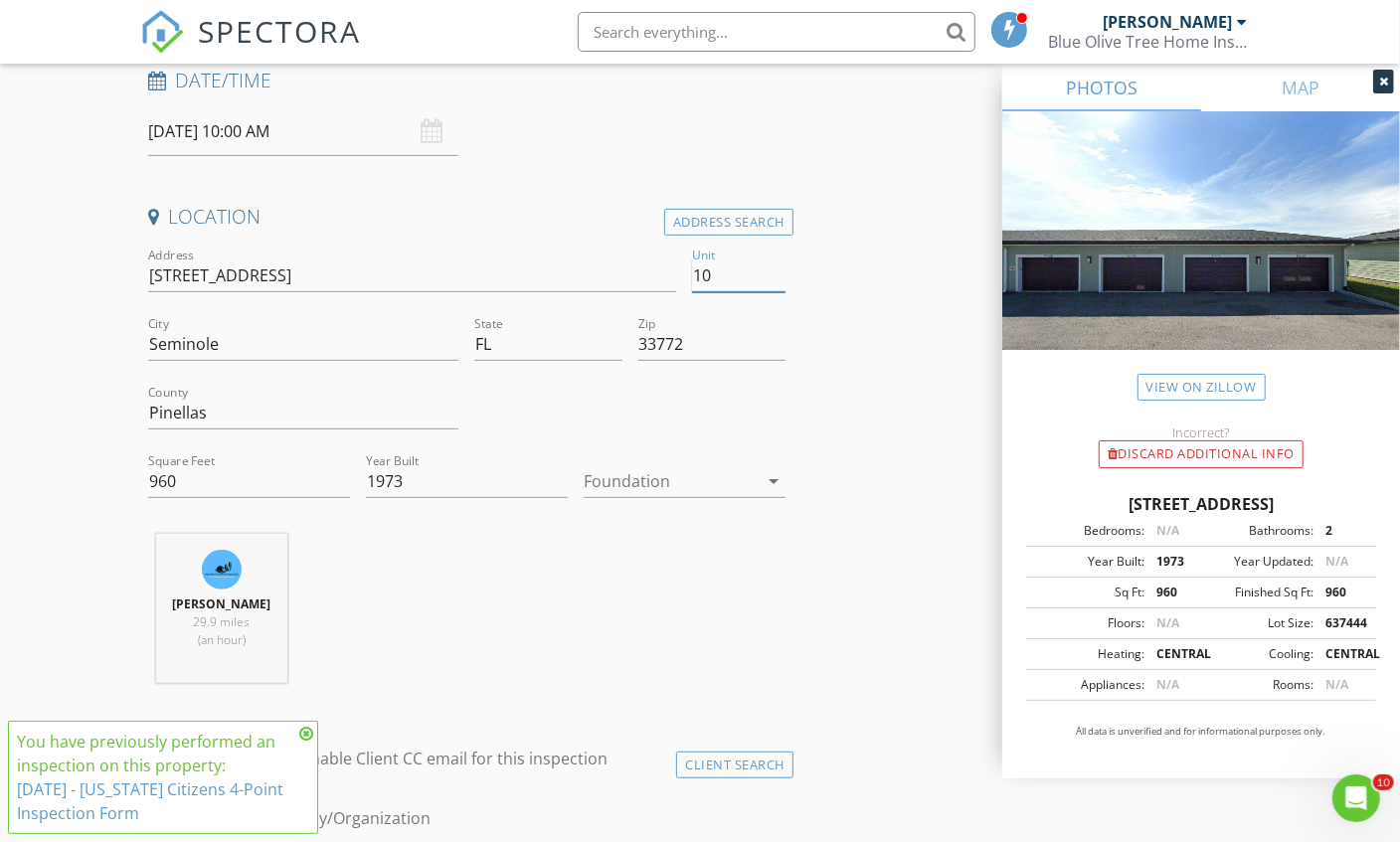 type on "1" 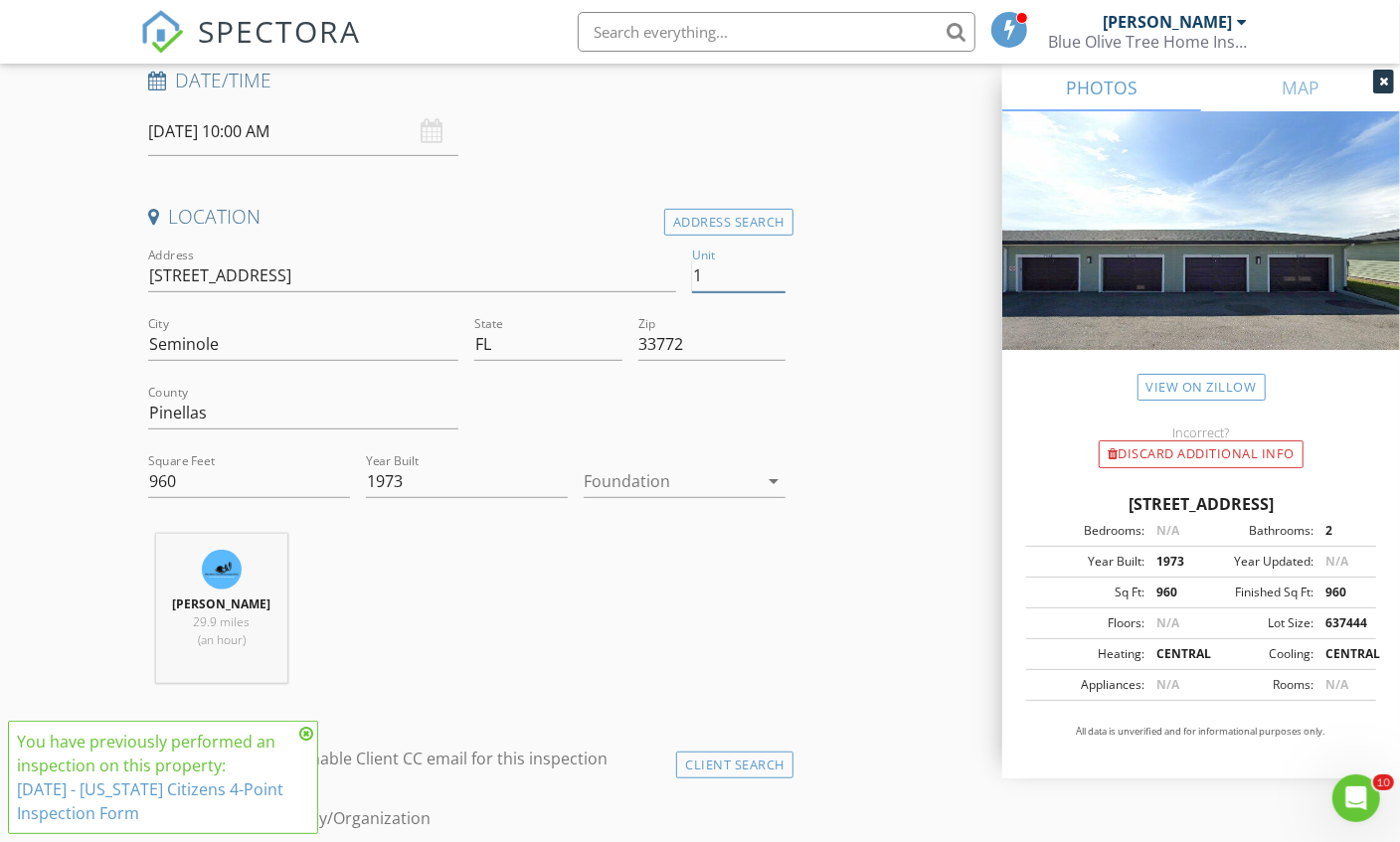 type 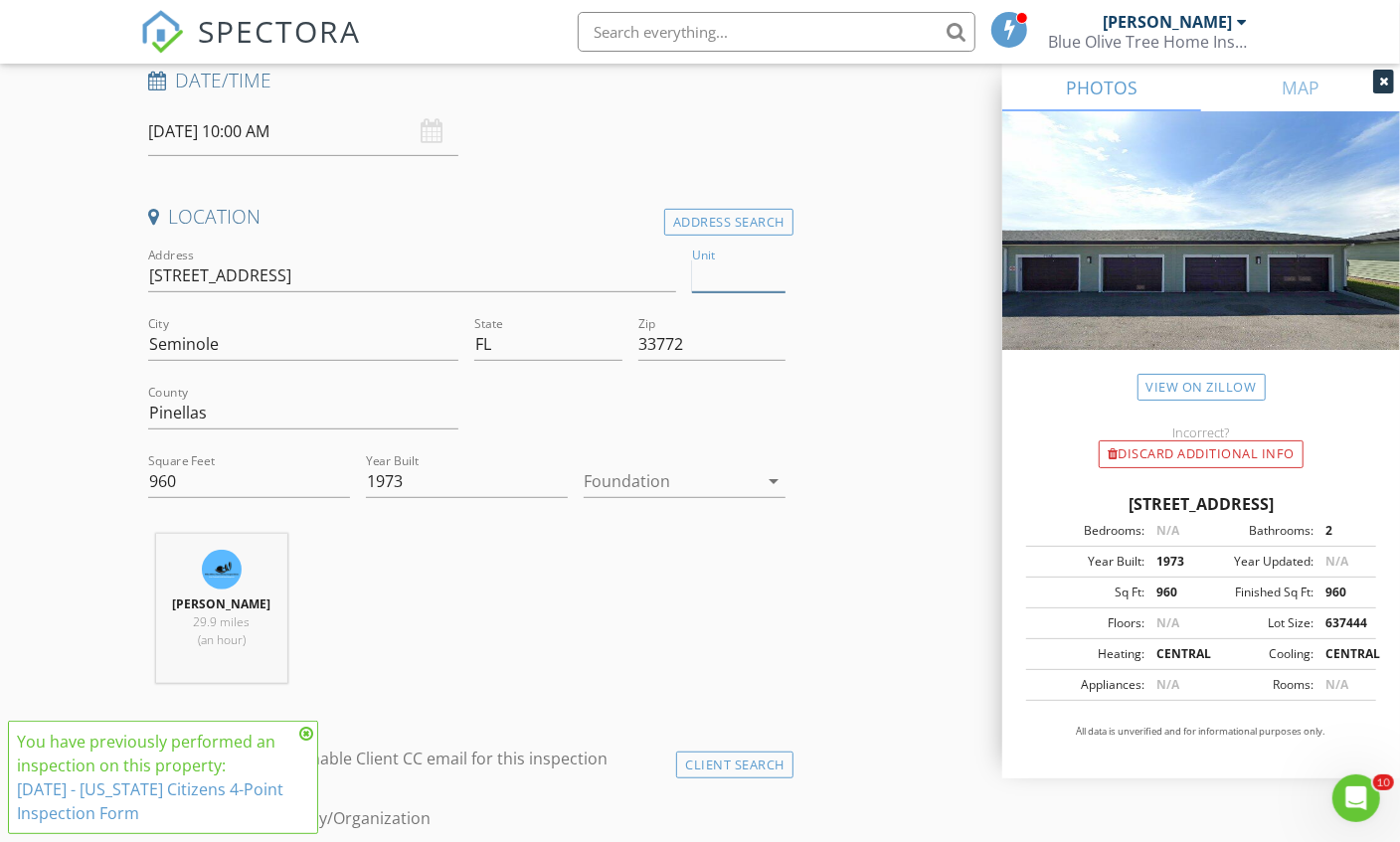 type 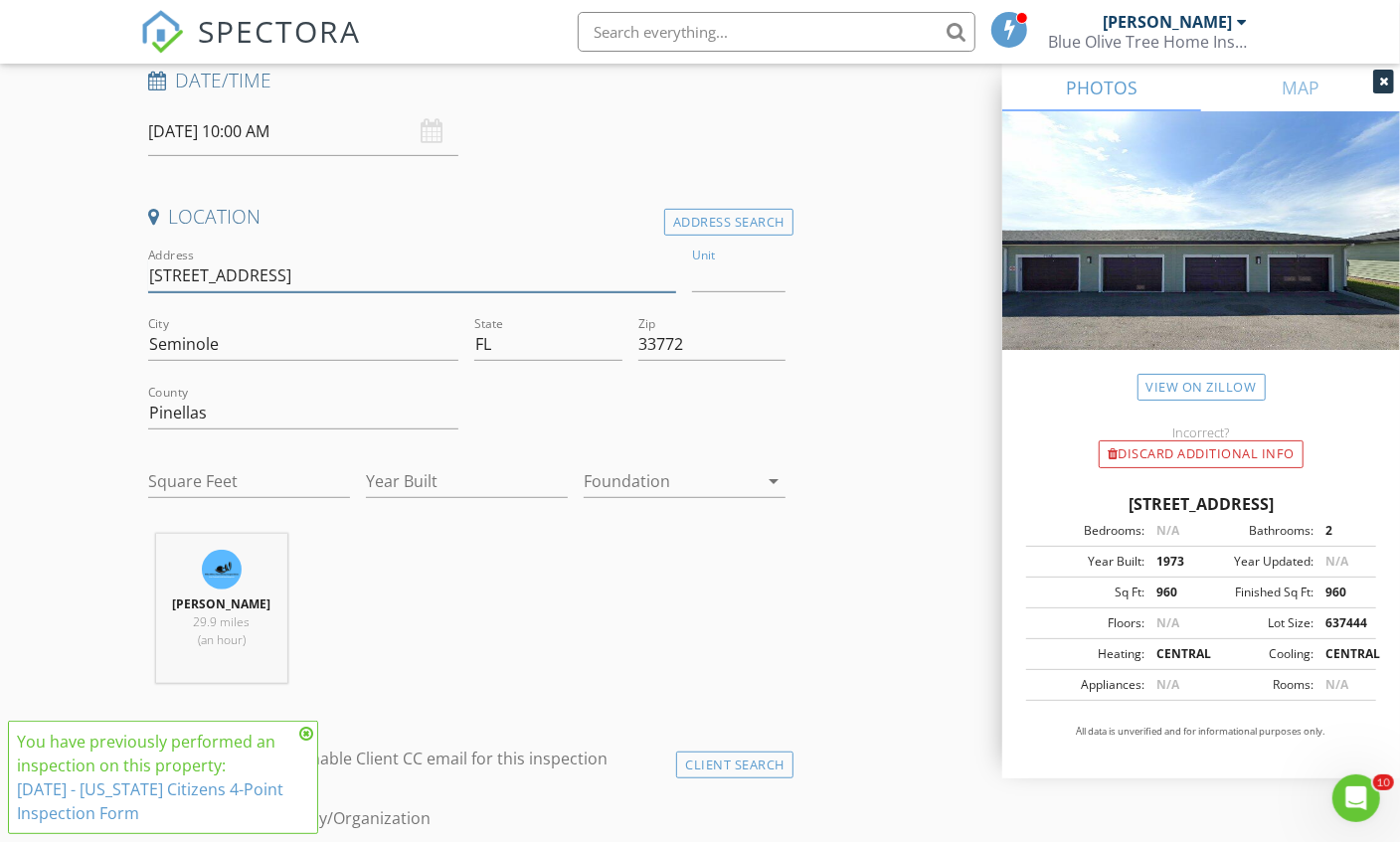 click on "10399 67th Ave N" at bounding box center (413, 275) 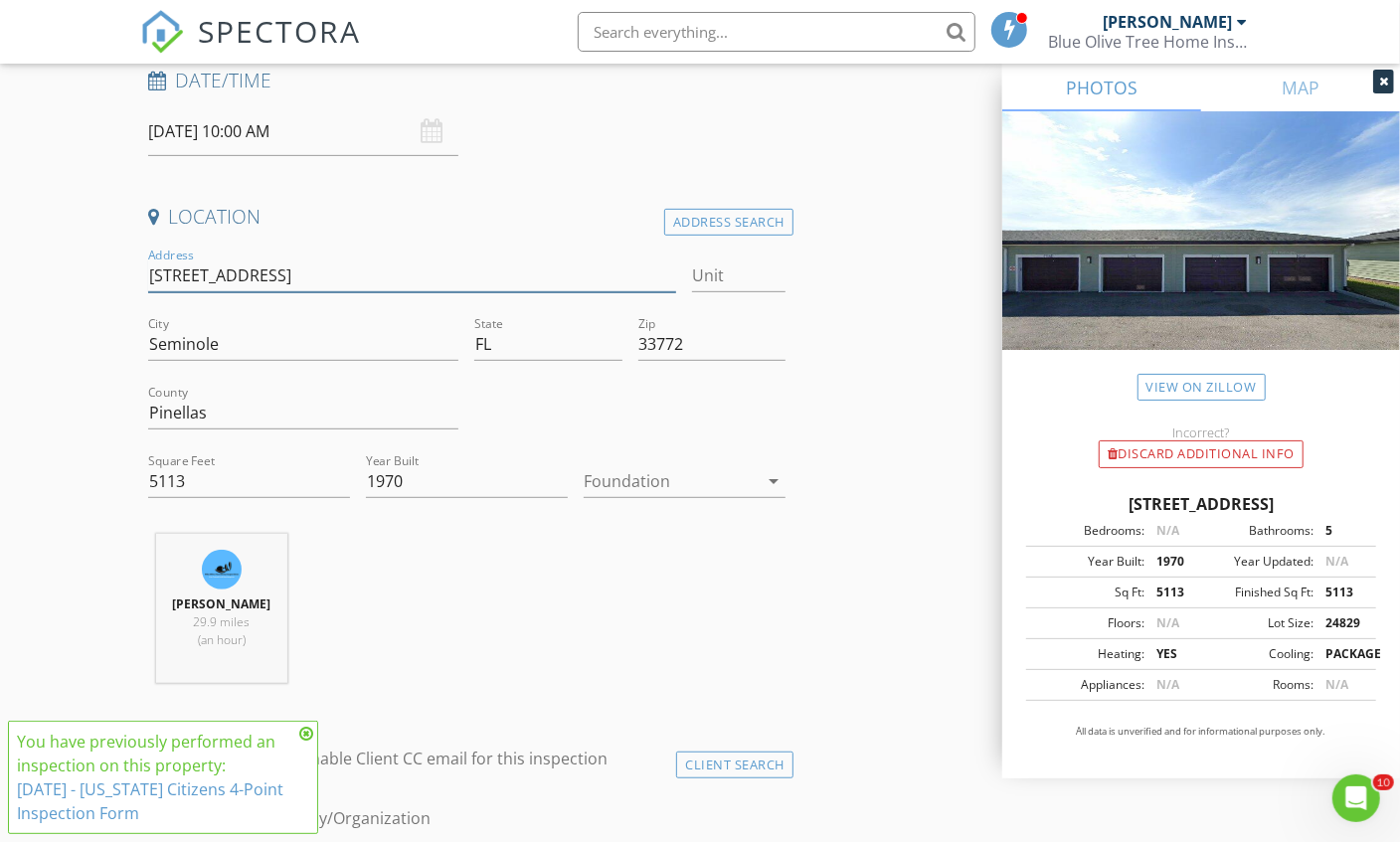 type on "[STREET_ADDRESS]" 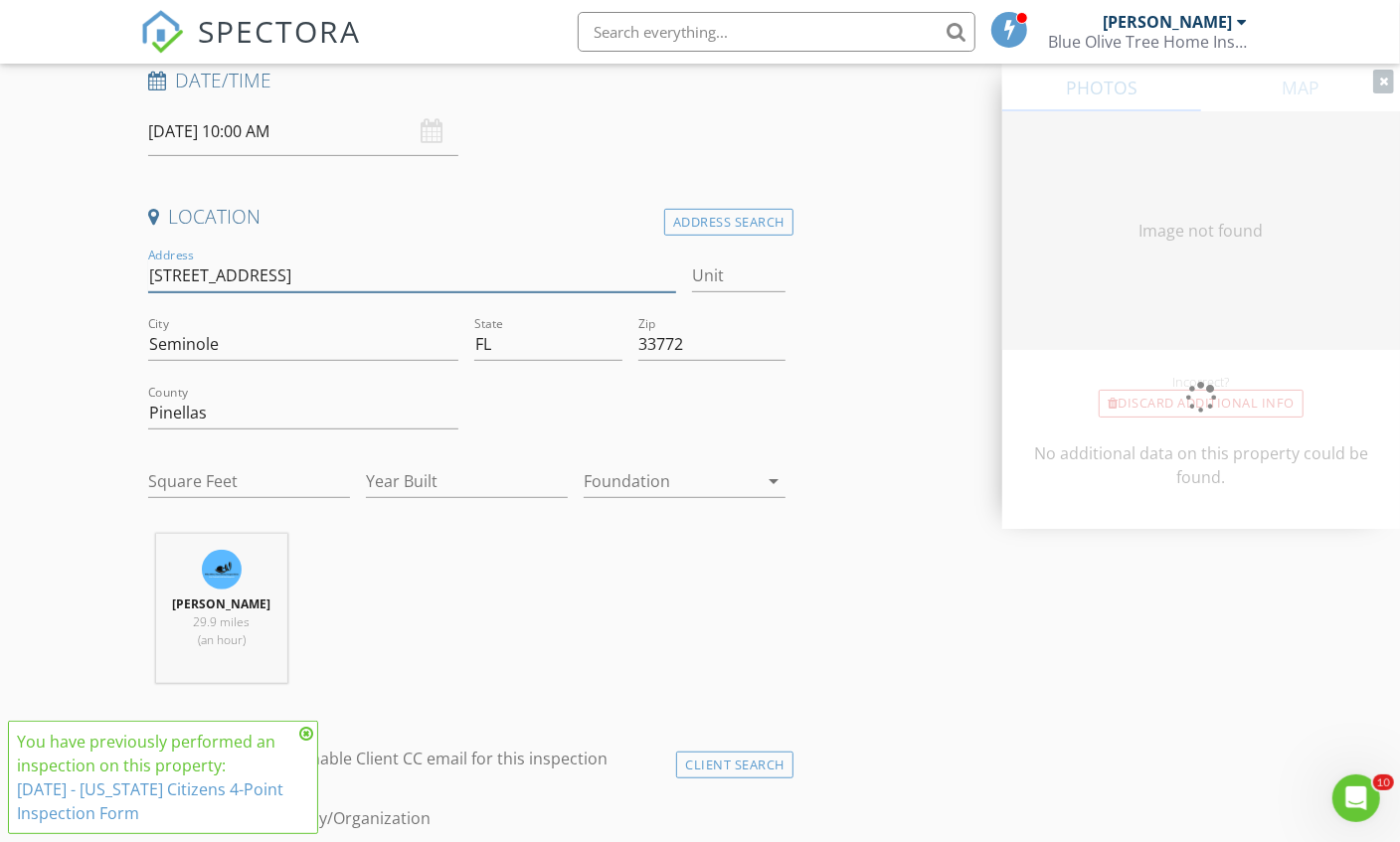 type on "960" 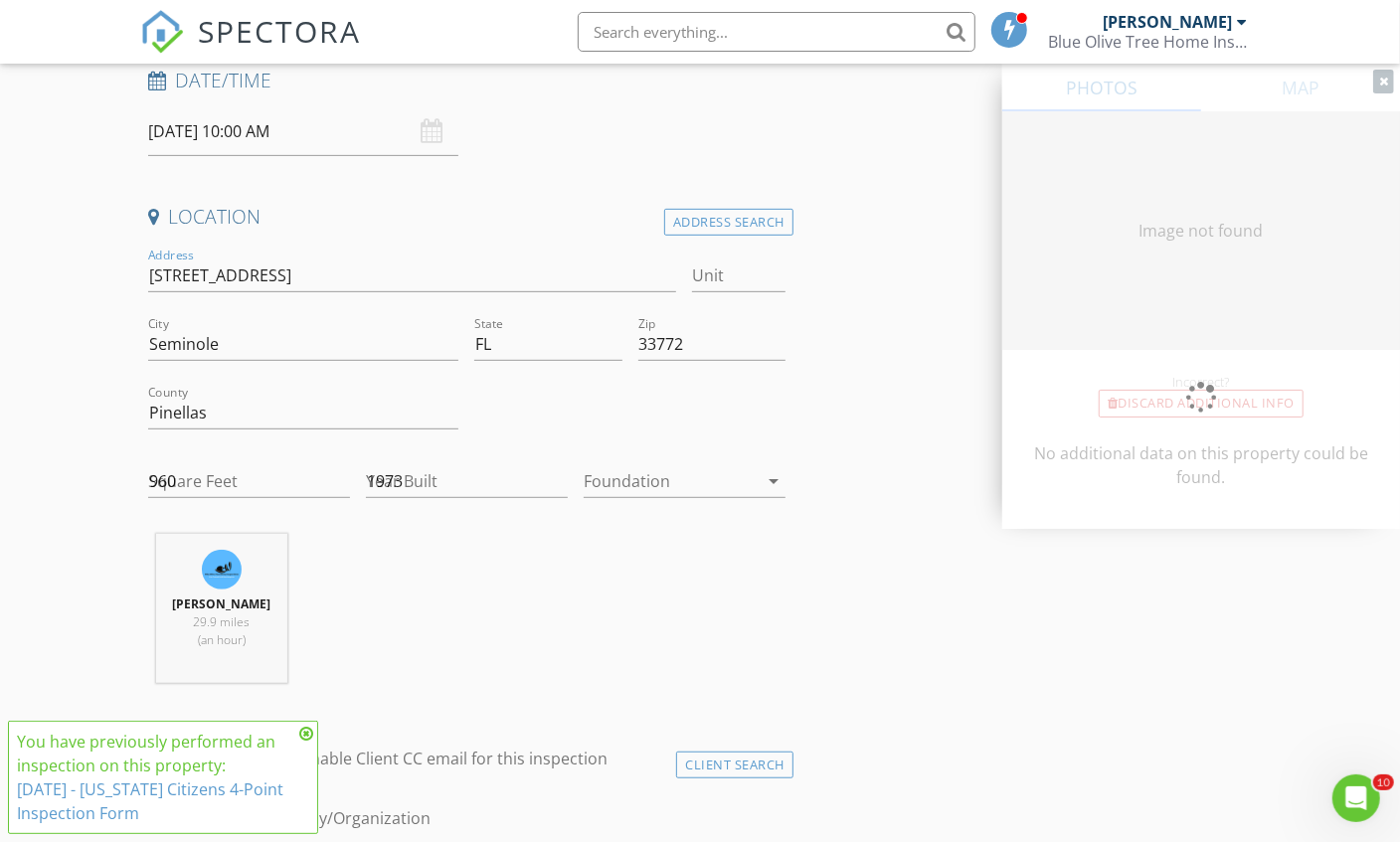 click on "INSPECTOR(S)
check_box   Matthew Kristof   PRIMARY   Matthew Kristof arrow_drop_down   check_box_outline_blank Matthew Kristof specifically requested
Date/Time
07/12/2025 10:00 AM
Location
Address Search       Address 10399 67th Ave N 104   Unit   City Seminole   State FL   Zip 33772   County Pinellas     Square Feet 960   Year Built 1973   Foundation arrow_drop_down     Matthew Kristof     29.9 miles     (an hour)
client
check_box Enable Client CC email for this inspection   Client Search     check_box_outline_blank Client is a Company/Organization     First Name   Last Name   Email   CC Email   Phone   Address   City   State   Zip       Notes   Private Notes
ADD ADDITIONAL client
SERVICES
check_box_outline_blank   Four point inspection   check_box_outline_blank" at bounding box center [700, 1566] 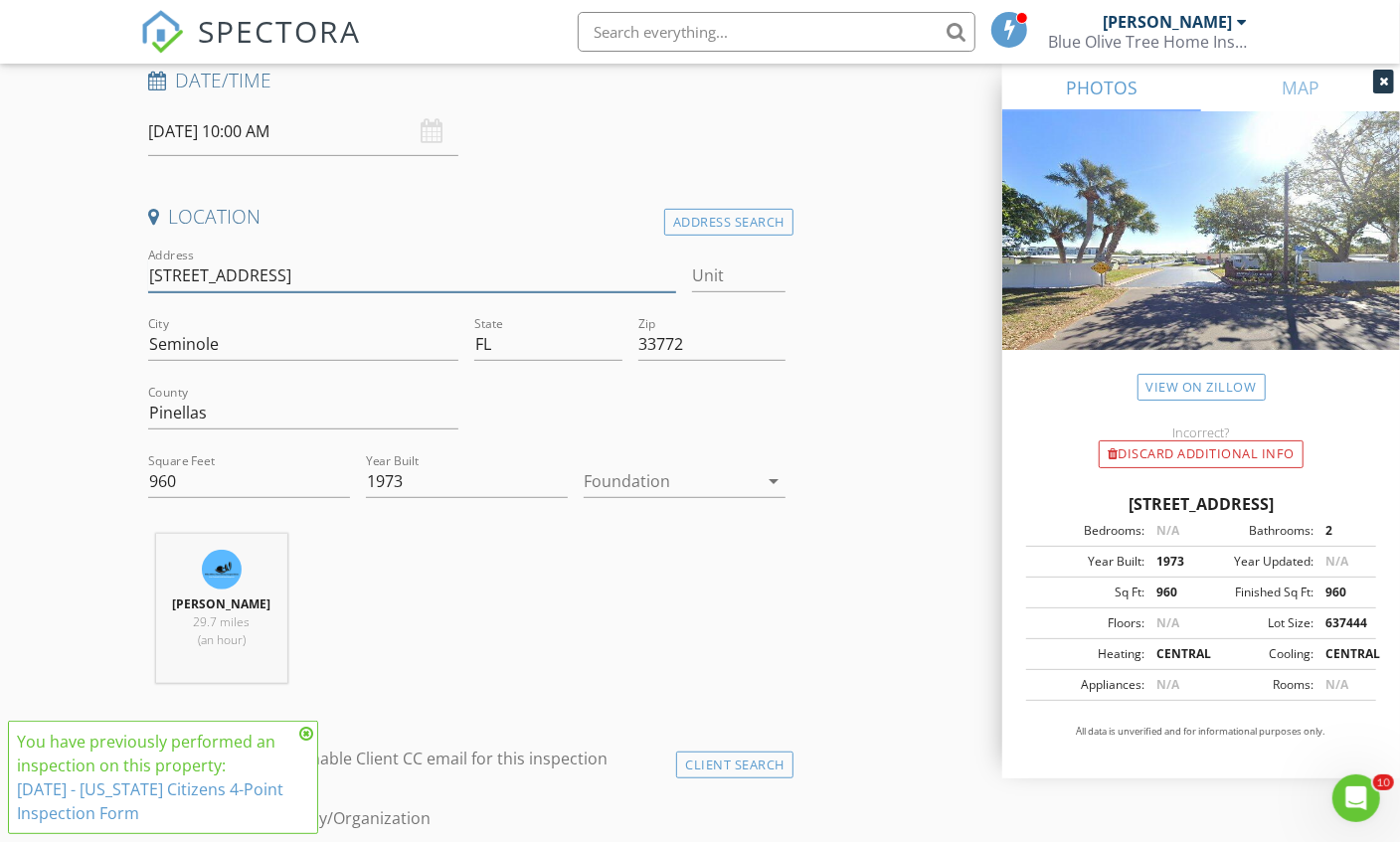 click on "10399 67th Ave N 104" at bounding box center [413, 275] 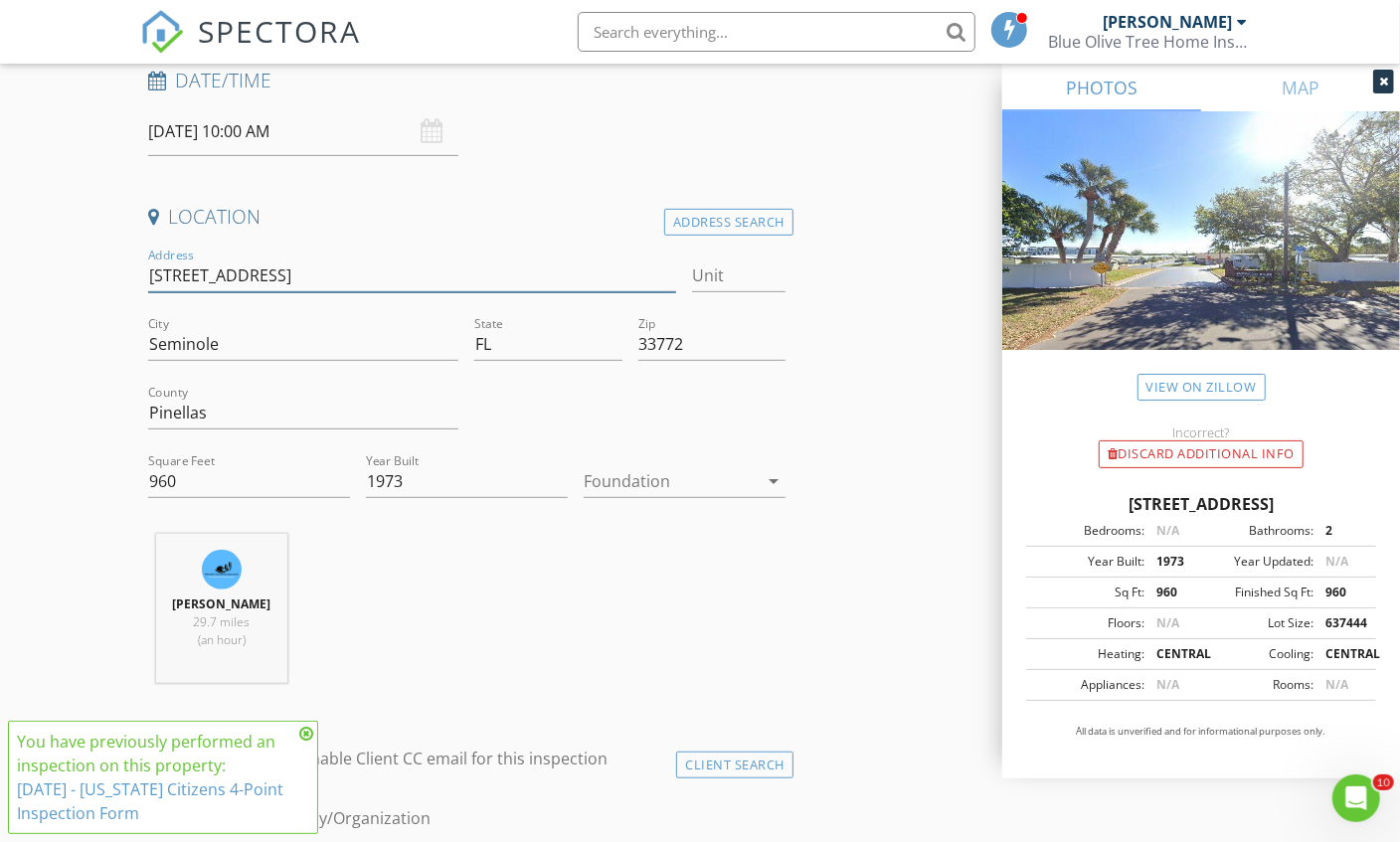 type on "10399 67th Ave N 101" 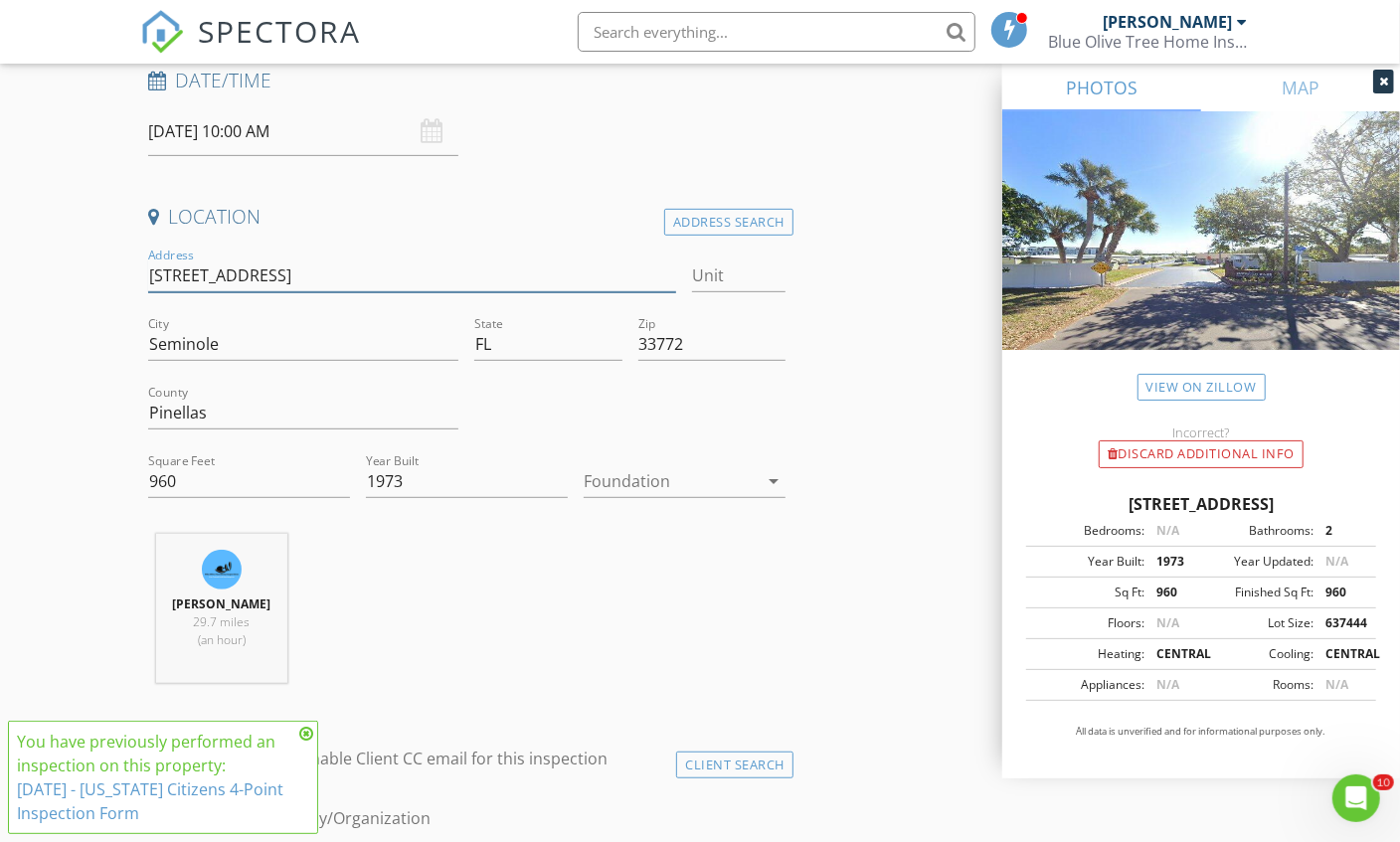 type 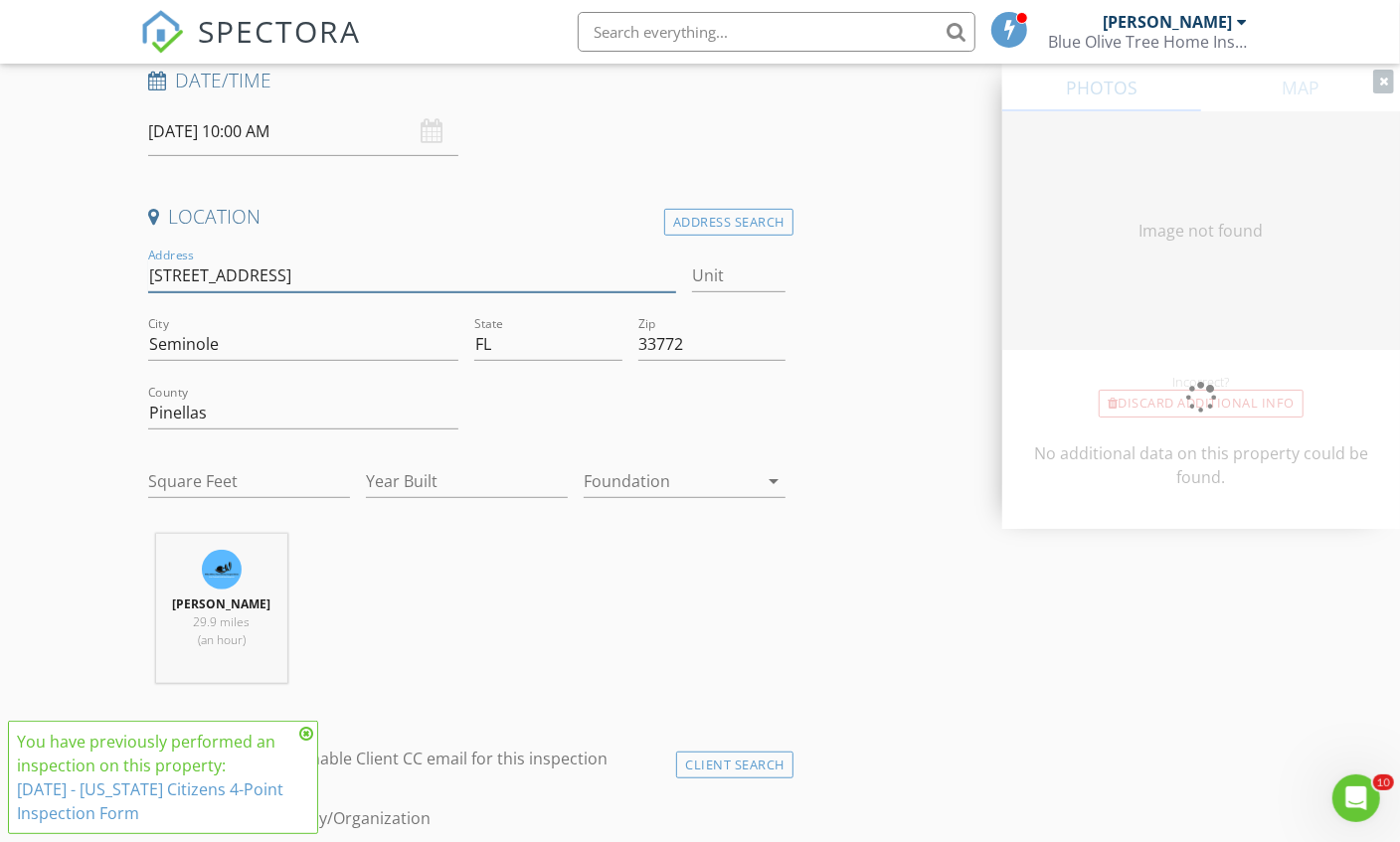 type on "744" 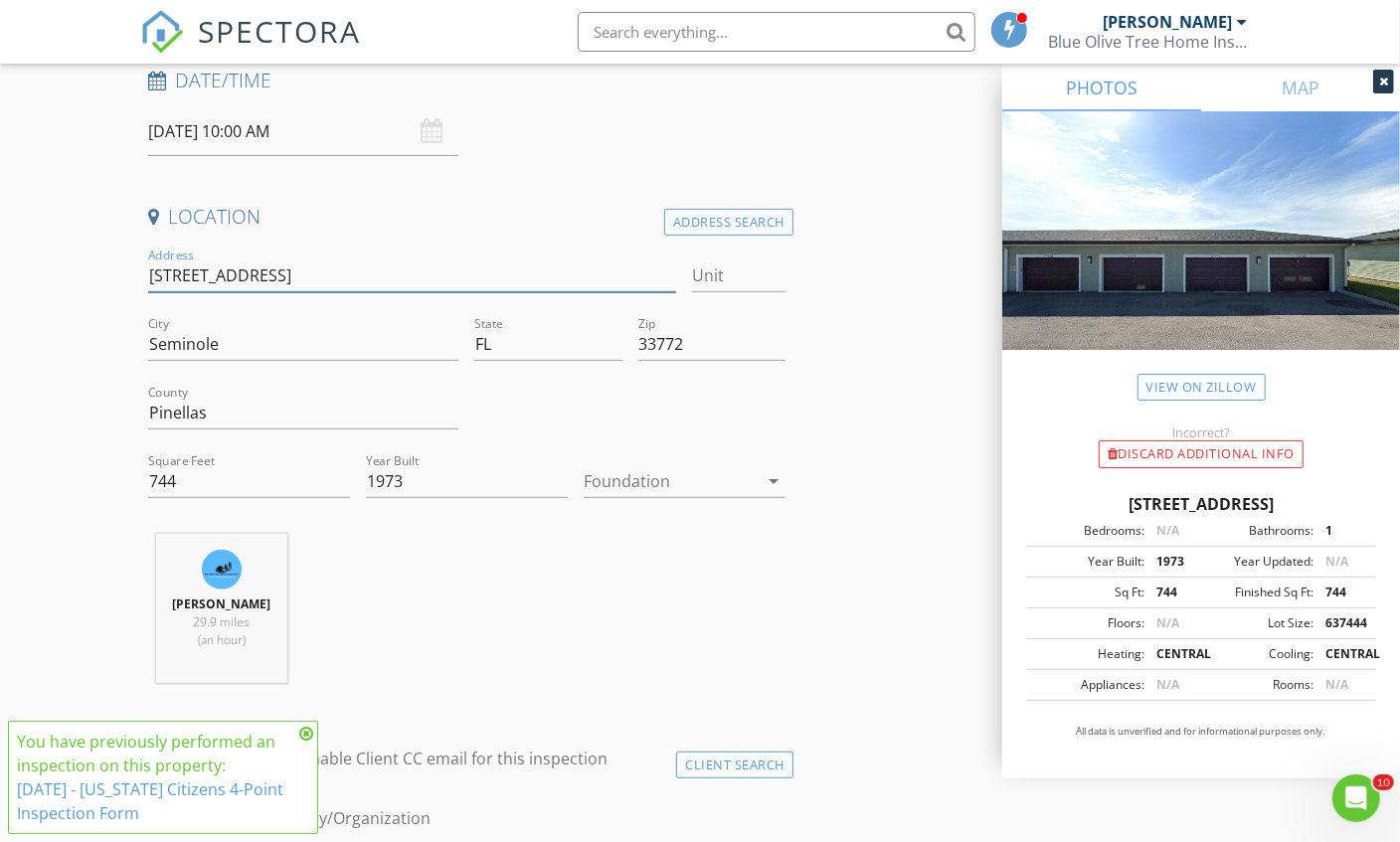 type on "10399 67th Ave N 10" 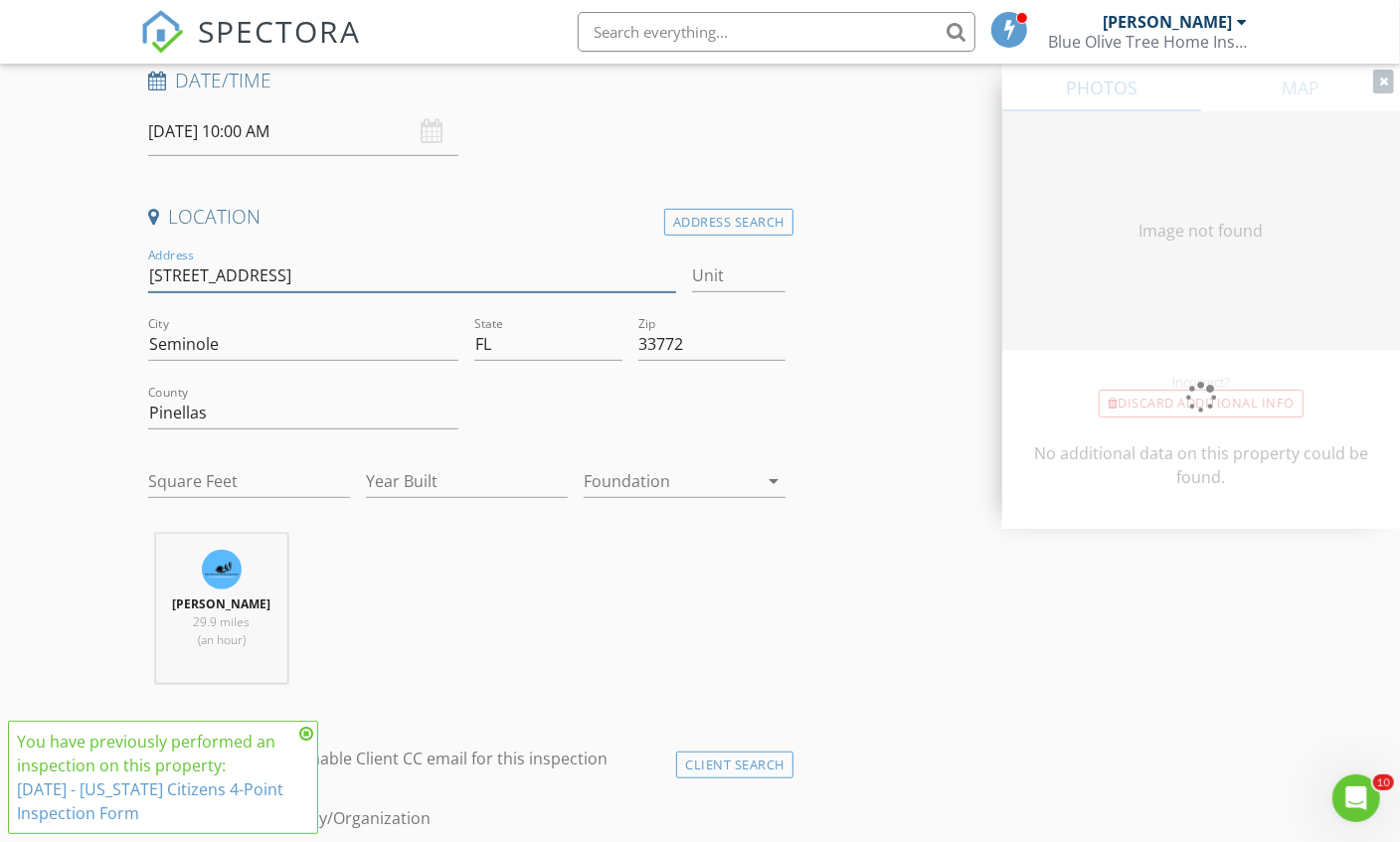 type on "10399 67th Ave N 104" 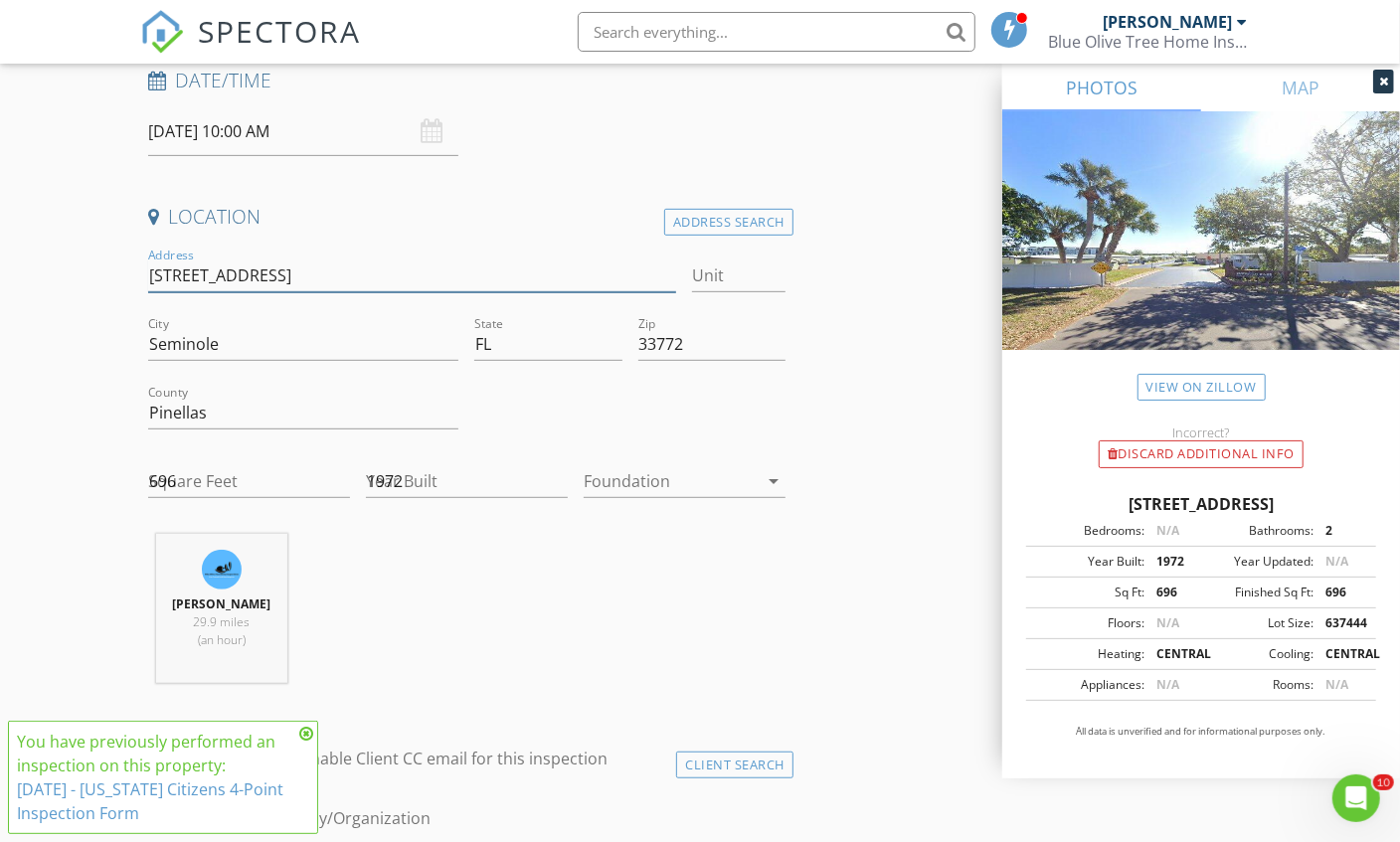 type 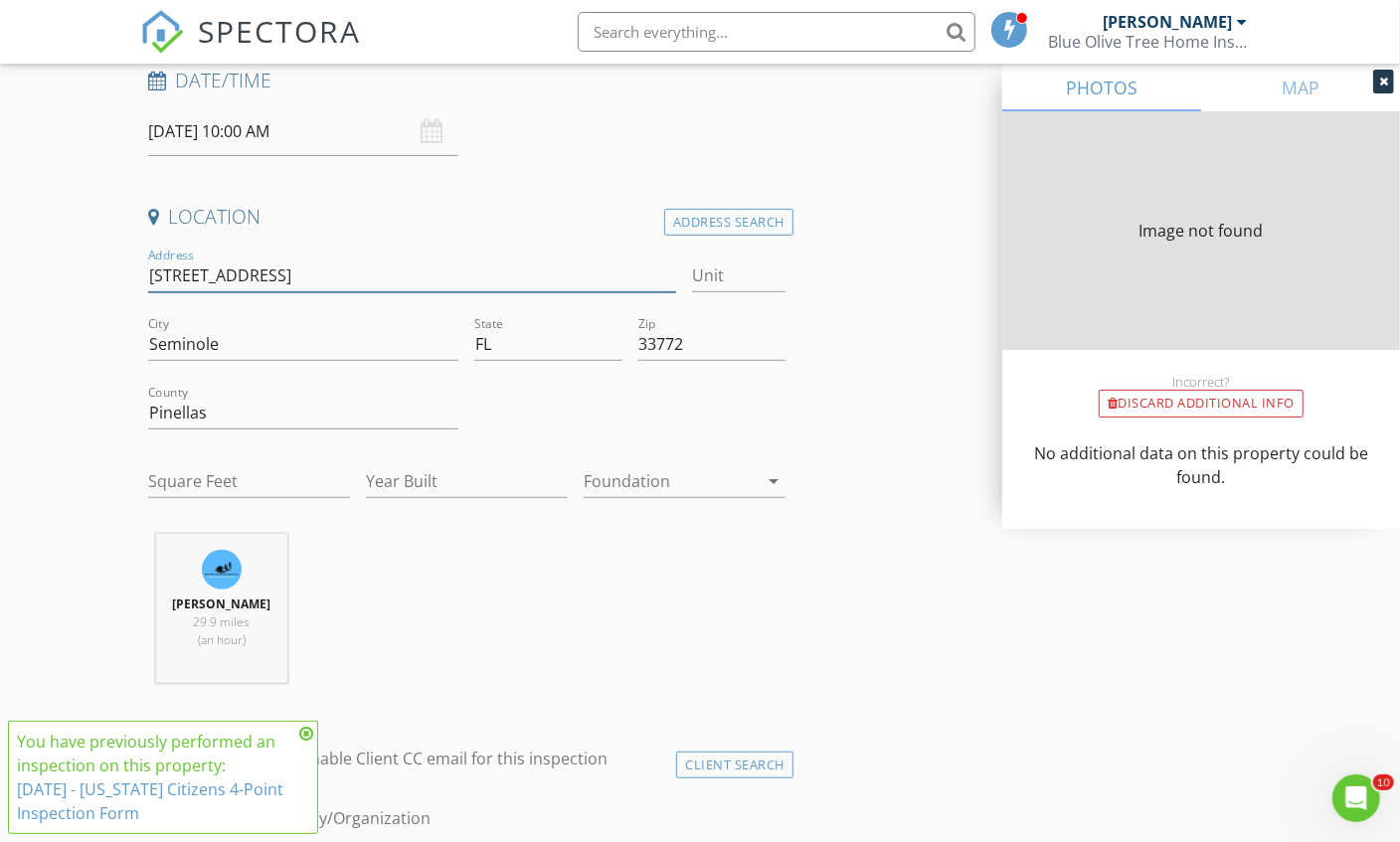 type on "960" 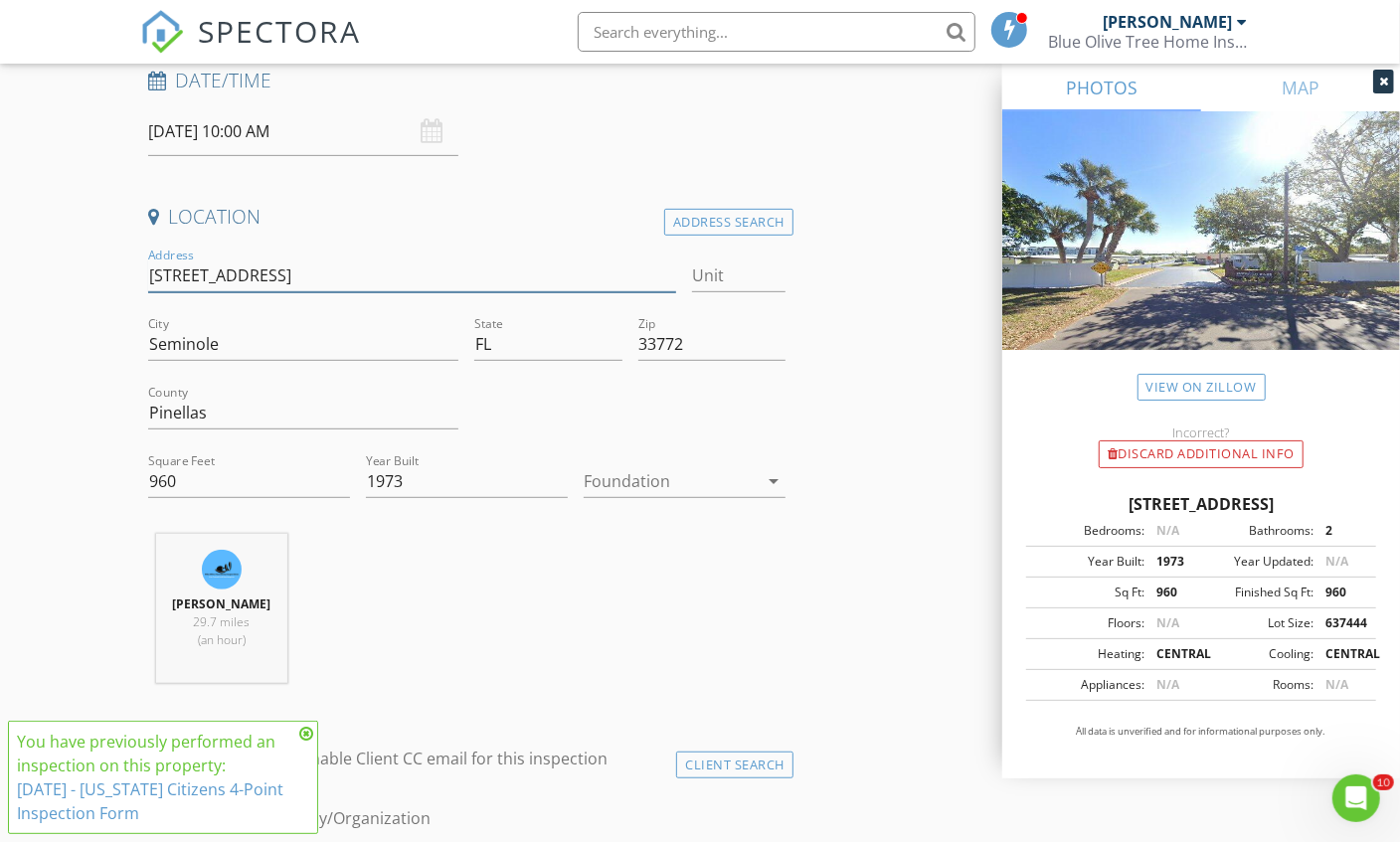 type on "10399 67th Ave N" 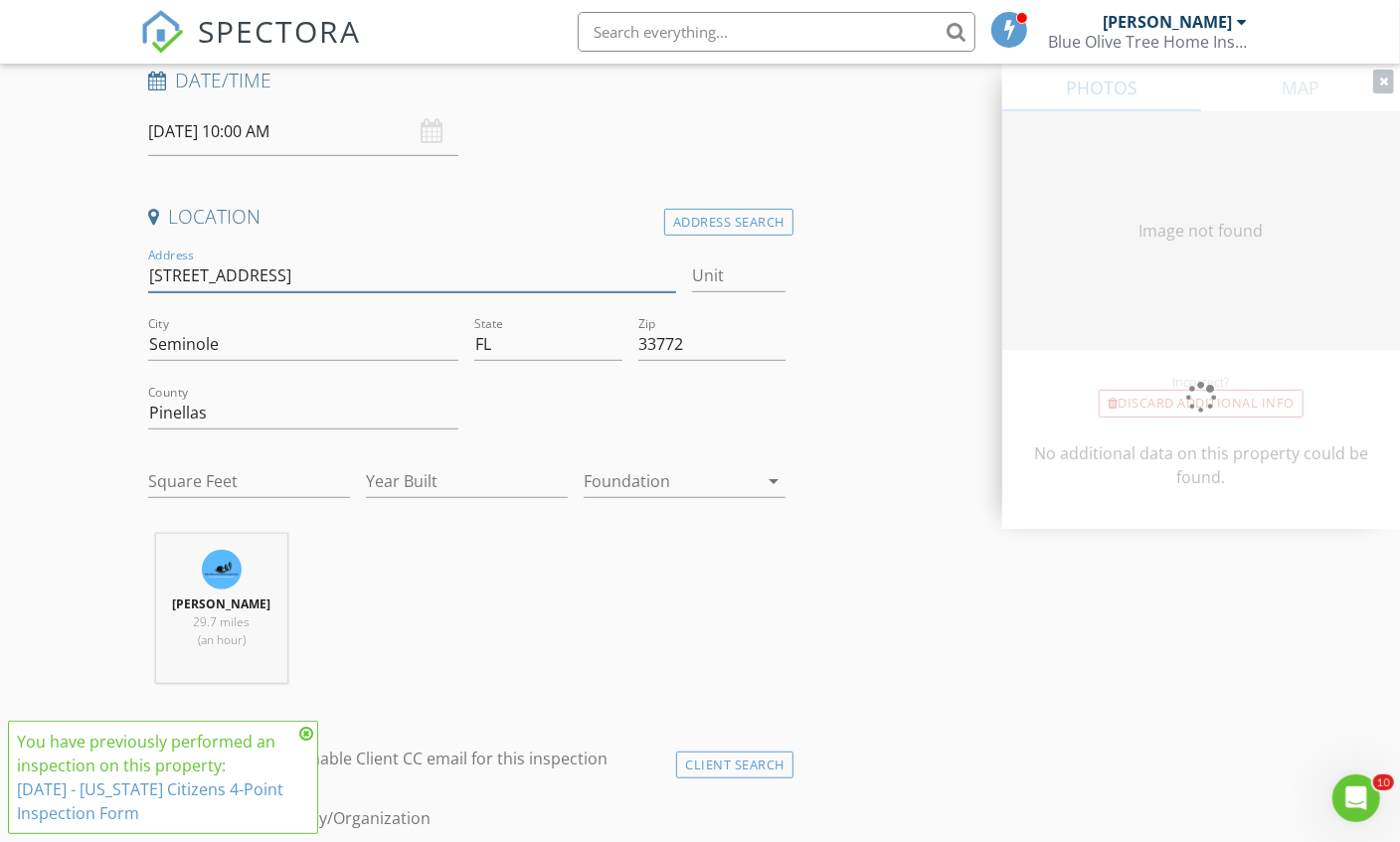 type on "5113" 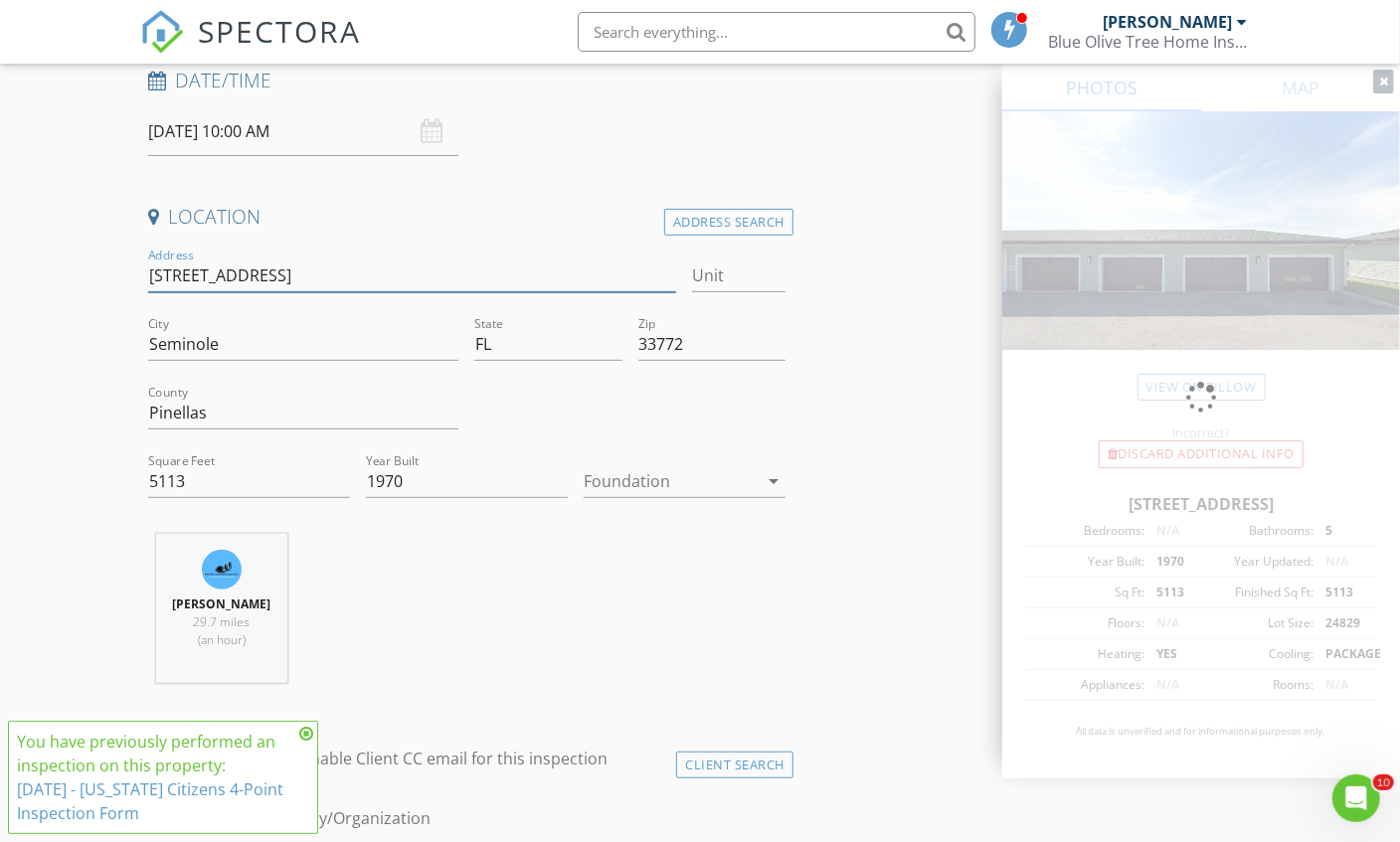 type on "10399 67th Ave N" 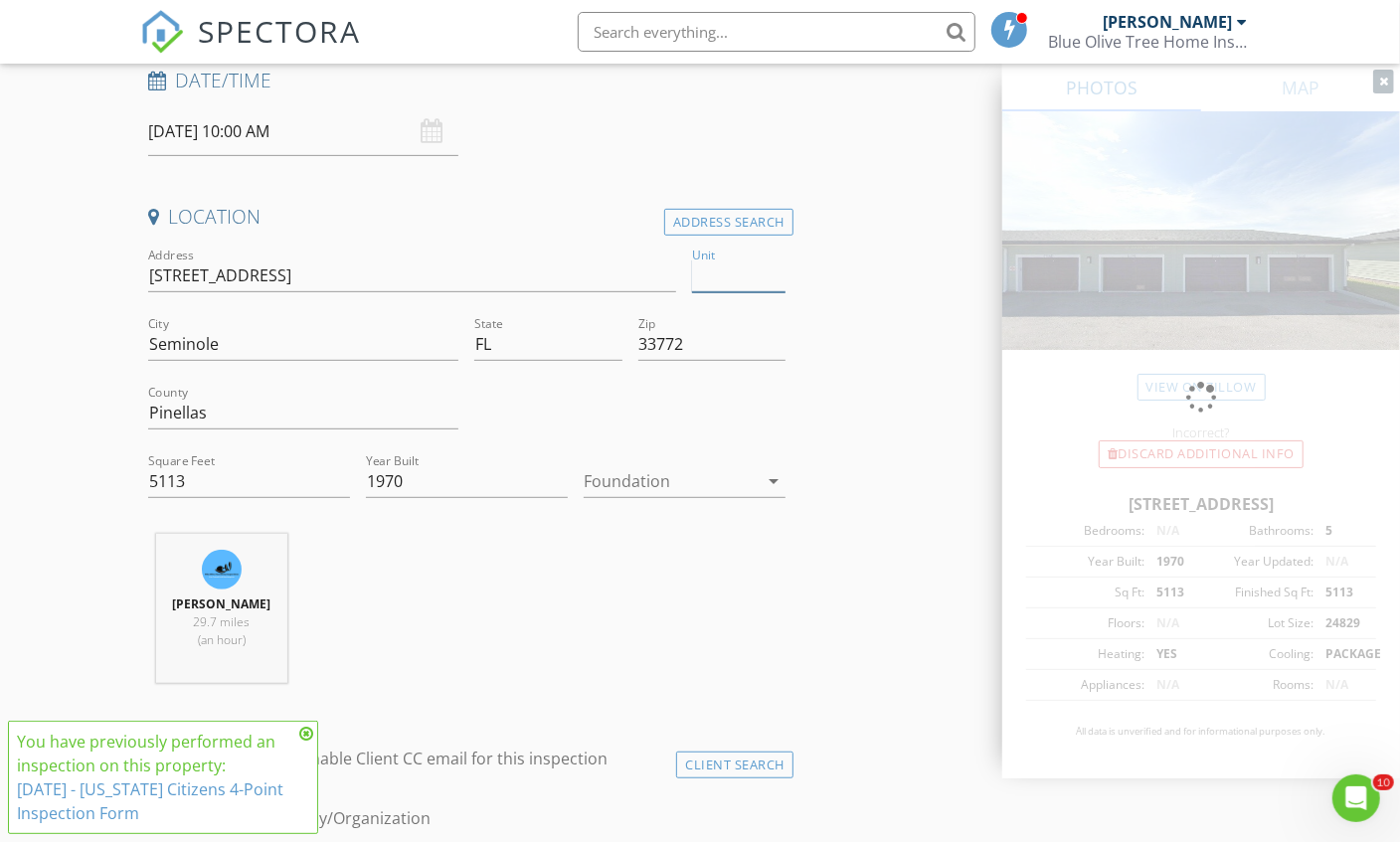 click on "Unit" at bounding box center (739, 275) 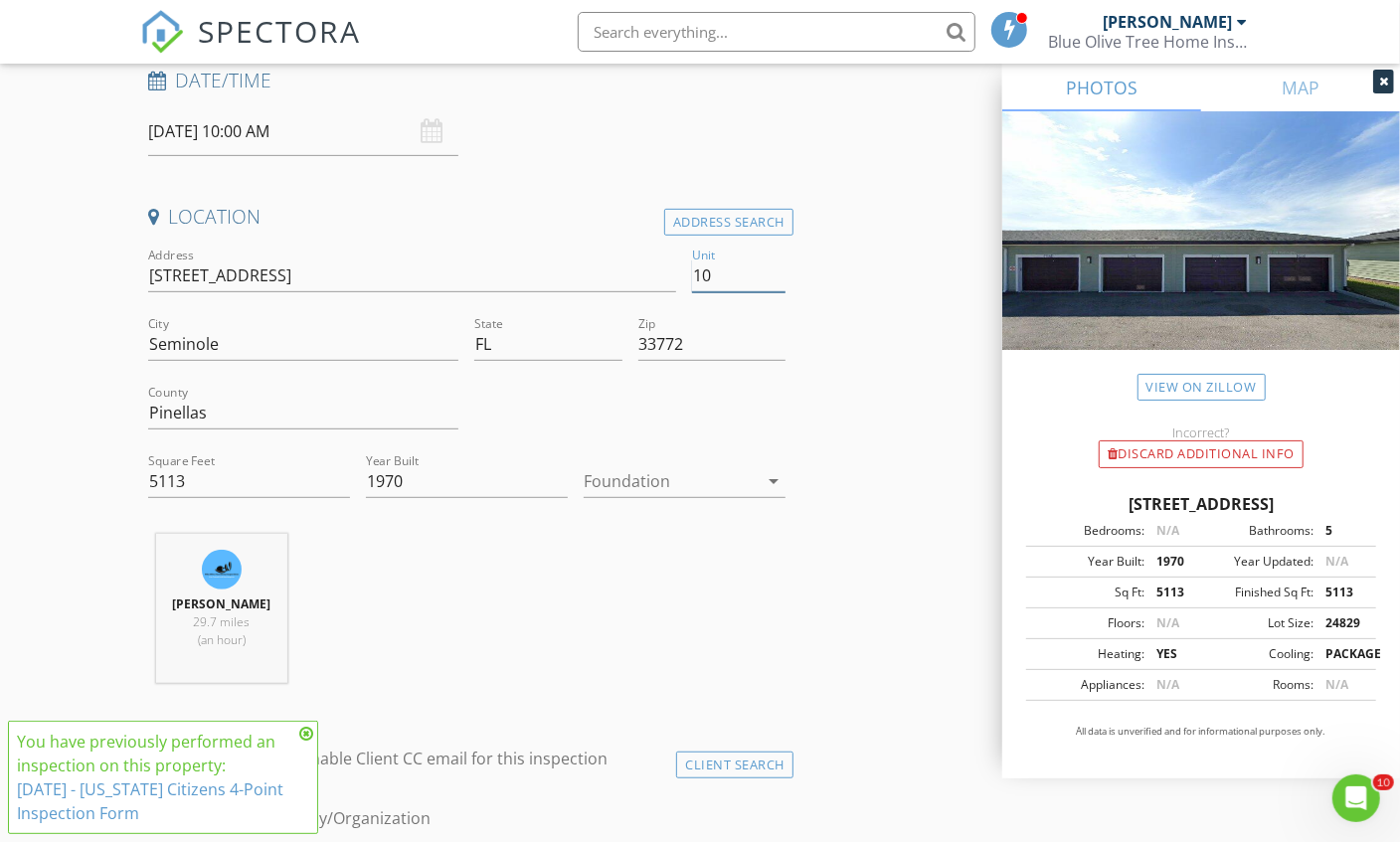 type on "101" 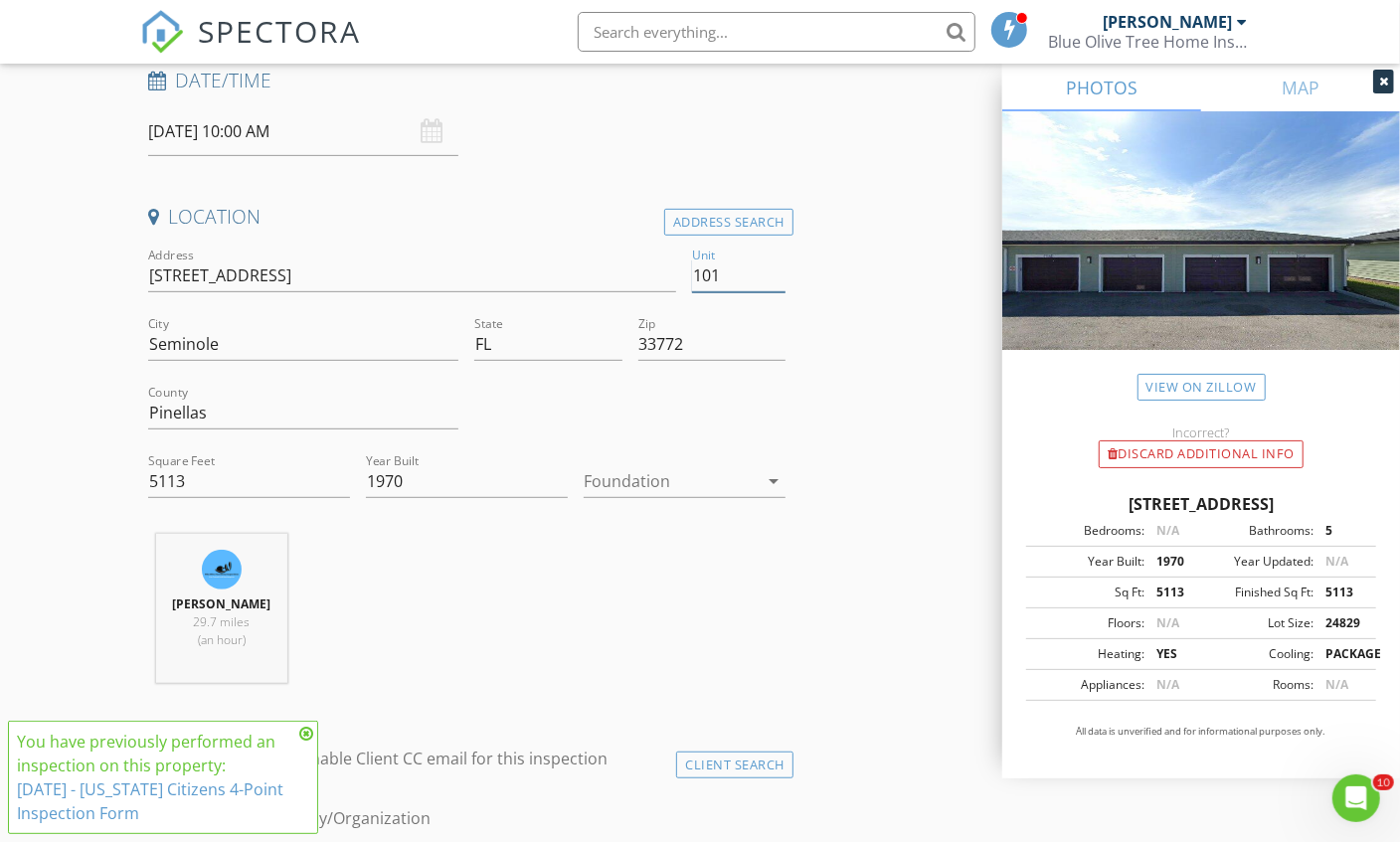 type 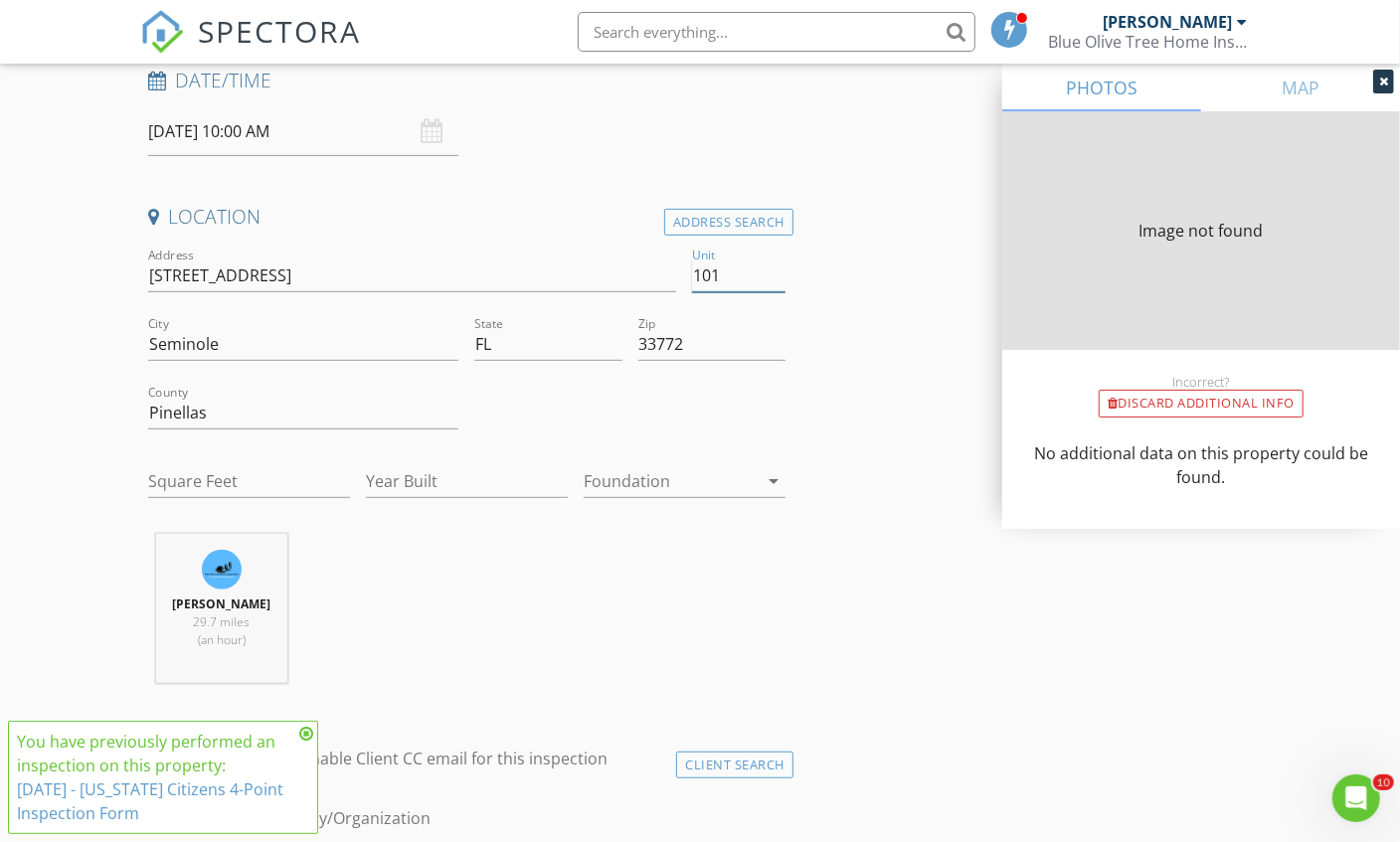 type on "744" 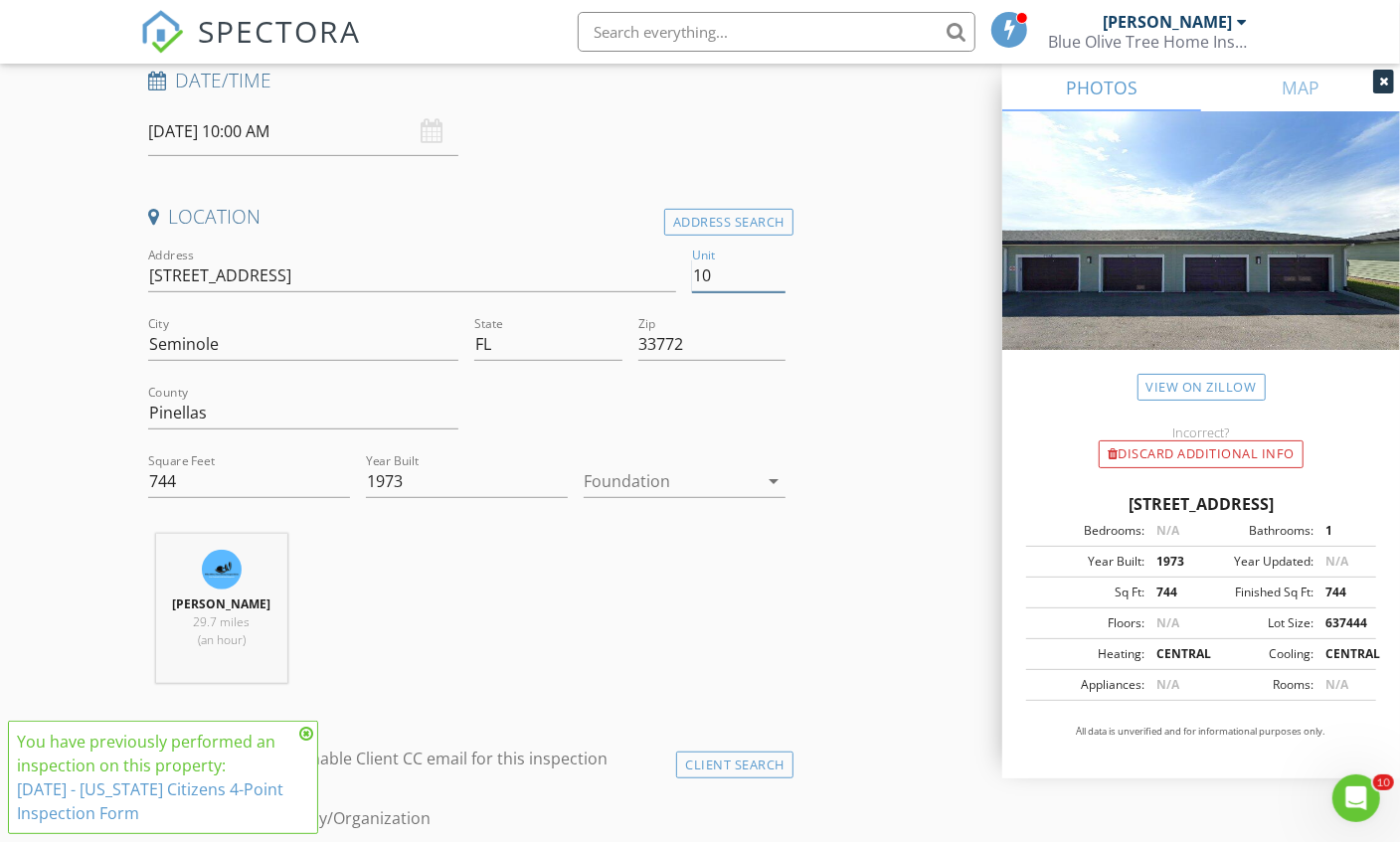 type on "104" 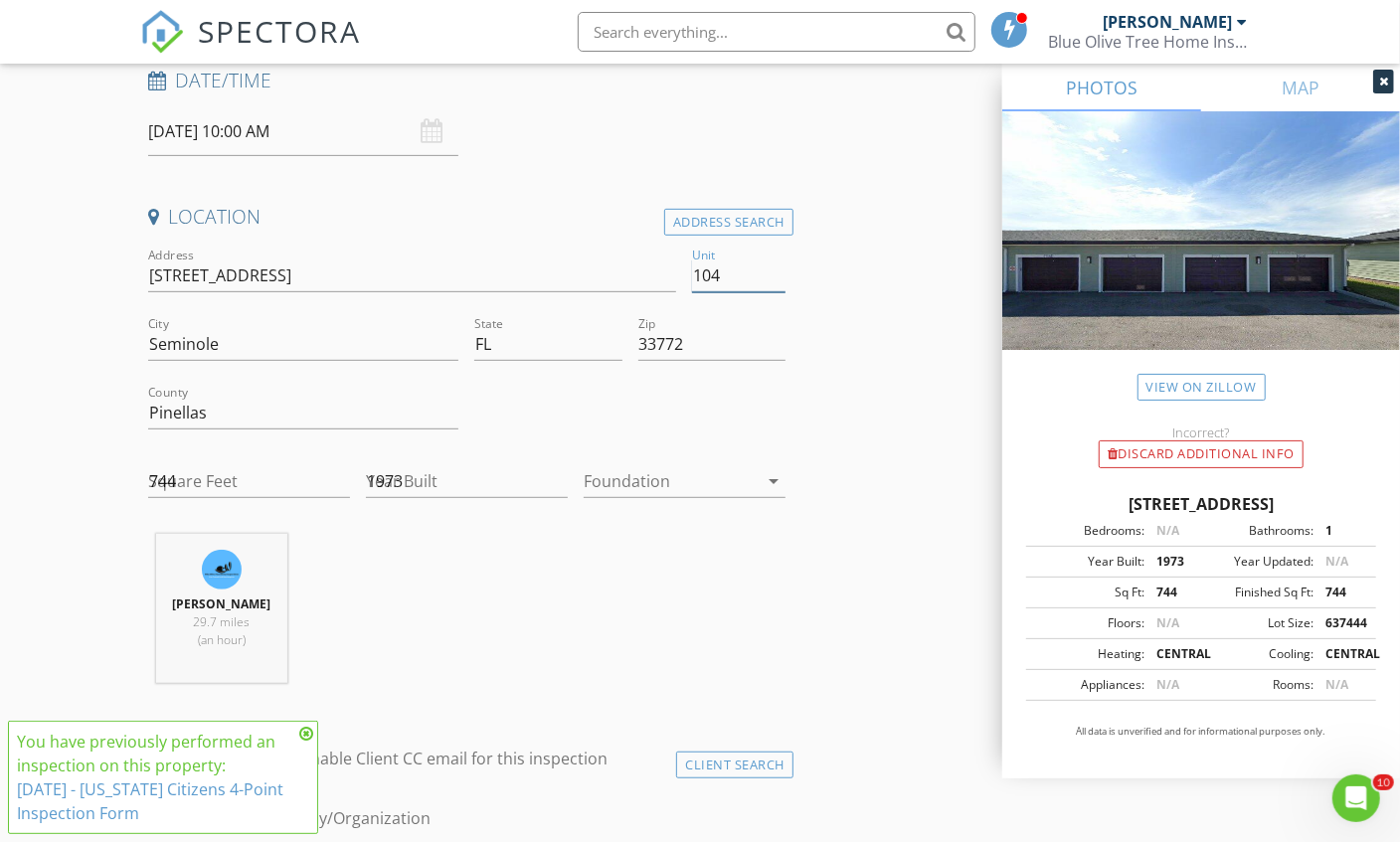type 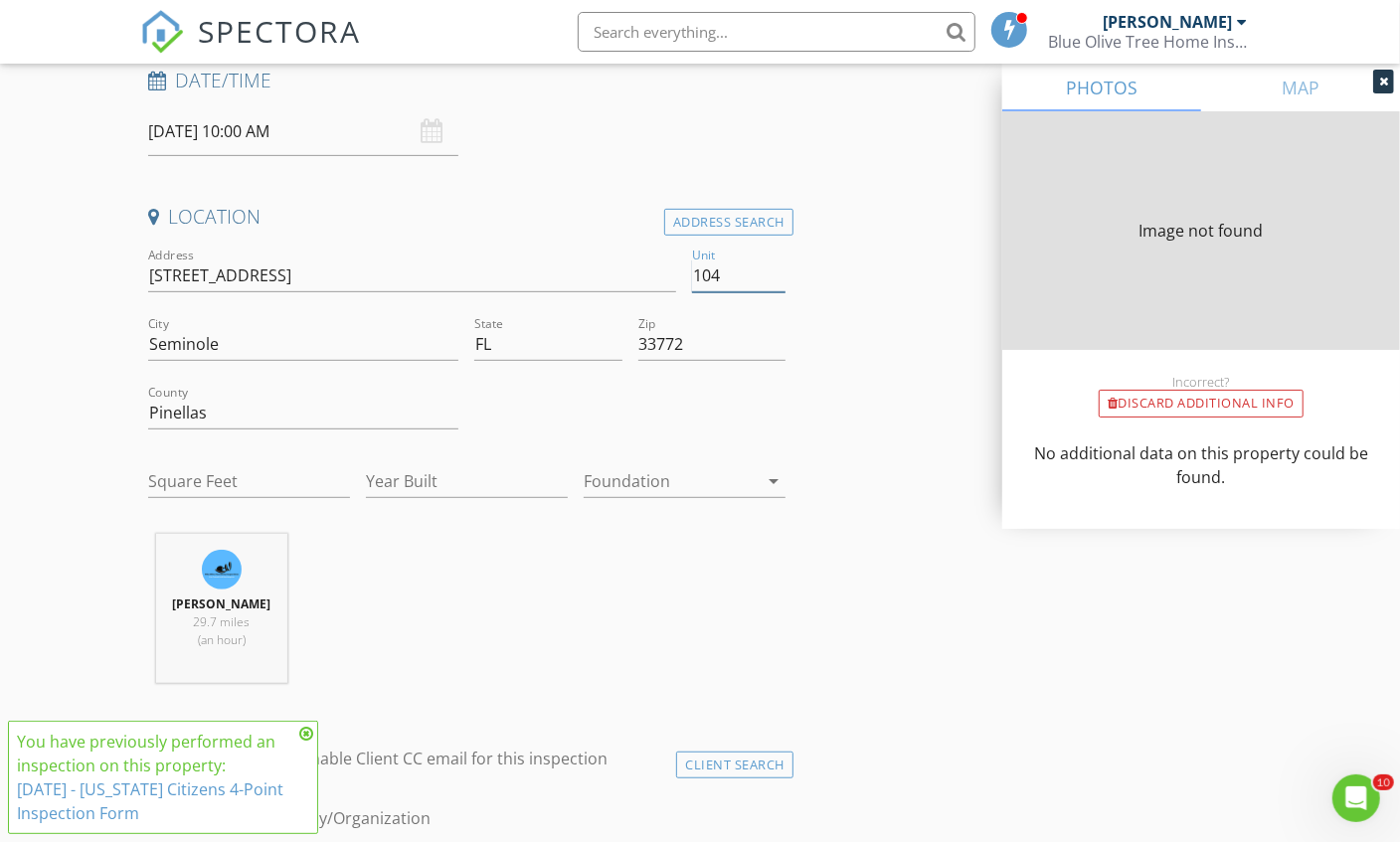 type on "960" 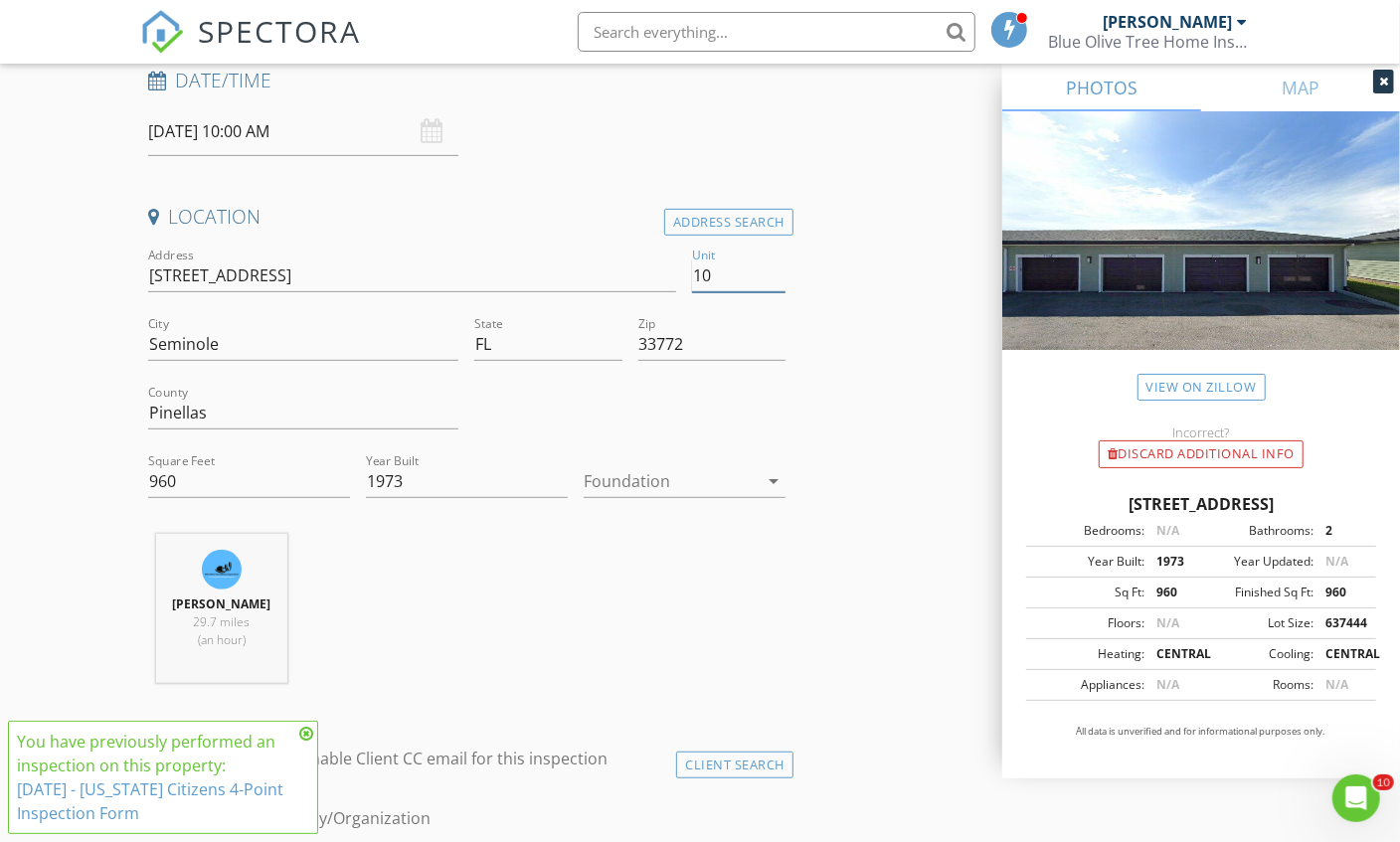 type on "1" 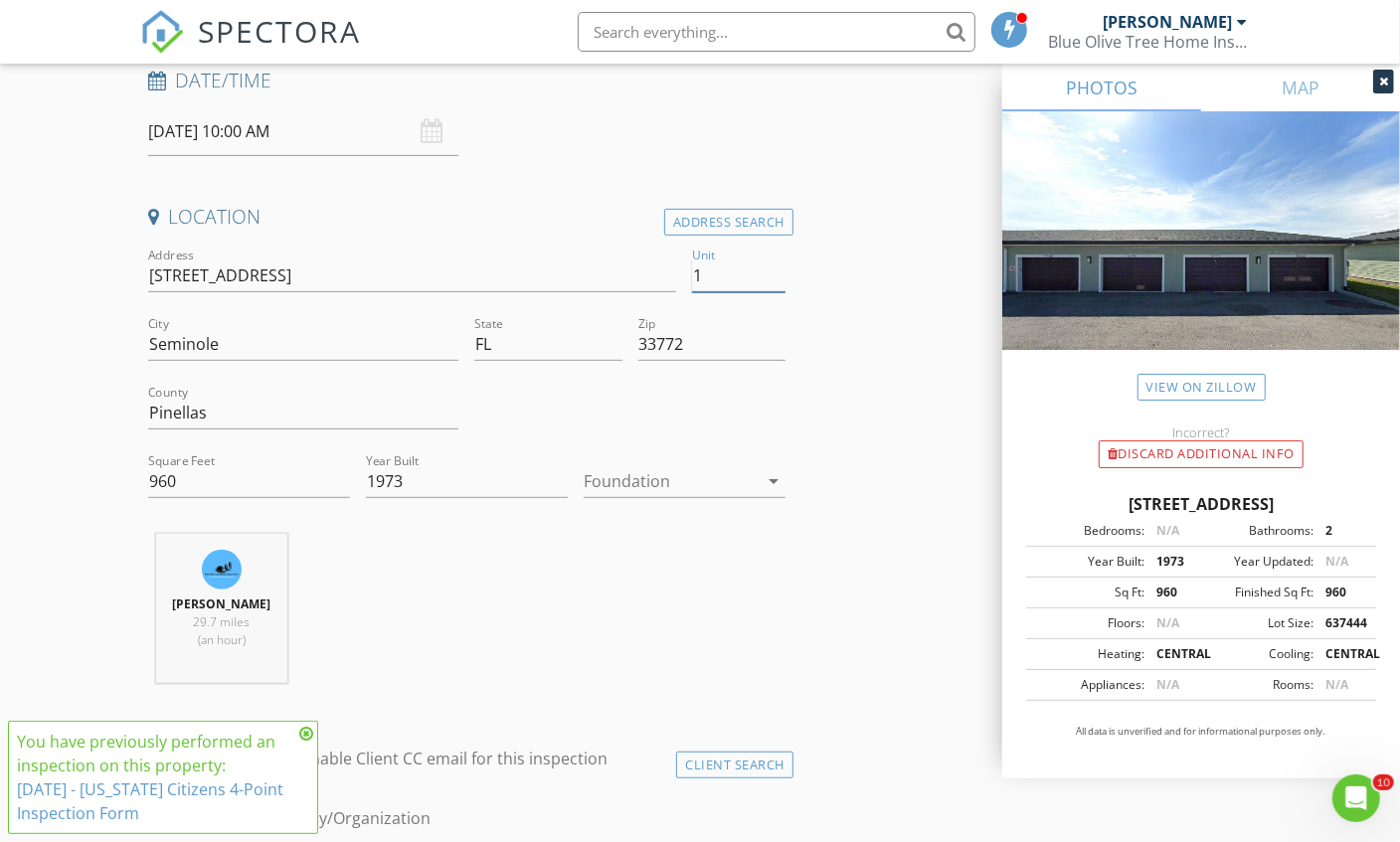 type 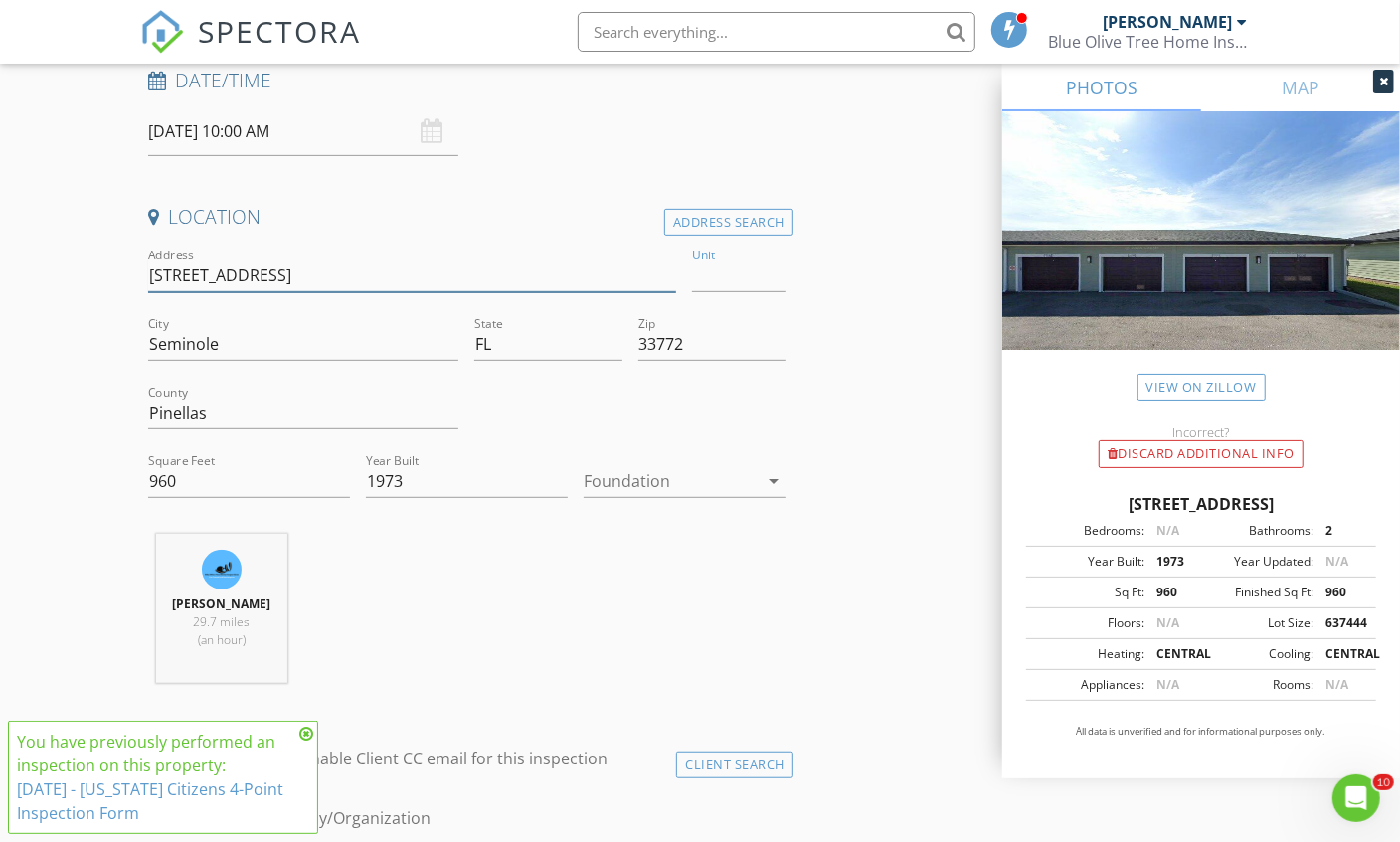 type 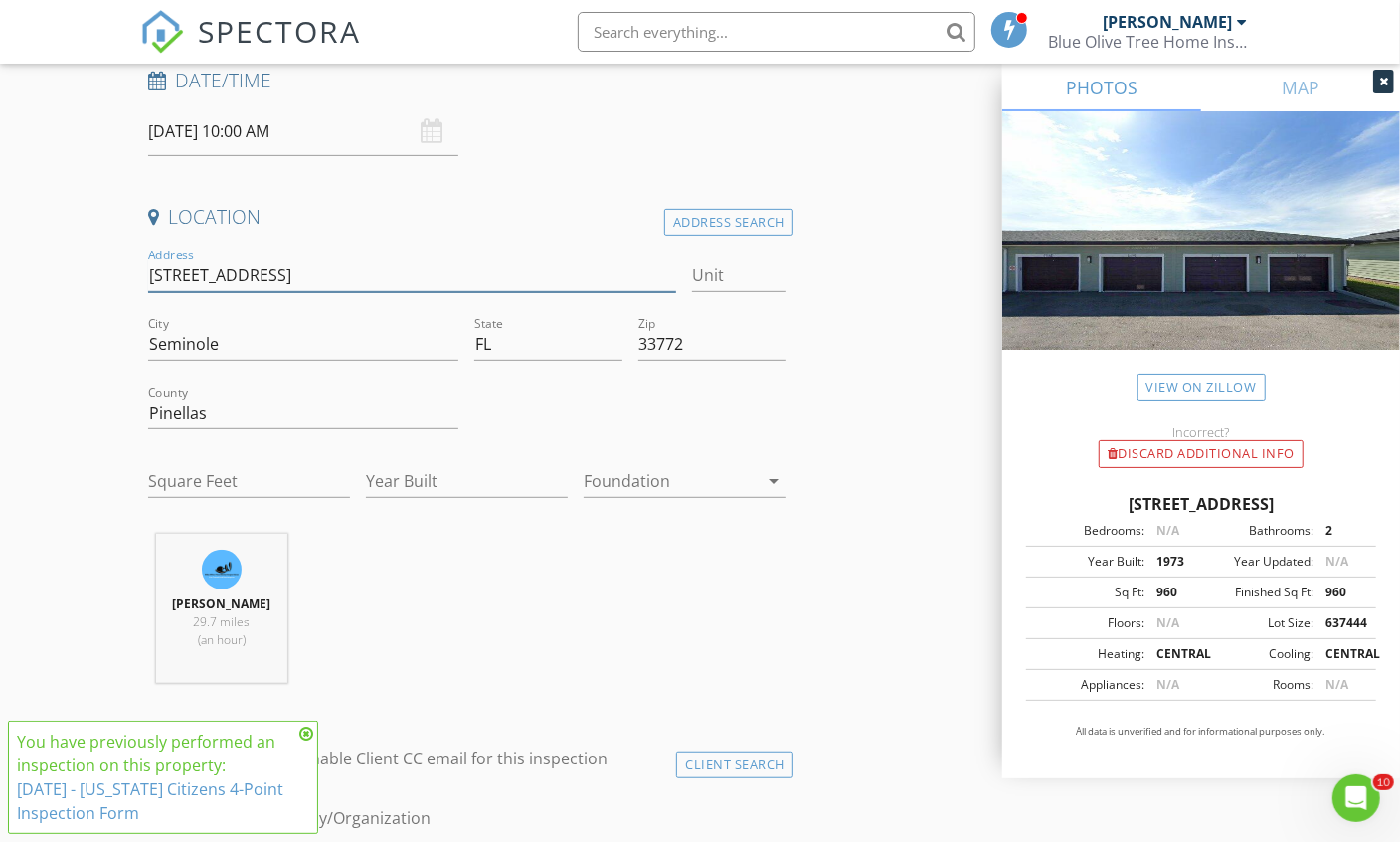 click on "10399 67th Ave N" at bounding box center [413, 275] 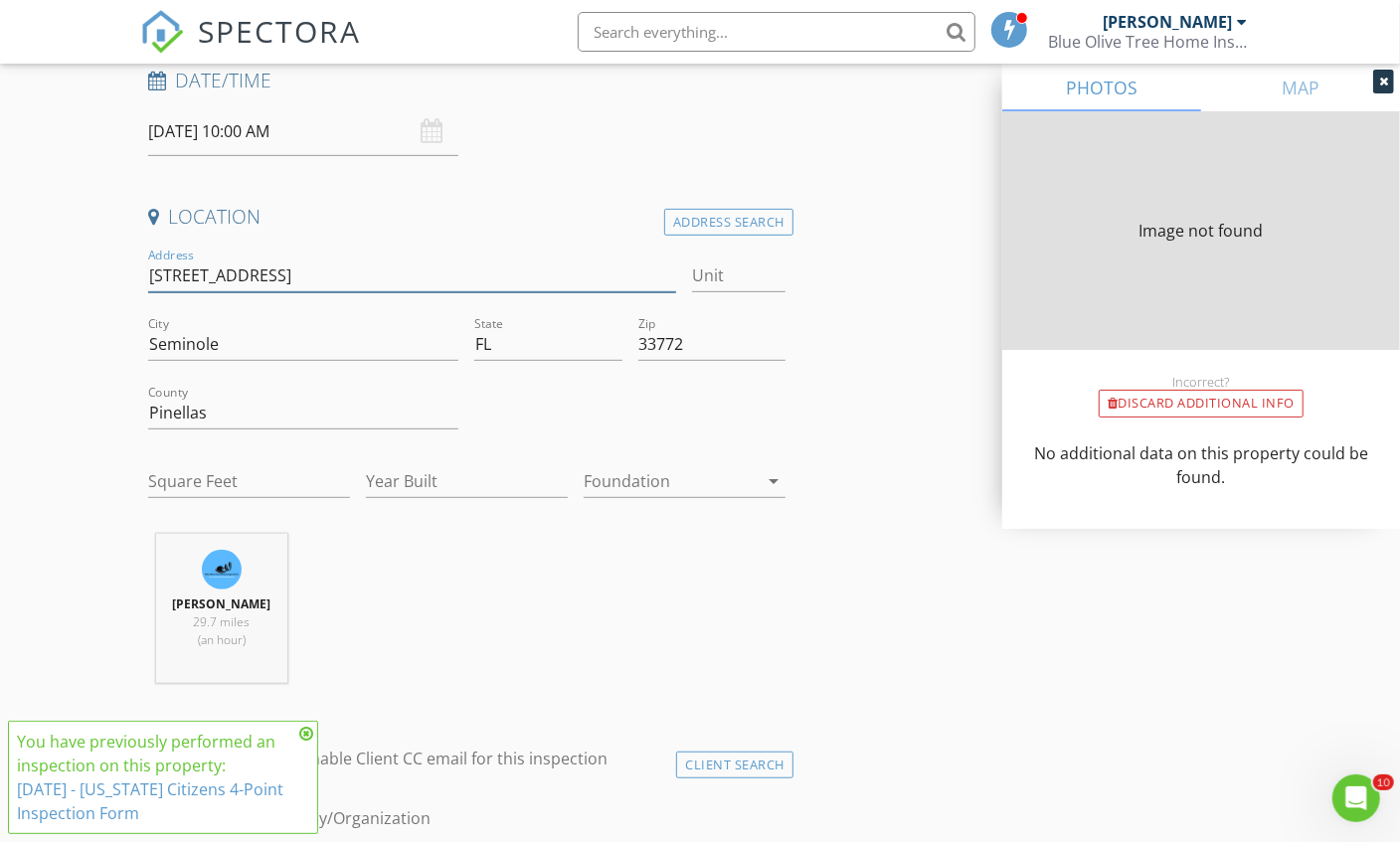 type on "5113" 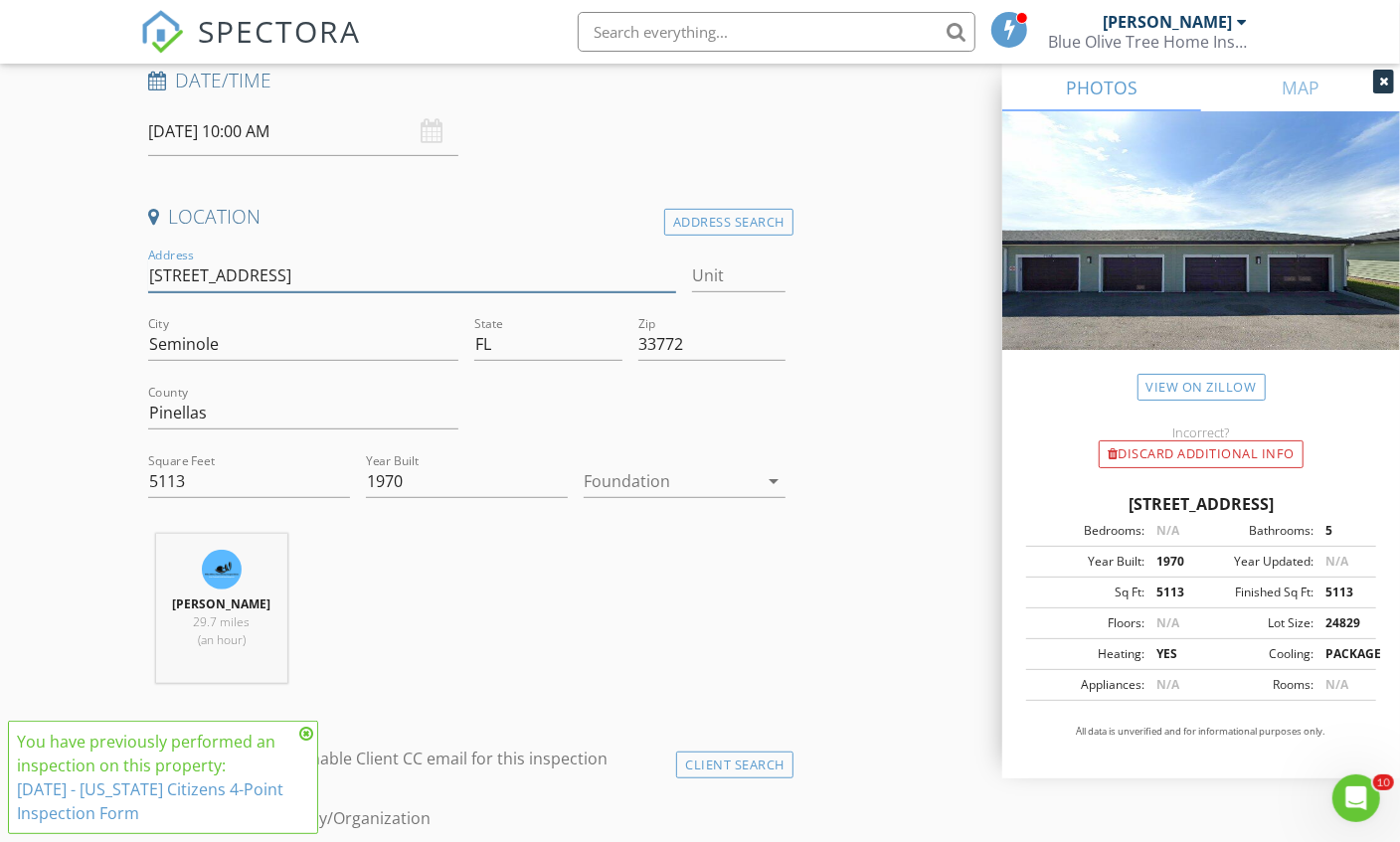 type on "10399 67th Ave N 104" 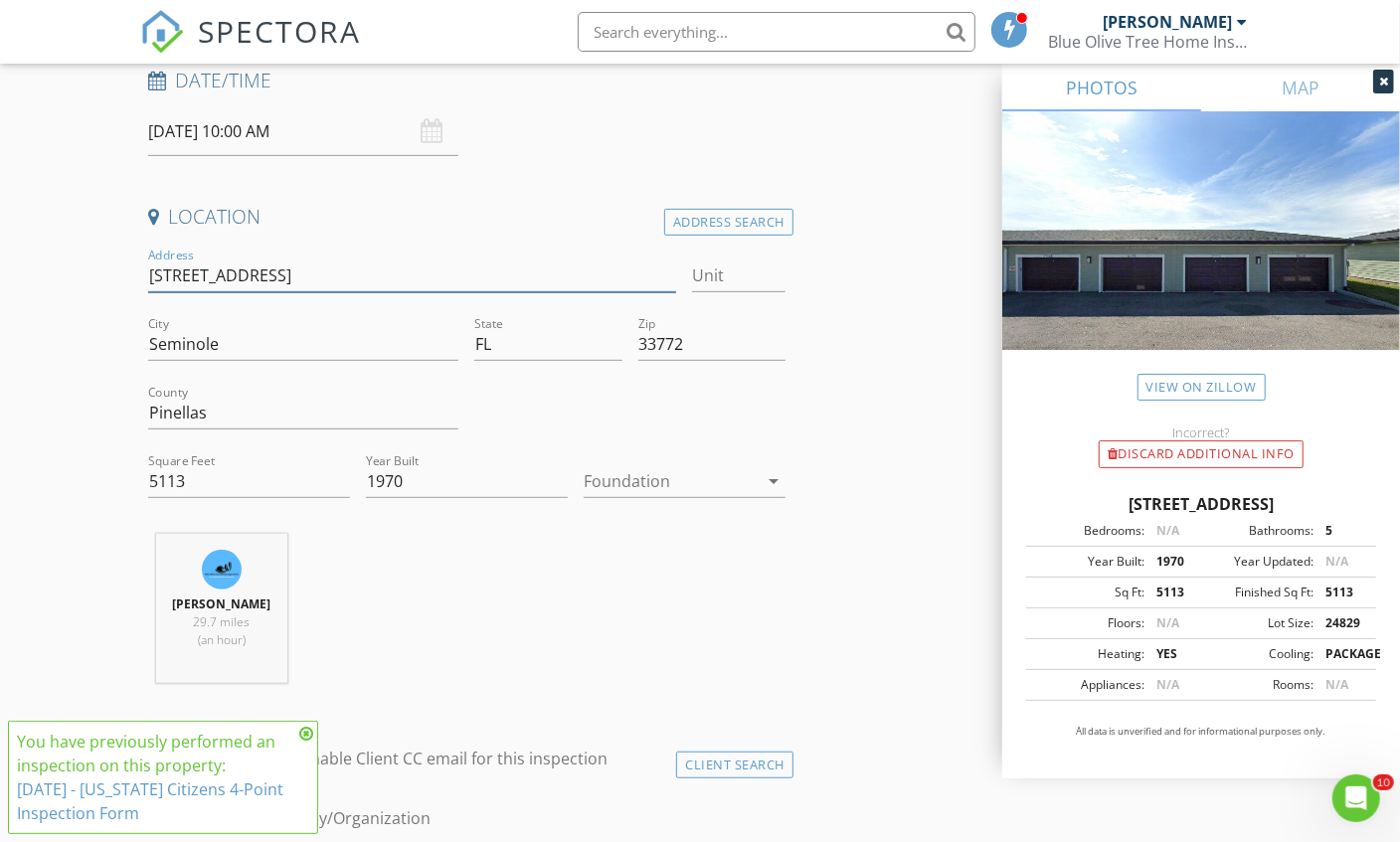 type 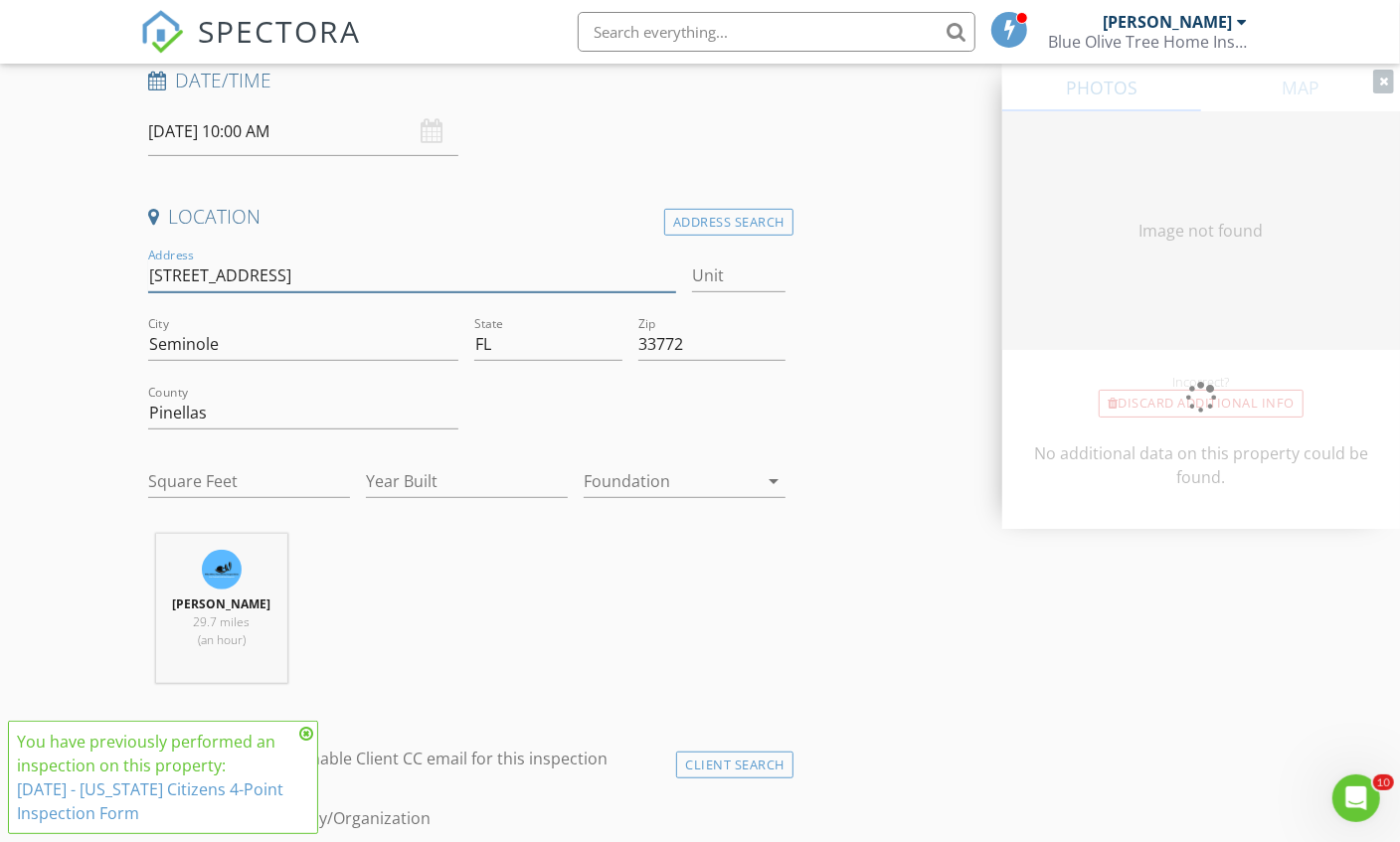 type on "960" 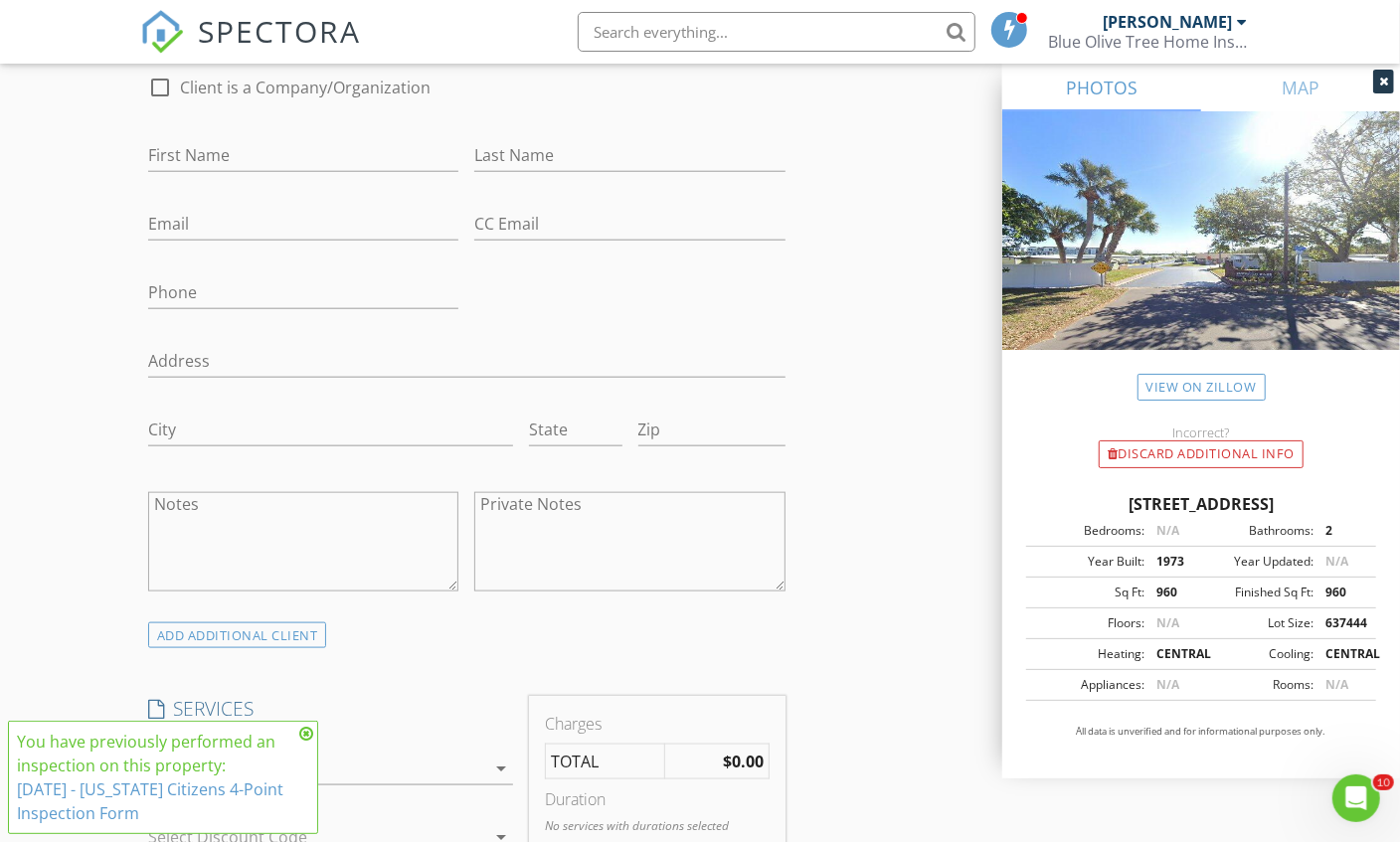 scroll, scrollTop: 1183, scrollLeft: 0, axis: vertical 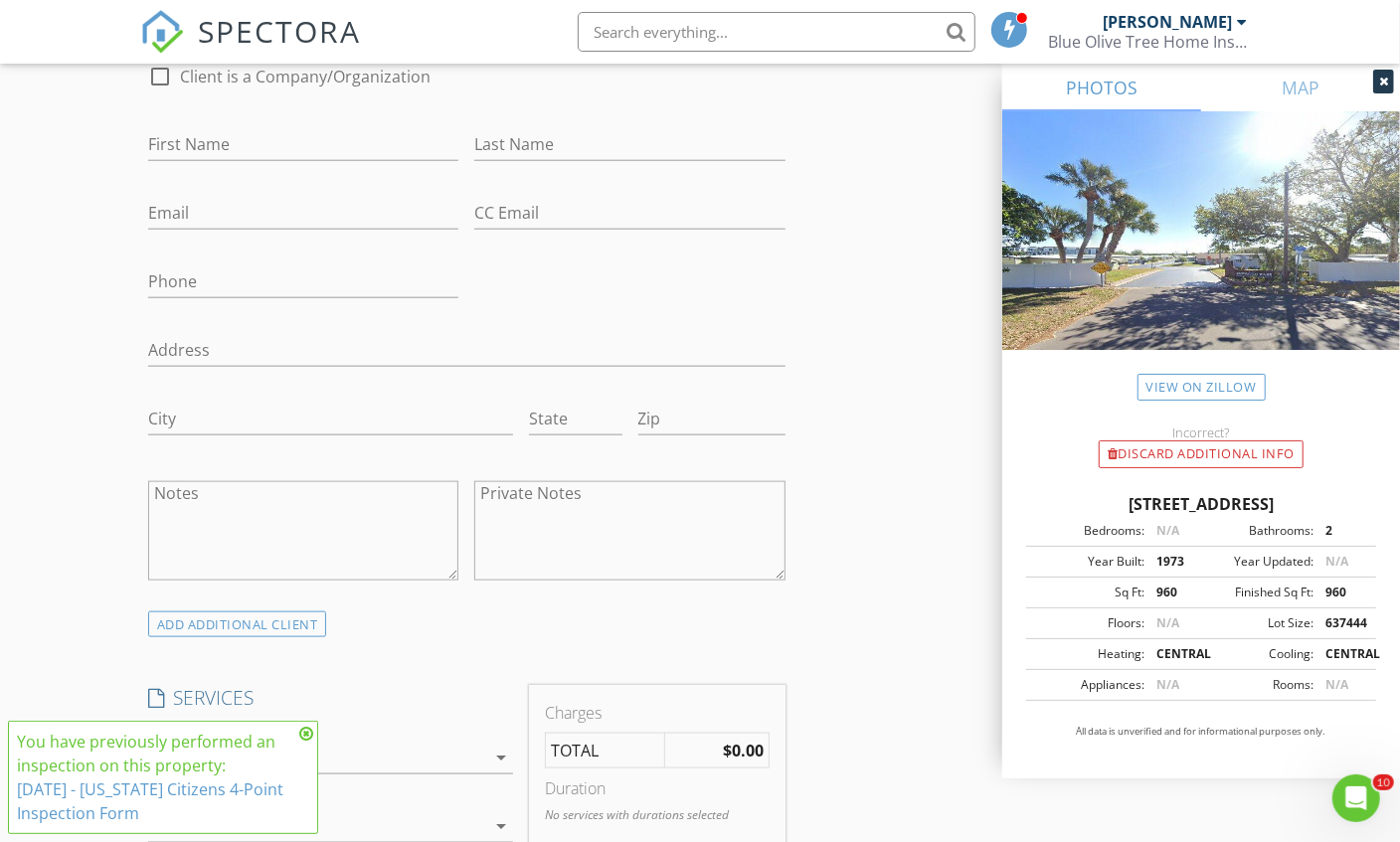 type on "10399 67th Ave N 104" 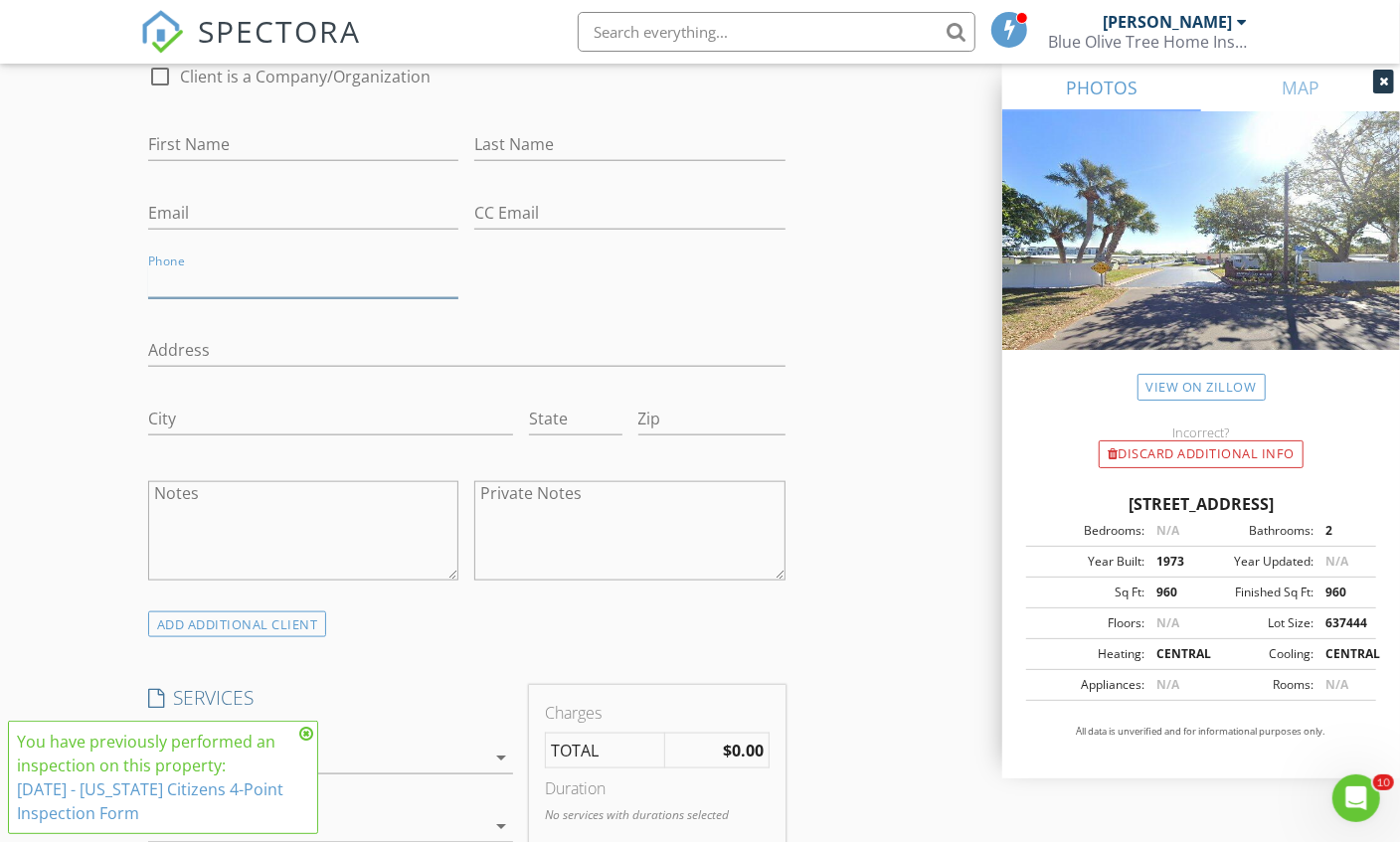 click on "Phone" at bounding box center (303, 281) 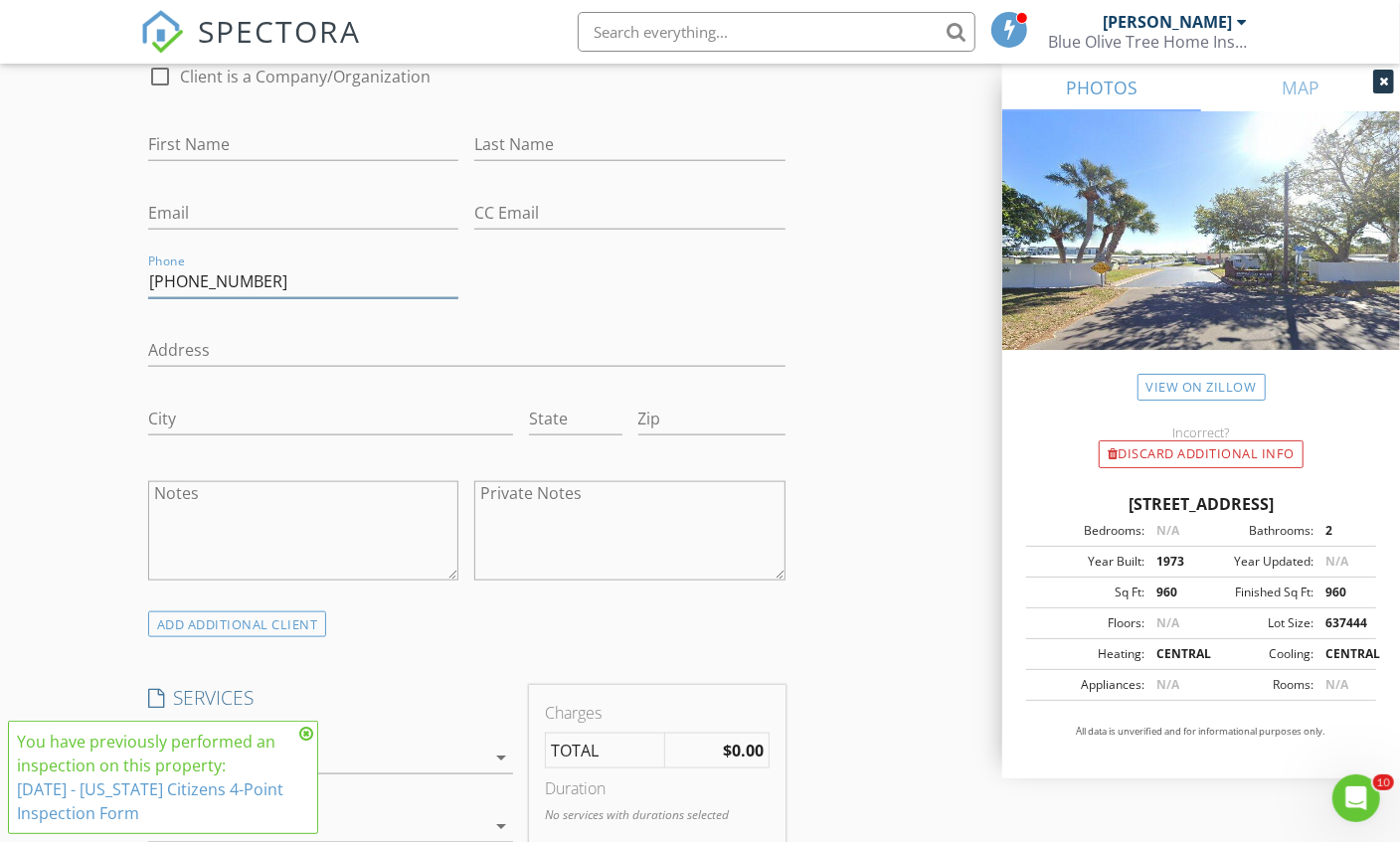 type on "727-744-7638" 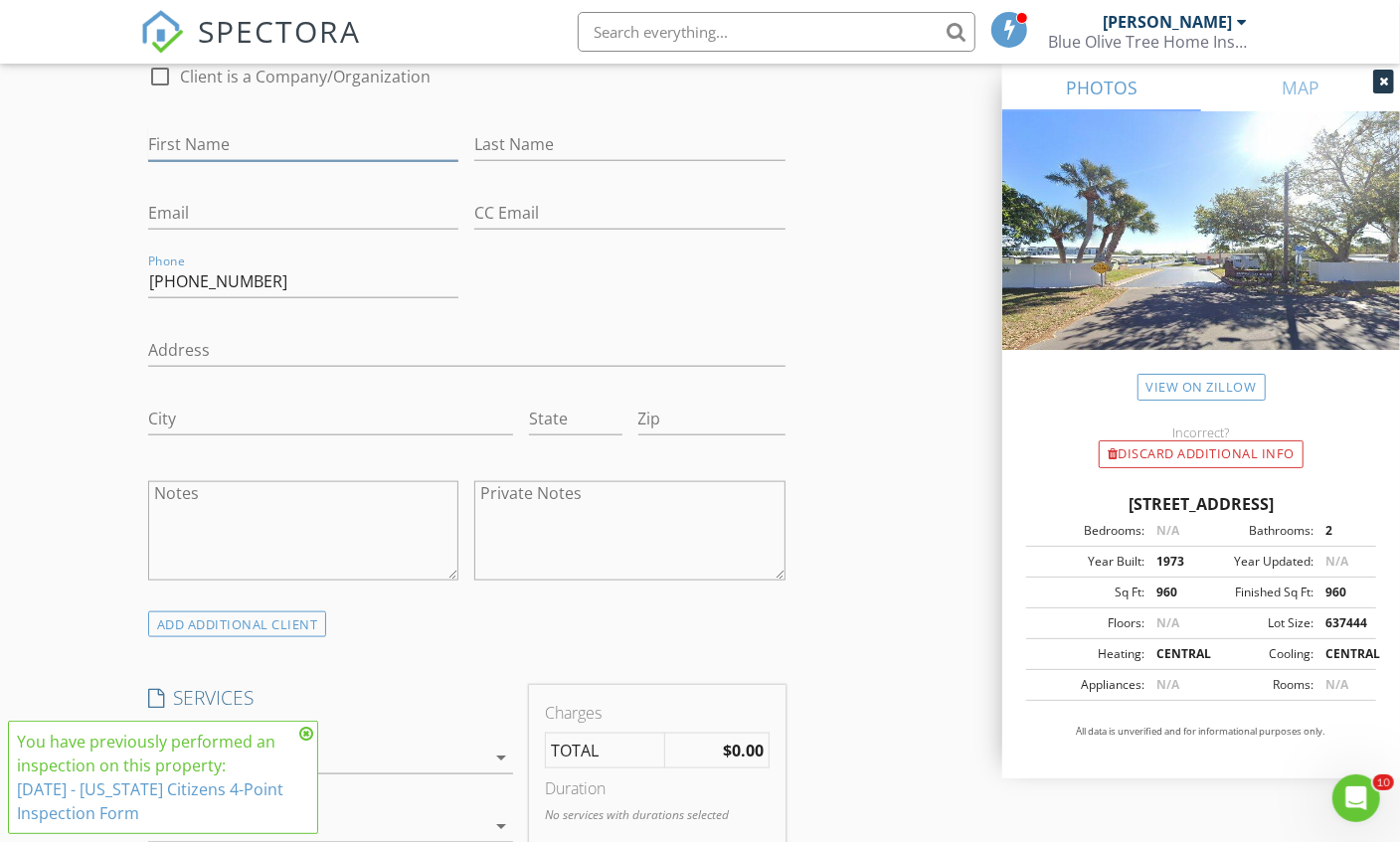 click on "First Name" at bounding box center [303, 144] 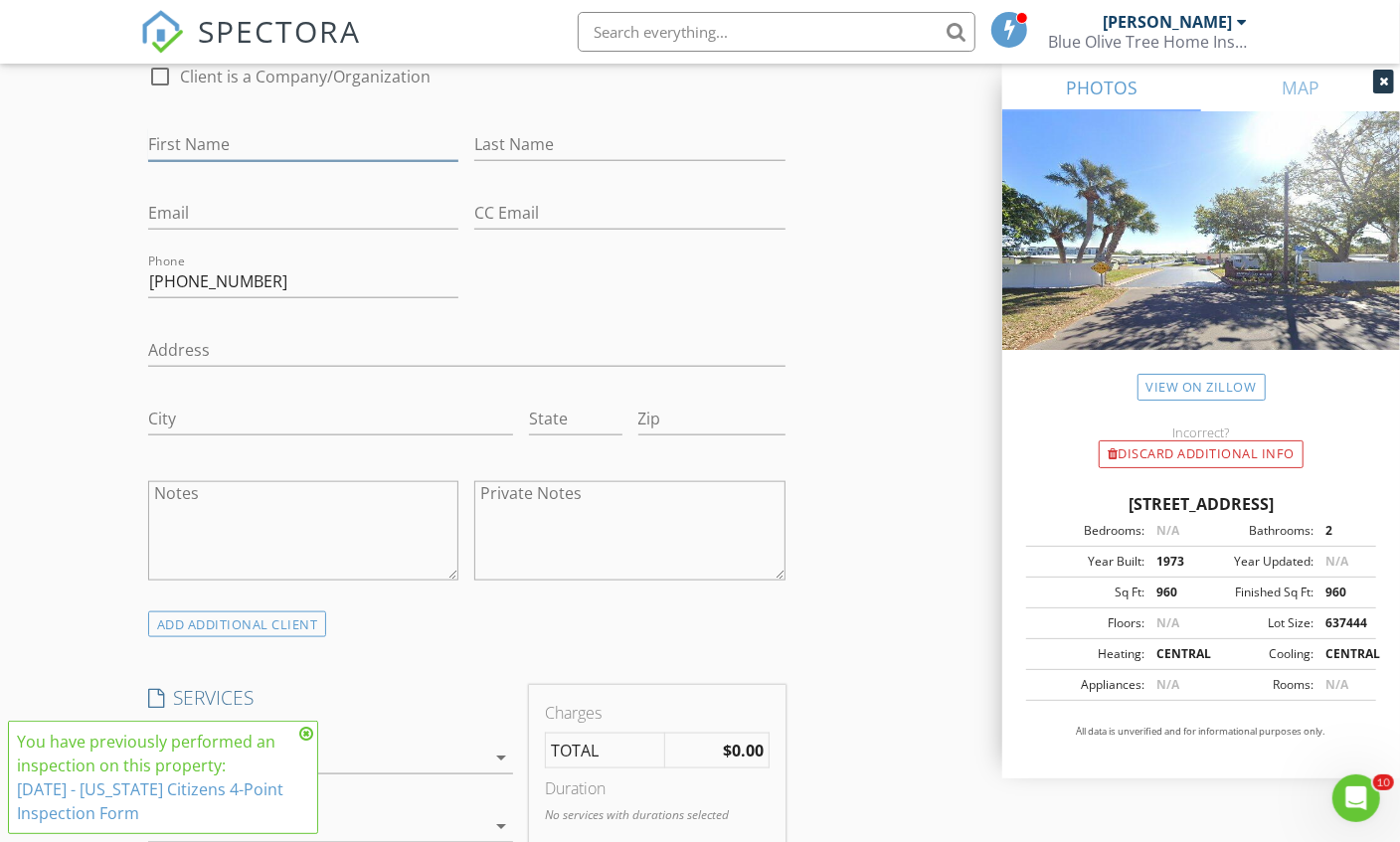 click on "First Name" at bounding box center (303, 144) 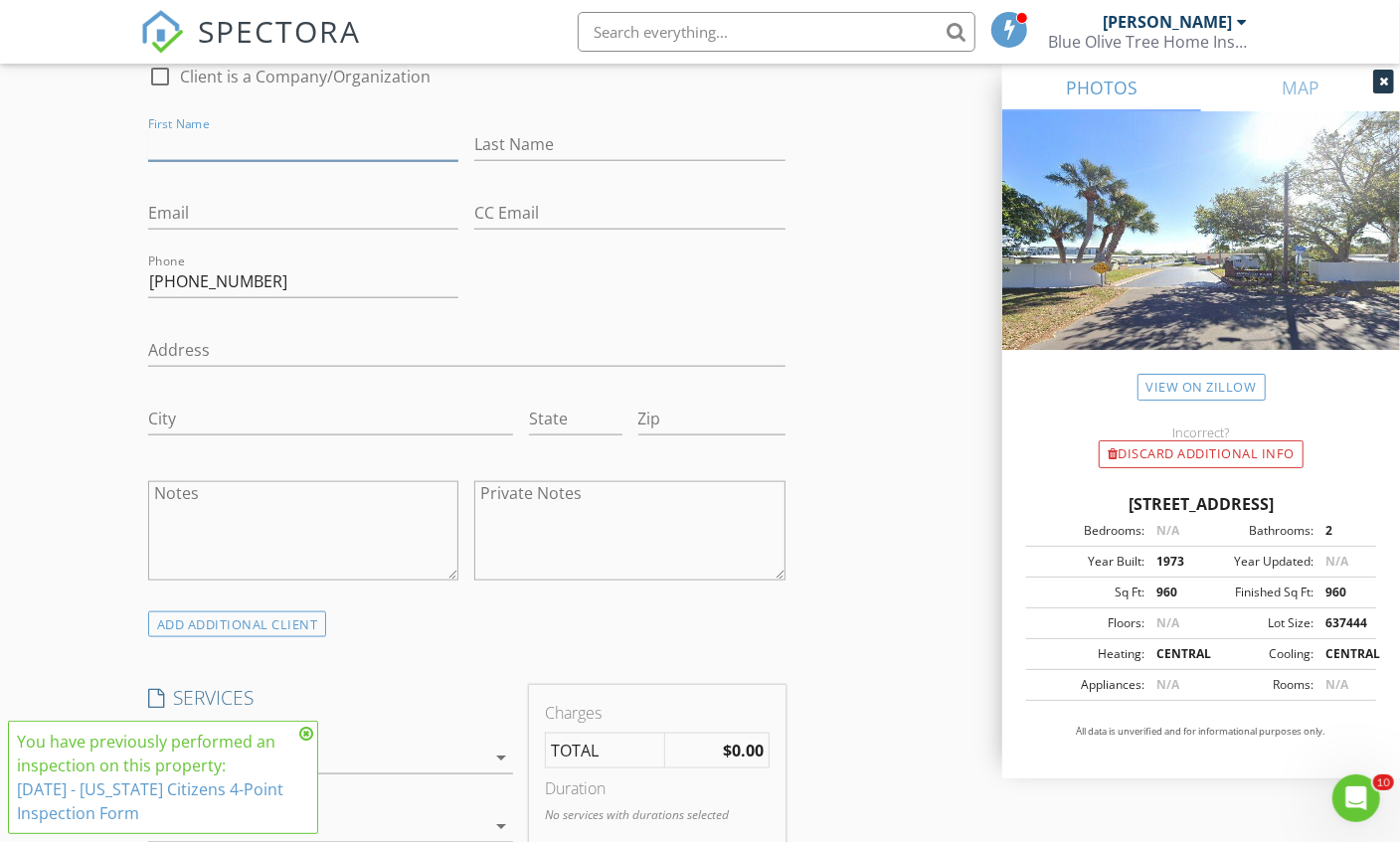paste on "7277447638 Joanne carnevale Alison mirabelli Jcarnevale1300@gmail.com" 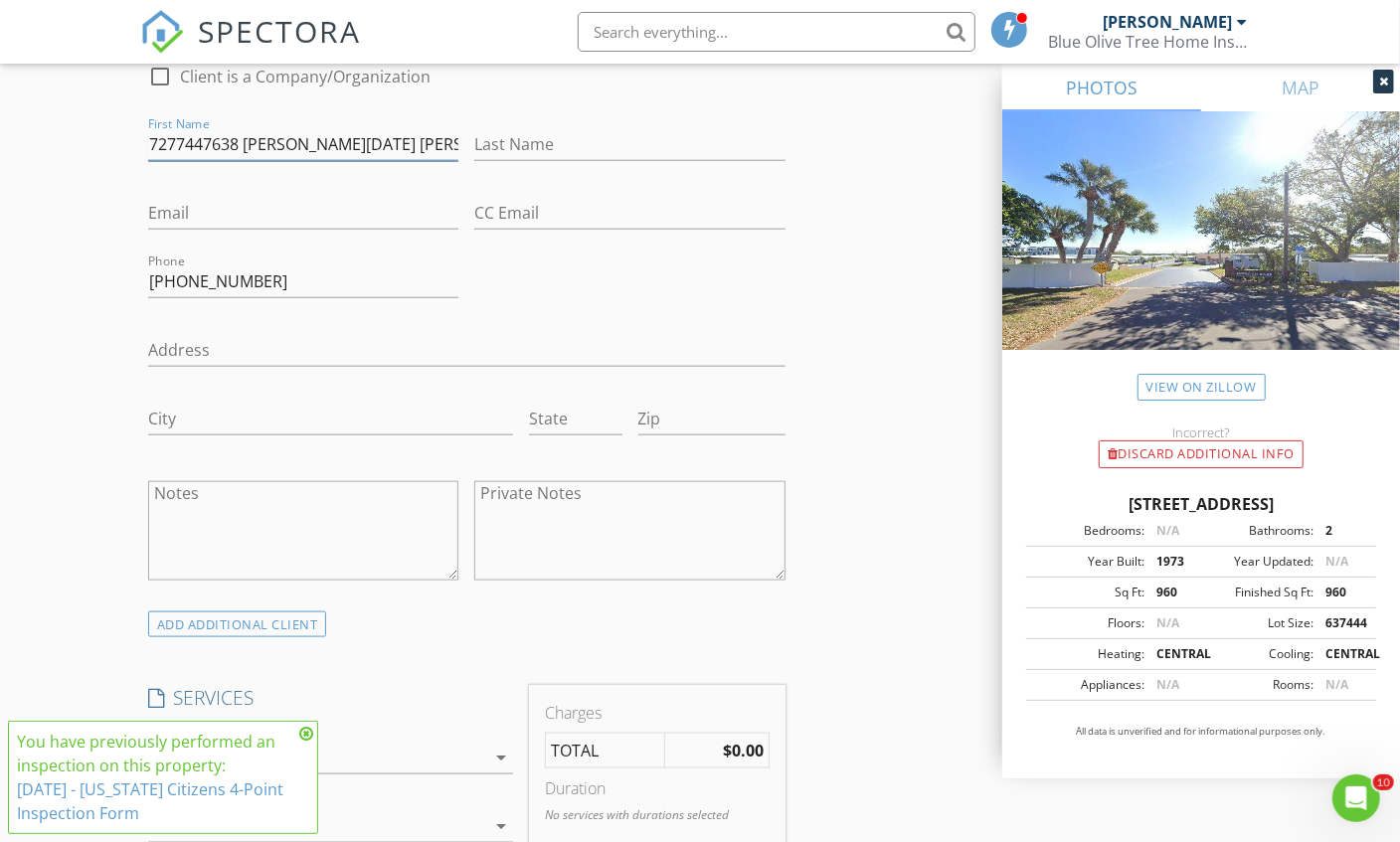 scroll, scrollTop: 0, scrollLeft: 236, axis: horizontal 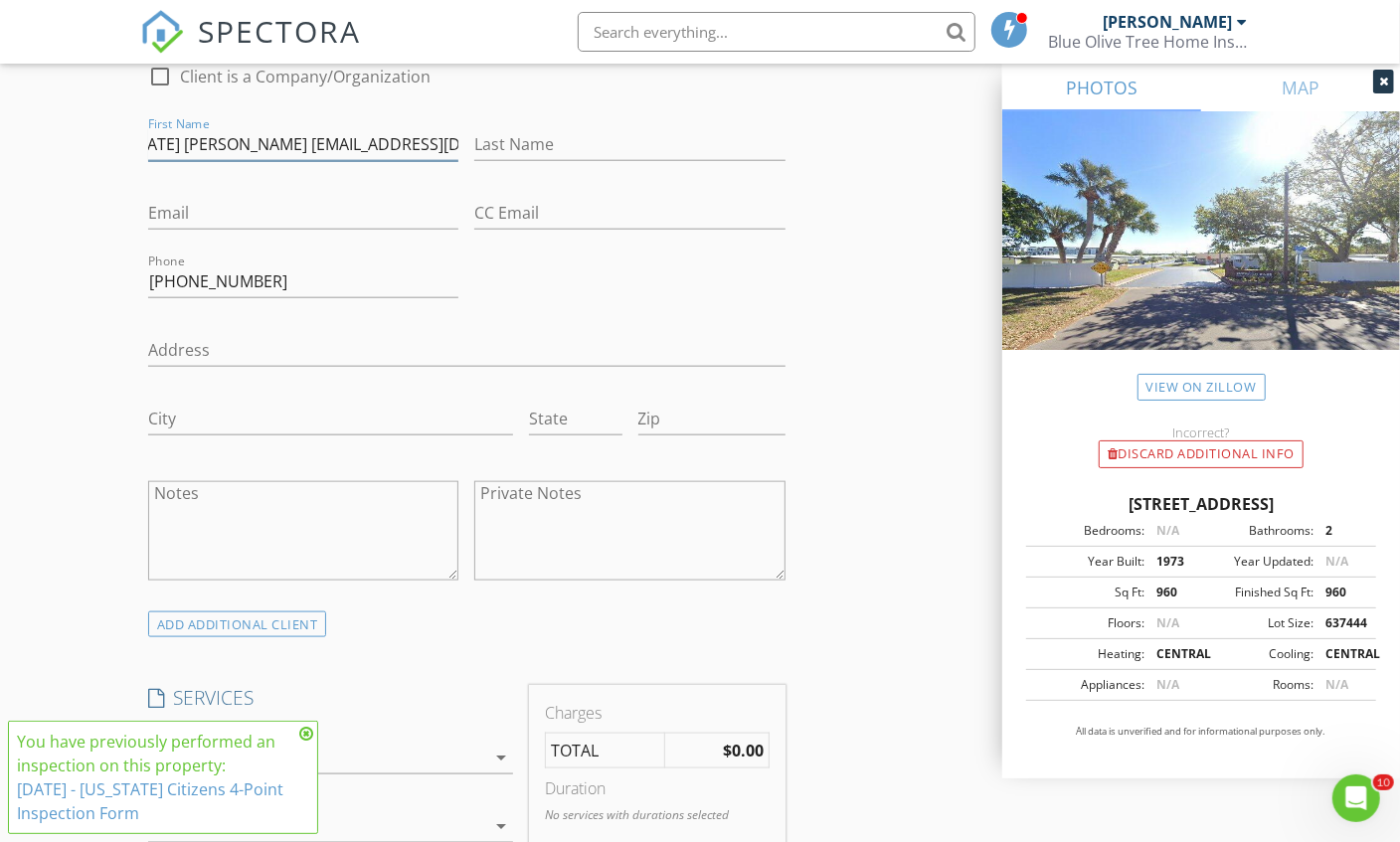 drag, startPoint x: 253, startPoint y: 139, endPoint x: 529, endPoint y: 187, distance: 280.14282 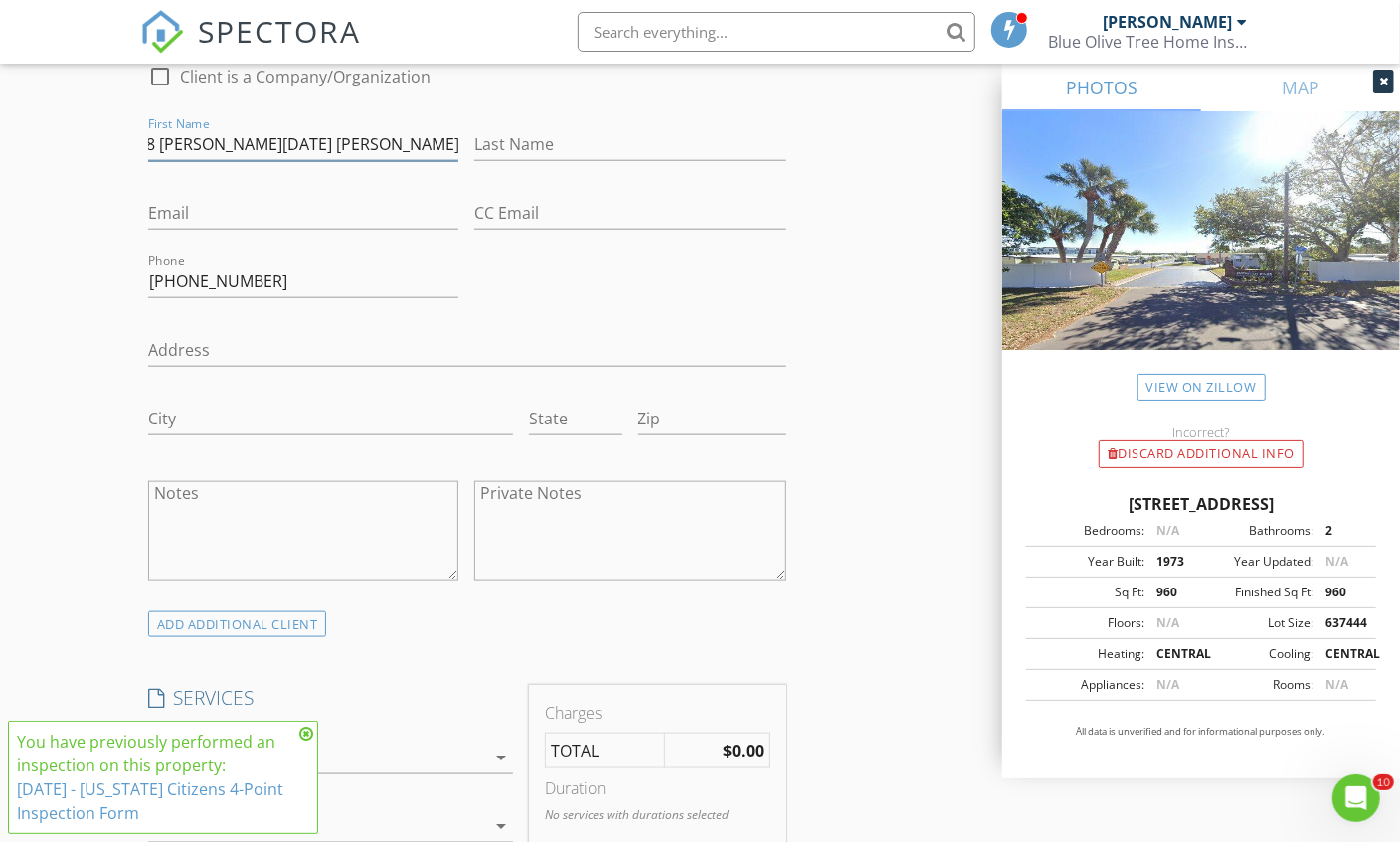 scroll, scrollTop: 0, scrollLeft: 30, axis: horizontal 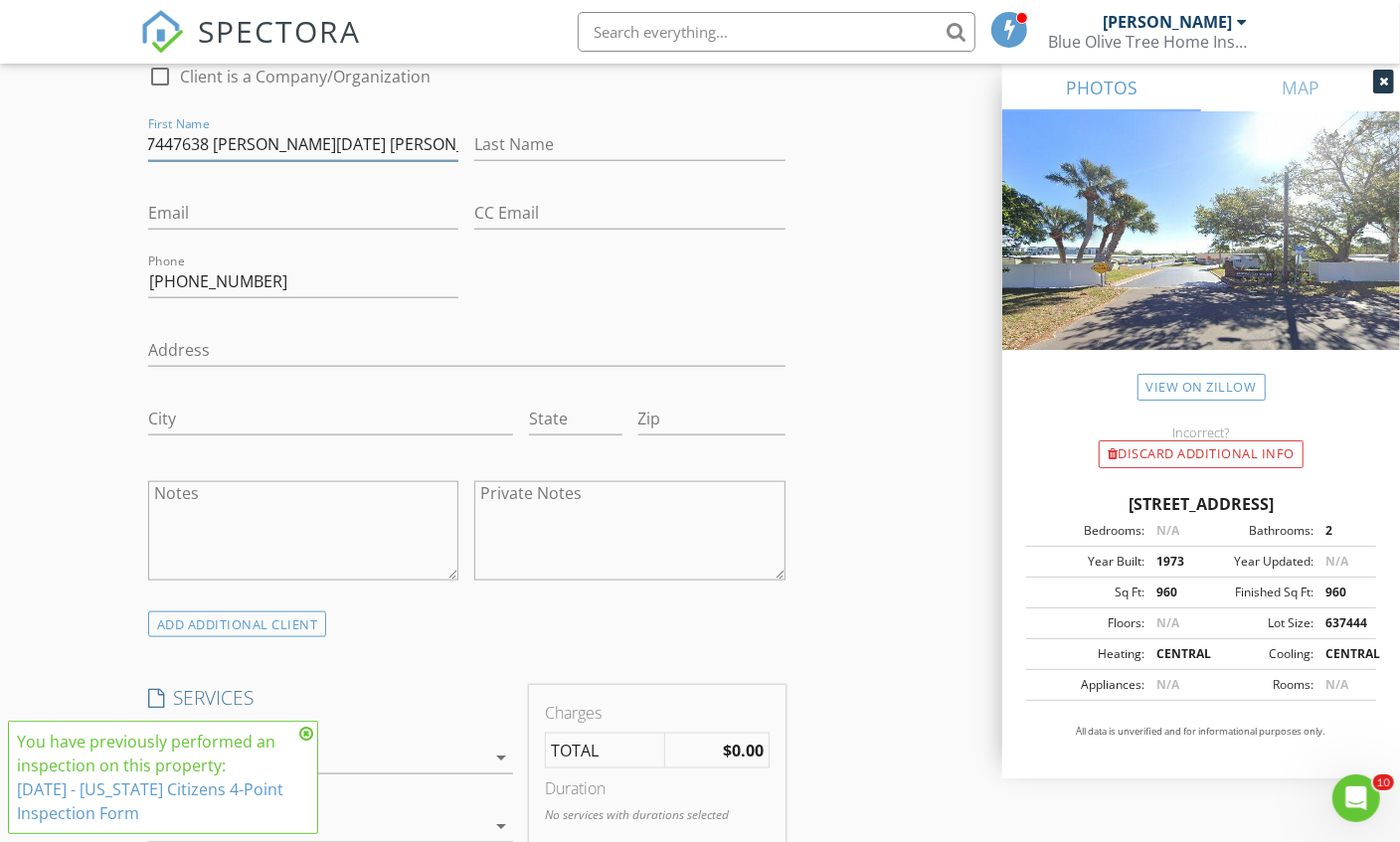 type on "7277447638 Joanne carnevale Alison mirabelli" 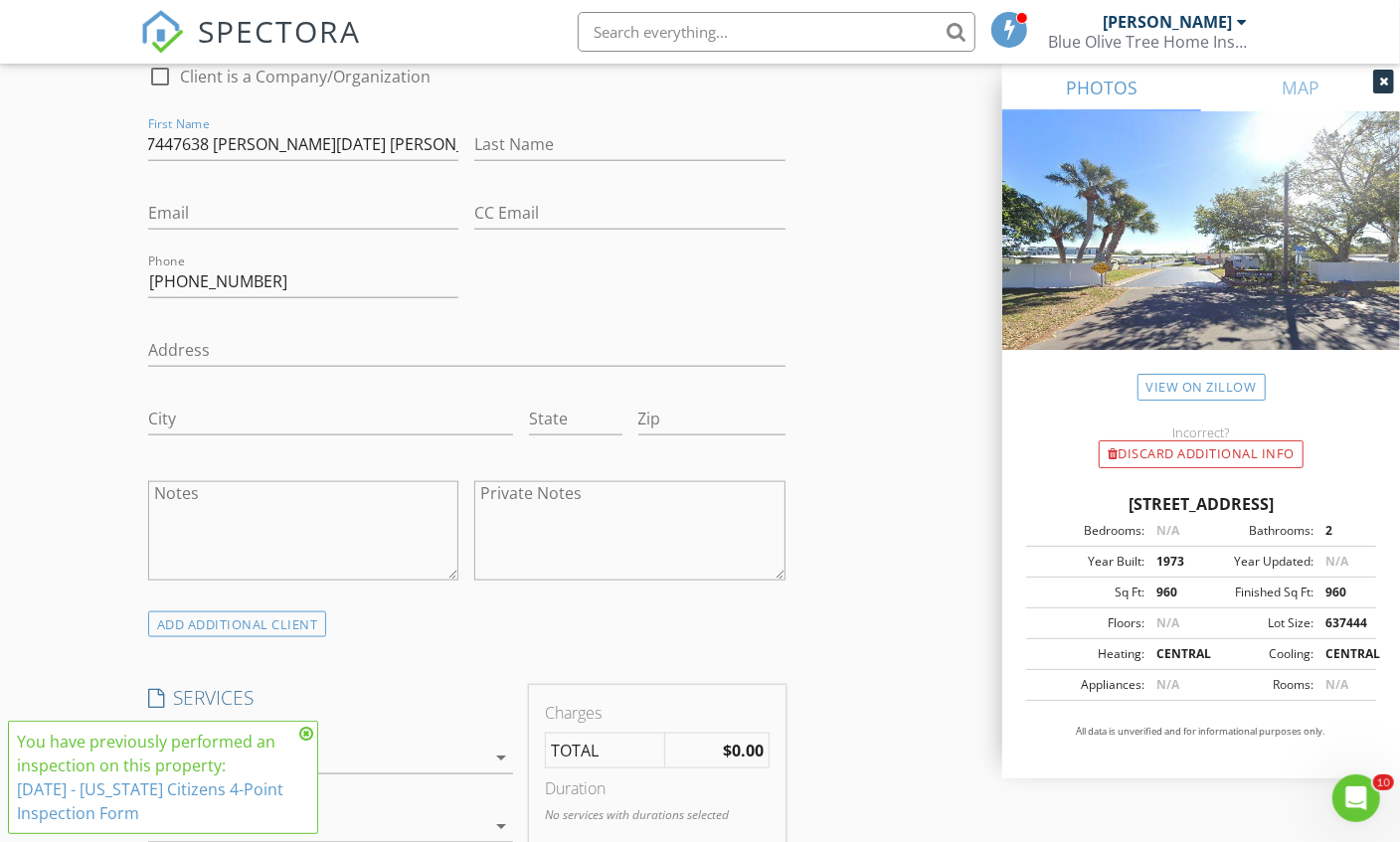 scroll, scrollTop: 0, scrollLeft: 0, axis: both 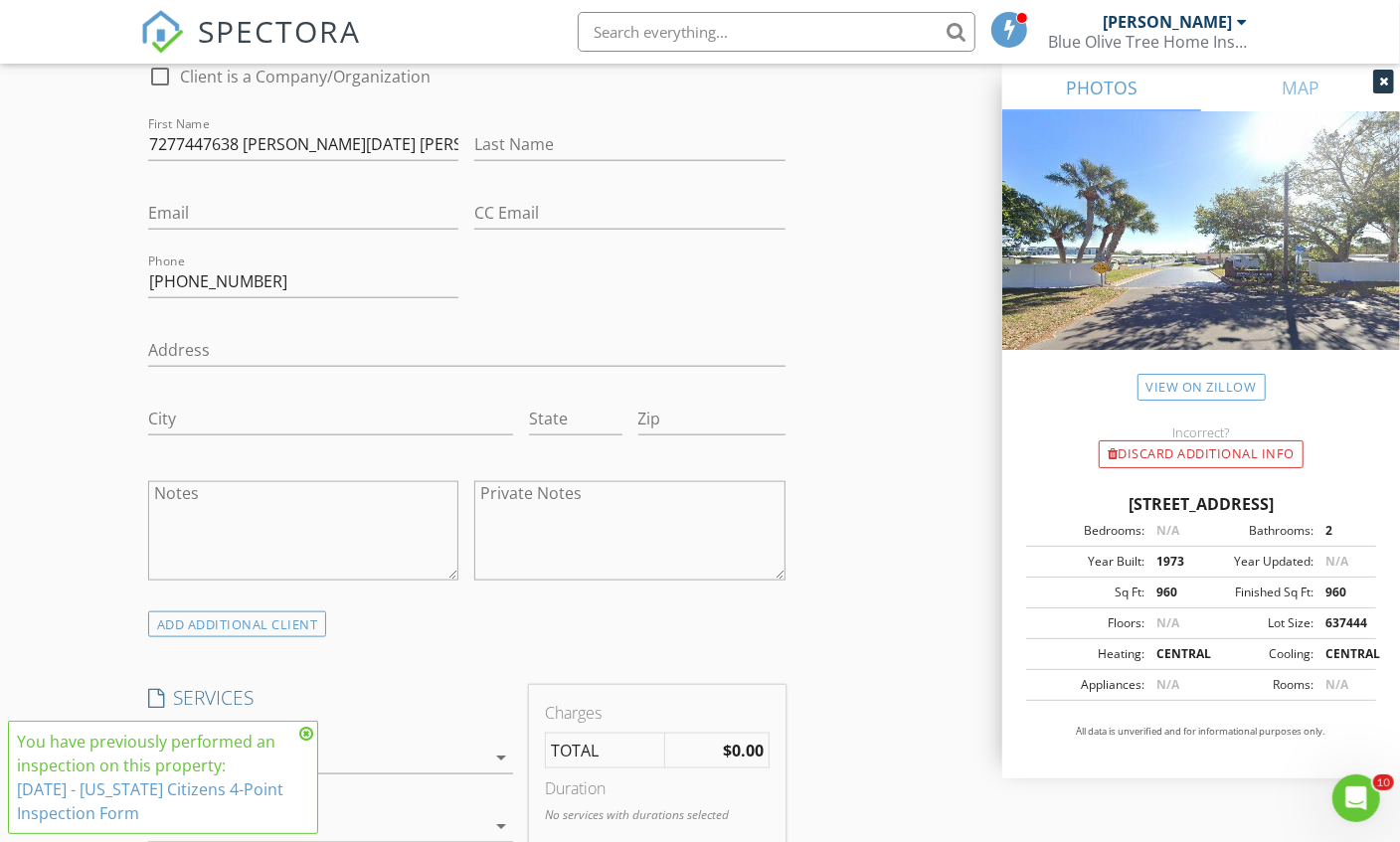 click on "Email" at bounding box center [303, 217] 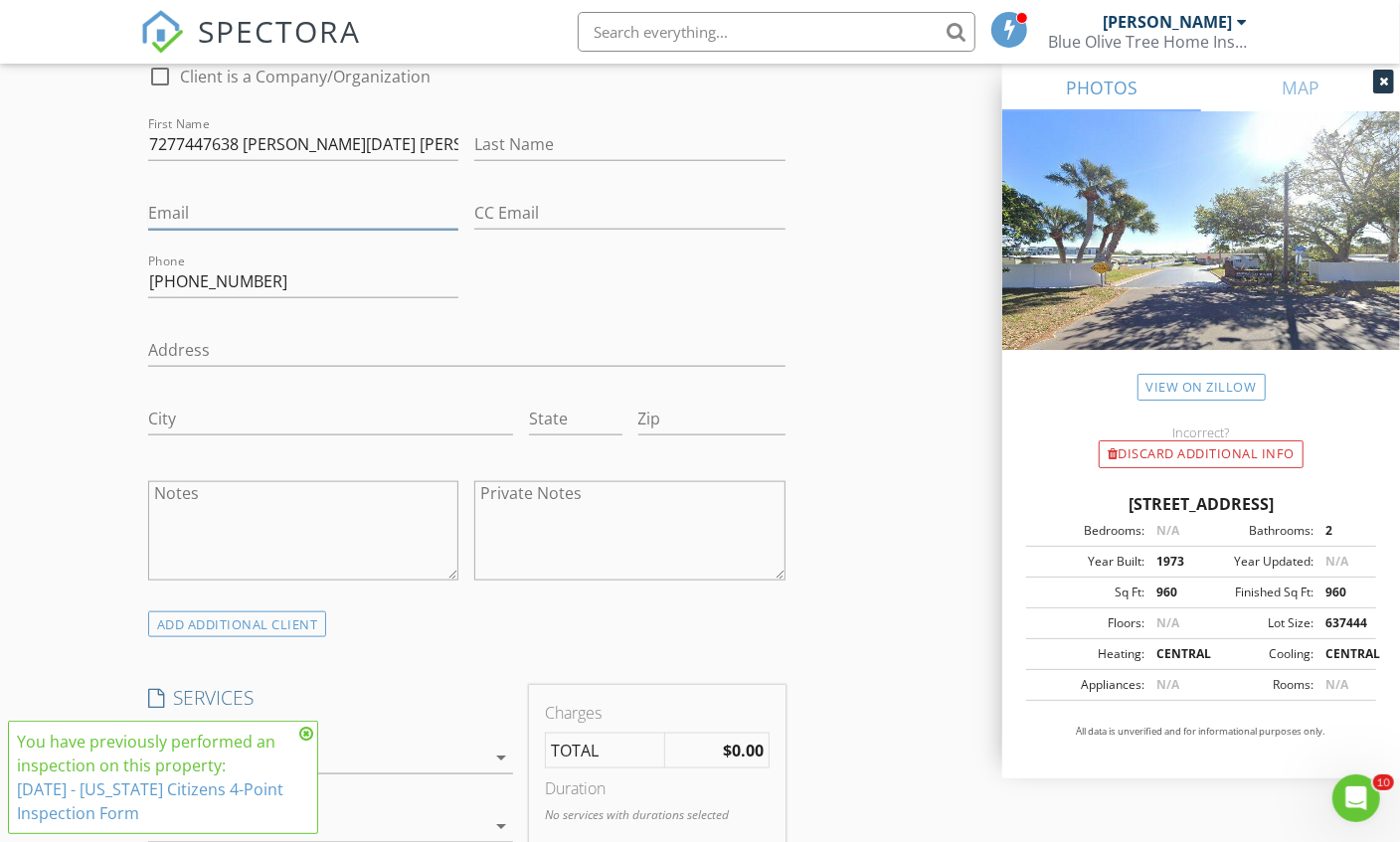 click on "Email" at bounding box center [303, 213] 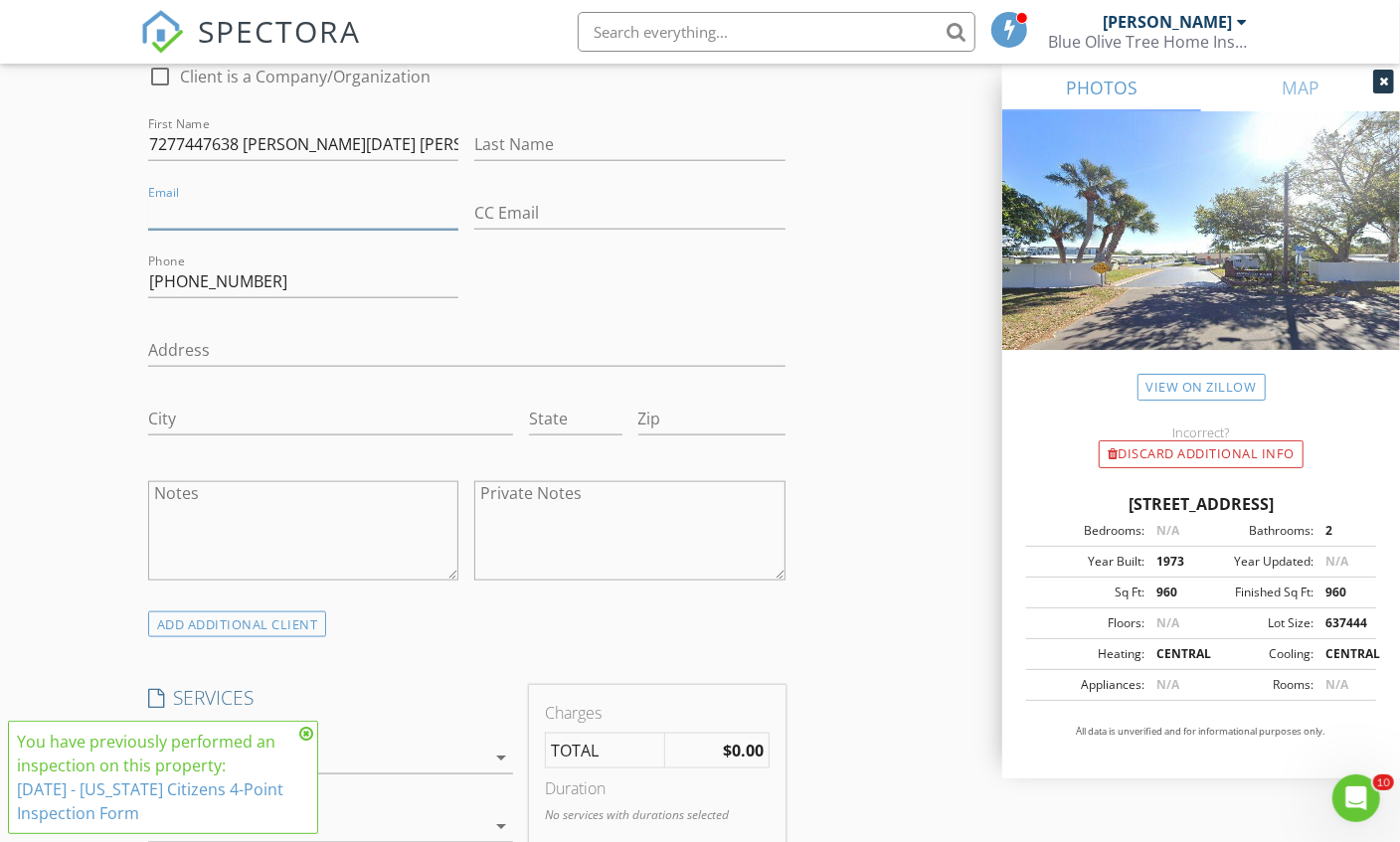 paste on "Jcarnevale1300@gmail.com" 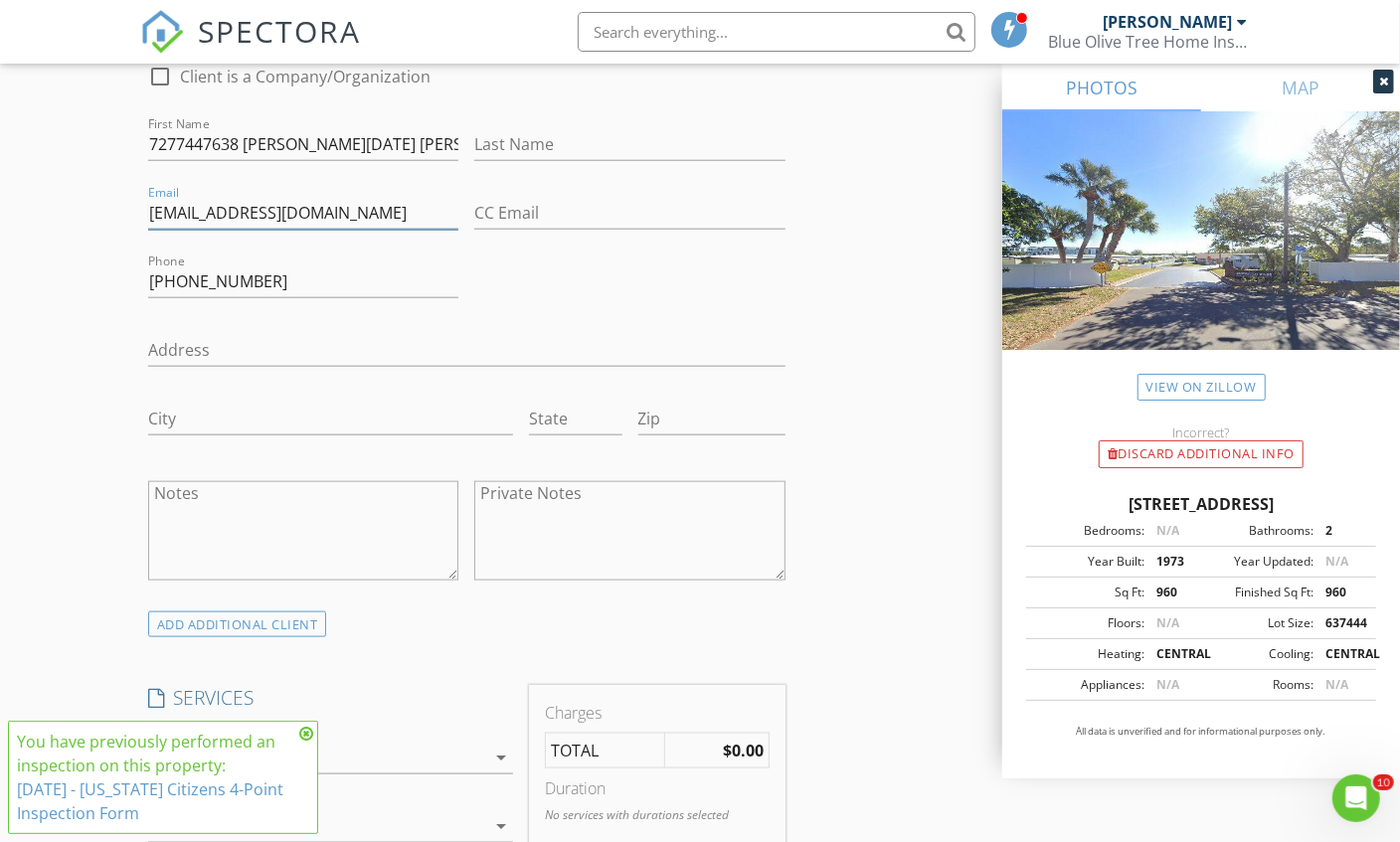type on "Jcarnevale1300@gmail.com" 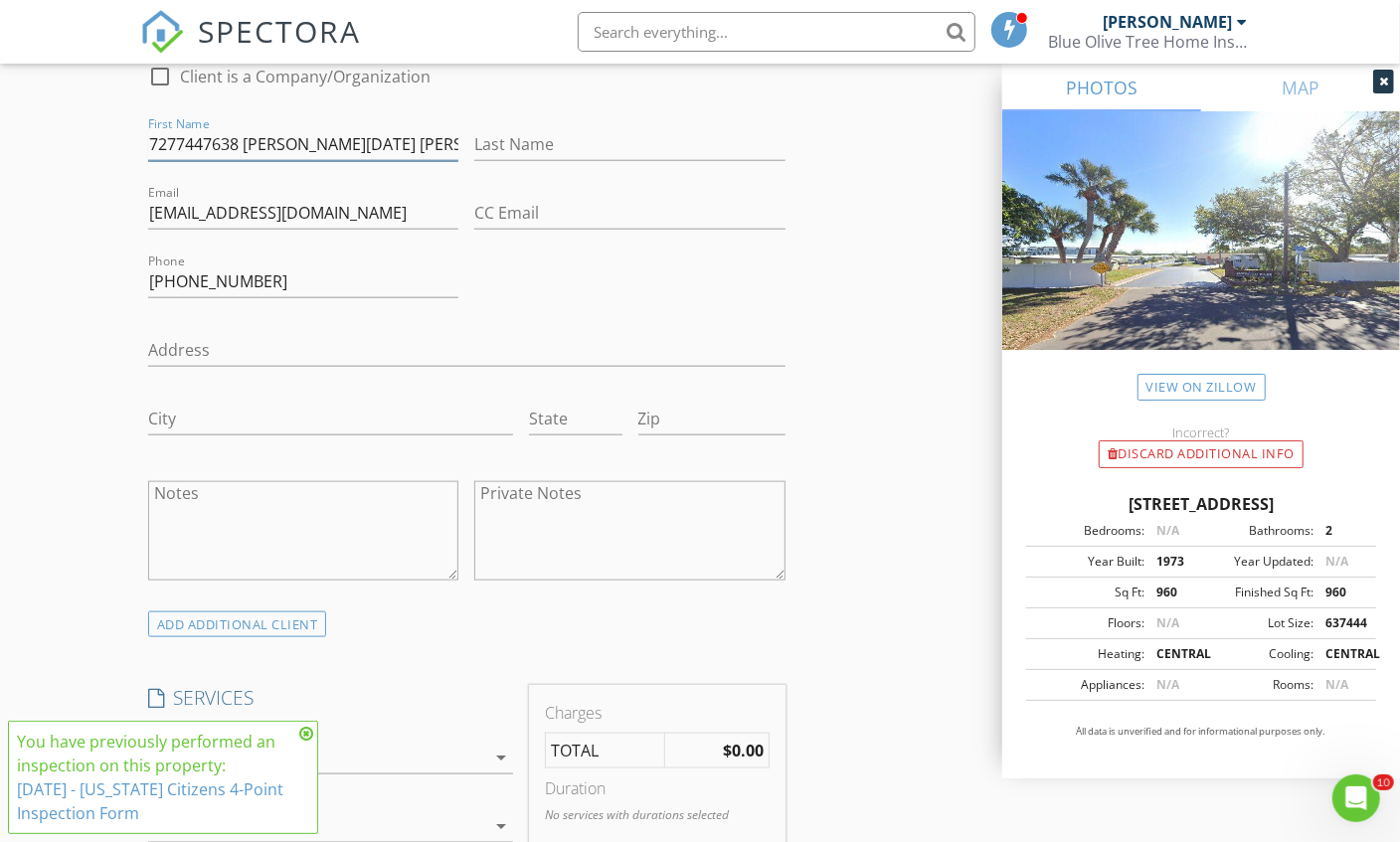 scroll, scrollTop: 0, scrollLeft: 30, axis: horizontal 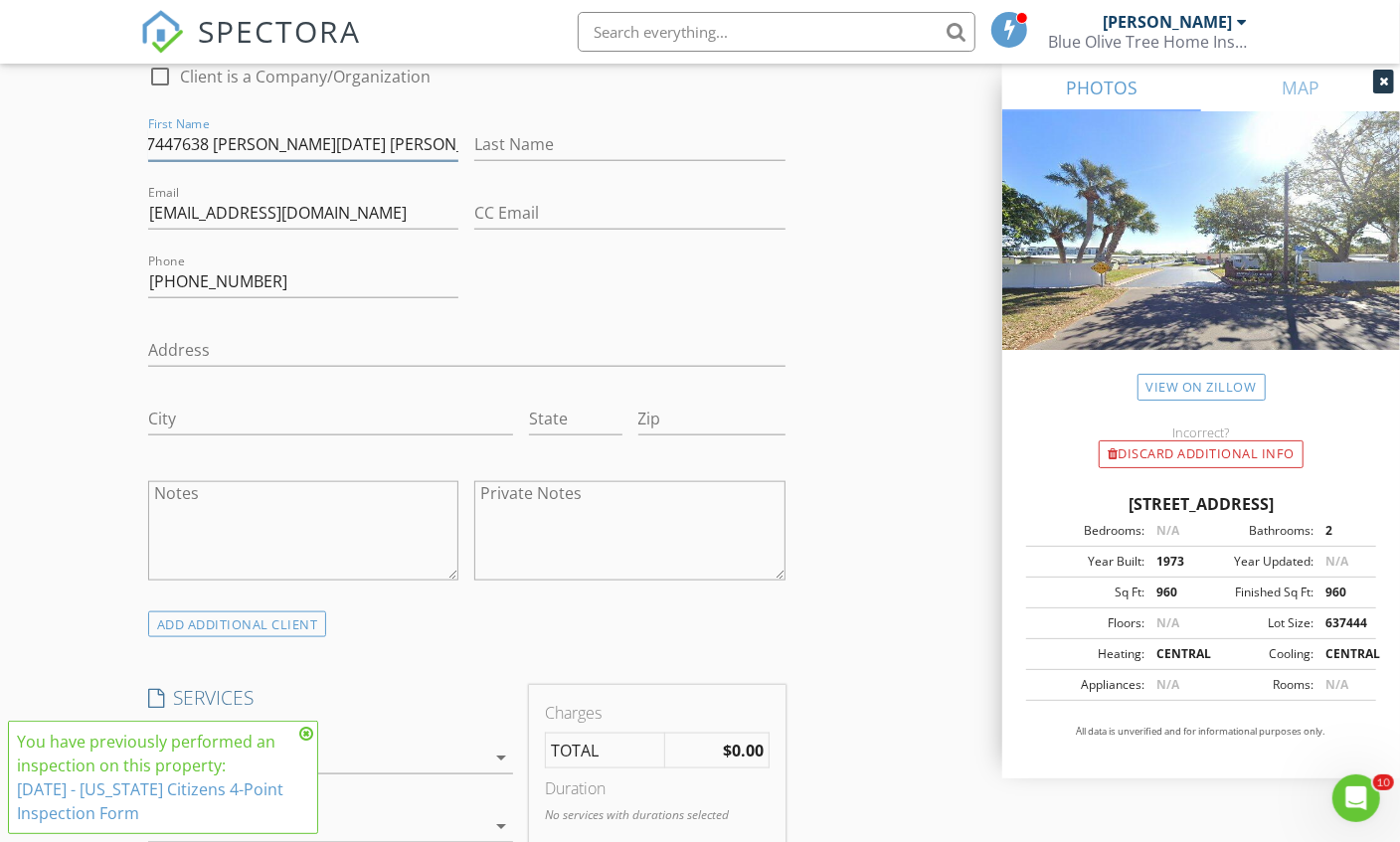 drag, startPoint x: 371, startPoint y: 139, endPoint x: 937, endPoint y: 299, distance: 588.1802 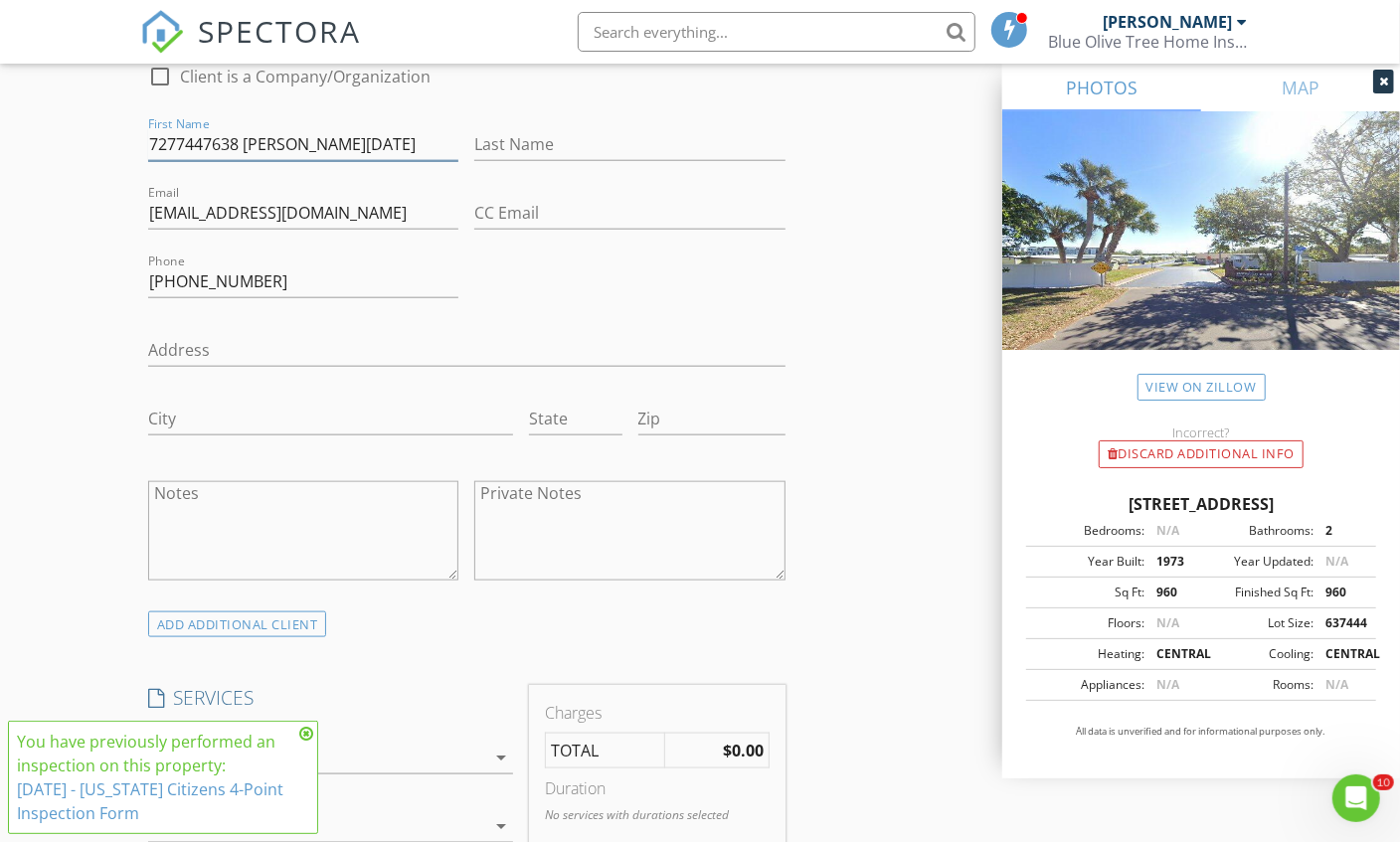 scroll, scrollTop: 0, scrollLeft: 0, axis: both 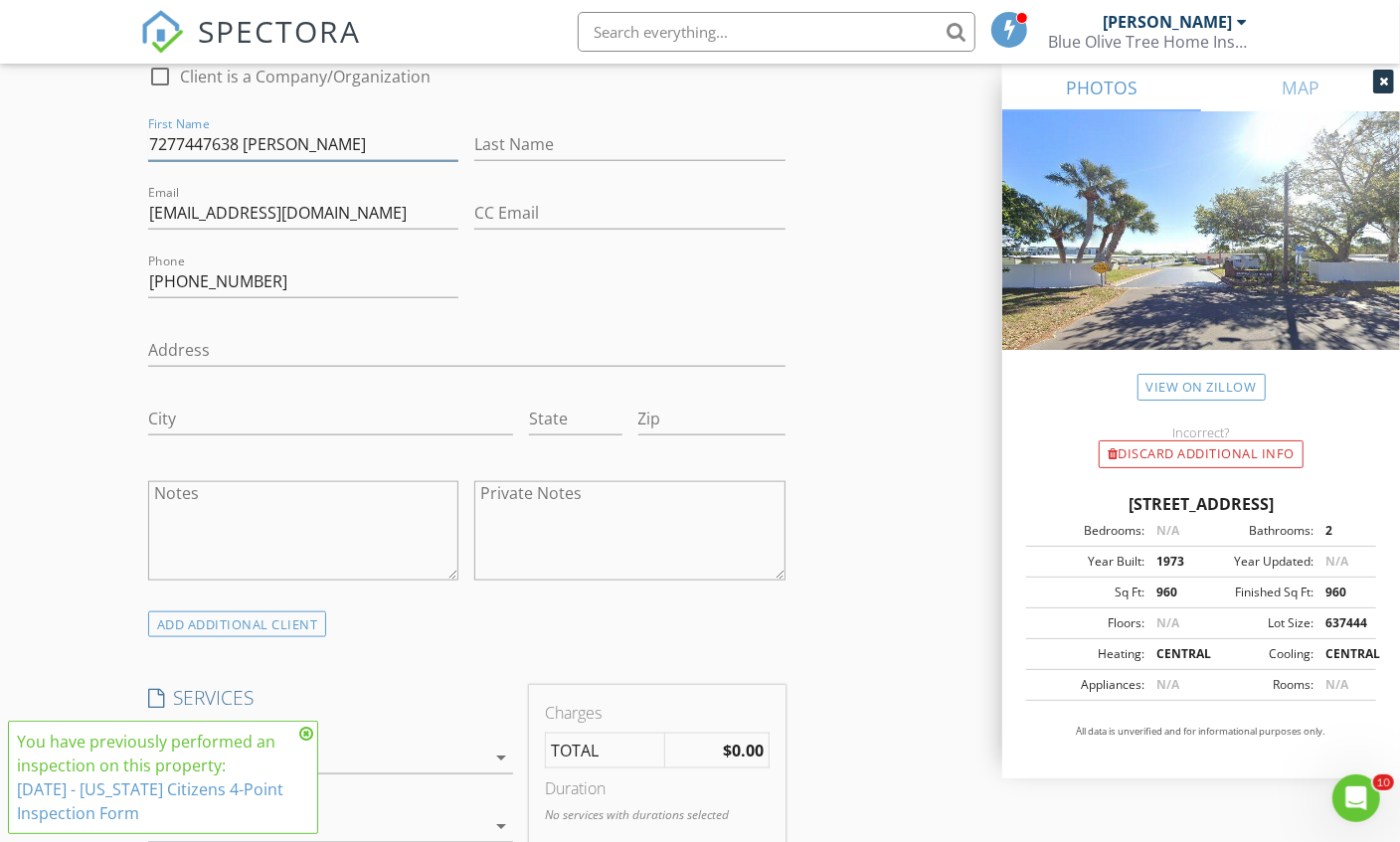 drag, startPoint x: 242, startPoint y: 138, endPoint x: 0, endPoint y: 110, distance: 243.61445 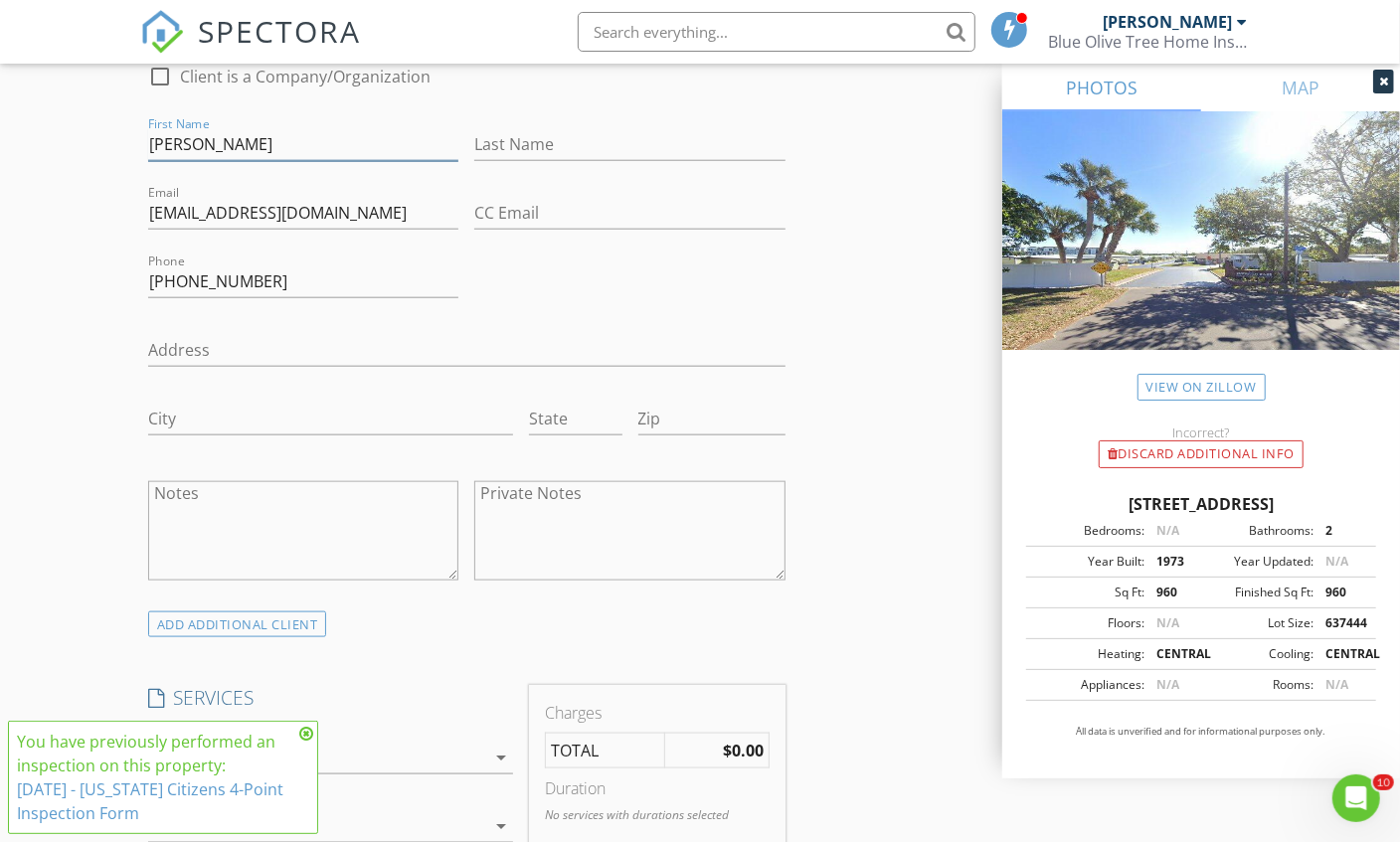 type on "Joanne" 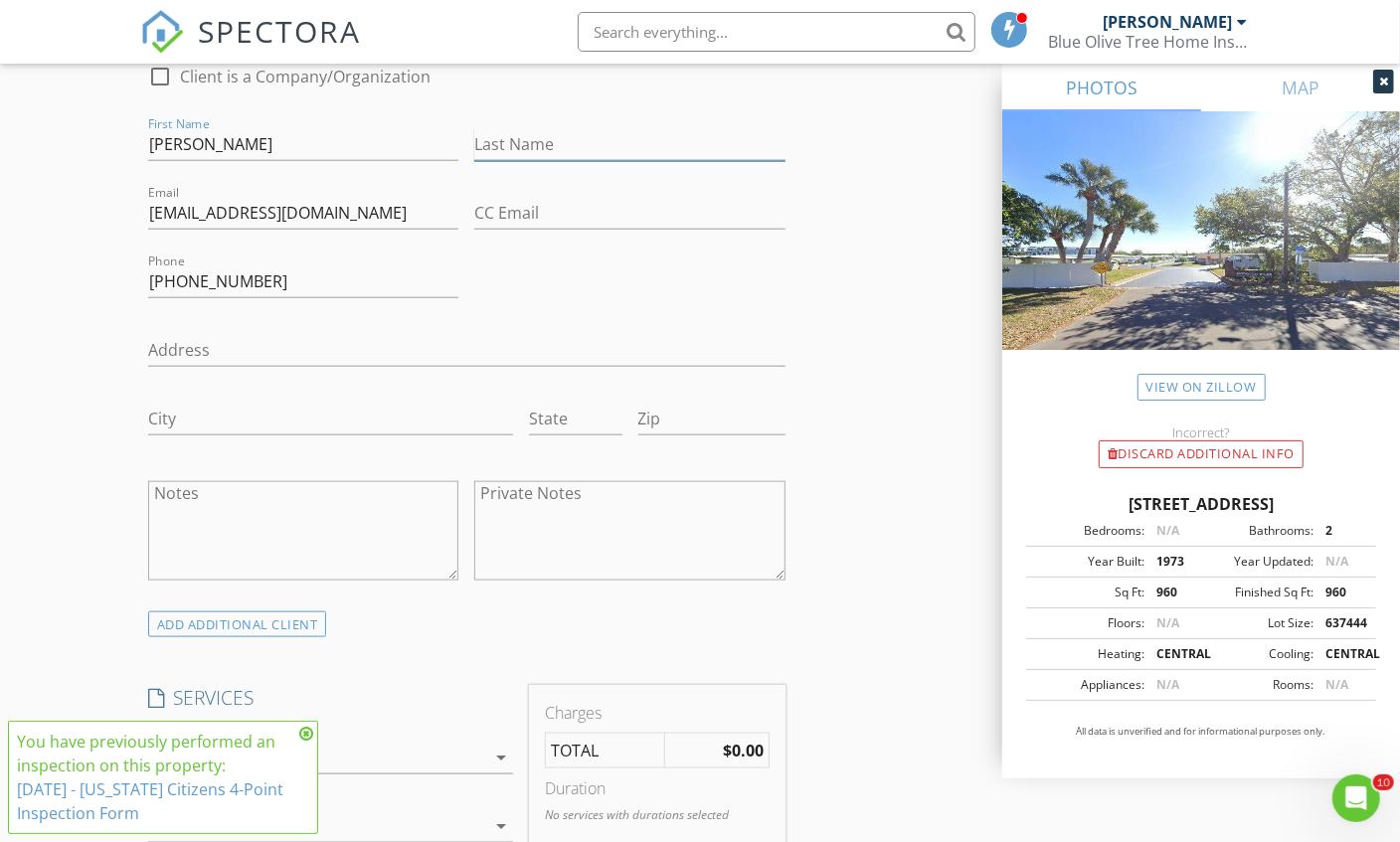 click on "Last Name" at bounding box center (629, 144) 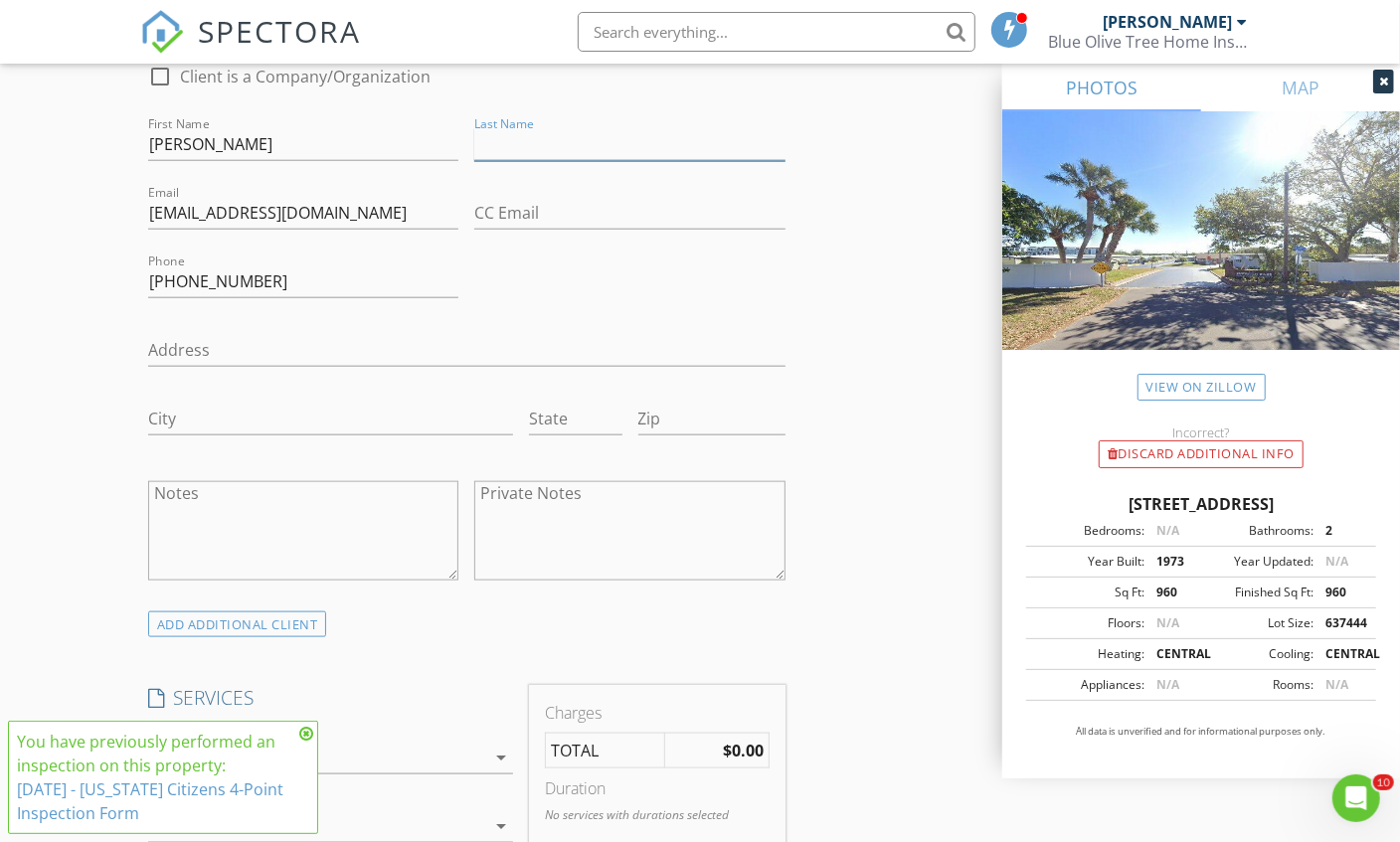 paste on "carnevale" 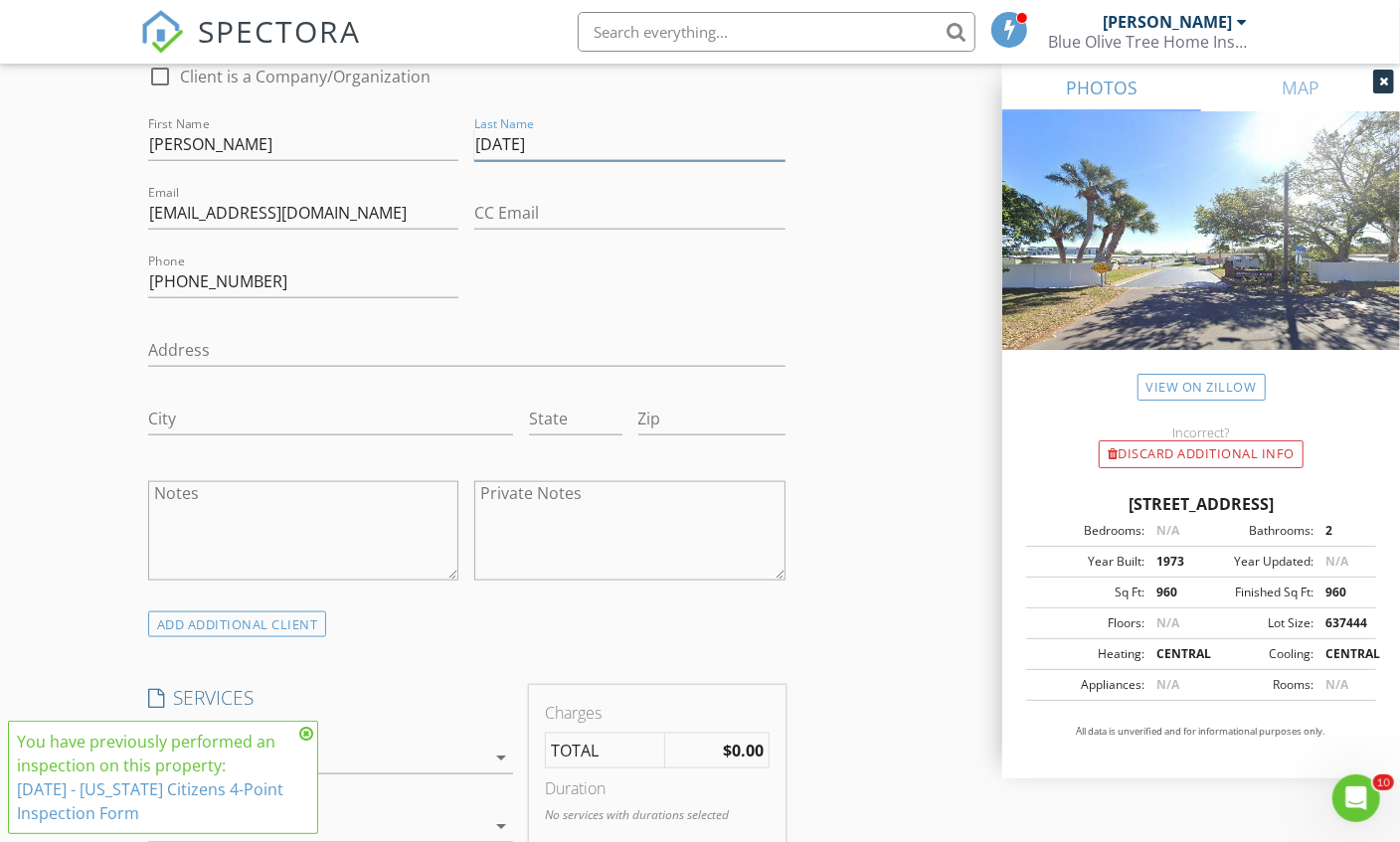 click on "carnevale" at bounding box center (629, 144) 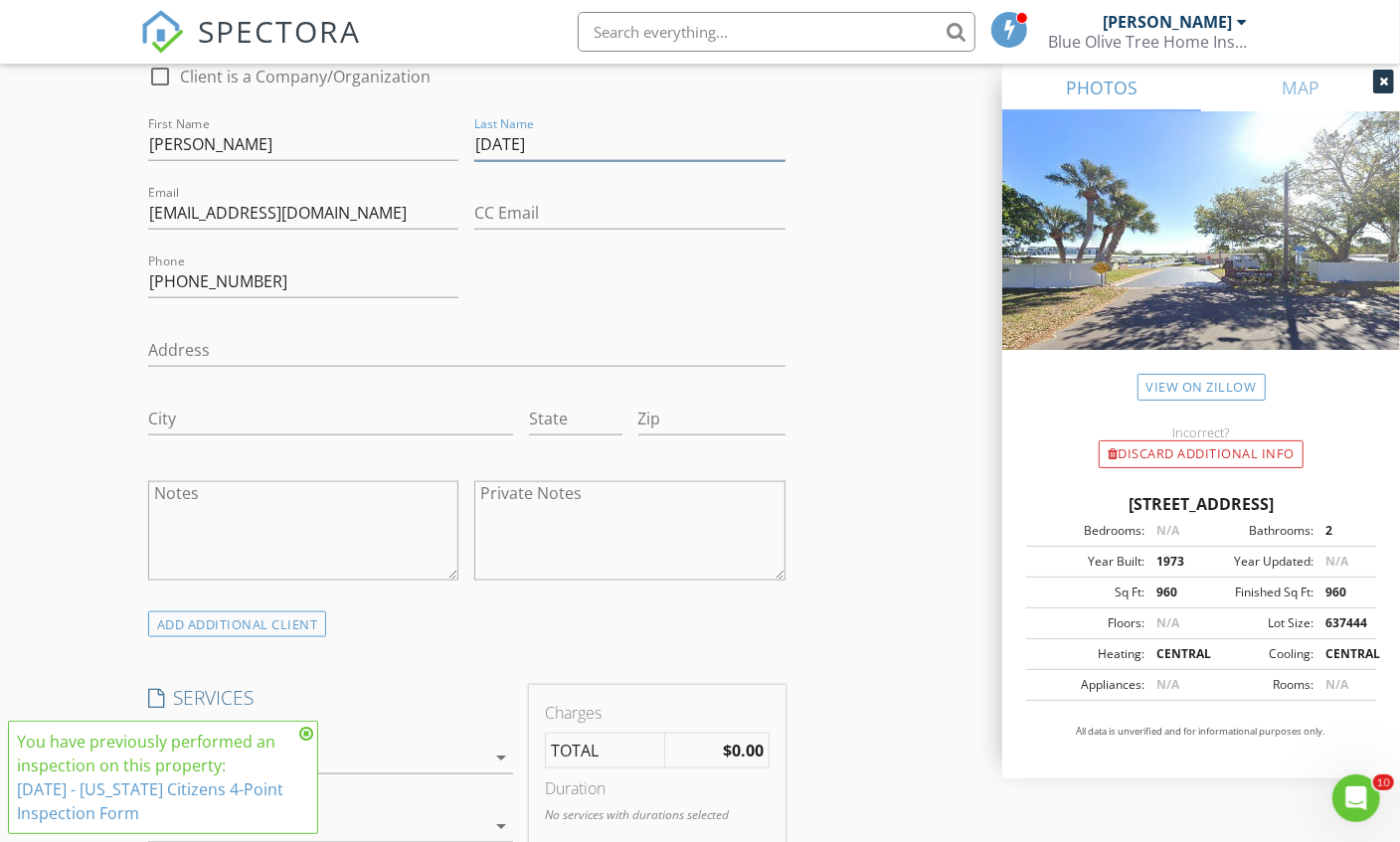 type on "Carnevale" 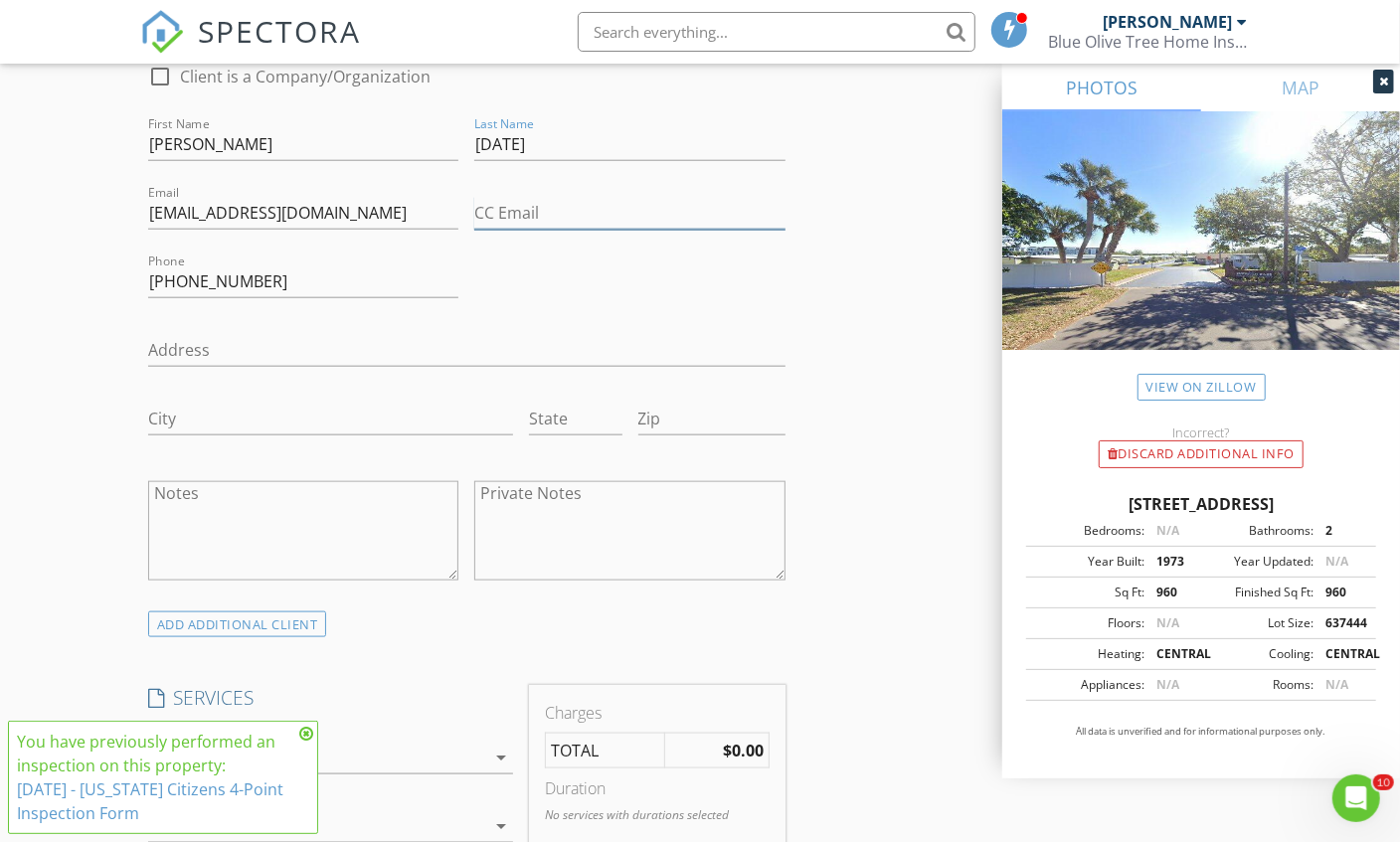 click on "CC Email" at bounding box center [629, 213] 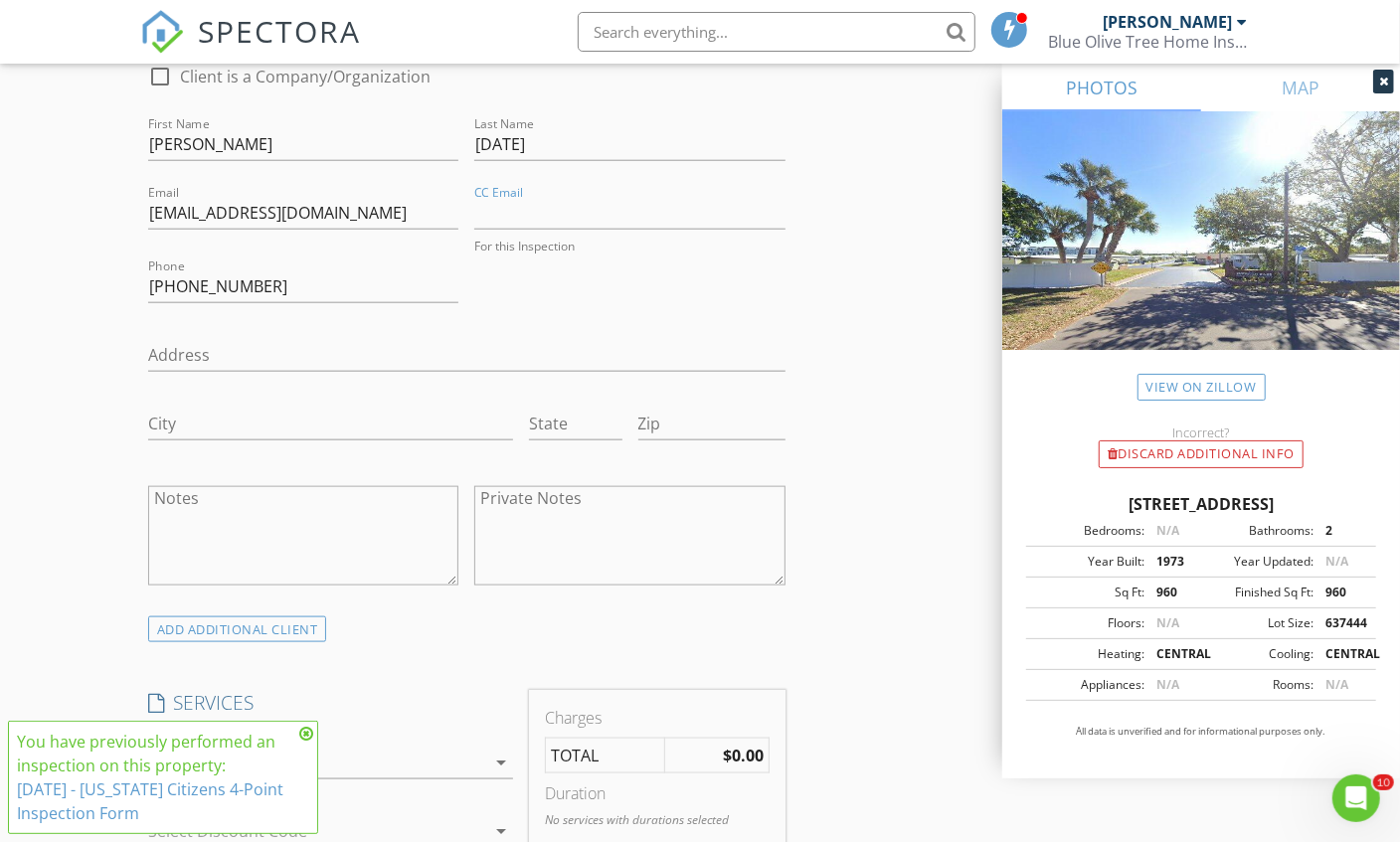 click on "INSPECTOR(S)
check_box   Matthew Kristof   PRIMARY   Matthew Kristof arrow_drop_down   check_box_outline_blank Matthew Kristof specifically requested
Date/Time
07/12/2025 10:00 AM
Location
Address Search       Address 10399 67th Ave N 104   Unit   City Seminole   State FL   Zip 33772   County Pinellas     Square Feet 960   Year Built 1973   Foundation arrow_drop_down     Matthew Kristof     29.7 miles     (an hour)
client
check_box Enable Client CC email for this inspection   Client Search     check_box_outline_blank Client is a Company/Organization     First Name Joanne   Last Name Carnevale   Email Jcarnevale1300@gmail.com   CC Email For this Inspection   Phone 727-744-7638   Address   City   State   Zip       Notes   Private Notes
ADD ADDITIONAL client
SERVICES" at bounding box center (700, 827) 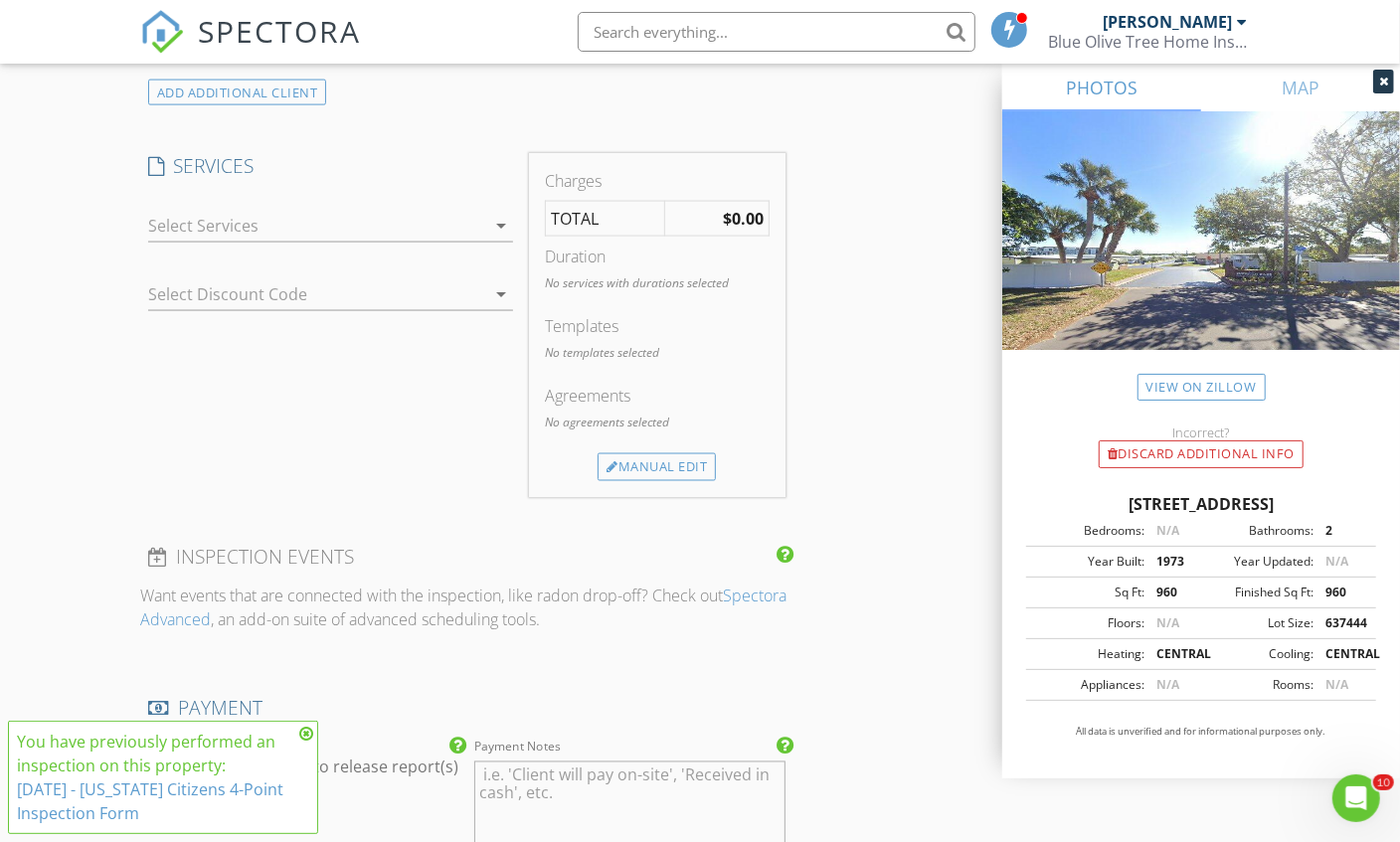 scroll, scrollTop: 1706, scrollLeft: 0, axis: vertical 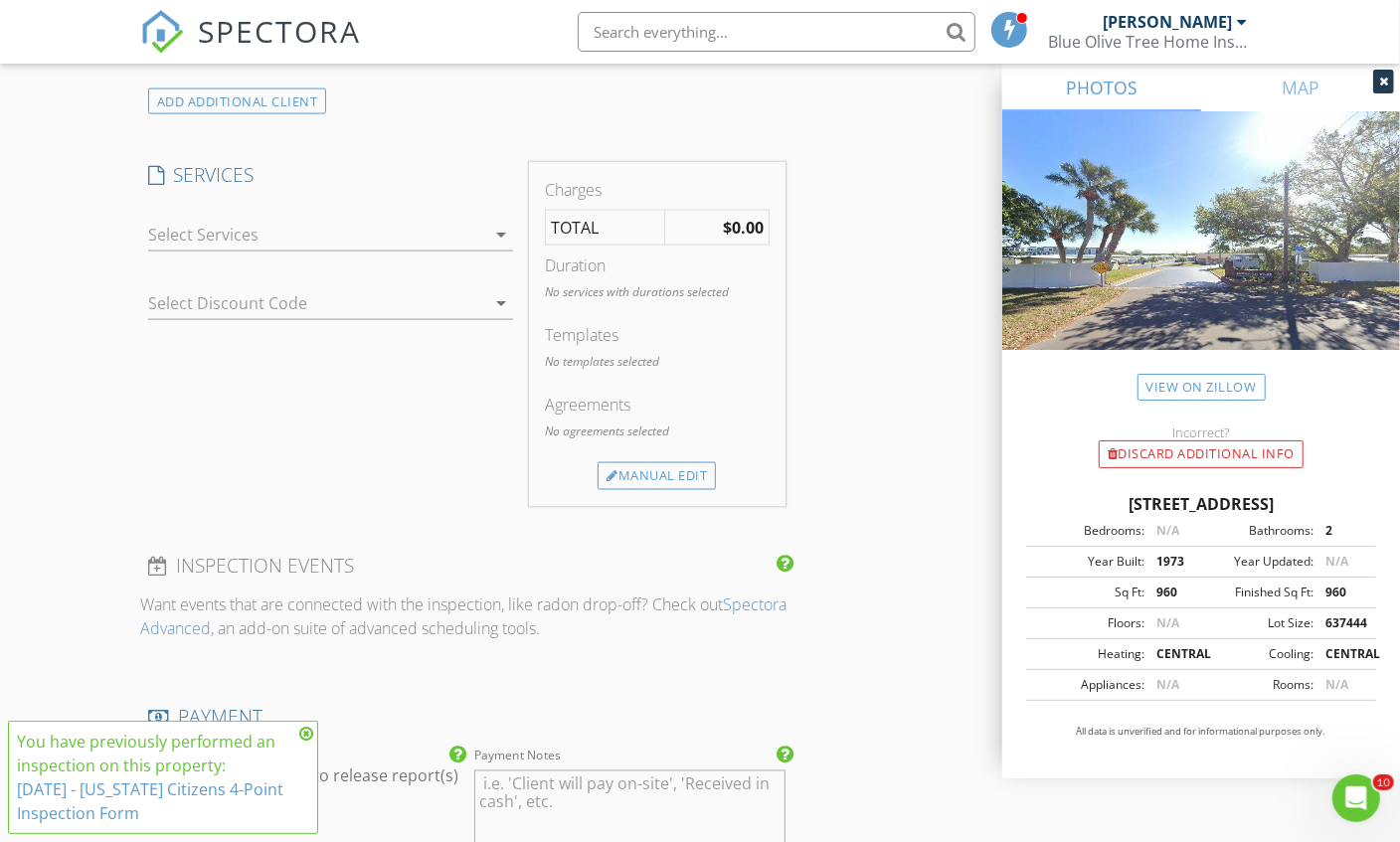 click at bounding box center (316, 235) 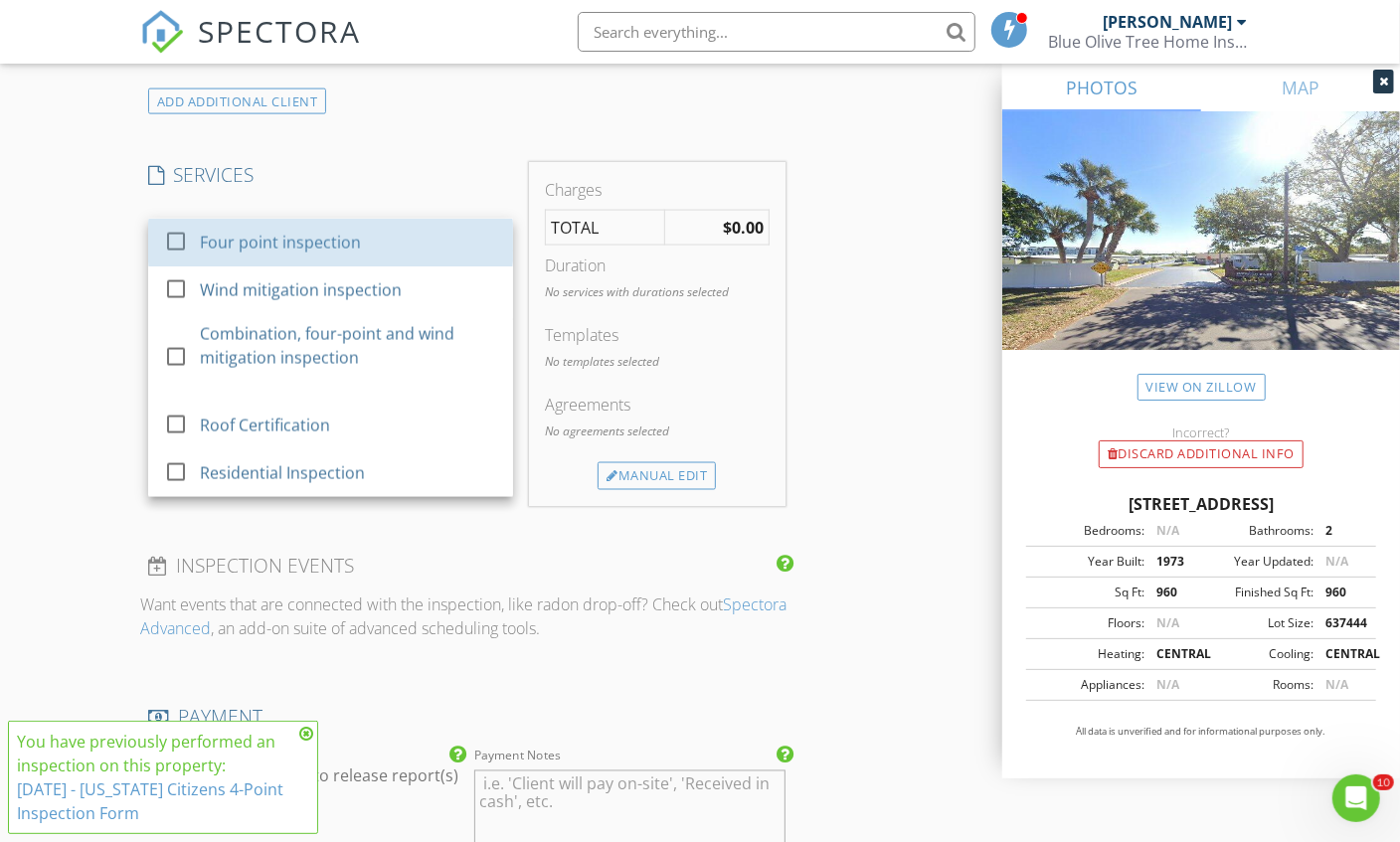 click on "Four point inspection" at bounding box center [348, 243] 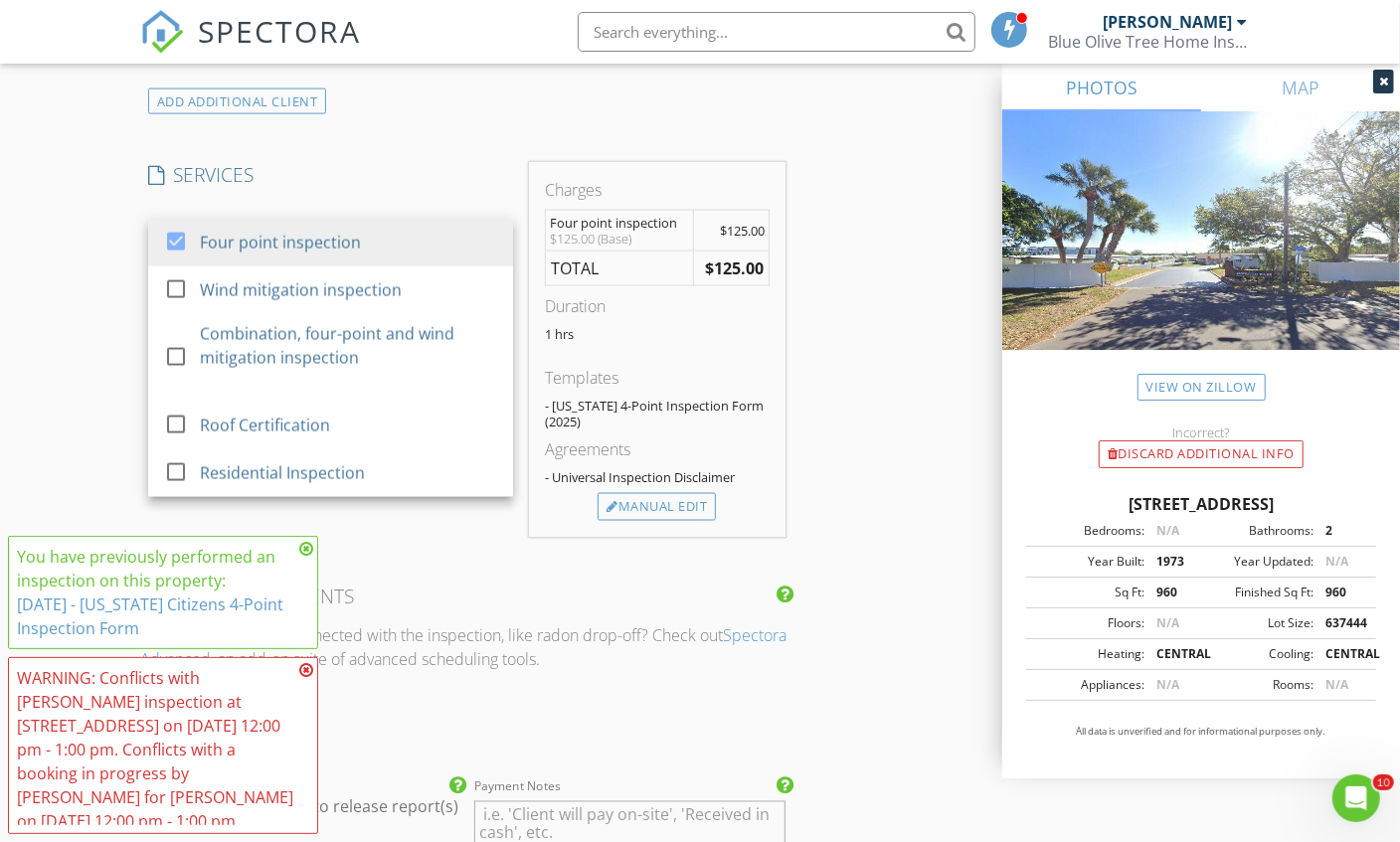 click on "New Inspection
Click here to use the New Order Form
INSPECTOR(S)
check_box   Matthew Kristof   PRIMARY   Matthew Kristof arrow_drop_down   check_box_outline_blank Matthew Kristof specifically requested
Date/Time
07/12/2025 10:00 AM
Location
Address Search       Address 10399 67th Ave N 104   Unit   City Seminole   State FL   Zip 33772   County Pinellas     Square Feet 960   Year Built 1973   Foundation arrow_drop_down     Matthew Kristof     29.7 miles     (an hour)
client
check_box Enable Client CC email for this inspection   Client Search     check_box_outline_blank Client is a Company/Organization     First Name Joanne   Last Name Carnevale   Email Jcarnevale1300@gmail.com   CC Email   Phone 727-744-7638   Address   City   State   Zip       Notes   Private Notes
ADD ADDITIONAL client" at bounding box center (700, 282) 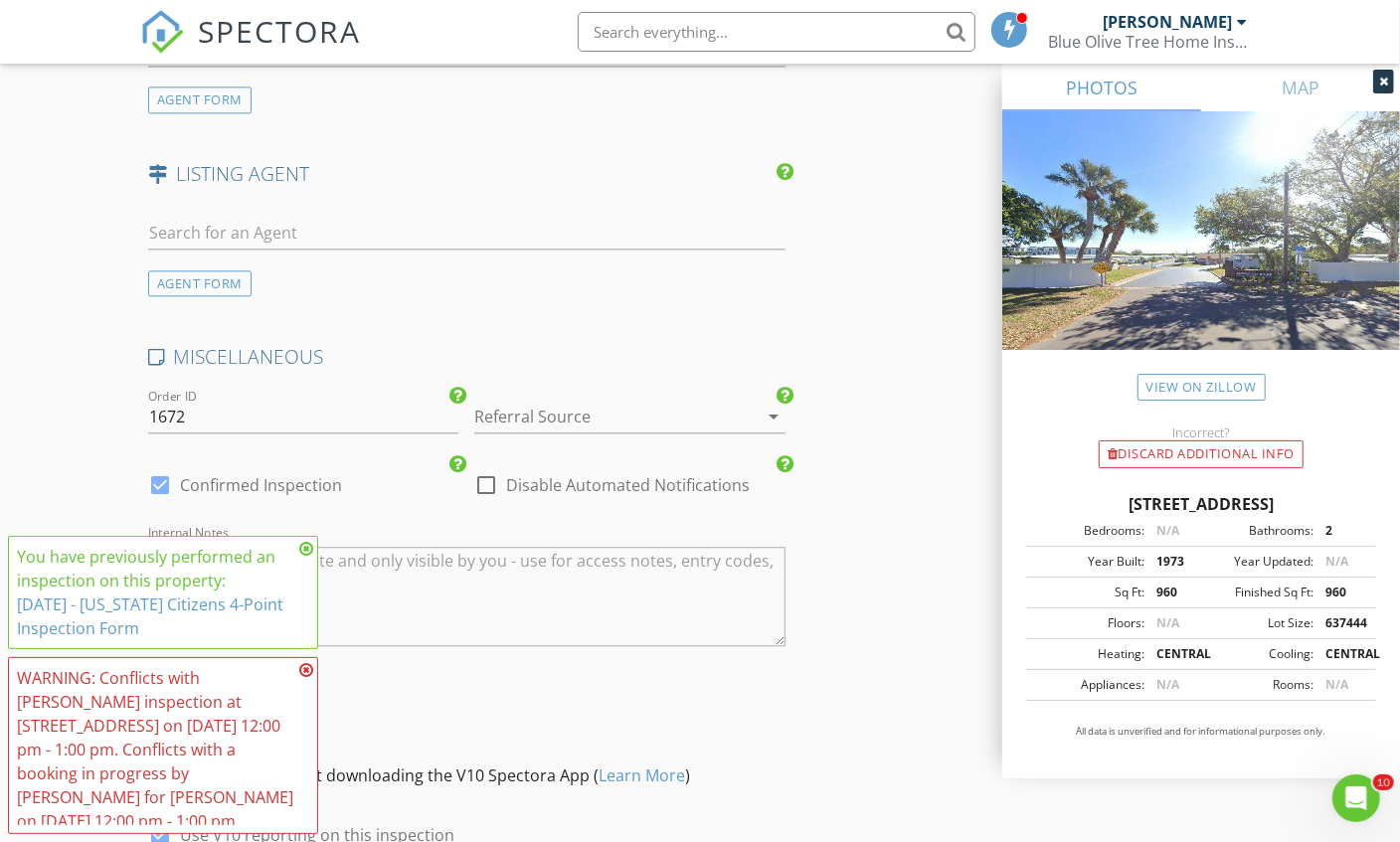 scroll, scrollTop: 2886, scrollLeft: 0, axis: vertical 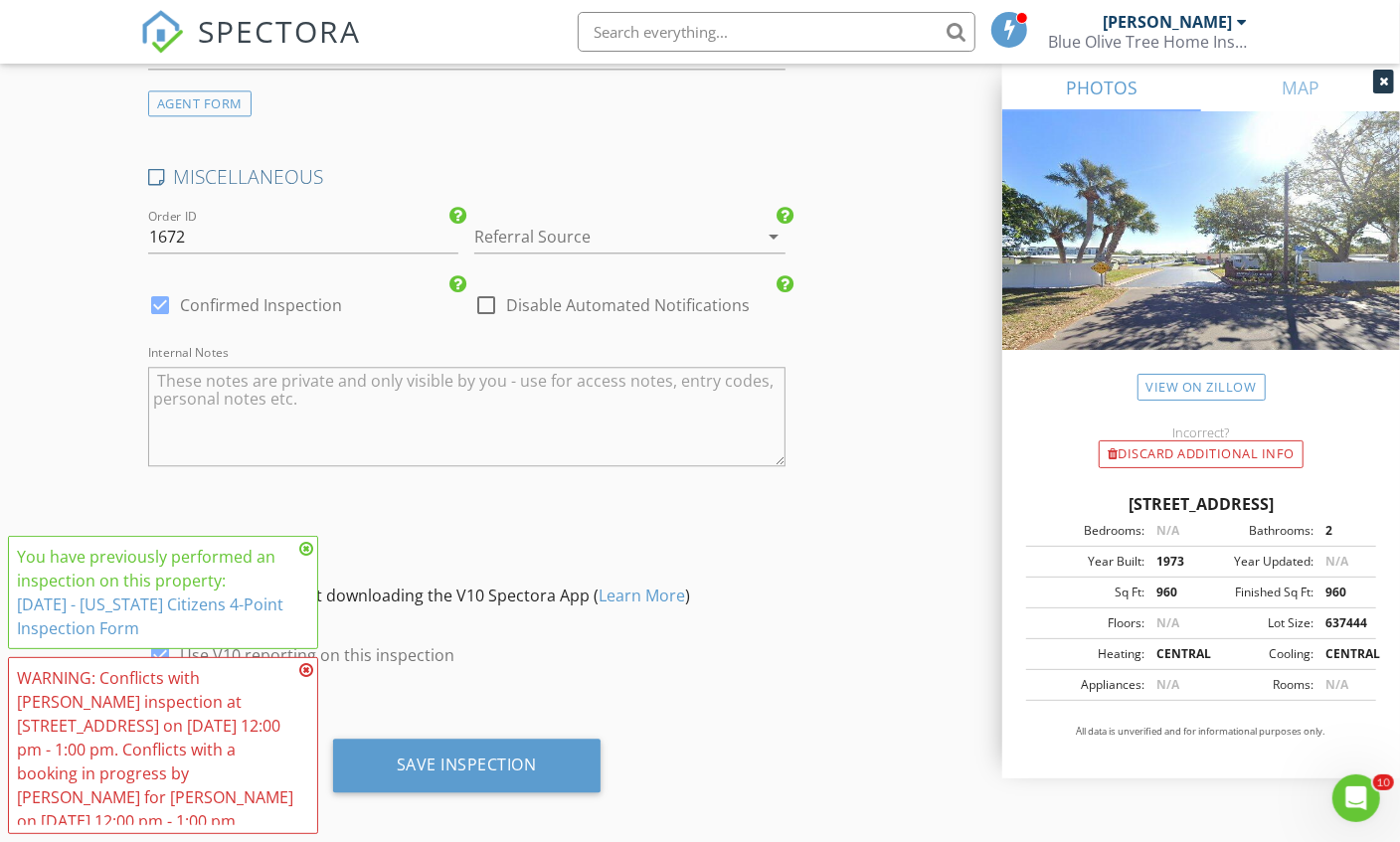 click on "Save Inspection" at bounding box center [466, 764] 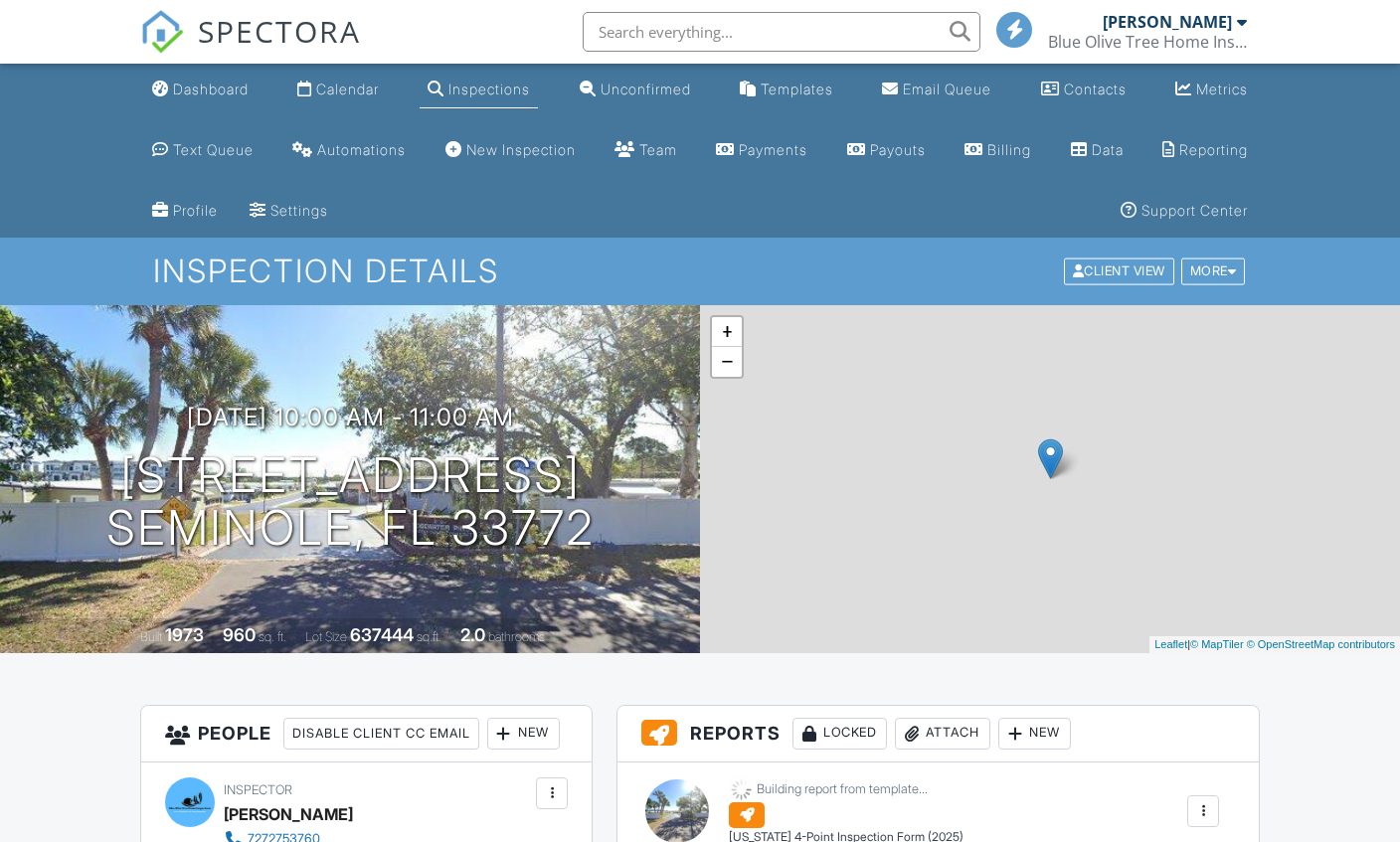 scroll, scrollTop: 0, scrollLeft: 0, axis: both 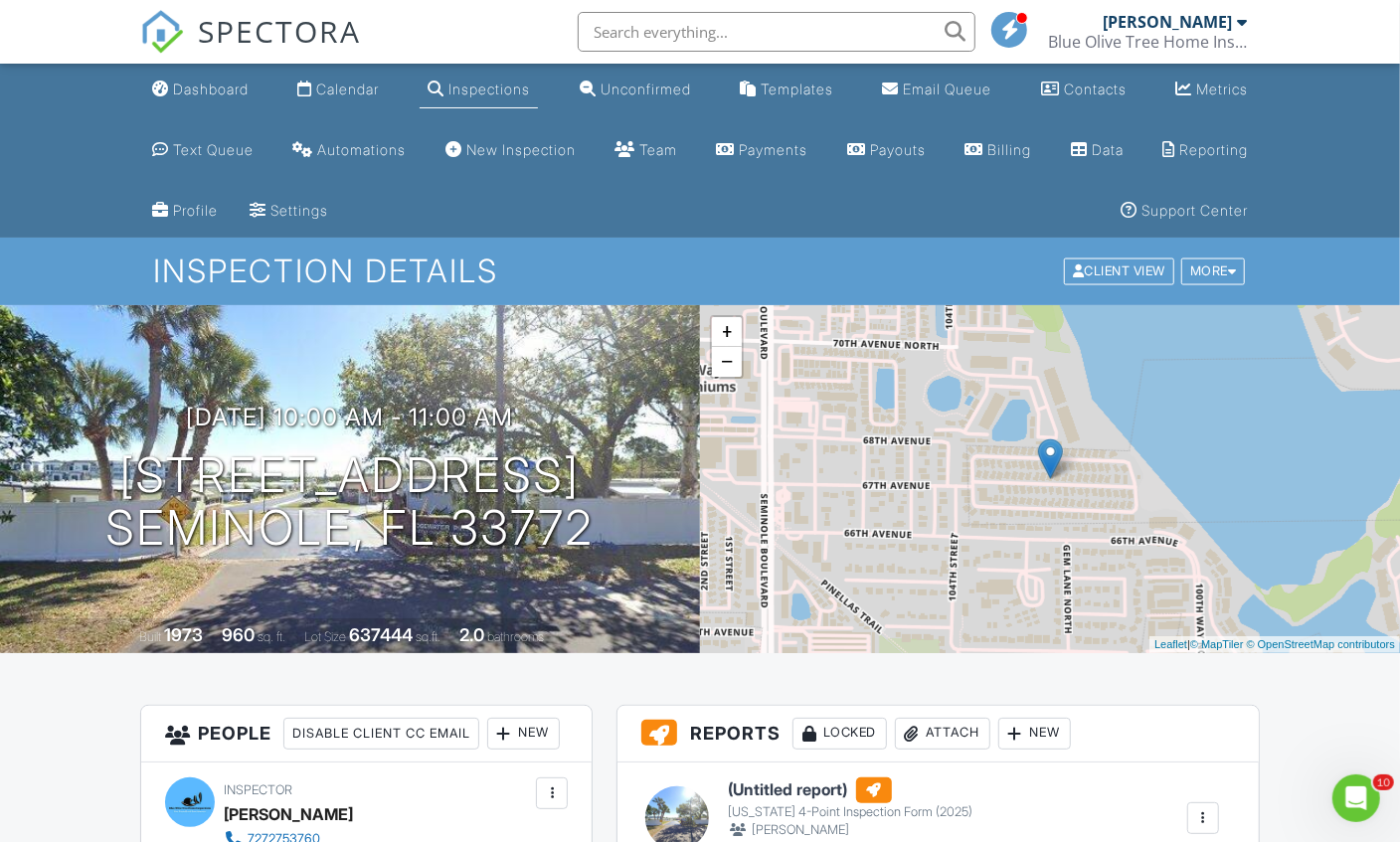 click on "Dashboard" at bounding box center (211, 88) 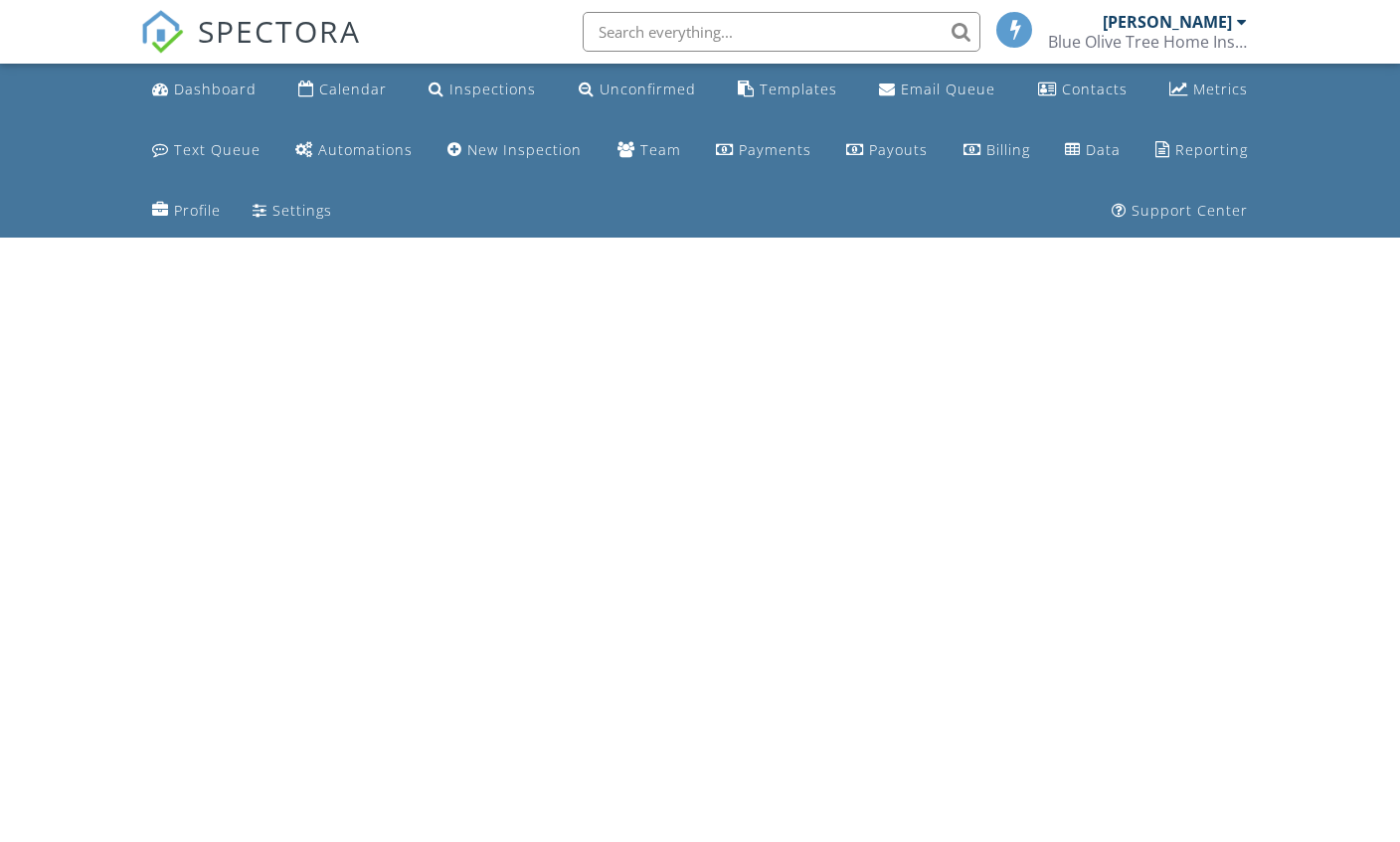 scroll, scrollTop: 0, scrollLeft: 0, axis: both 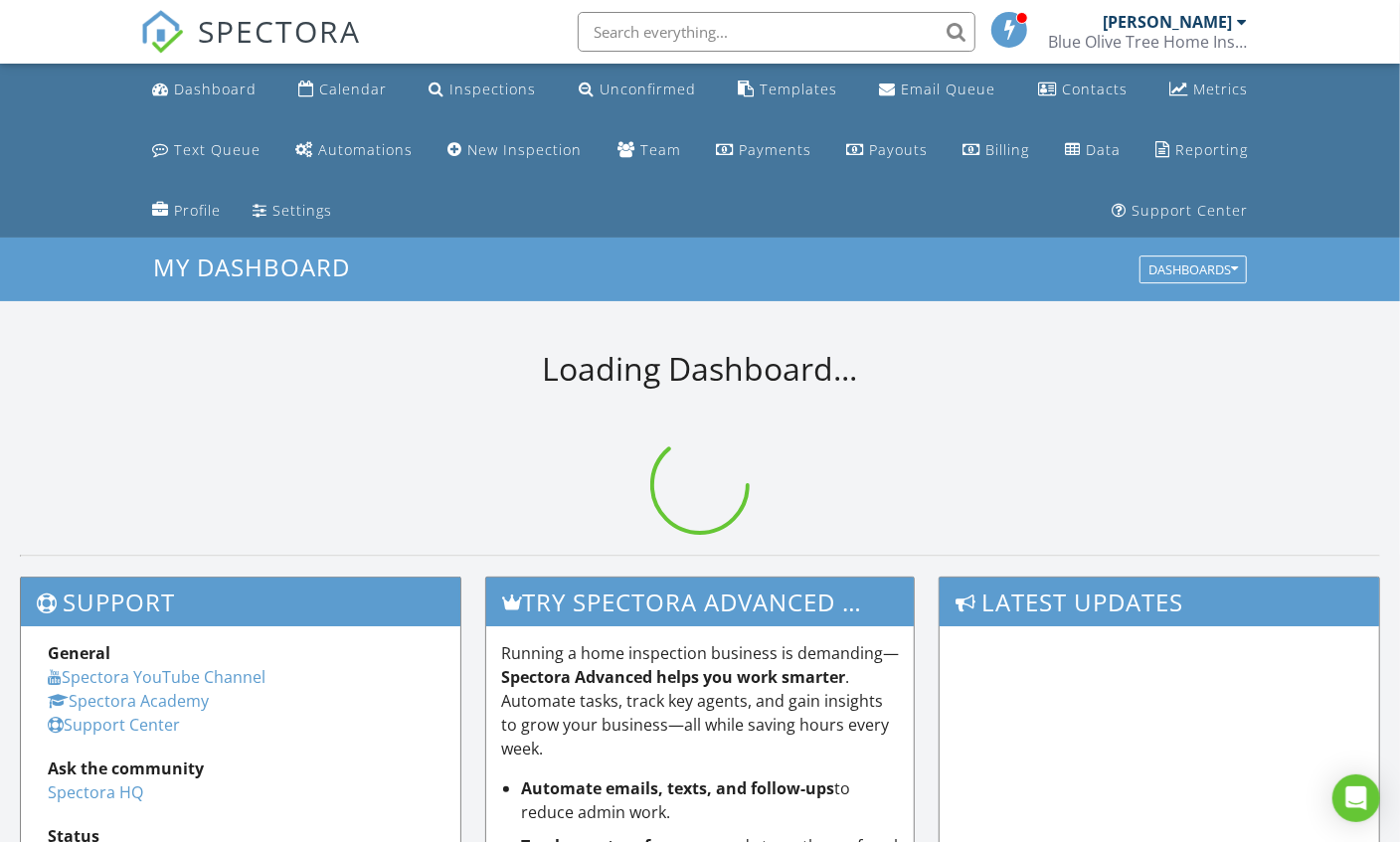 click on "New Inspection" at bounding box center (524, 149) 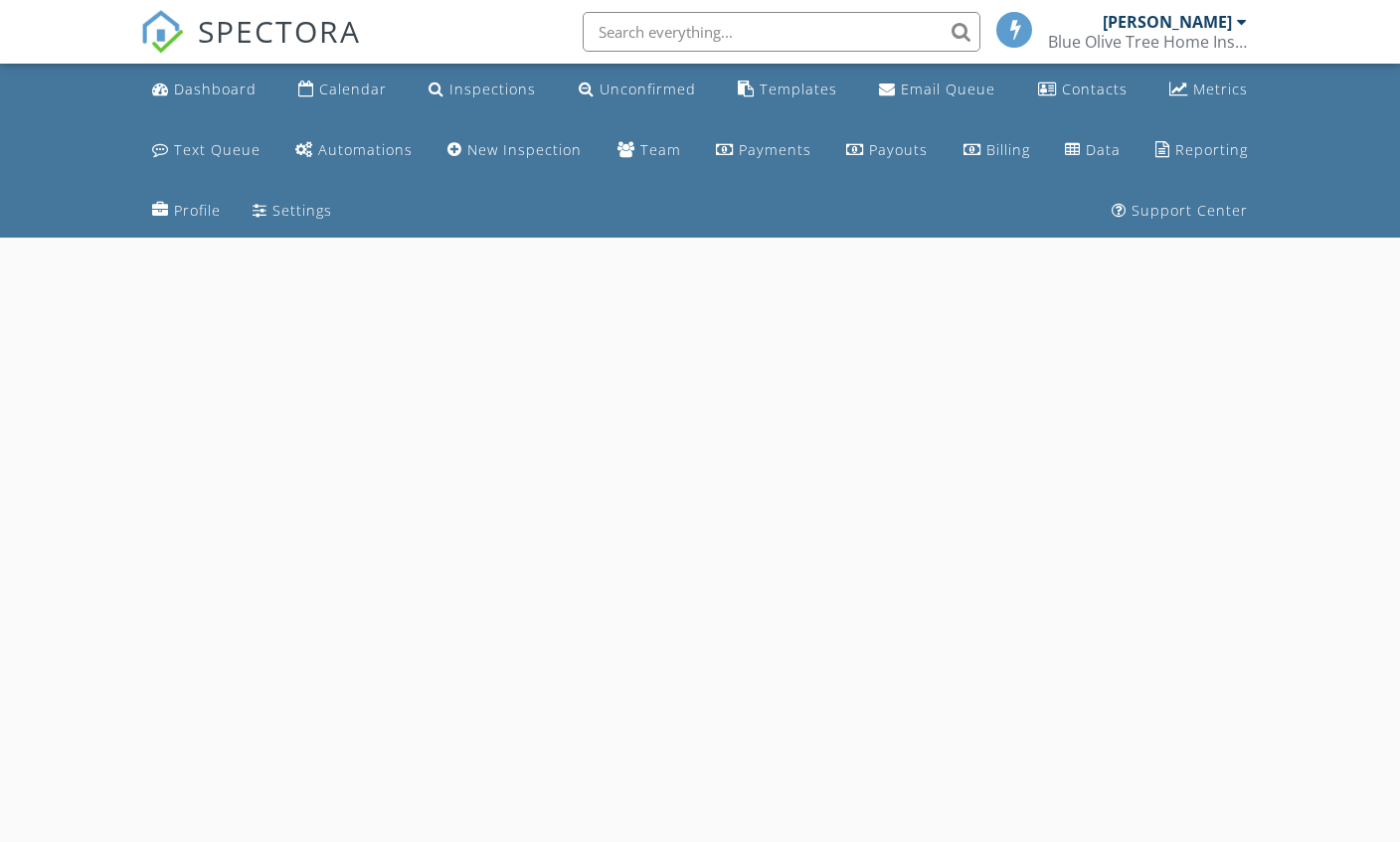scroll, scrollTop: 0, scrollLeft: 0, axis: both 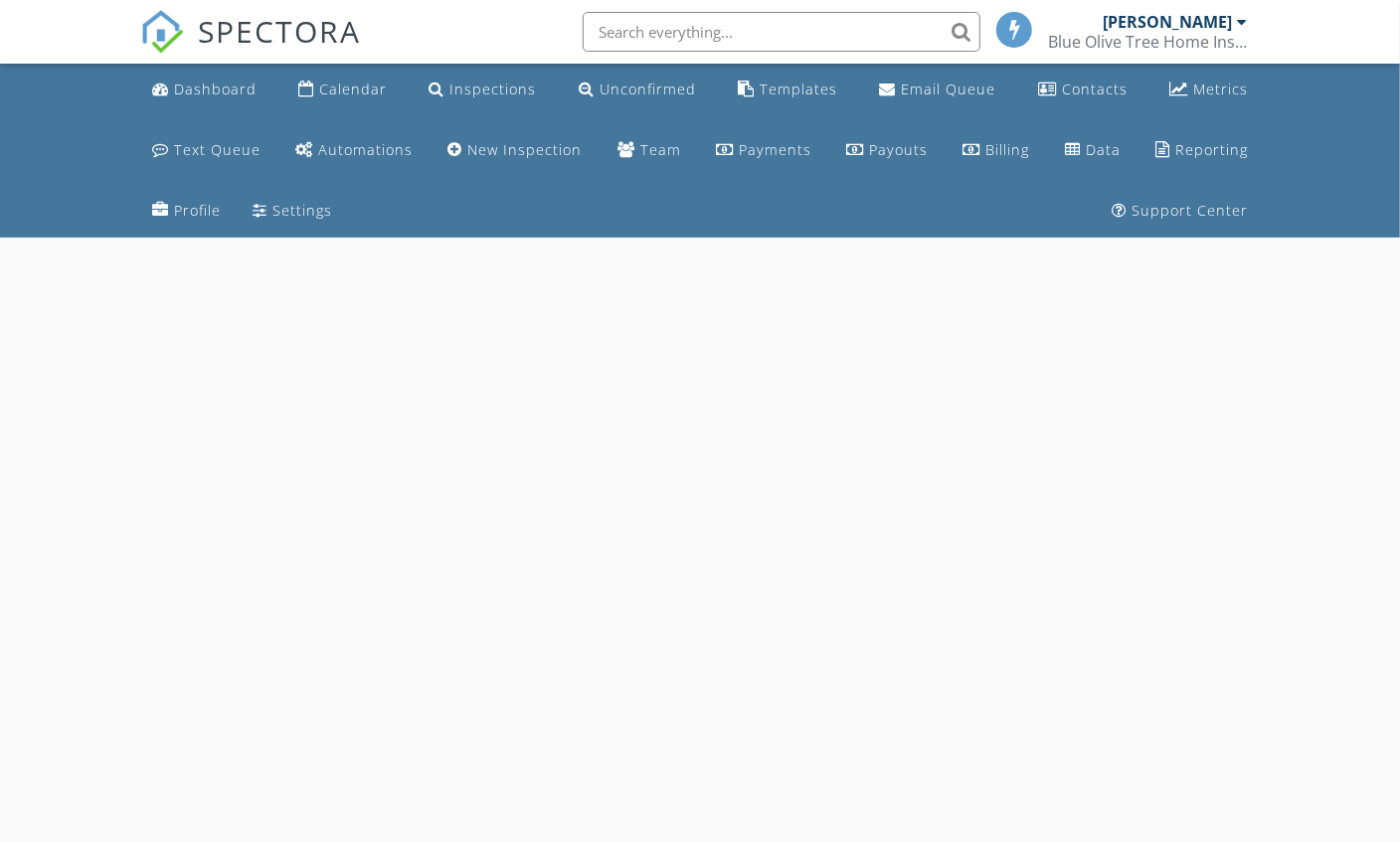 select on "6" 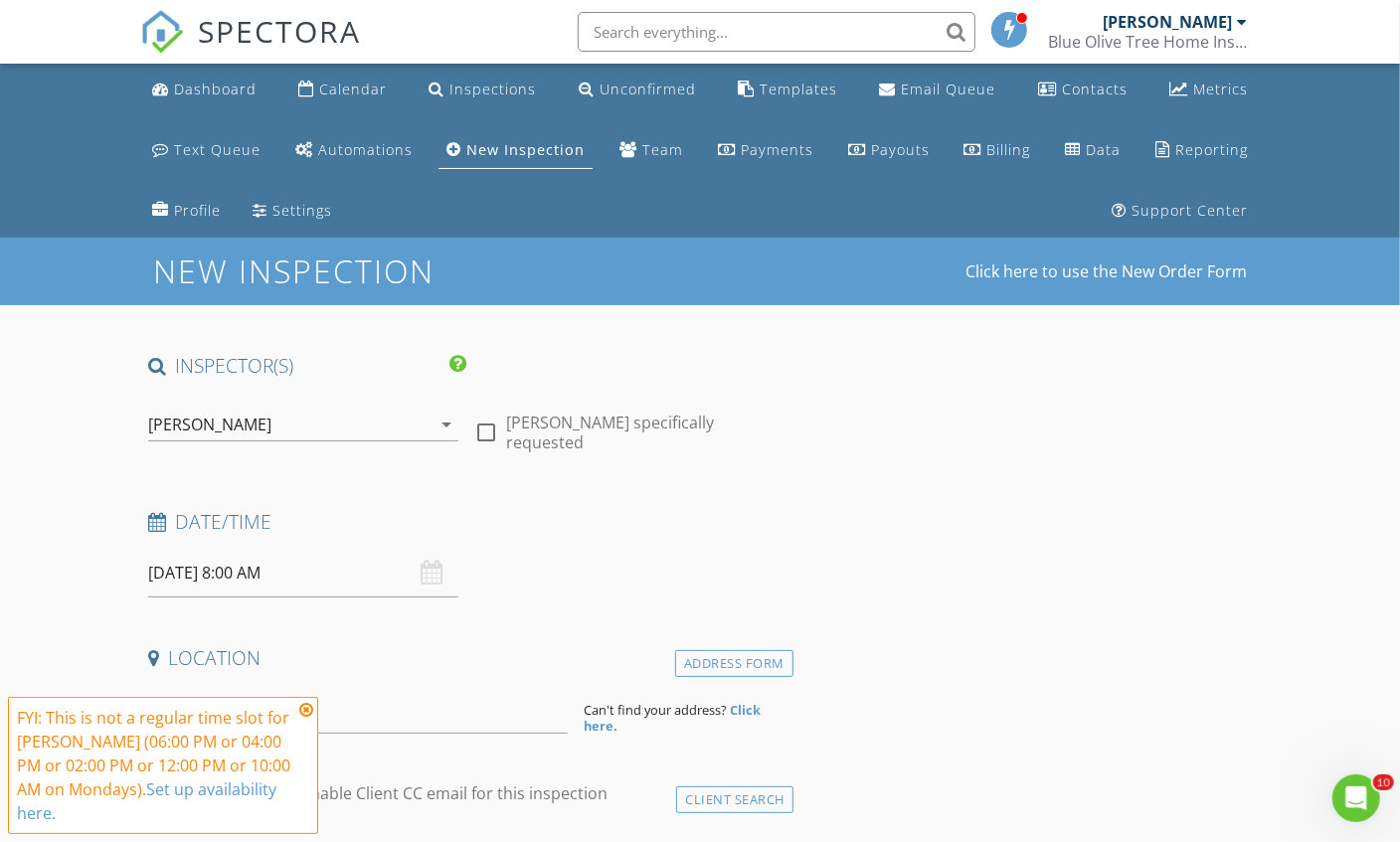 scroll, scrollTop: 0, scrollLeft: 0, axis: both 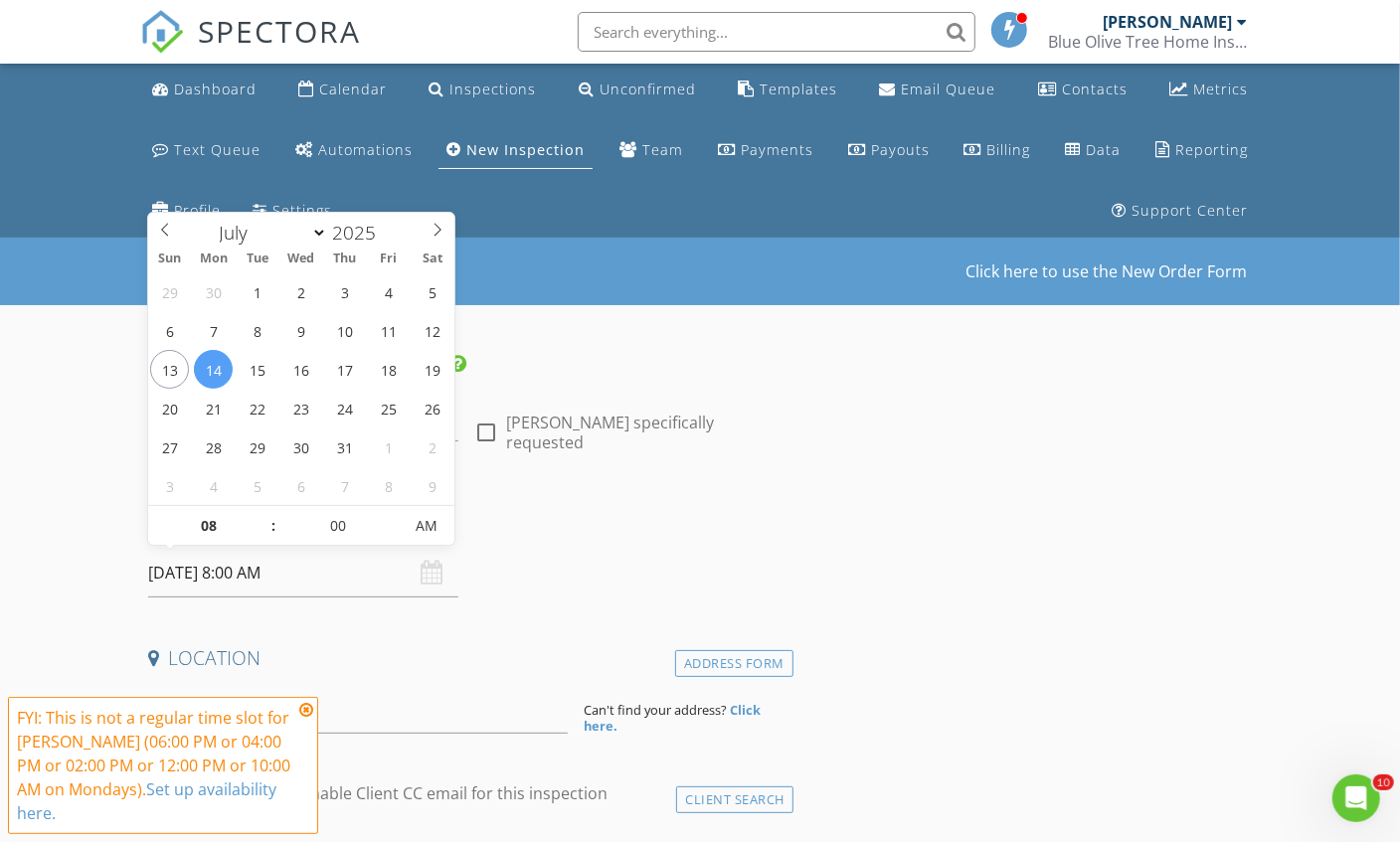 click on "[DATE] 8:00 AM" at bounding box center [303, 573] 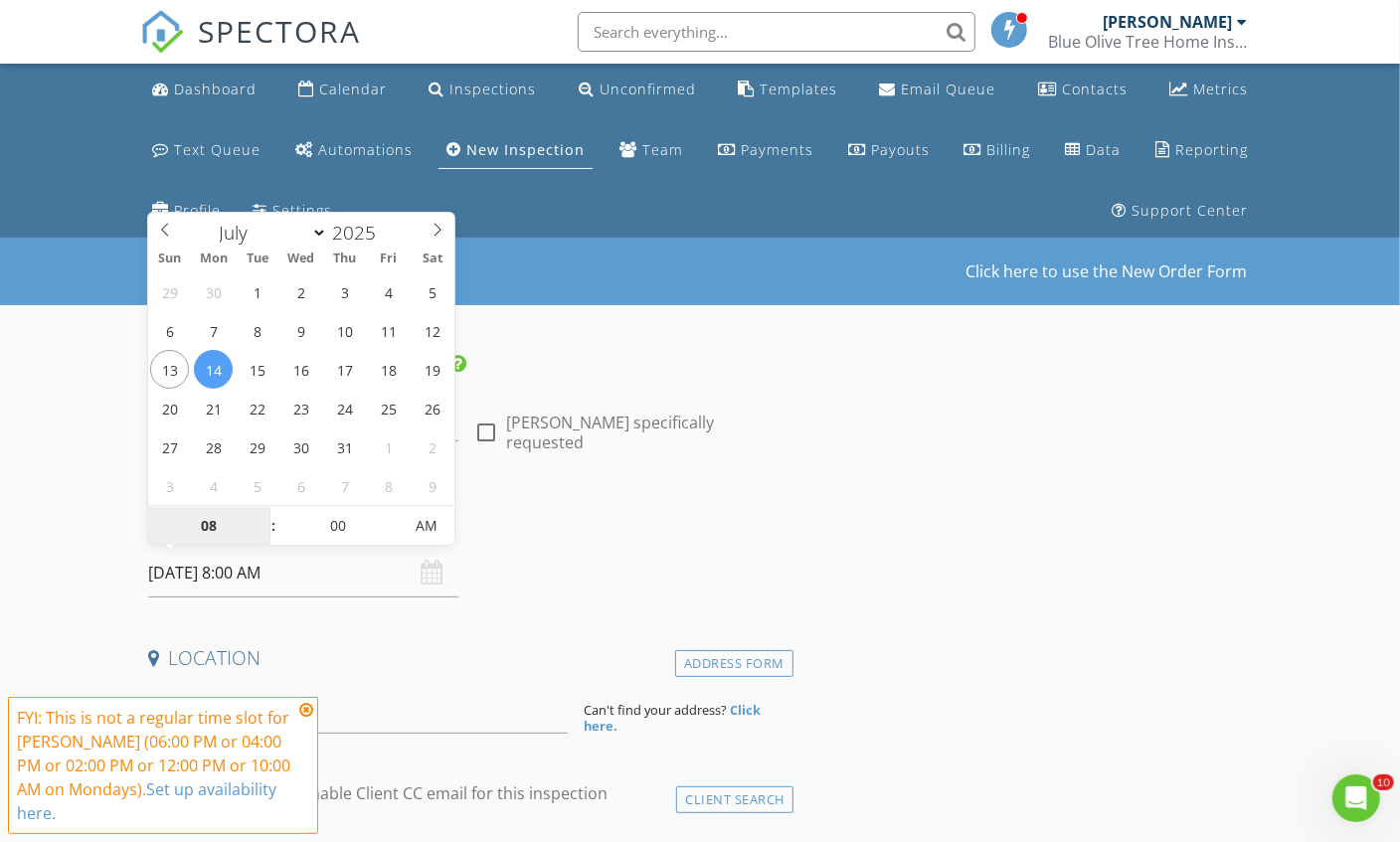 type on "[DATE] 8:00 AM" 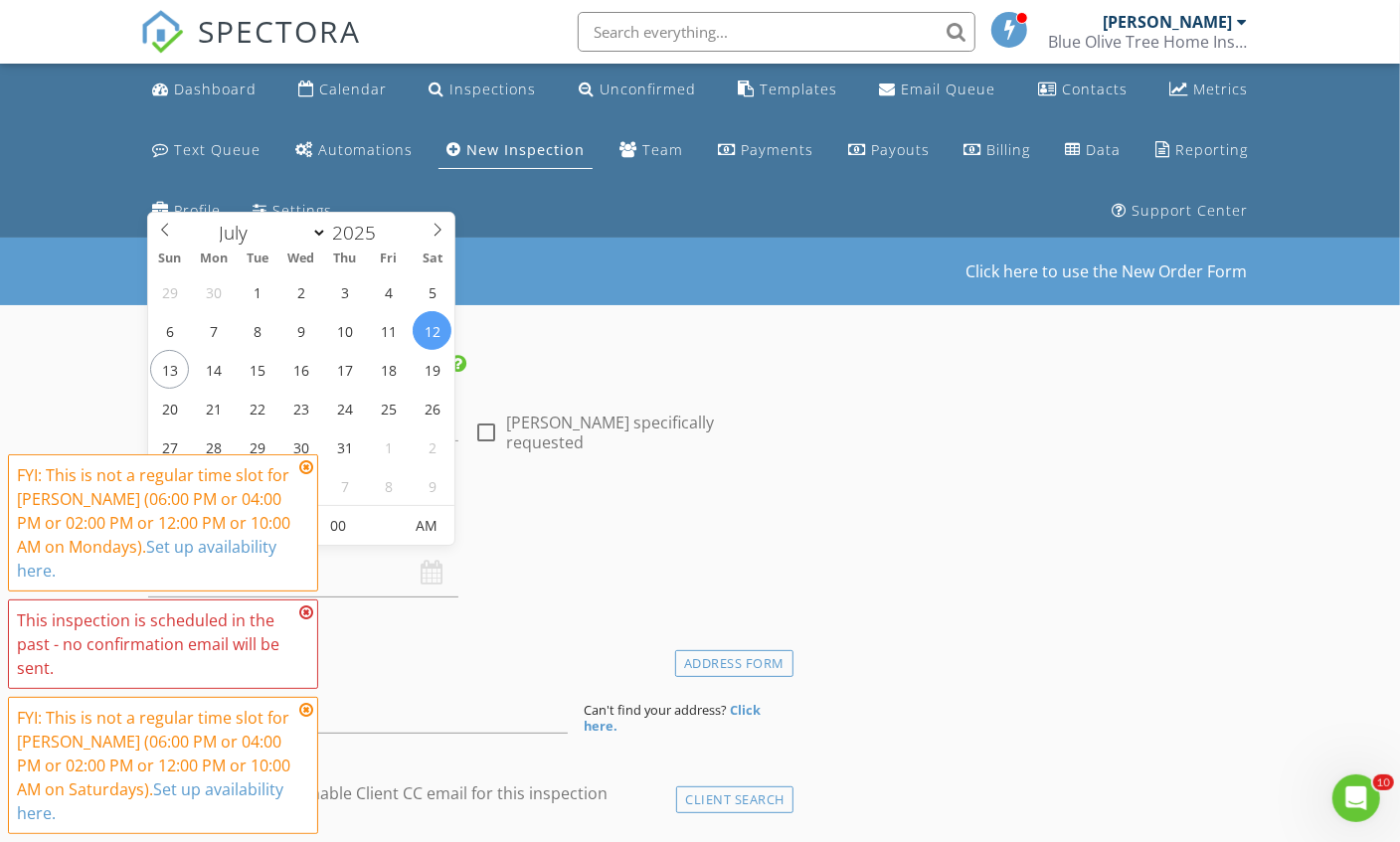 type on "10" 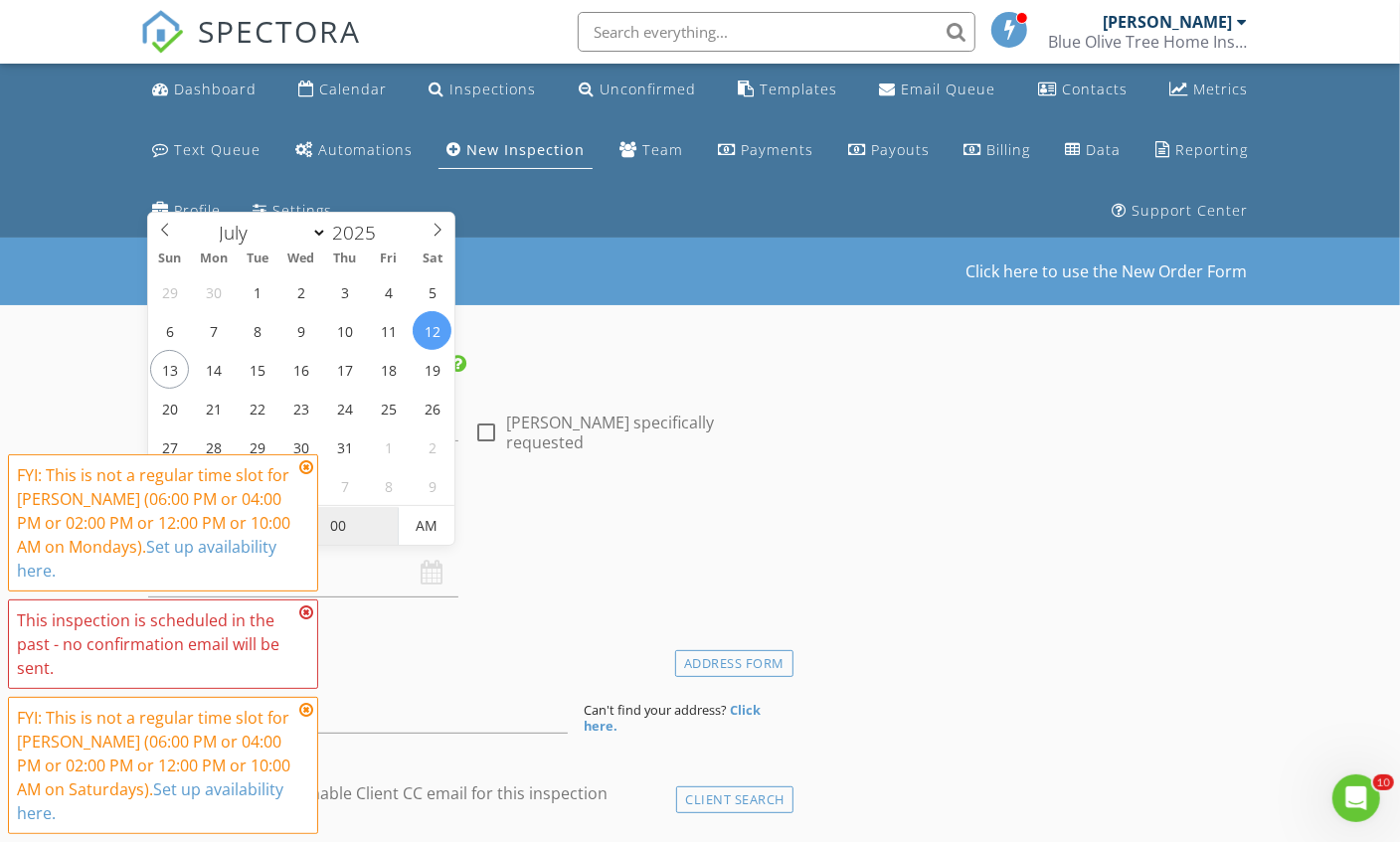 type on "[DATE] 10:00 AM" 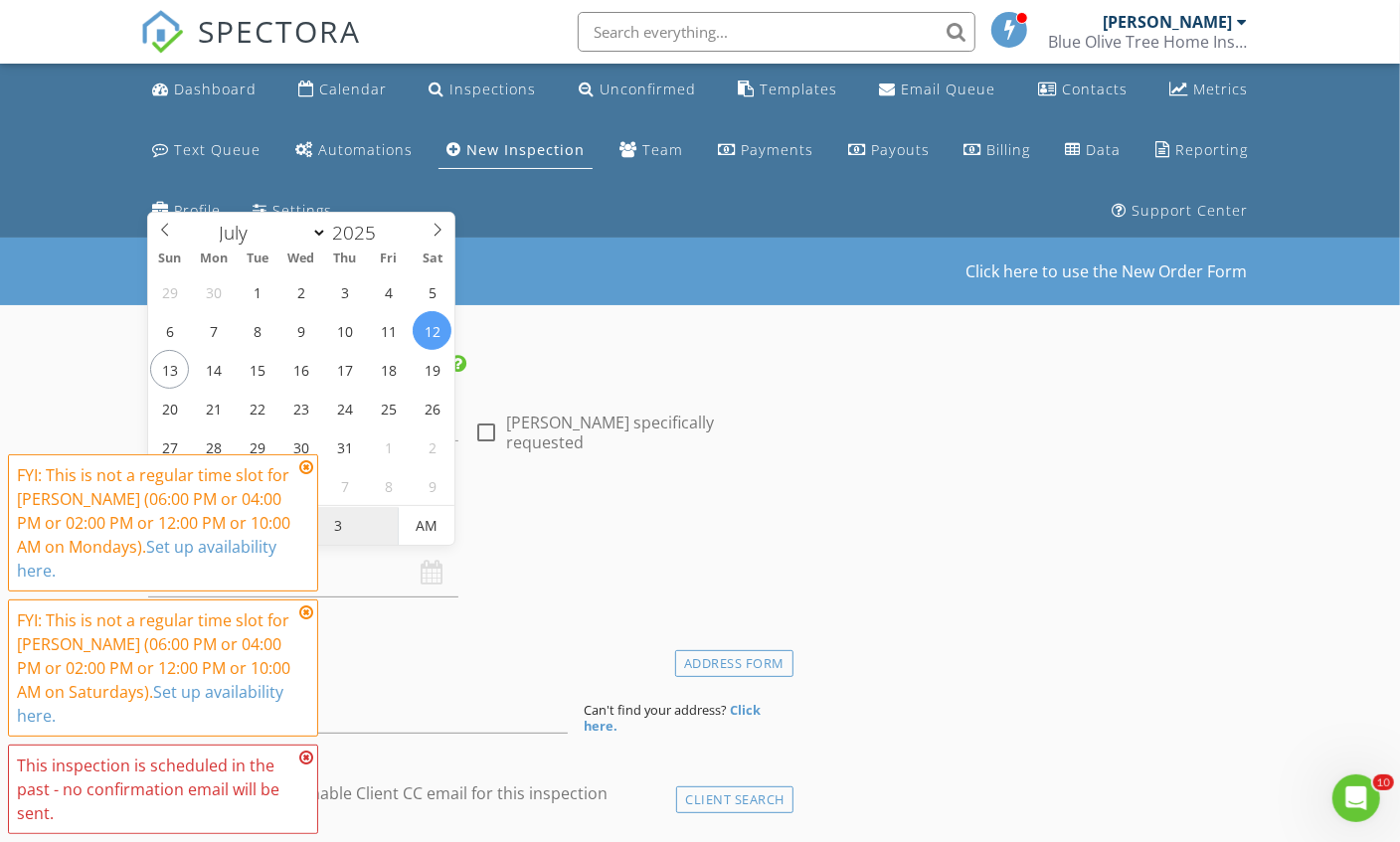 type on "30" 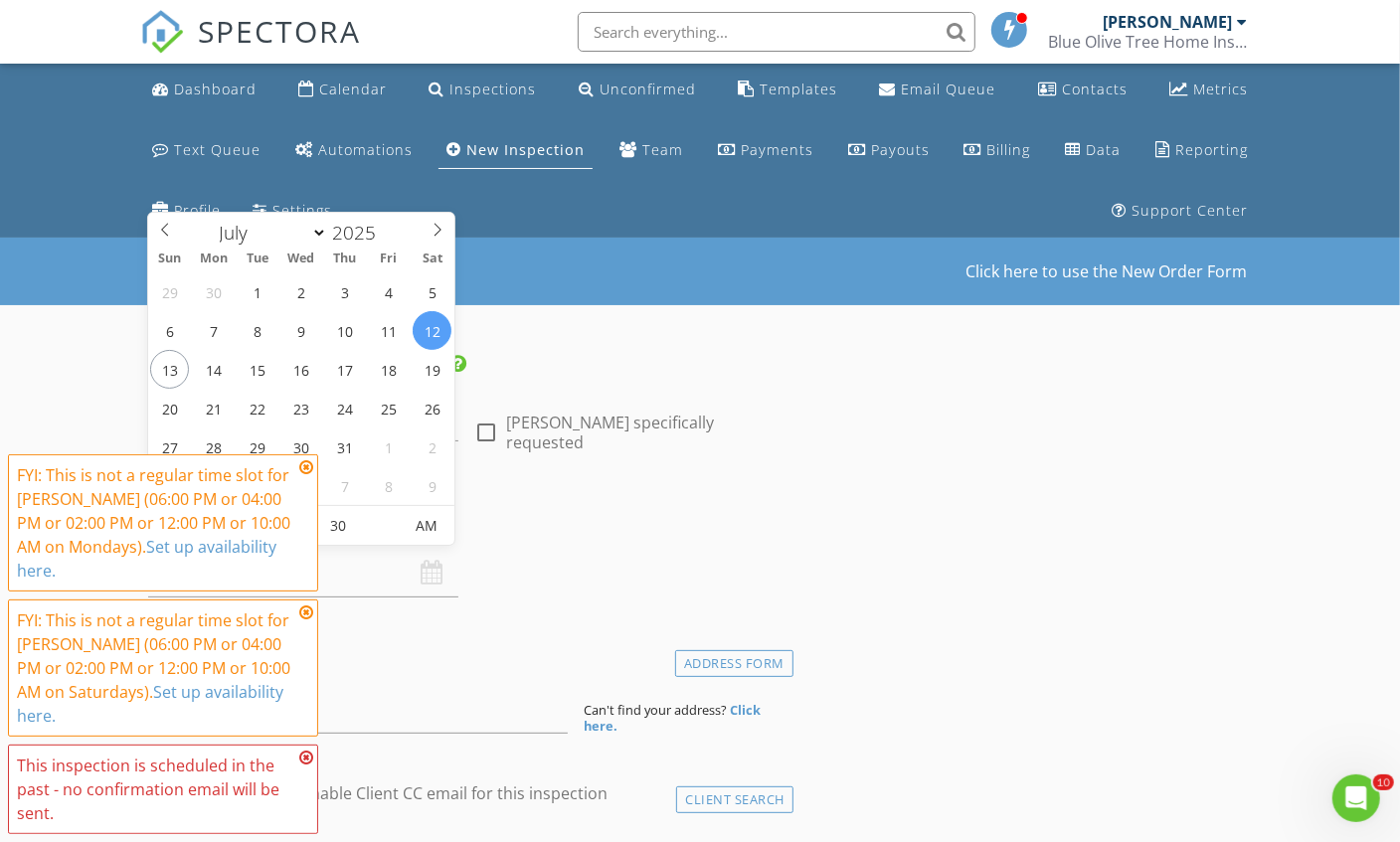 type on "[DATE] 10:30 AM" 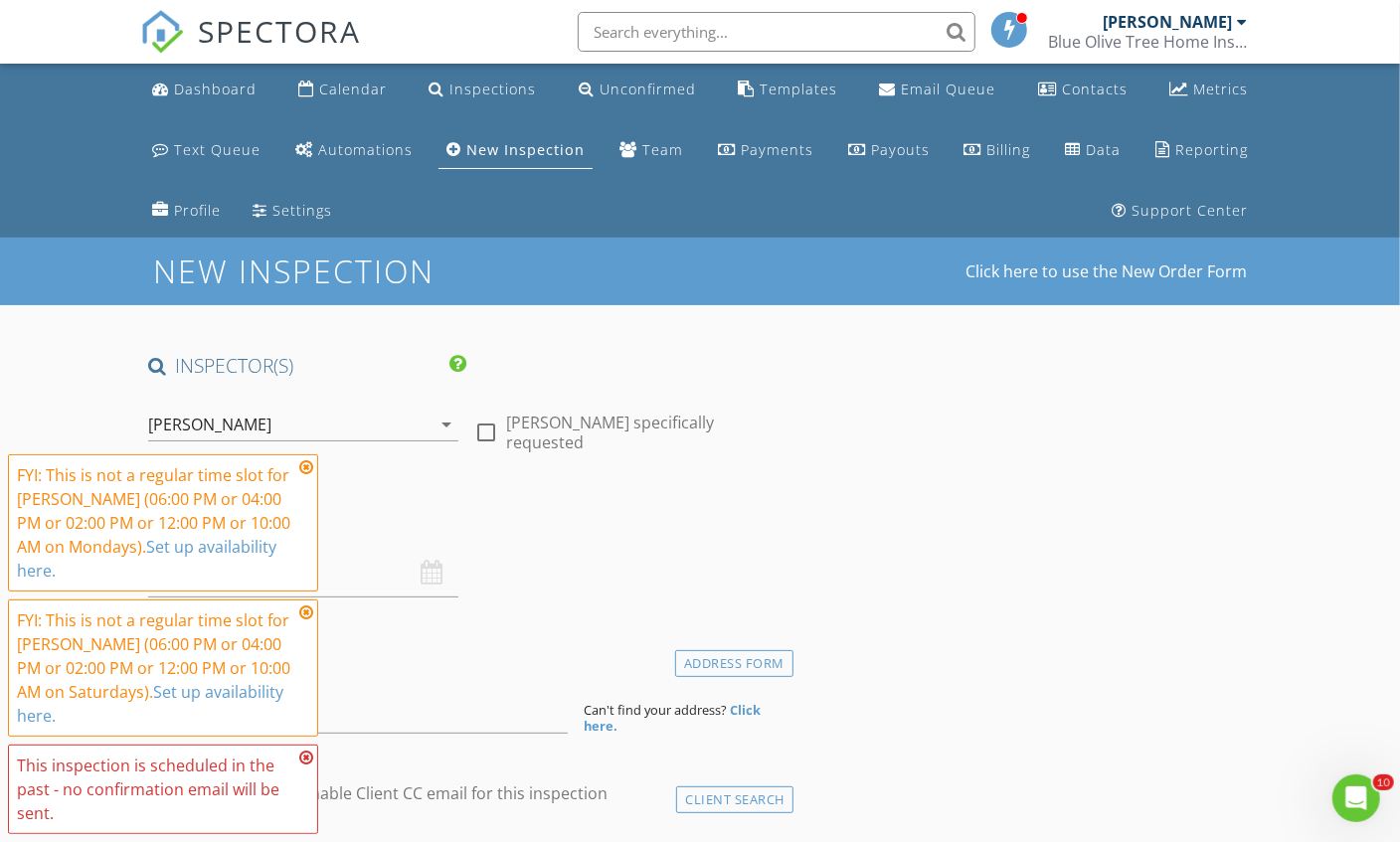 click at bounding box center (306, 467) 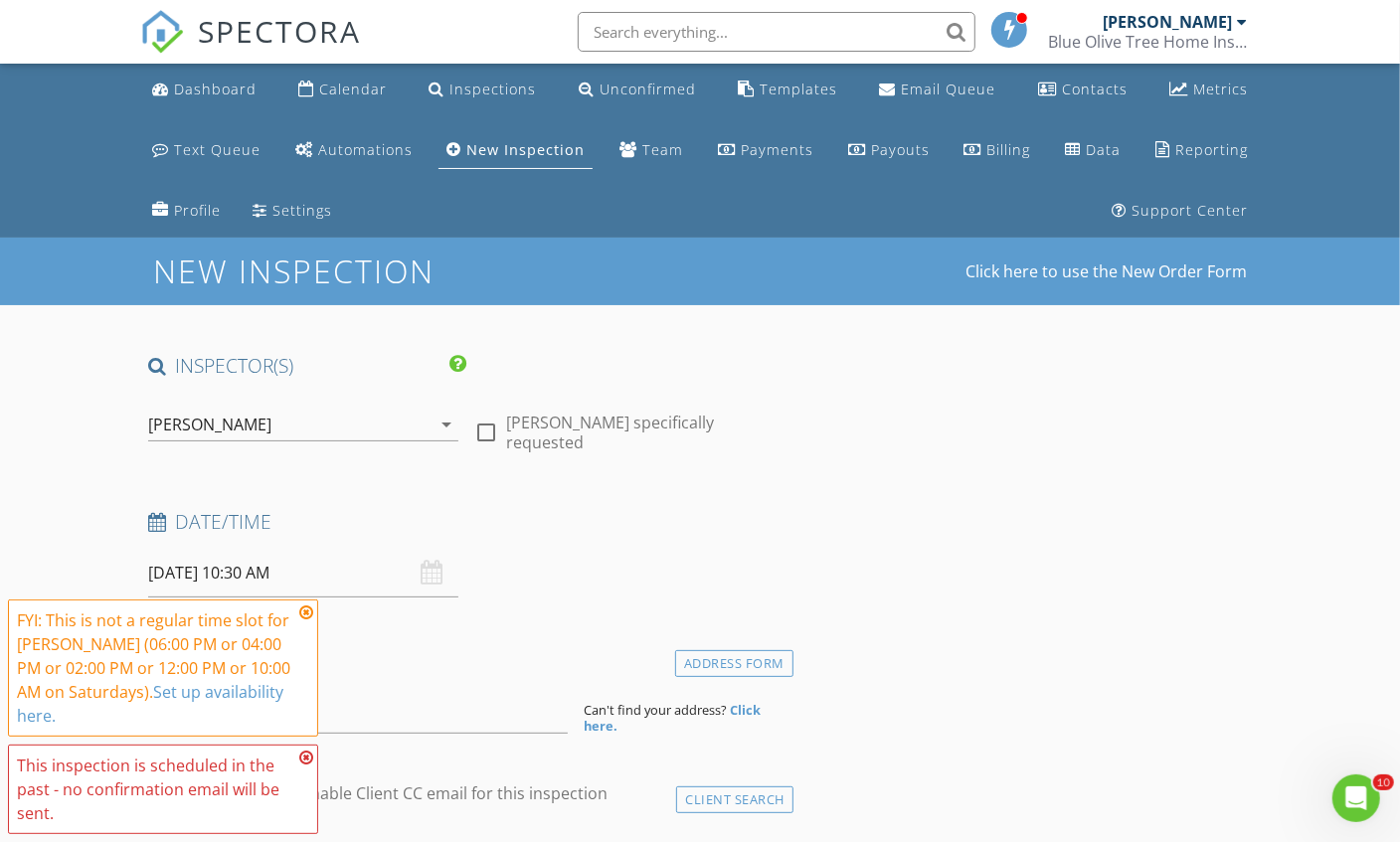 click at bounding box center (306, 612) 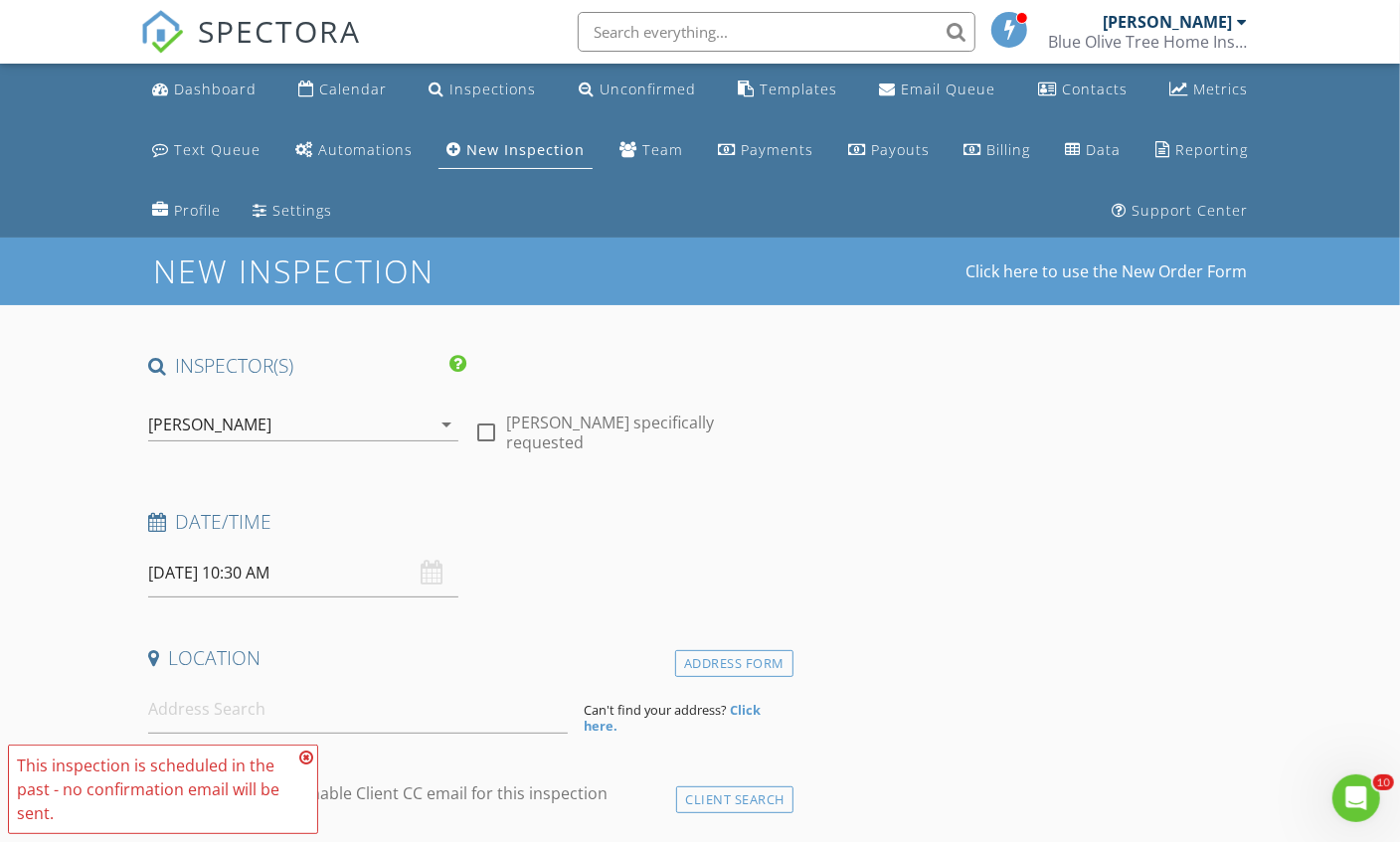 click at bounding box center (306, 758) 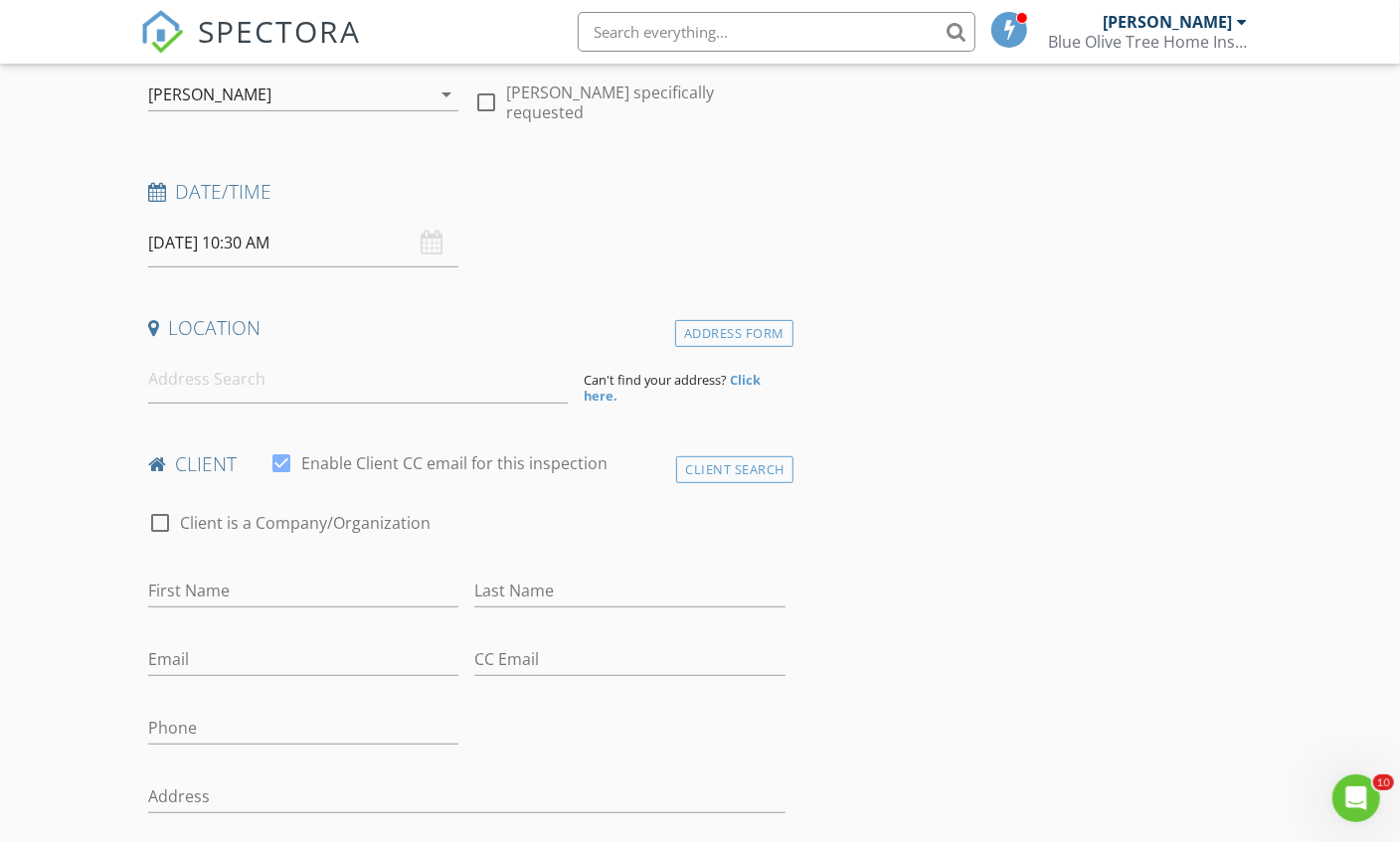 scroll, scrollTop: 322, scrollLeft: 0, axis: vertical 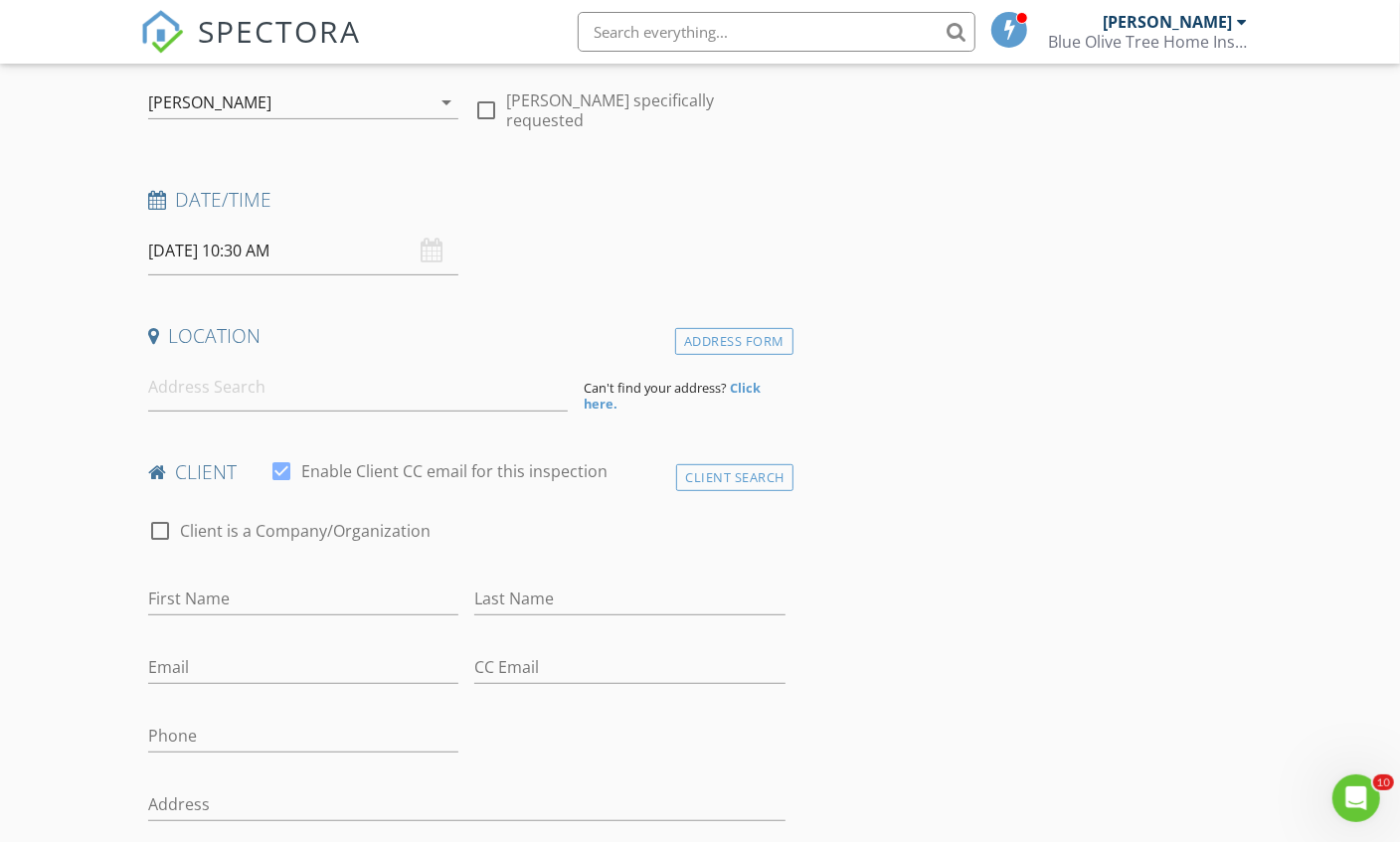 click on "New Inspection
Click here to use the New Order Form
INSPECTOR(S)
check_box   Matthew Kristof   PRIMARY   Matthew Kristof arrow_drop_down   check_box_outline_blank Matthew Kristof specifically requested
Date/Time
07/12/2025 10:30 AM
Location
Address Form       Can't find your address?   Click here.
client
check_box Enable Client CC email for this inspection   Client Search     check_box_outline_blank Client is a Company/Organization     First Name   Last Name   Email   CC Email   Phone   Address   City   State   Zip       Notes   Private Notes
ADD ADDITIONAL client
SERVICES
check_box_outline_blank   Four point inspection   check_box_outline_blank   Wind mitigation  inspection   check_box_outline_blank   Combination, four-point and wind mitigation inspection" at bounding box center (700, 1448) 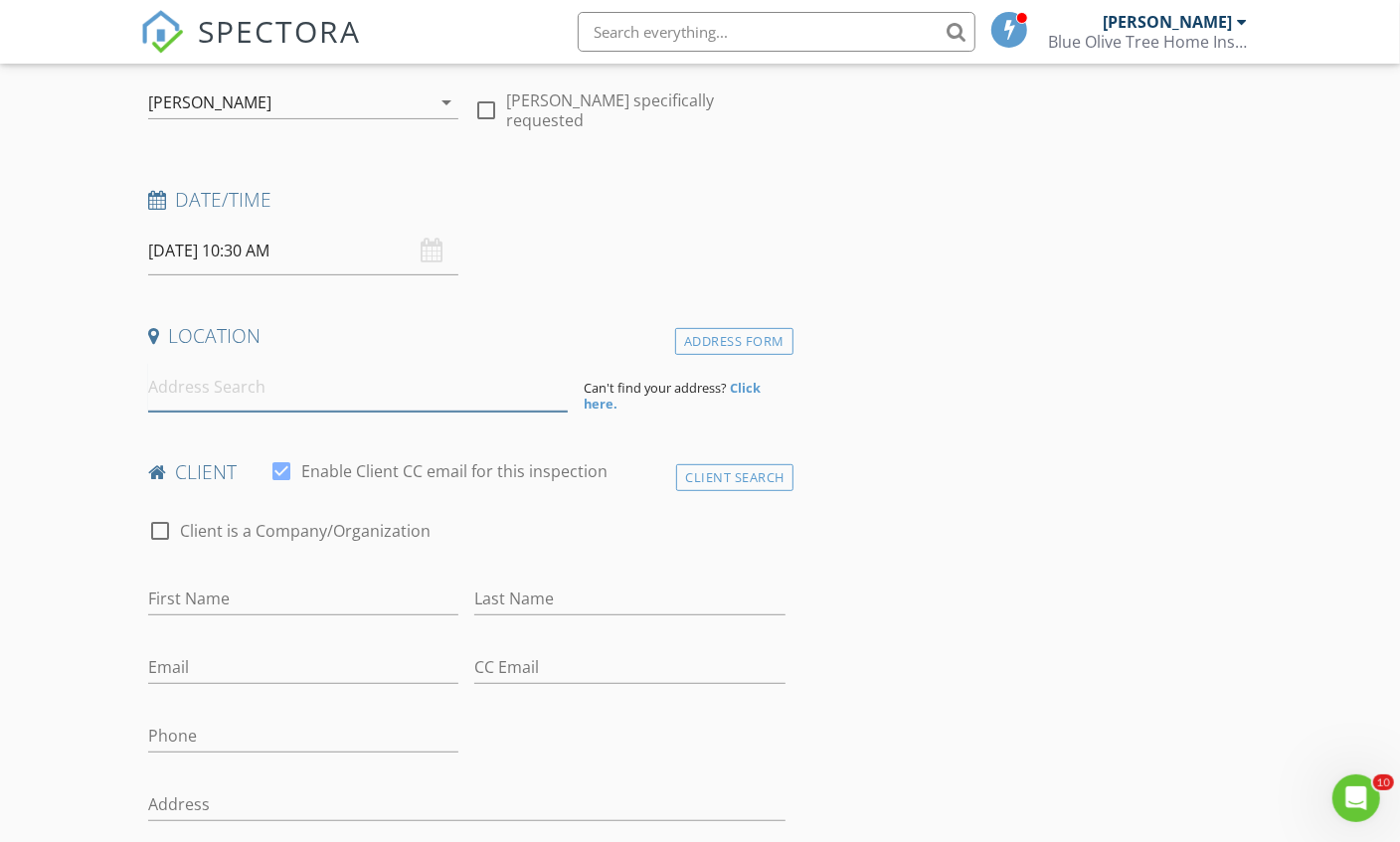 click at bounding box center [358, 387] 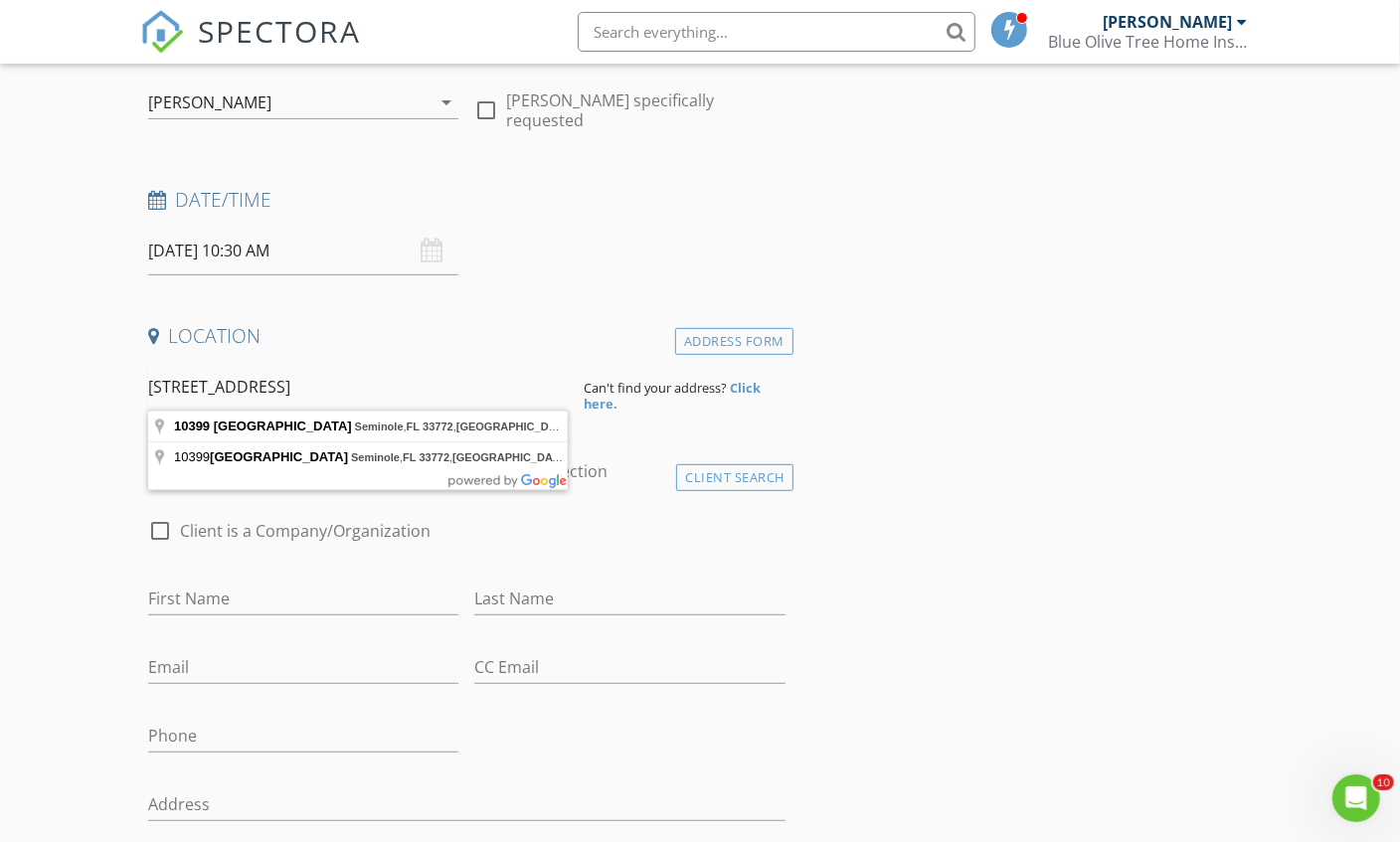 click on "10399 67th Ave N, Seminole, FL 33772, USA" at bounding box center (358, 387) 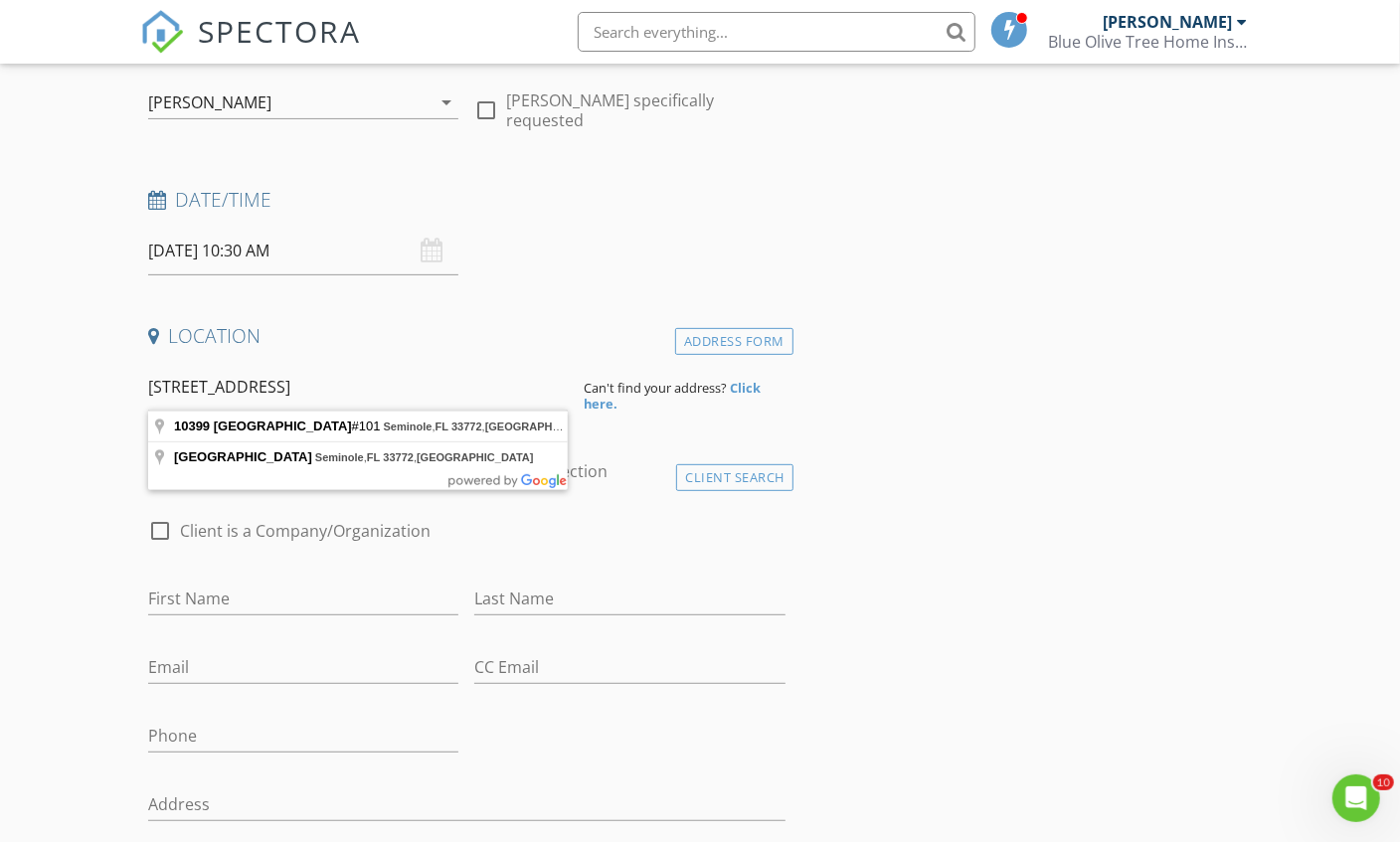 type on "10399 67th Ave N #101, Seminole, FL 33772, USA" 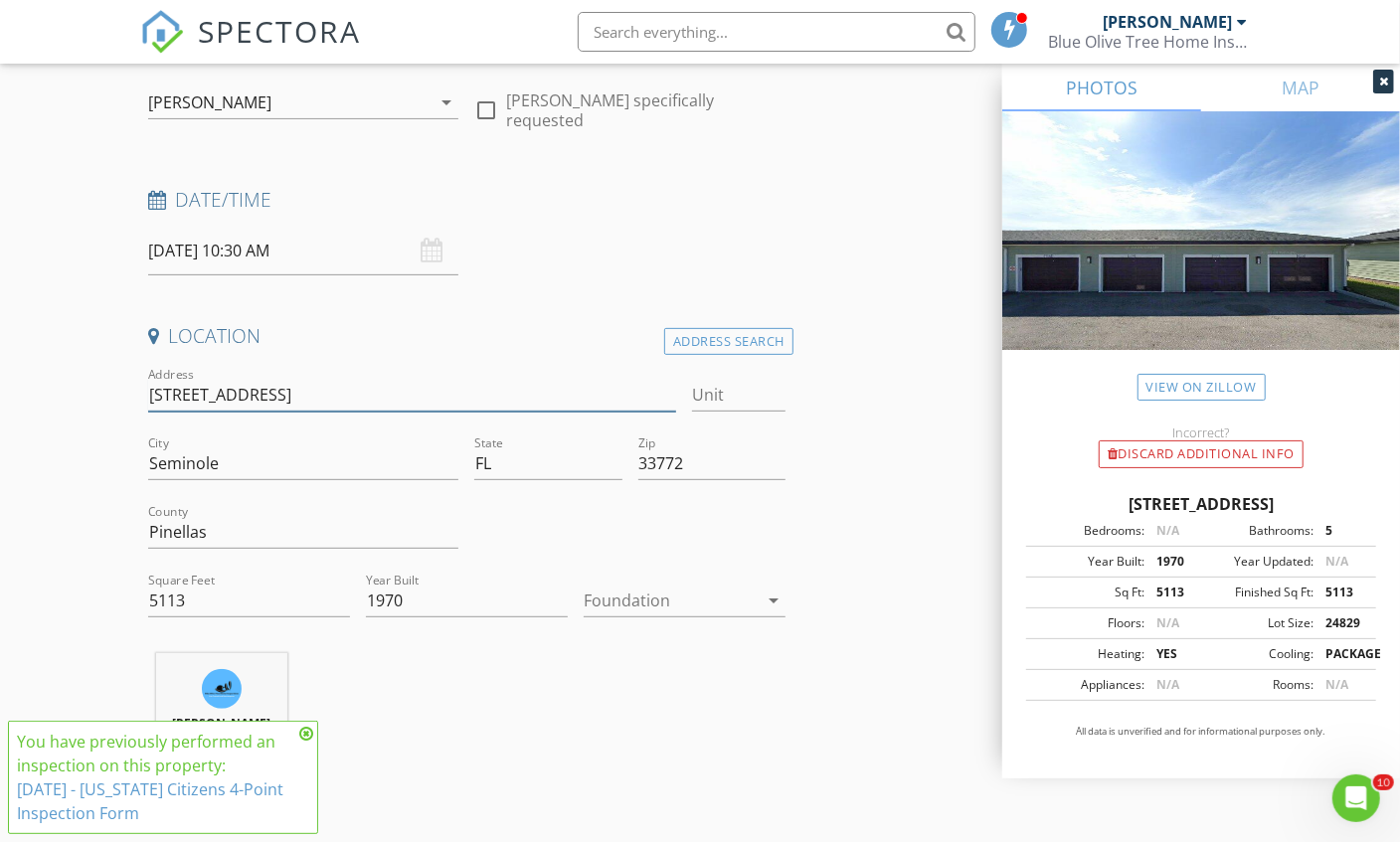 click on "10399 67th Ave N" at bounding box center (413, 395) 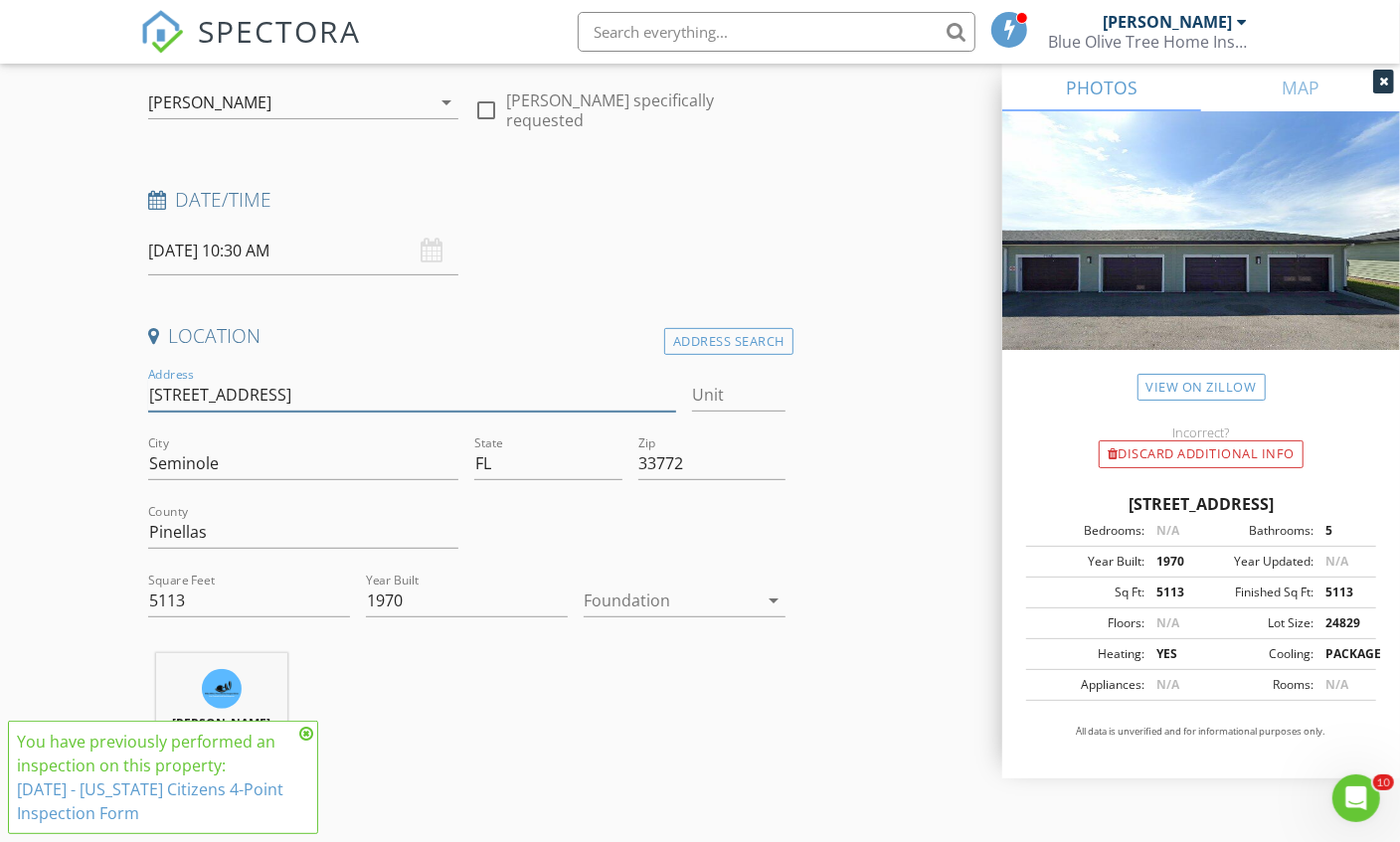 type on "10399 67th Ave N" 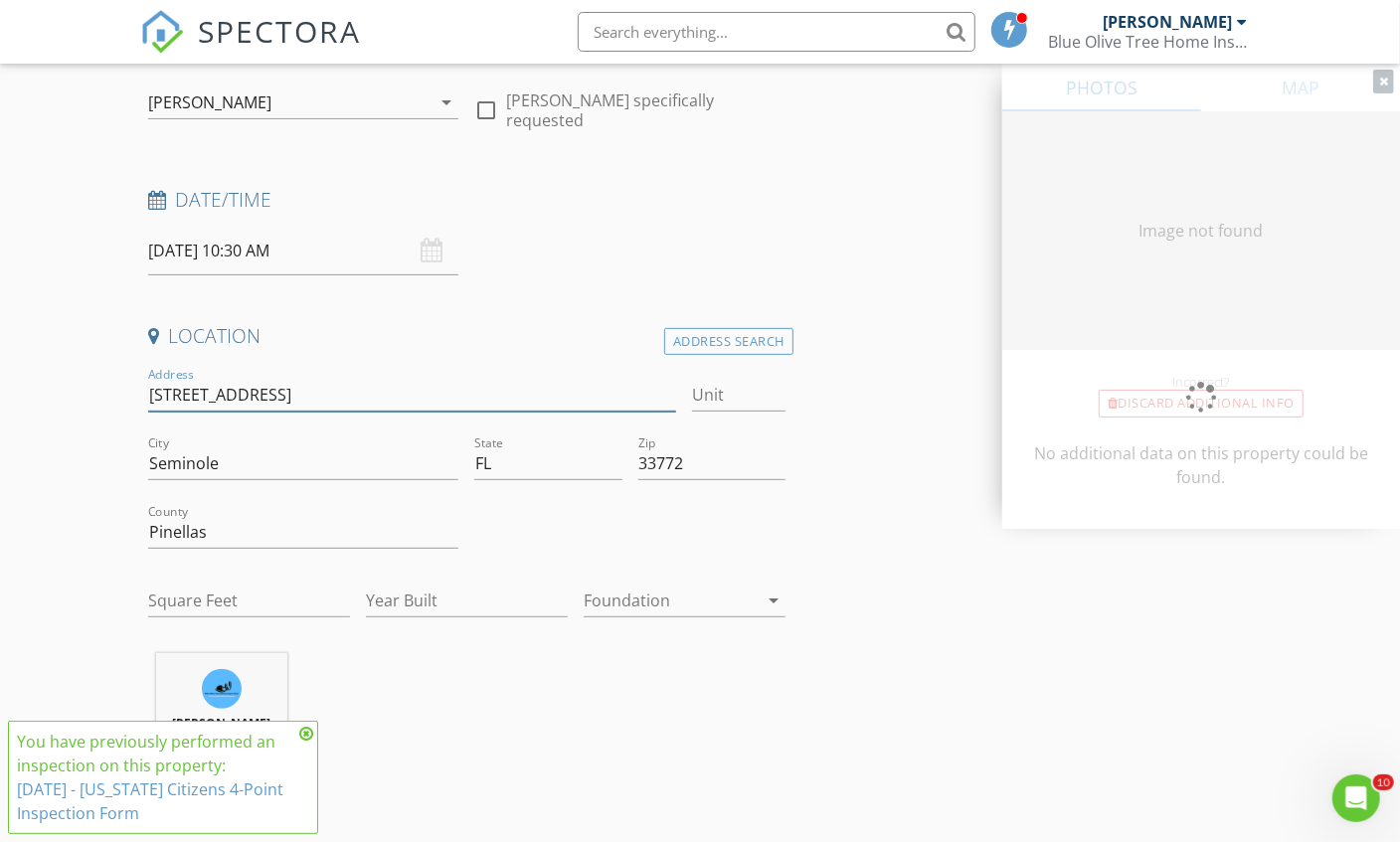 type on "5113" 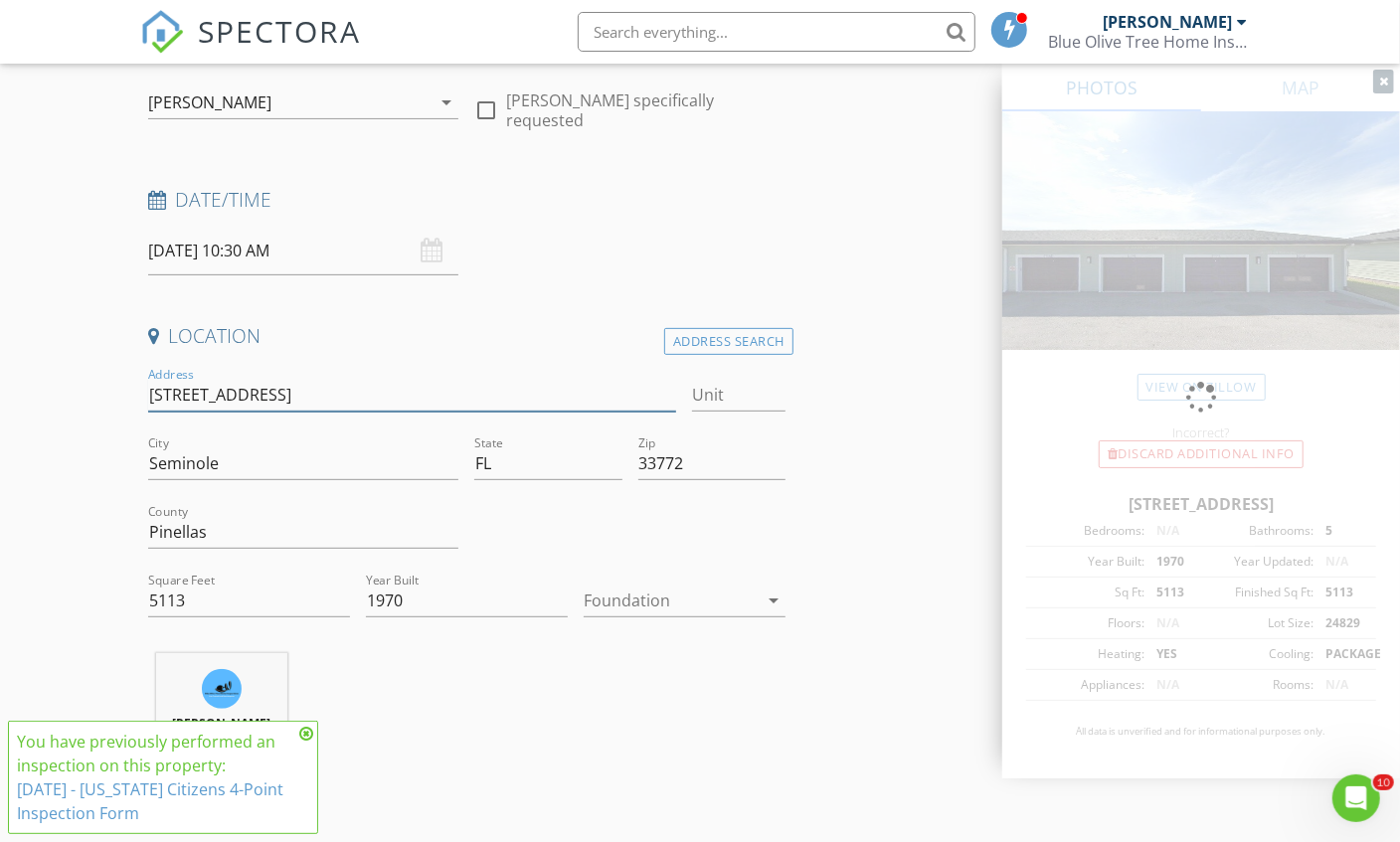 type on "[STREET_ADDRESS]" 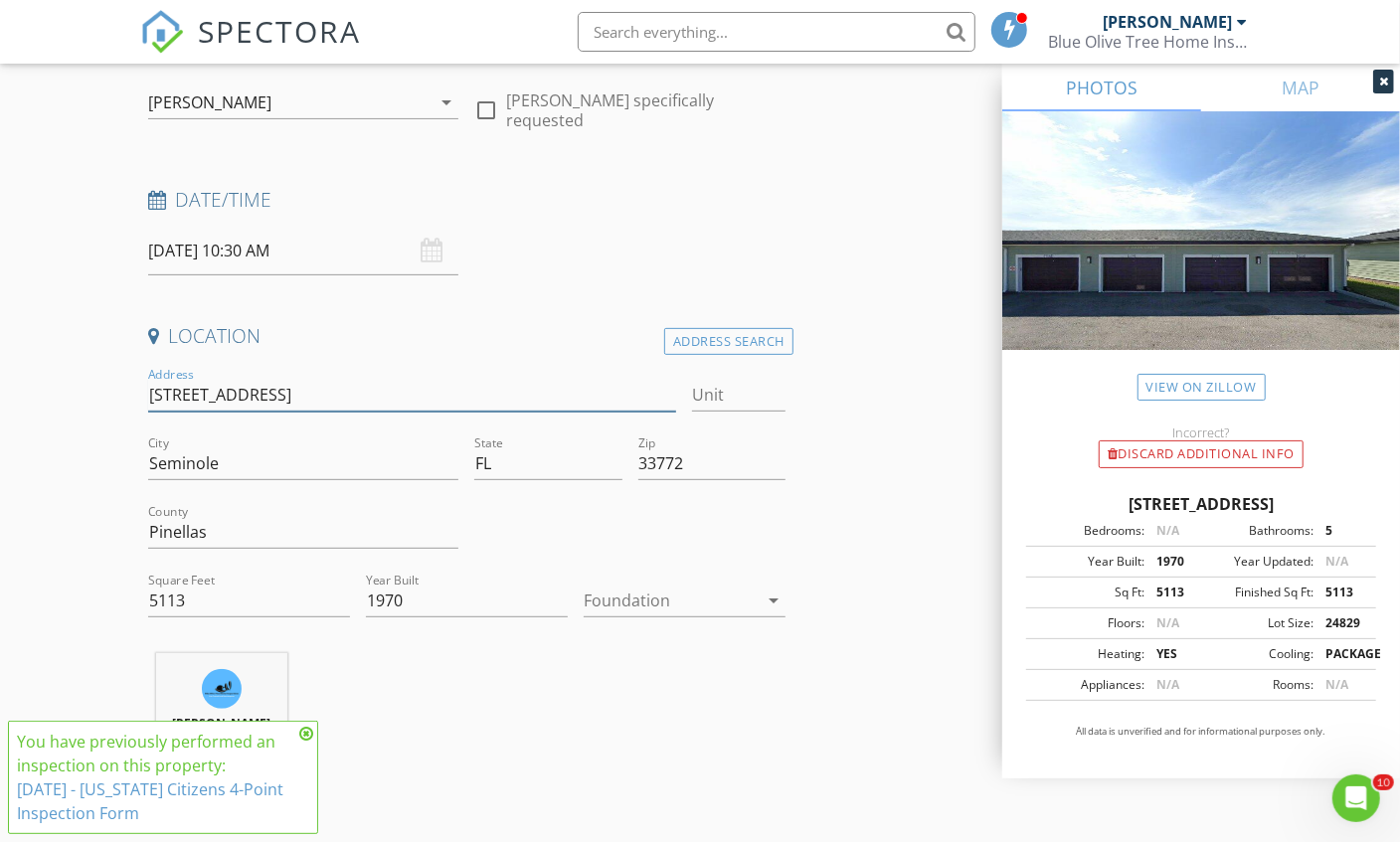 type 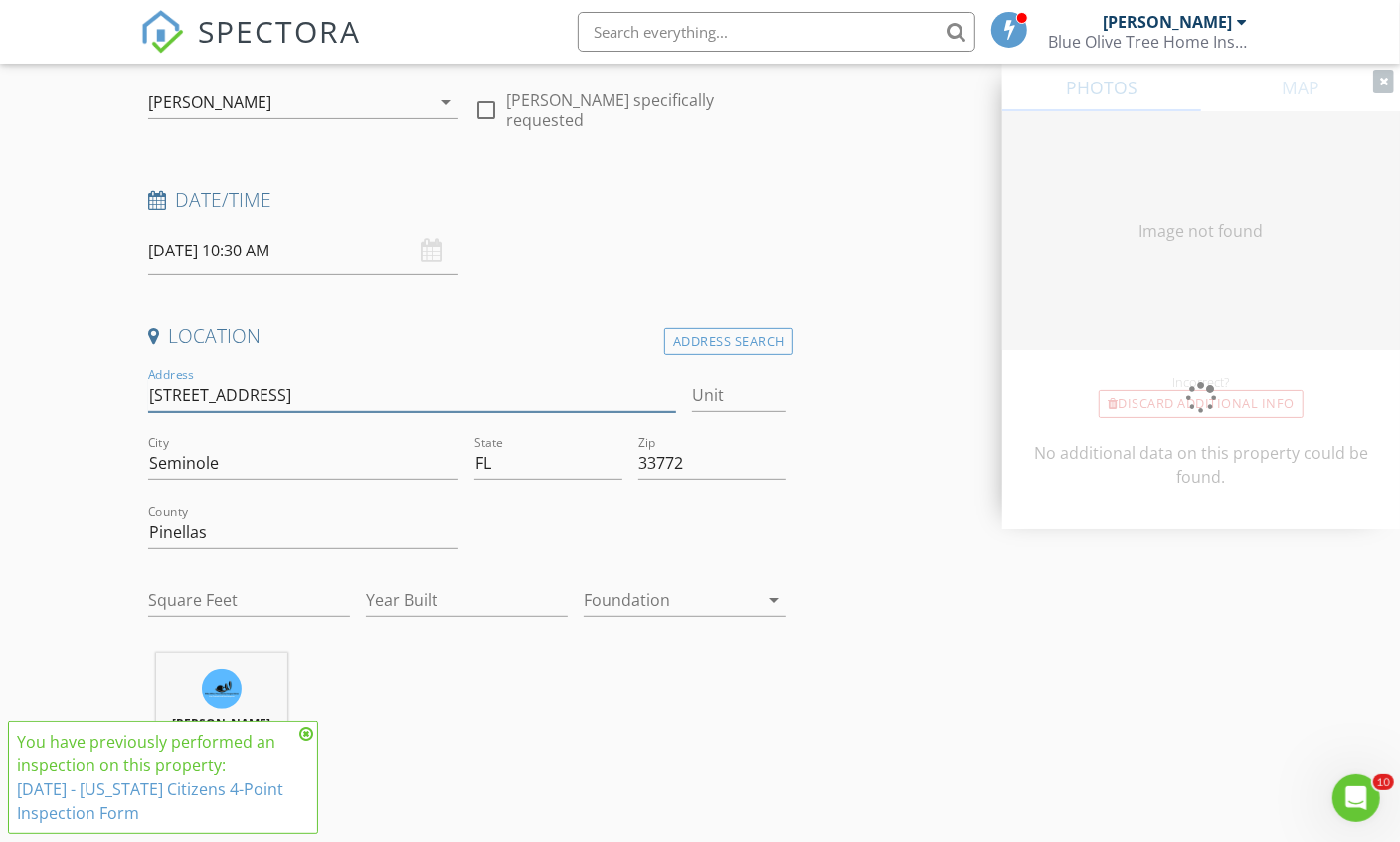 type on "744" 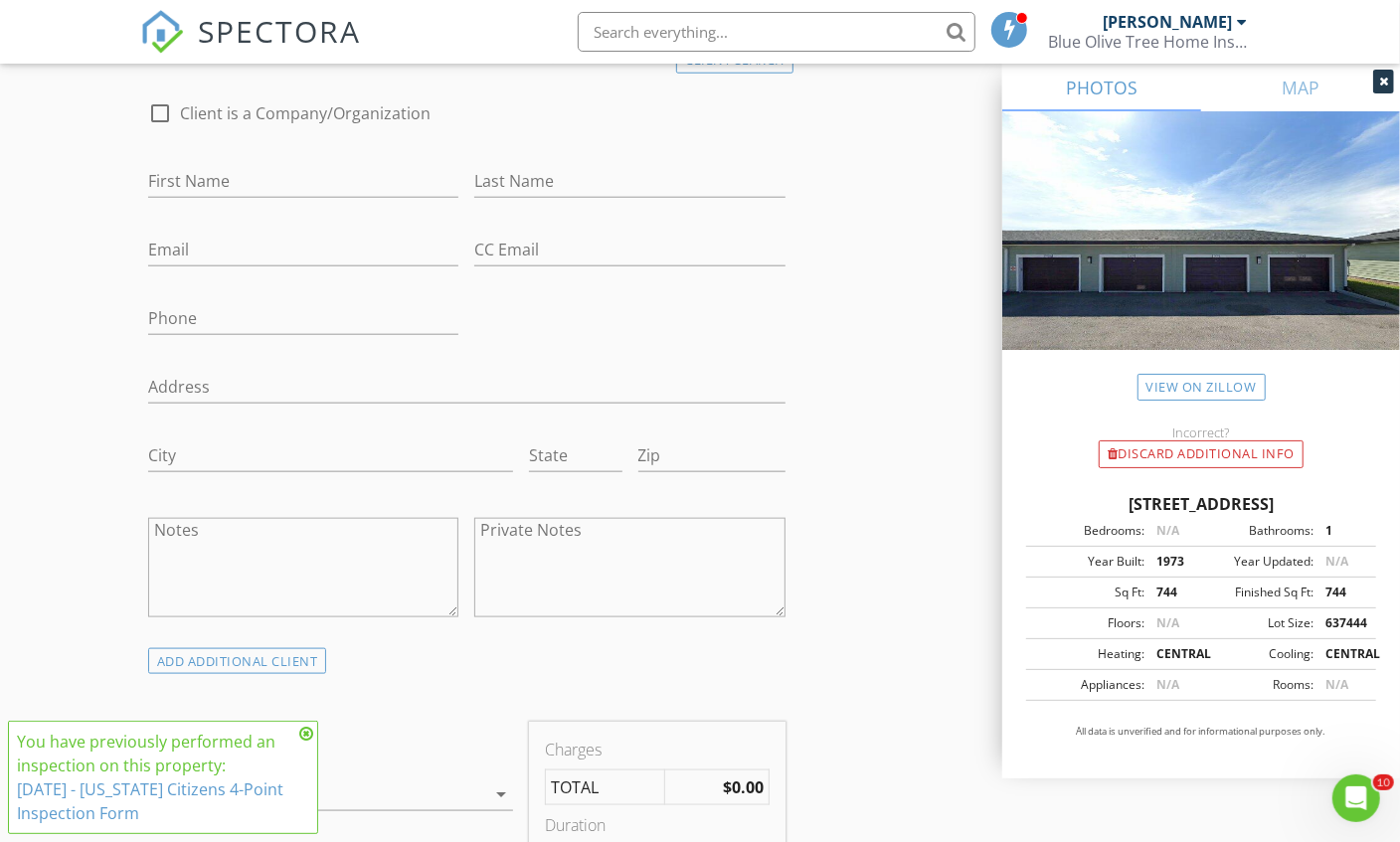 scroll, scrollTop: 1146, scrollLeft: 0, axis: vertical 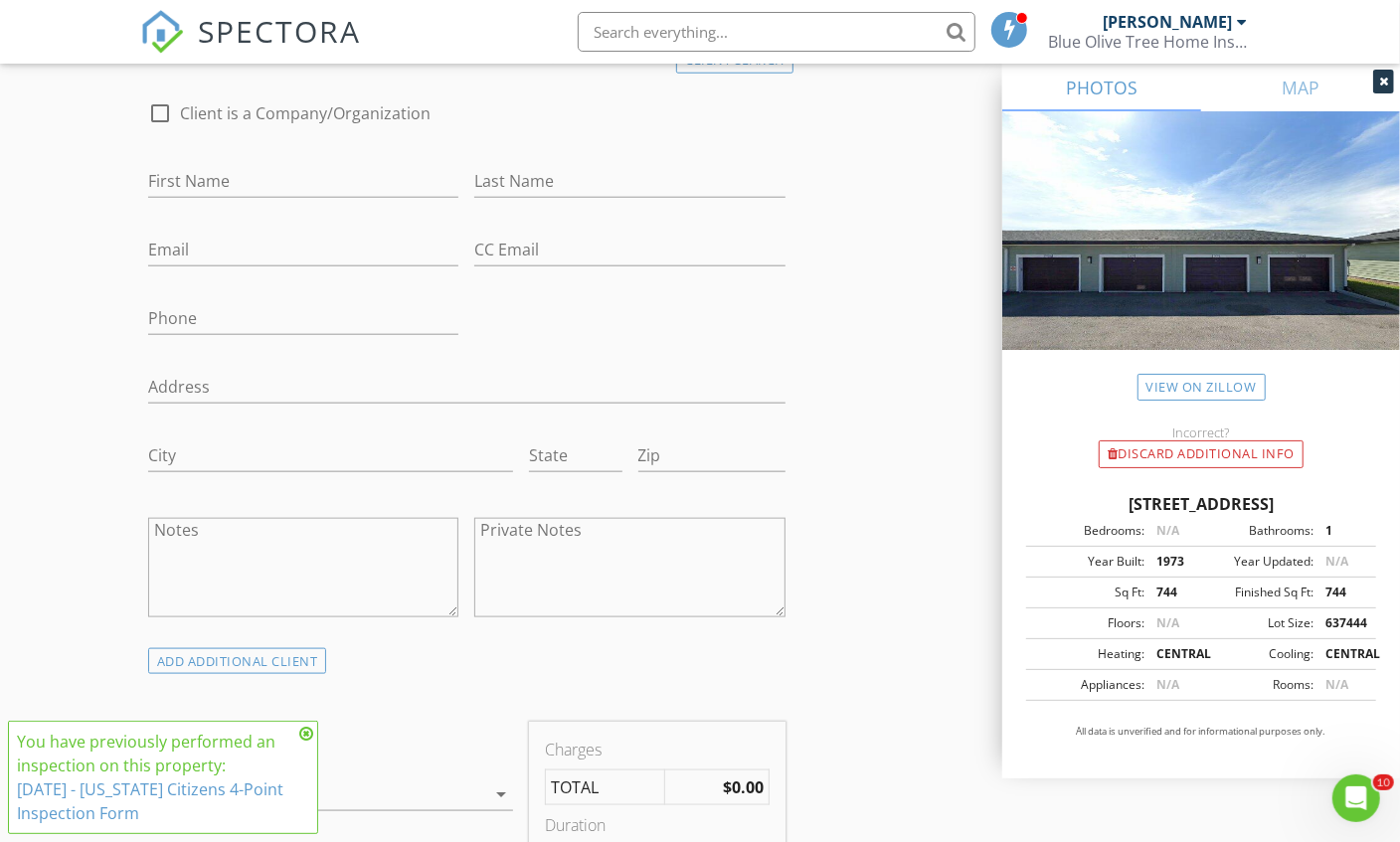 type on "[STREET_ADDRESS]" 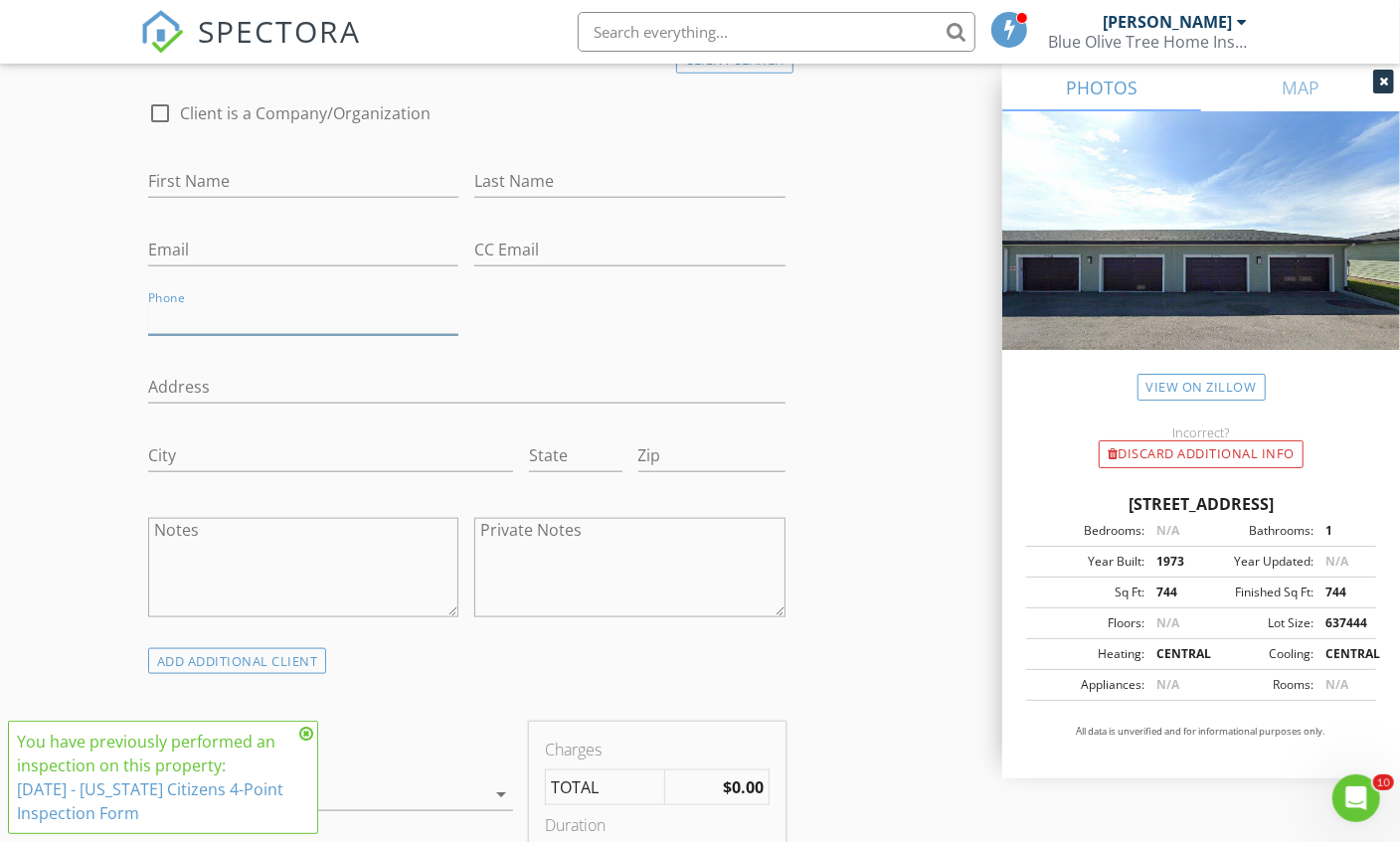 click on "Phone" at bounding box center (303, 318) 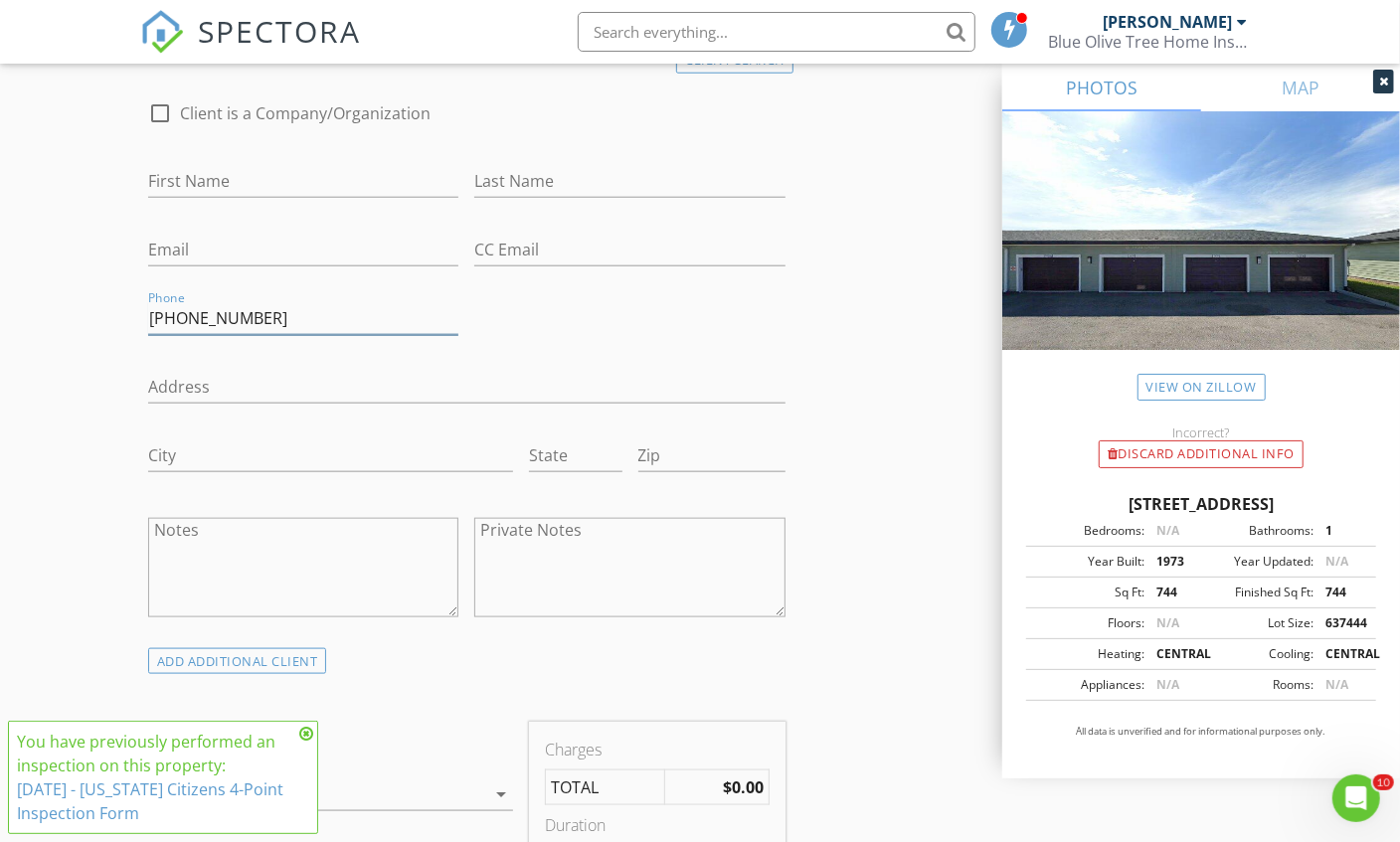 type on "727-744-7638" 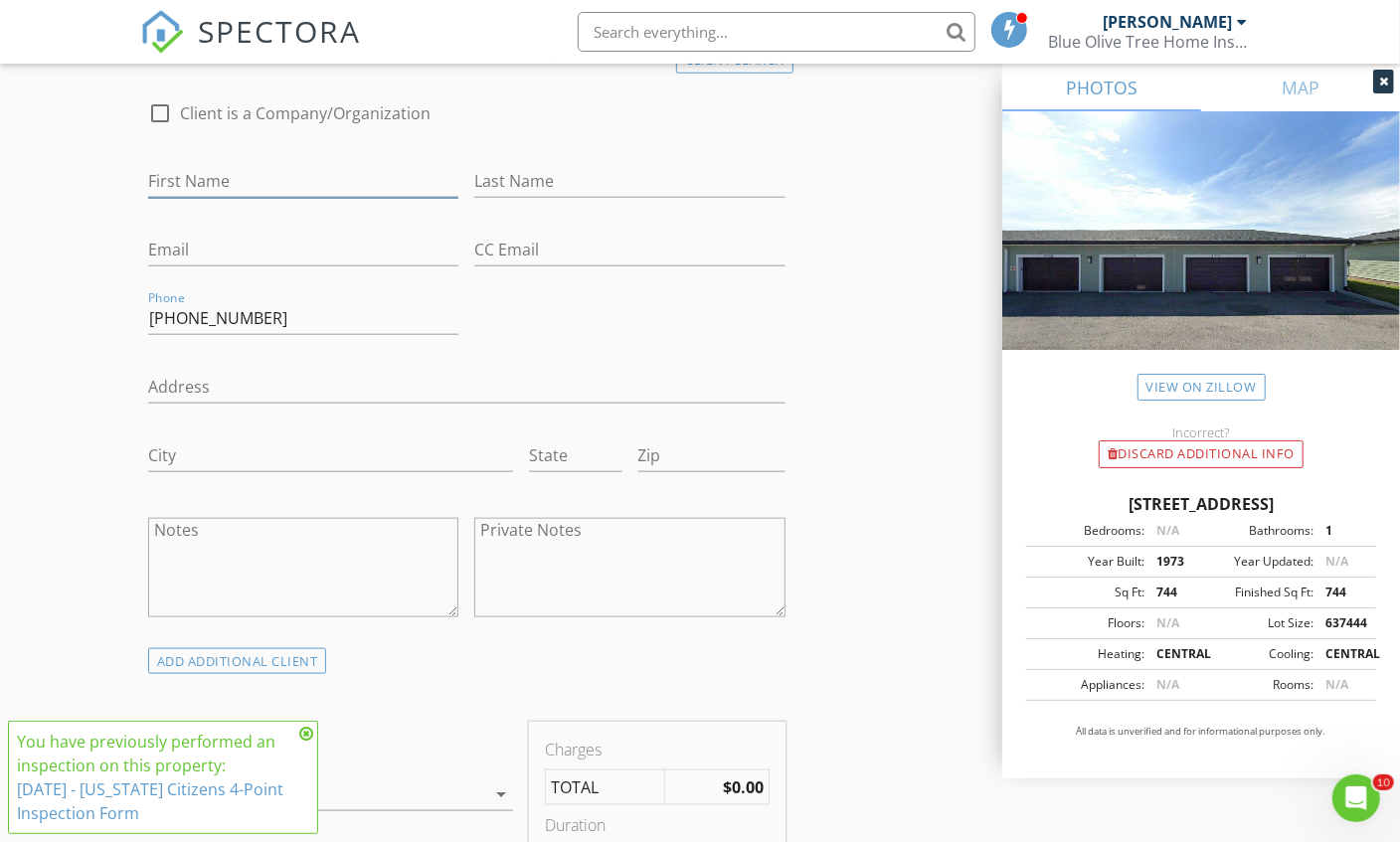 click on "First Name" at bounding box center [303, 181] 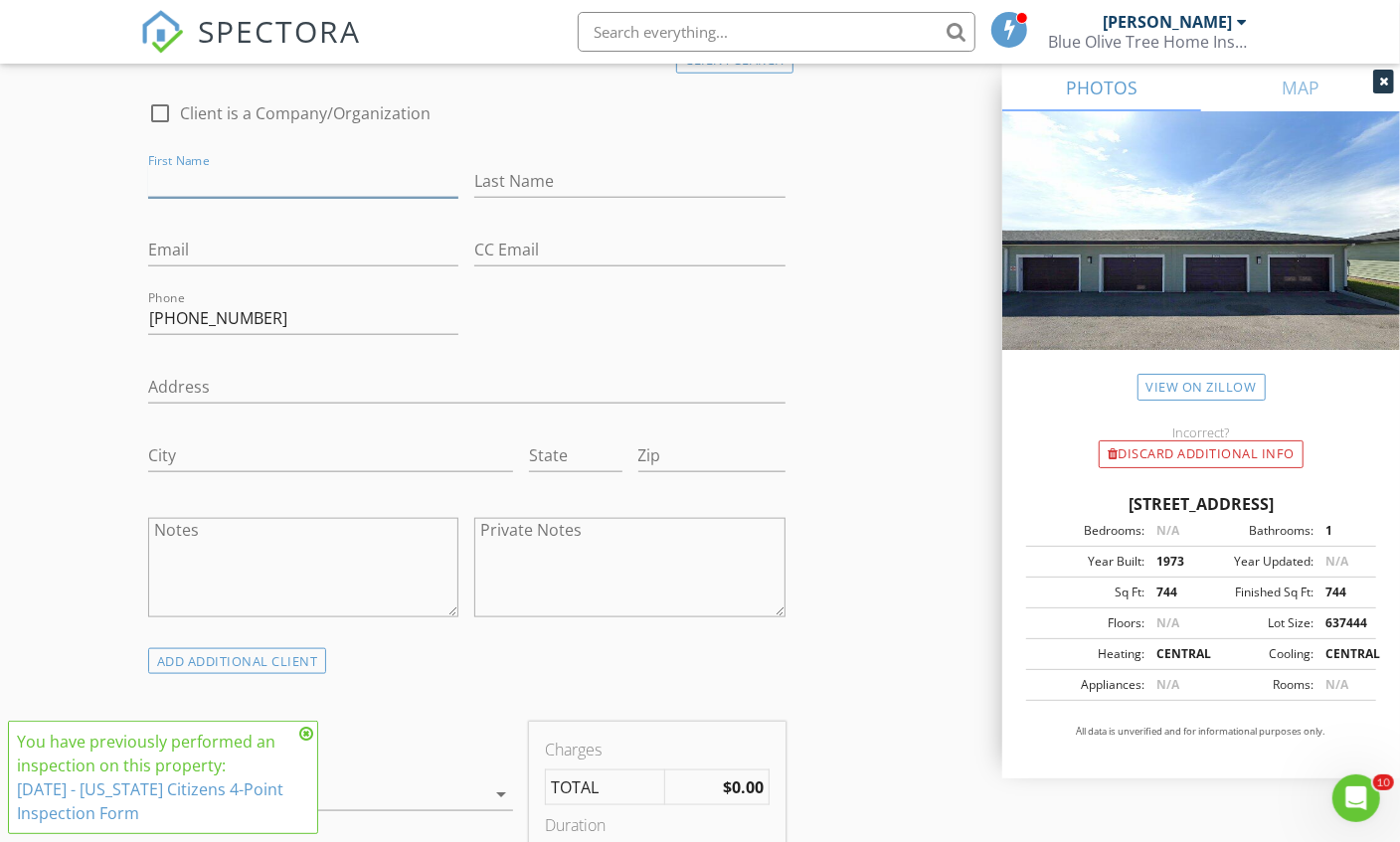 paste on "7277447638 Joanne carnevale Alison mirabelli Jcarnevale1300@gmail.com" 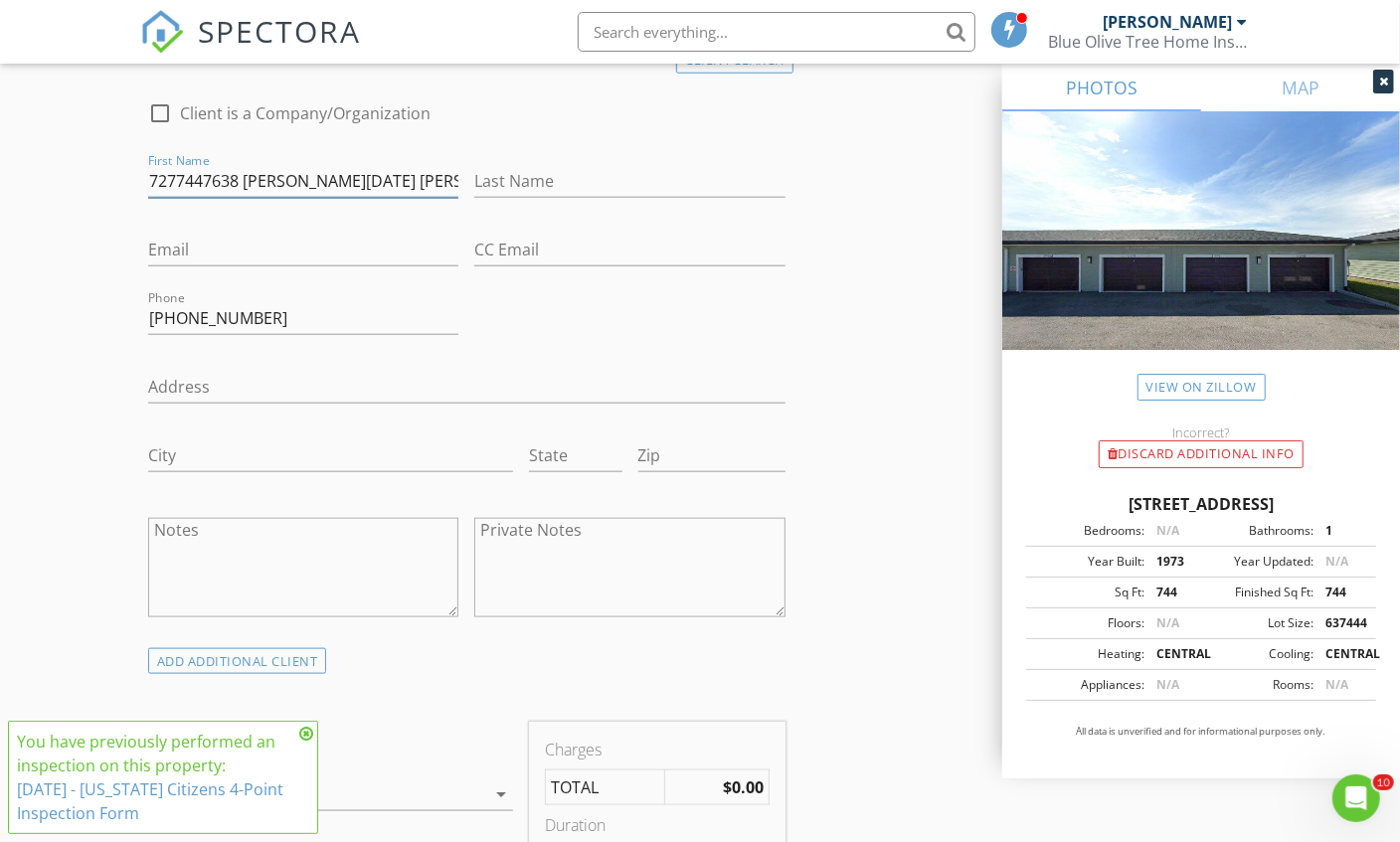 scroll, scrollTop: 0, scrollLeft: 236, axis: horizontal 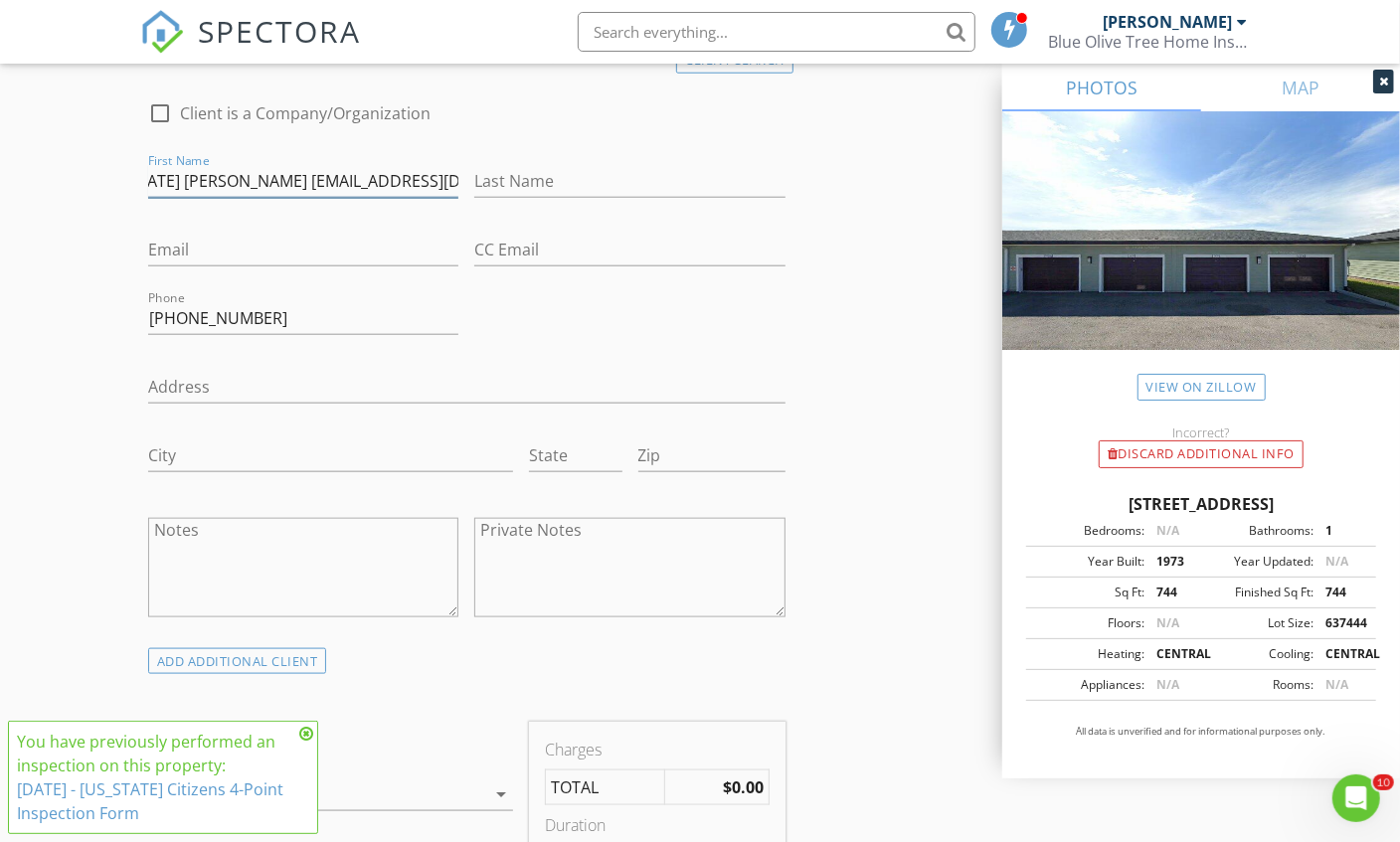 drag, startPoint x: 255, startPoint y: 174, endPoint x: 685, endPoint y: 359, distance: 468.10789 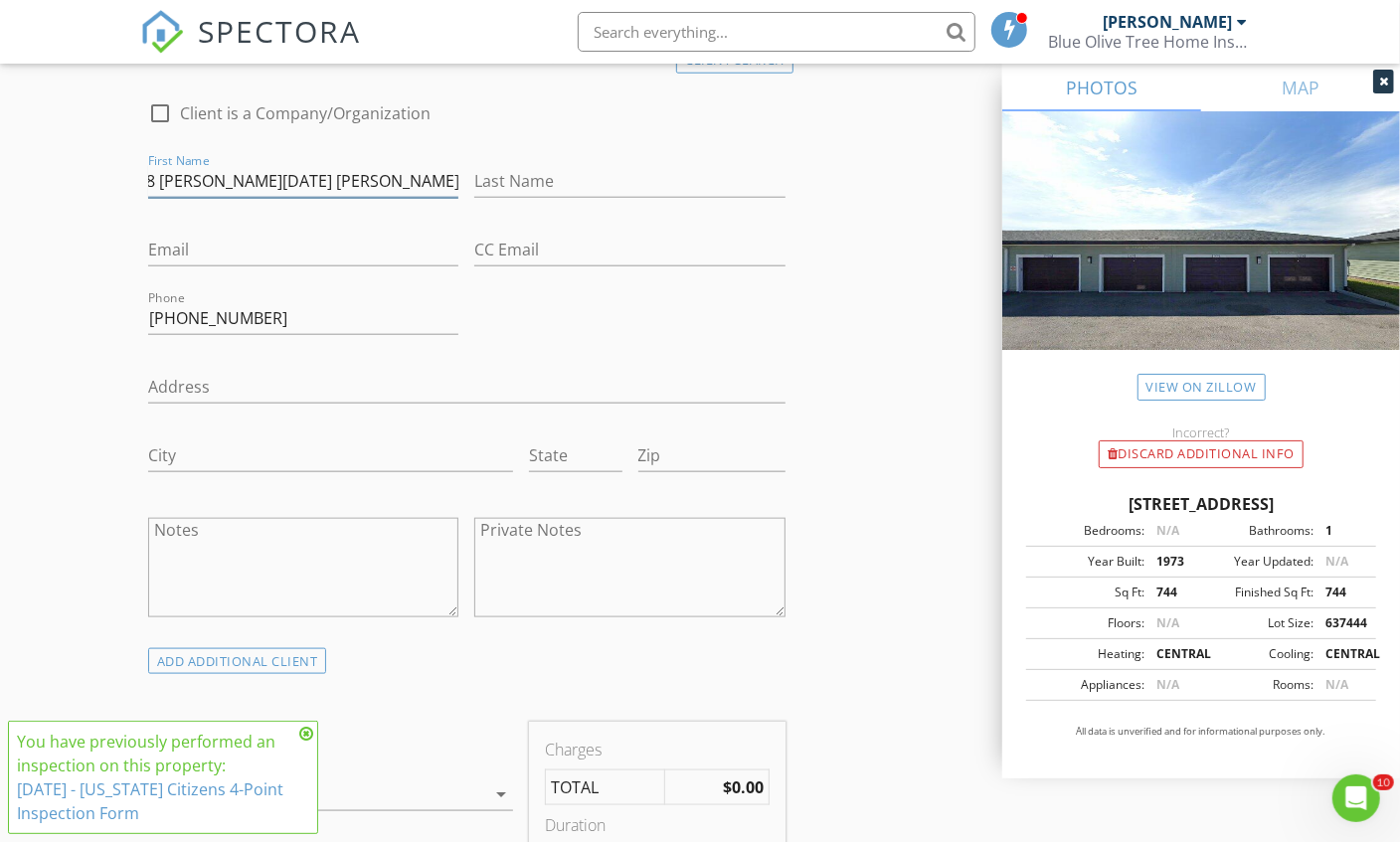 scroll, scrollTop: 0, scrollLeft: 30, axis: horizontal 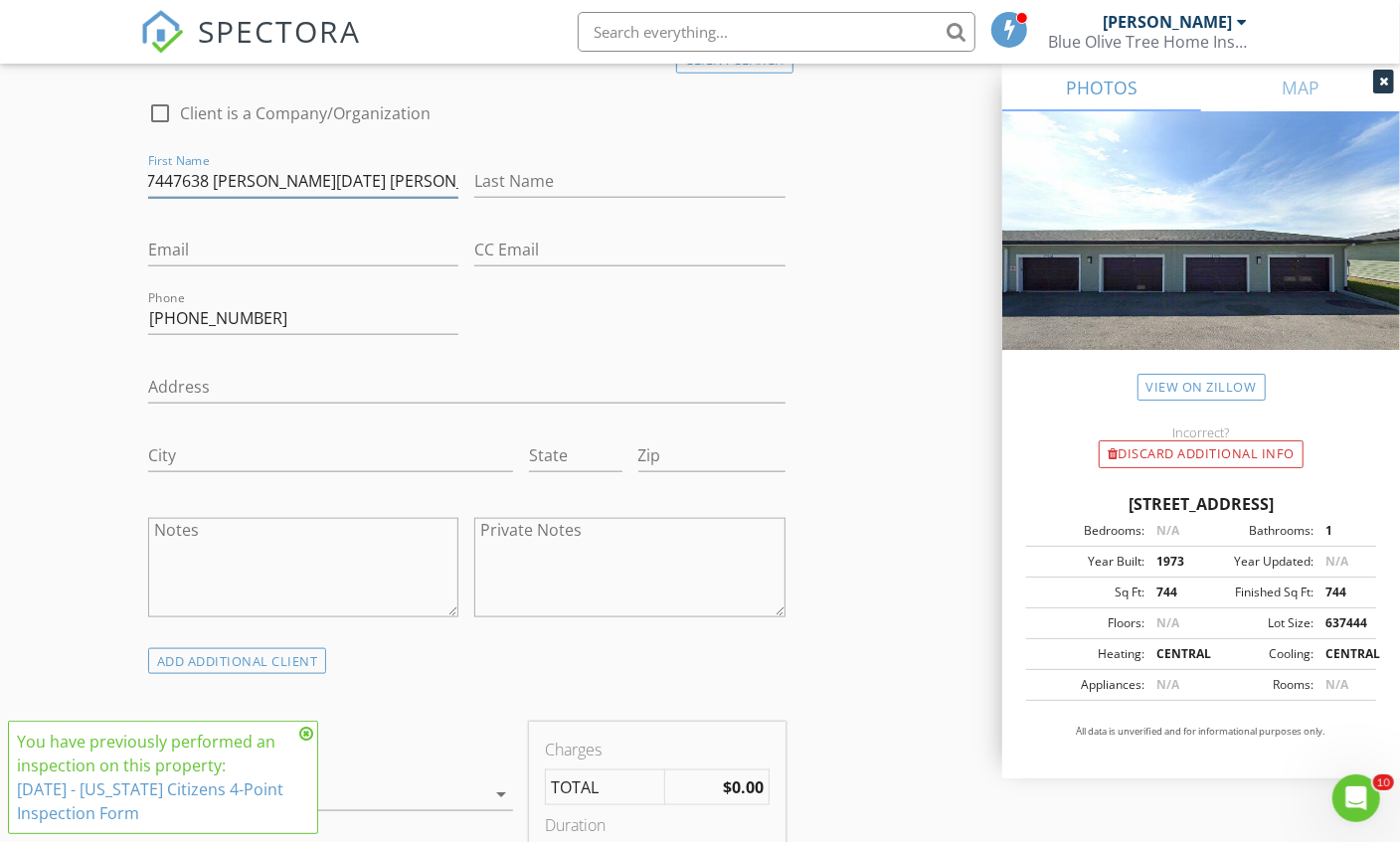 type on "7277447638 Joanne carnevale Alison mirabelli" 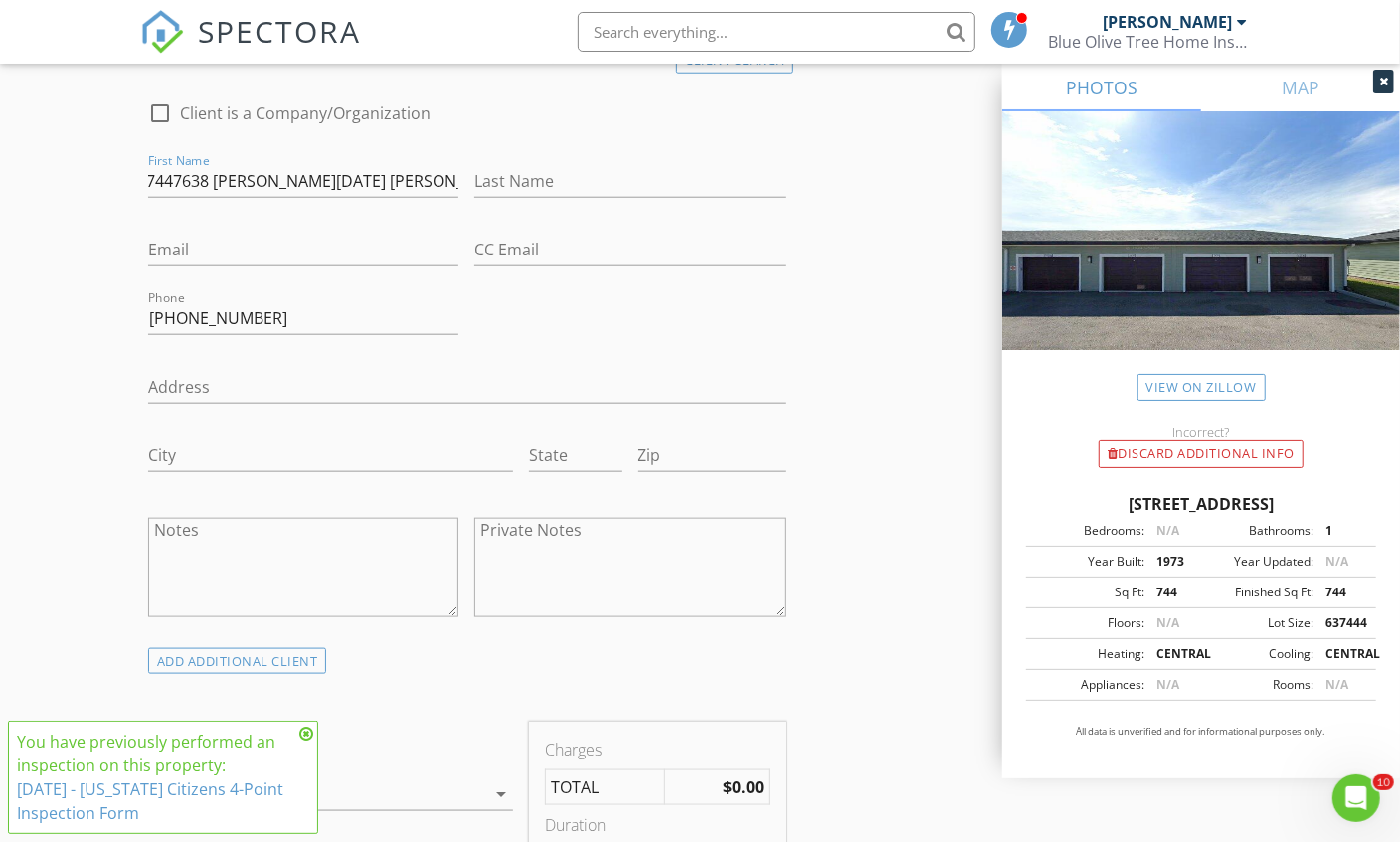 click on "Email" at bounding box center [303, 253] 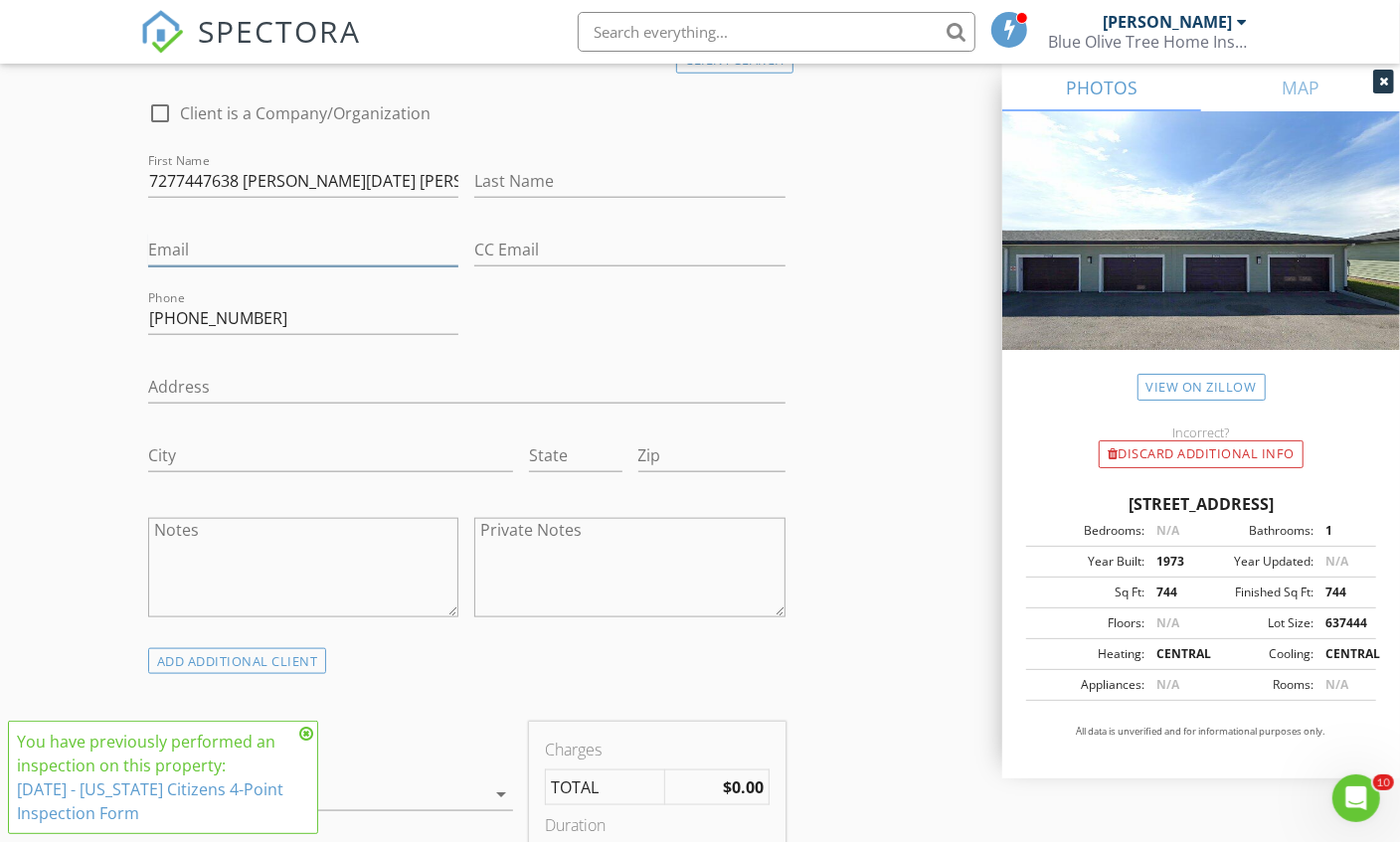 click on "Email" at bounding box center (303, 250) 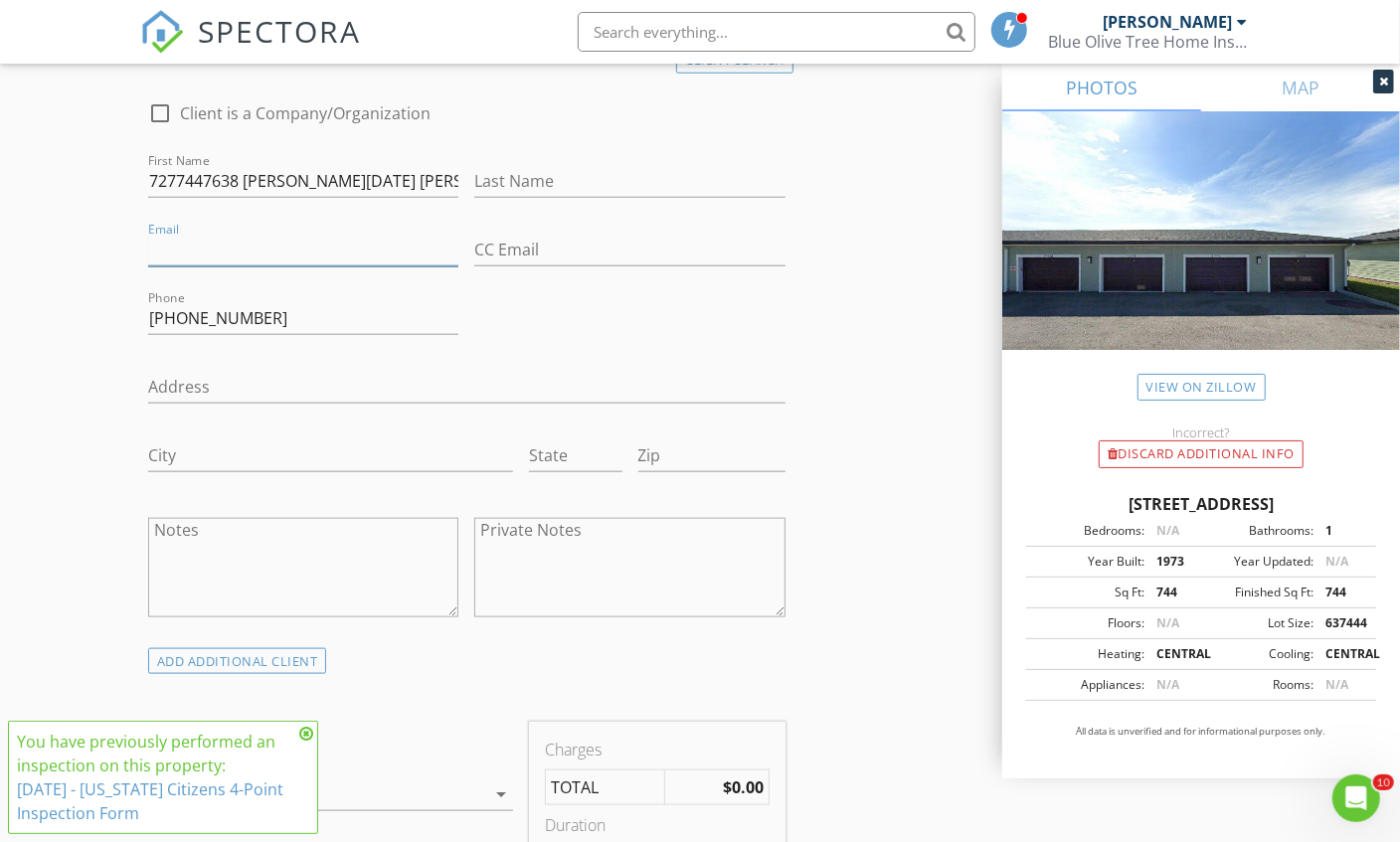 paste on "Jcarnevale1300@gmail.com" 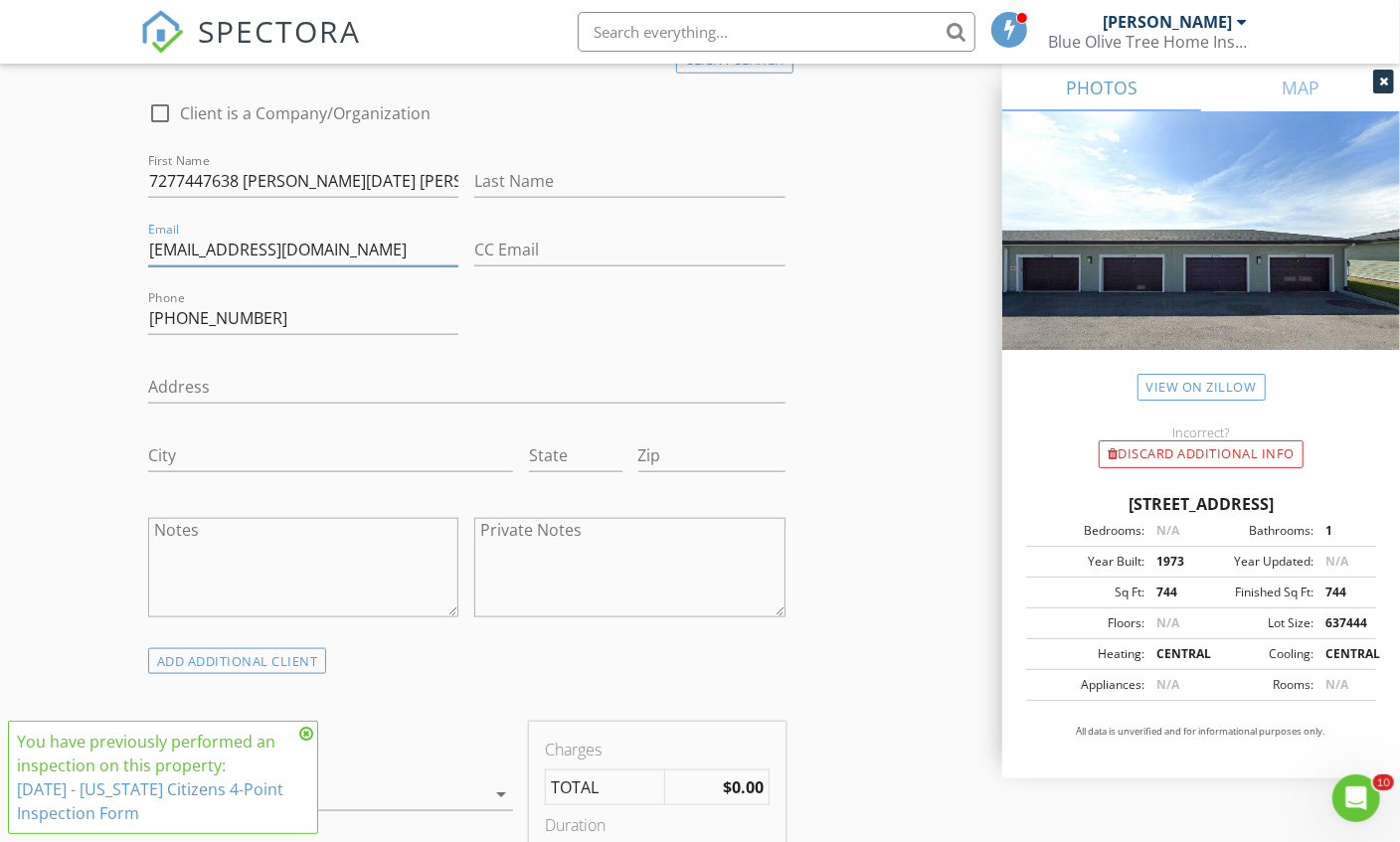 type on "Jcarnevale1300@gmail.com" 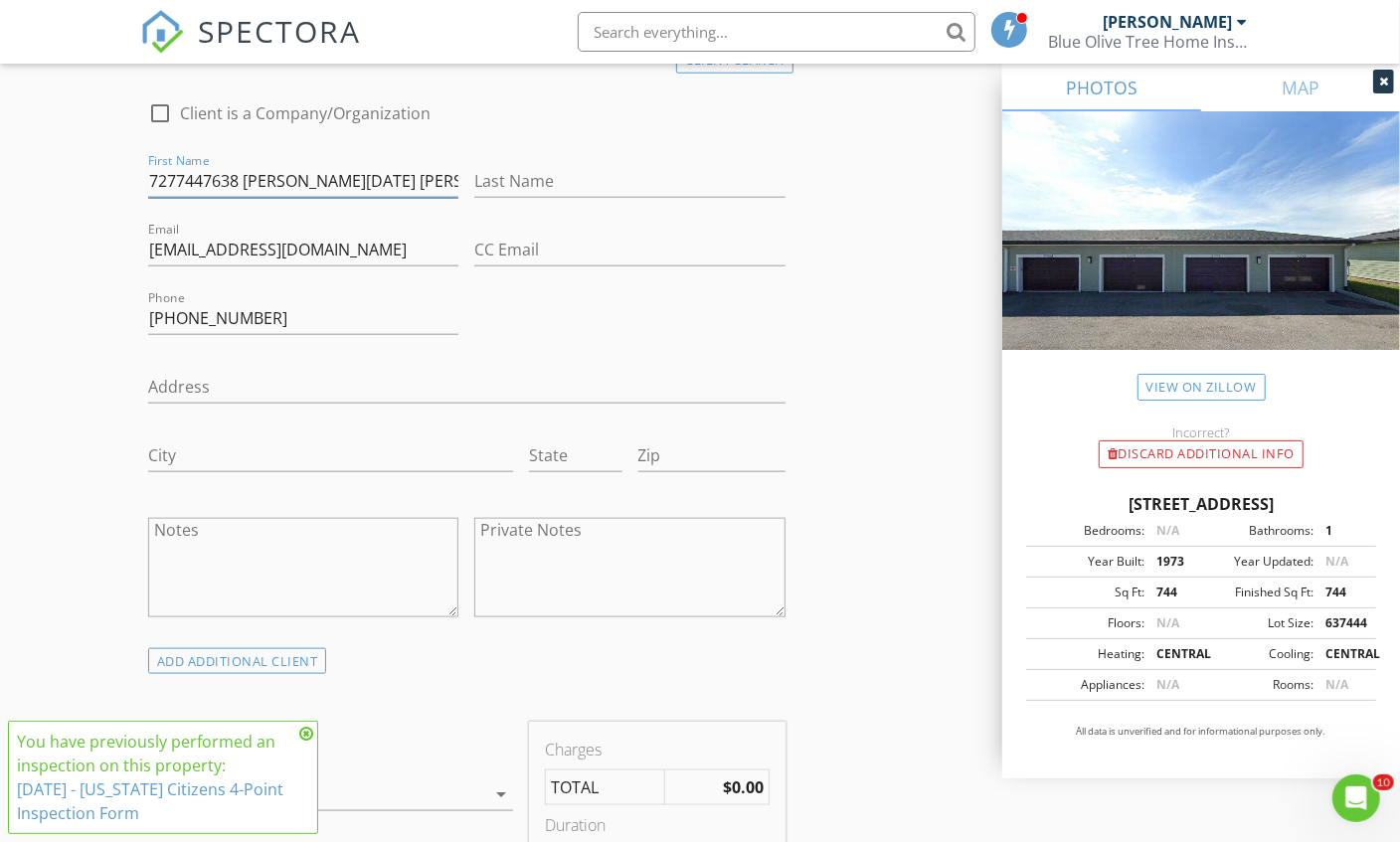 drag, startPoint x: 372, startPoint y: 179, endPoint x: 4, endPoint y: 177, distance: 368.0054 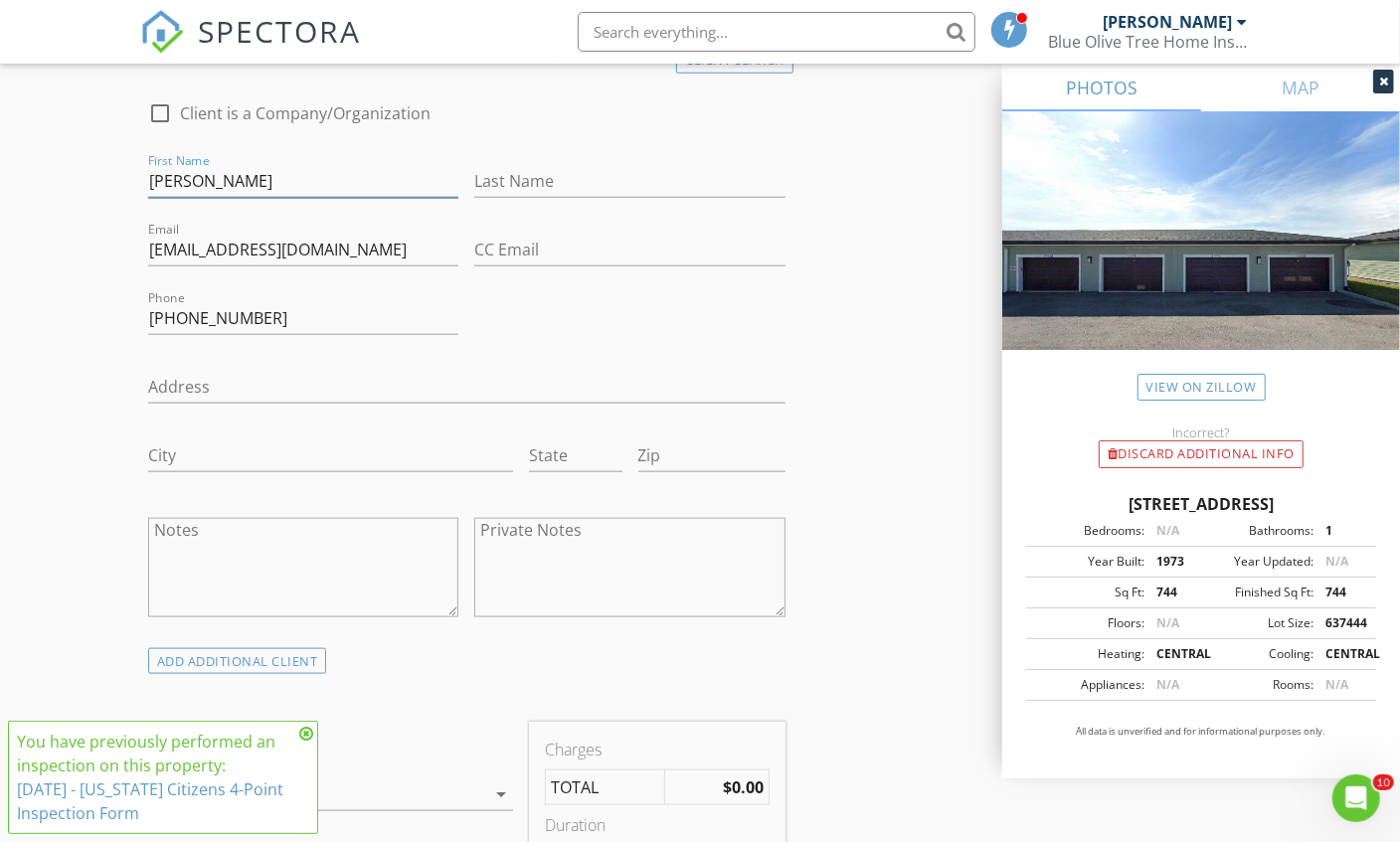 click on "Alison mirabelli" at bounding box center [303, 181] 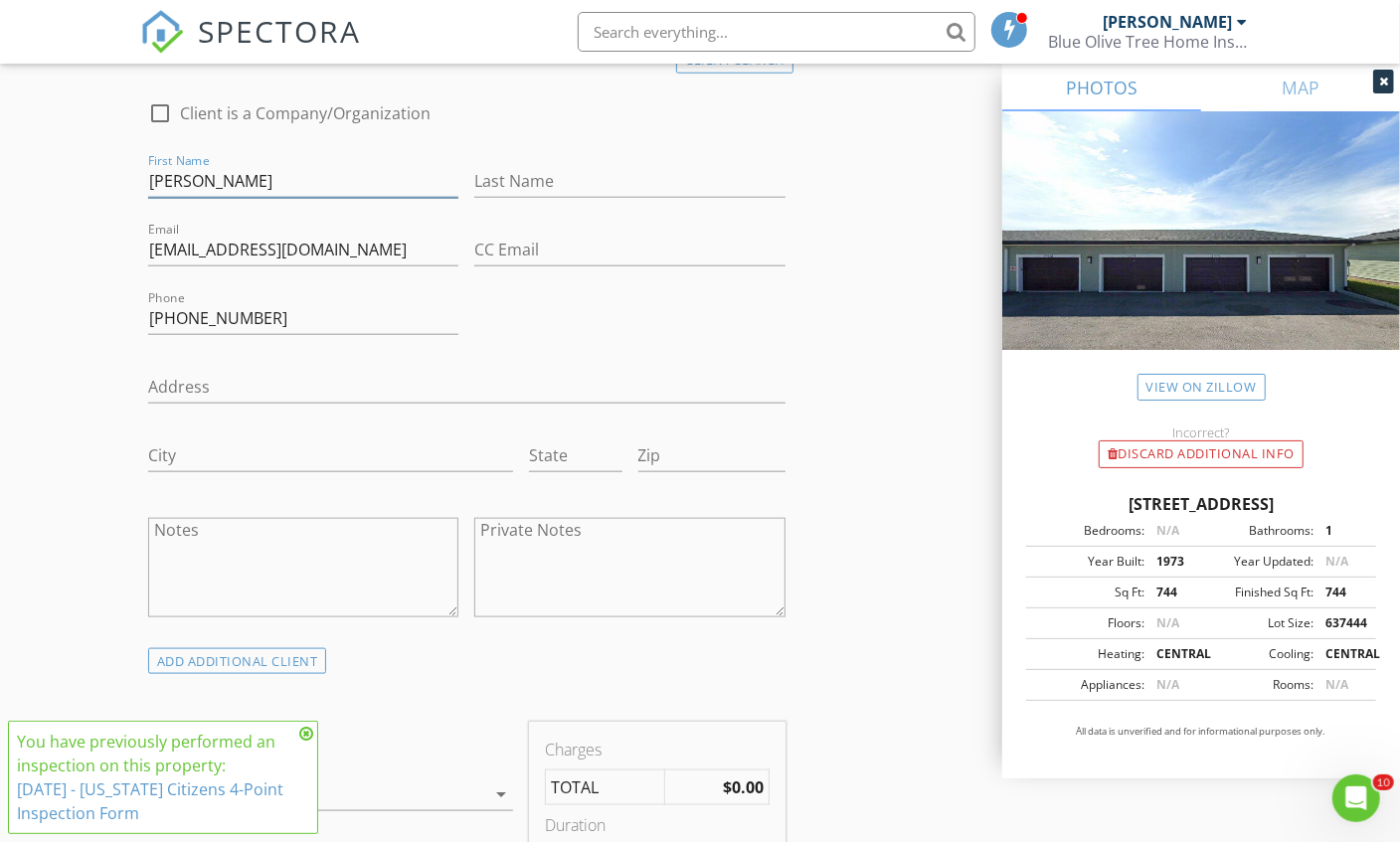 type on "Alison" 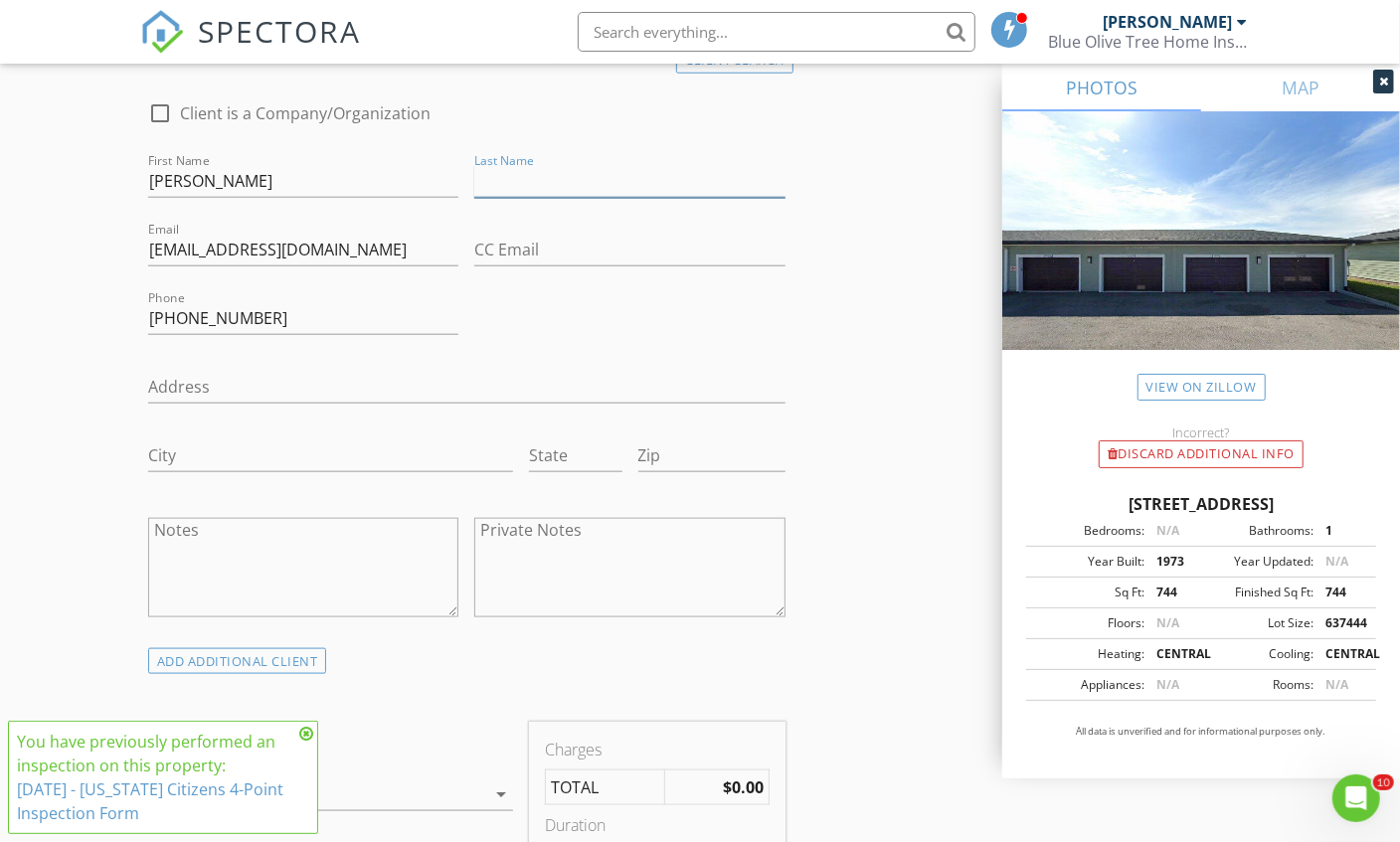 click on "Last Name" at bounding box center [629, 181] 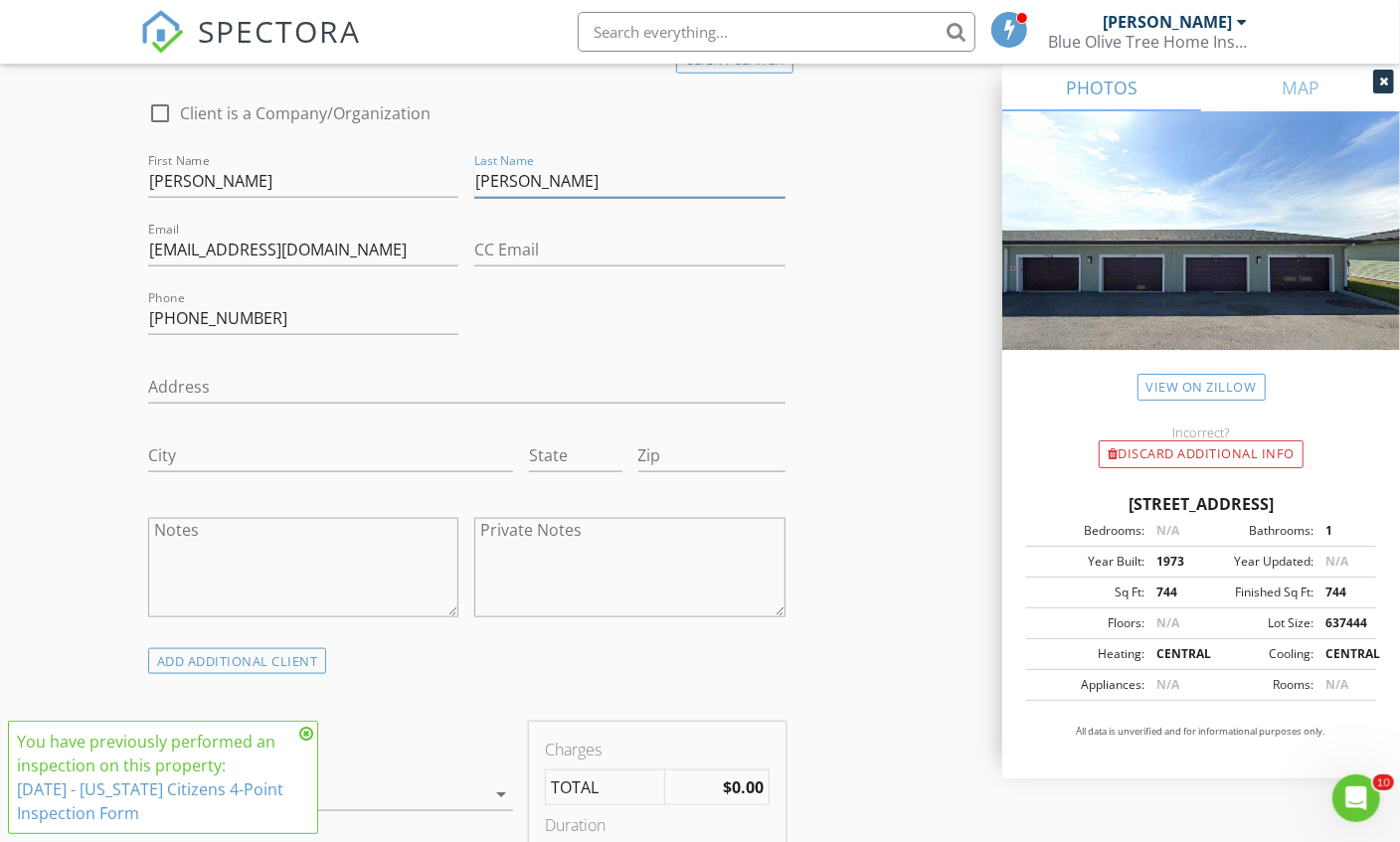 click on "mirabelli" at bounding box center (629, 181) 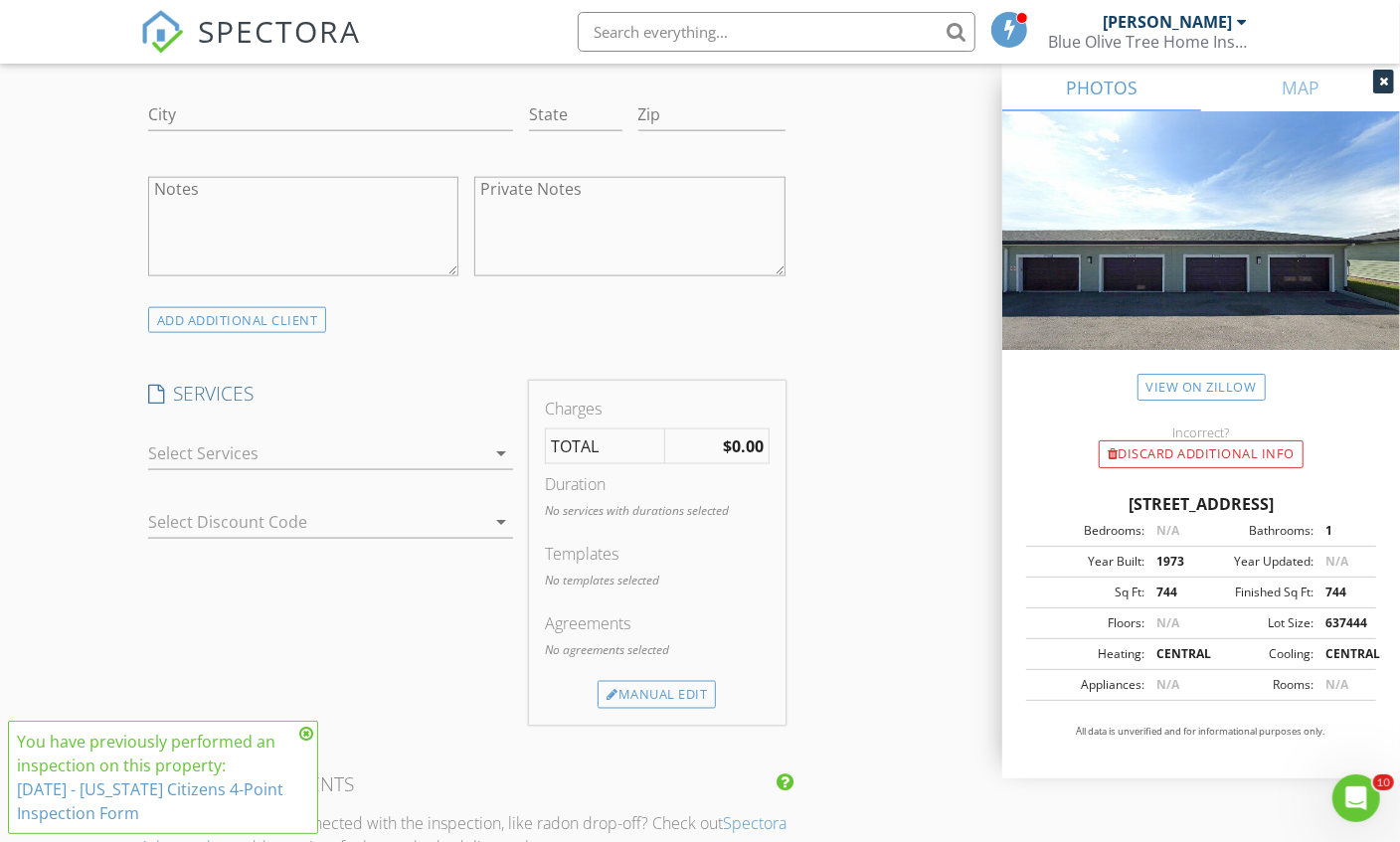 scroll, scrollTop: 1467, scrollLeft: 0, axis: vertical 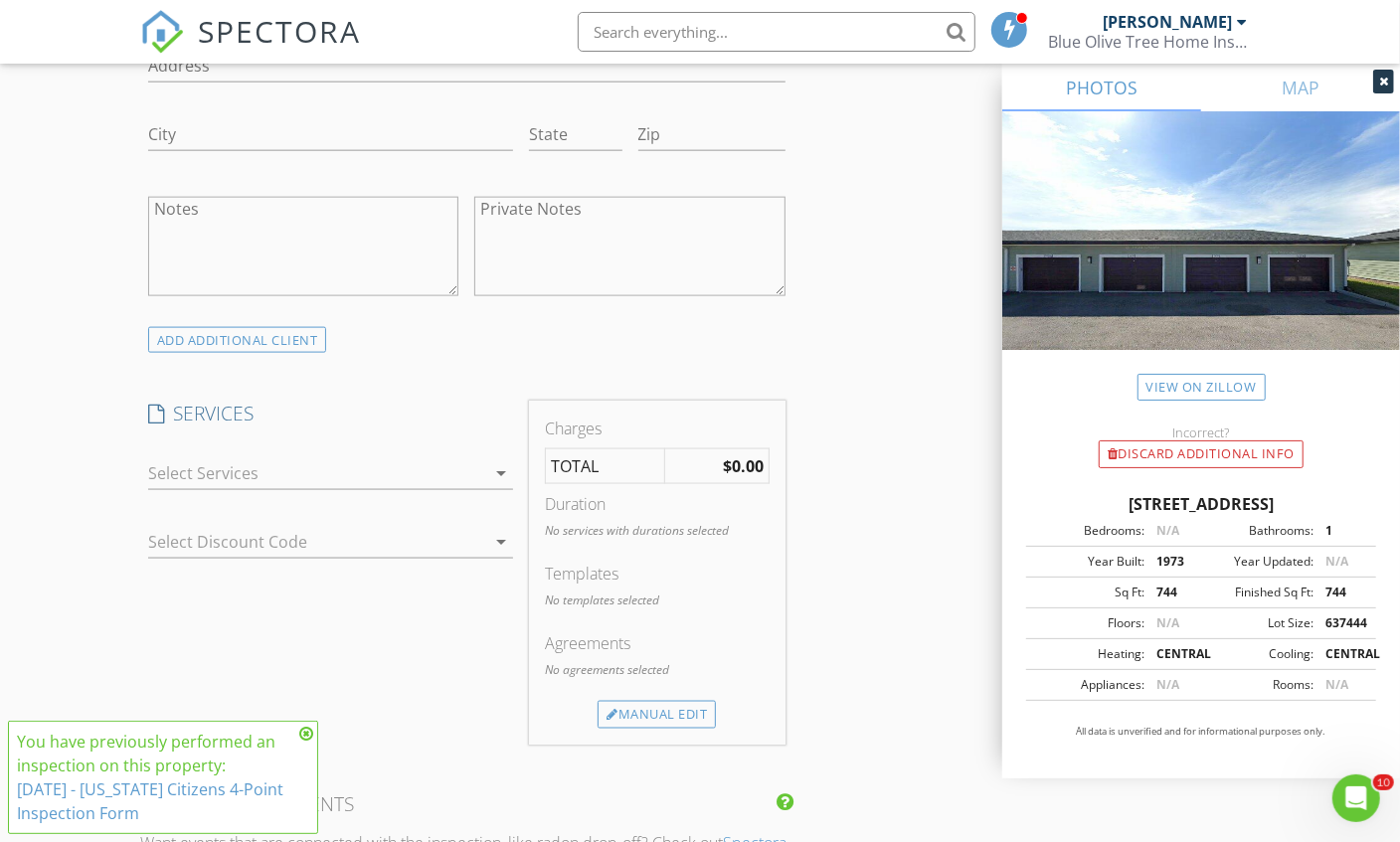 type on "[PERSON_NAME]" 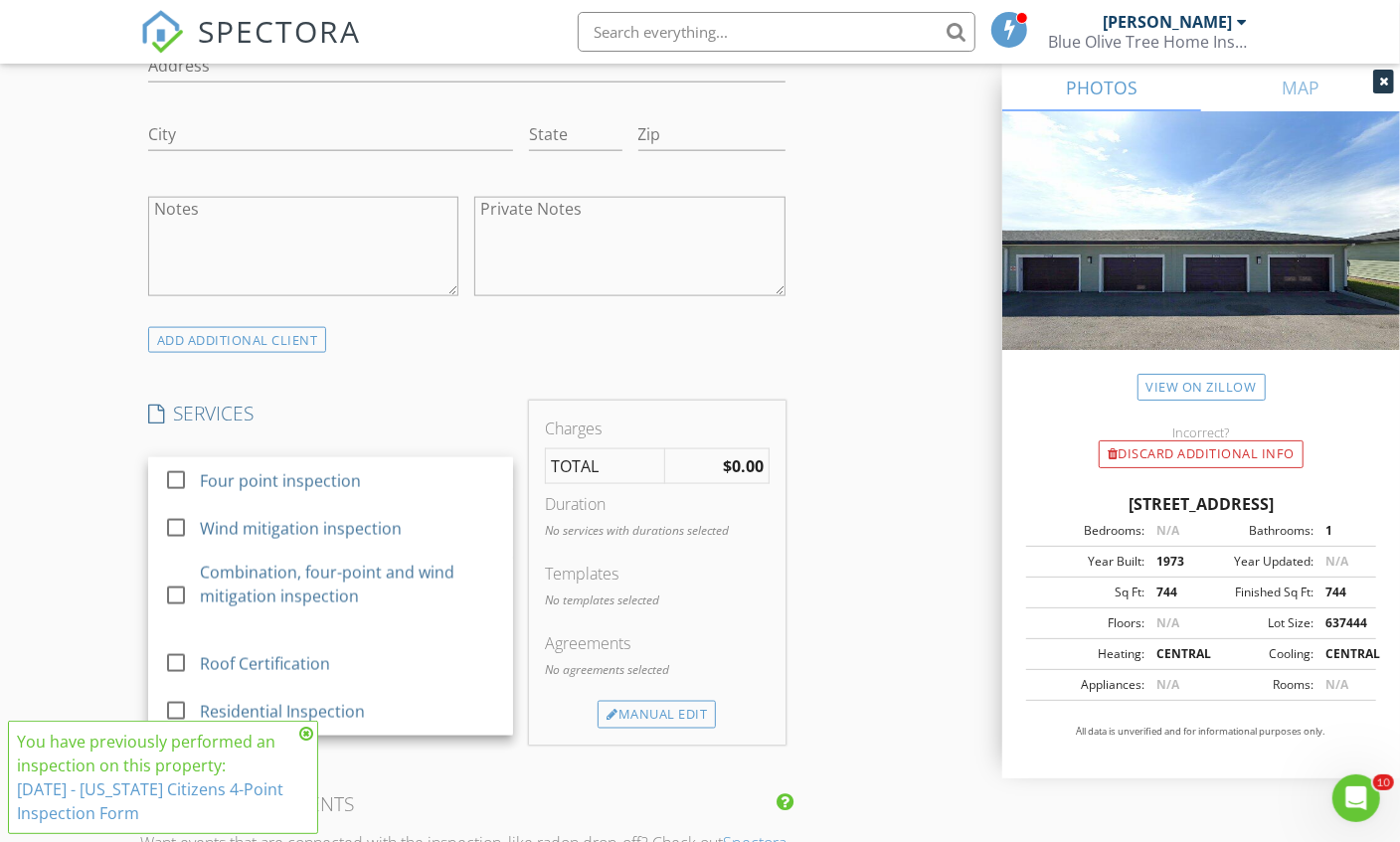 click on "Four point inspection" at bounding box center (348, 481) 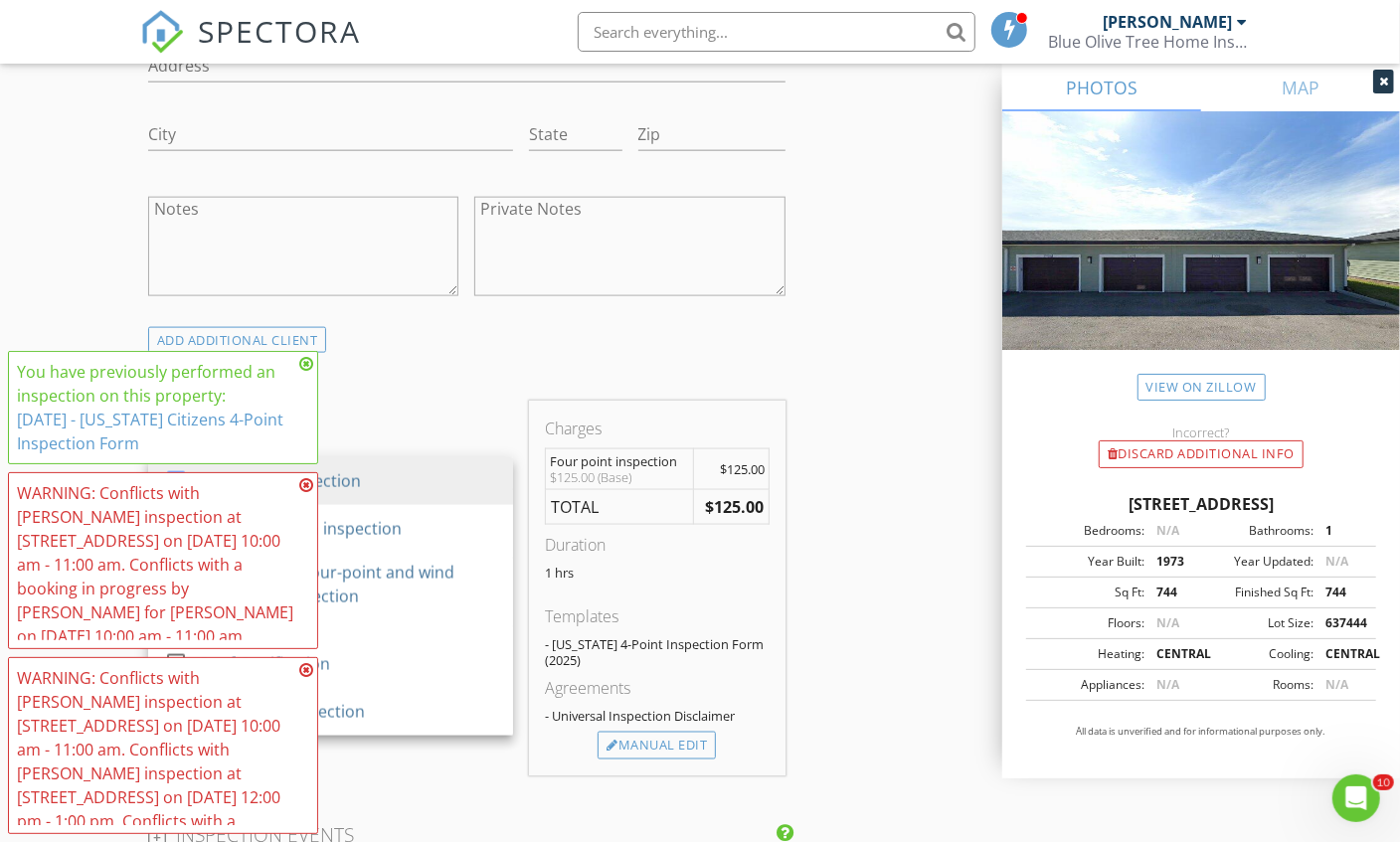 click on "INSPECTOR(S)
check_box   Matthew Kristof   PRIMARY   Matthew Kristof arrow_drop_down   check_box_outline_blank Matthew Kristof specifically requested
Date/Time
07/12/2025 10:30 AM
Location
Address Search       Address 10399 67th Ave N 101   Unit   City Seminole   State FL   Zip 33772   County Pinellas     Square Feet 744   Year Built 1973   Foundation arrow_drop_down     Matthew Kristof     0.0 miles     (a few seconds)
client
check_box Enable Client CC email for this inspection   Client Search     check_box_outline_blank Client is a Company/Organization     First Name Alison   Last Name Mirabelli   Email Jcarnevale1300@gmail.com   CC Email   Phone 727-744-7638   Address   City   State   Zip       Notes   Private Notes
ADD ADDITIONAL client
SERVICES
check_box" at bounding box center [700, 556] 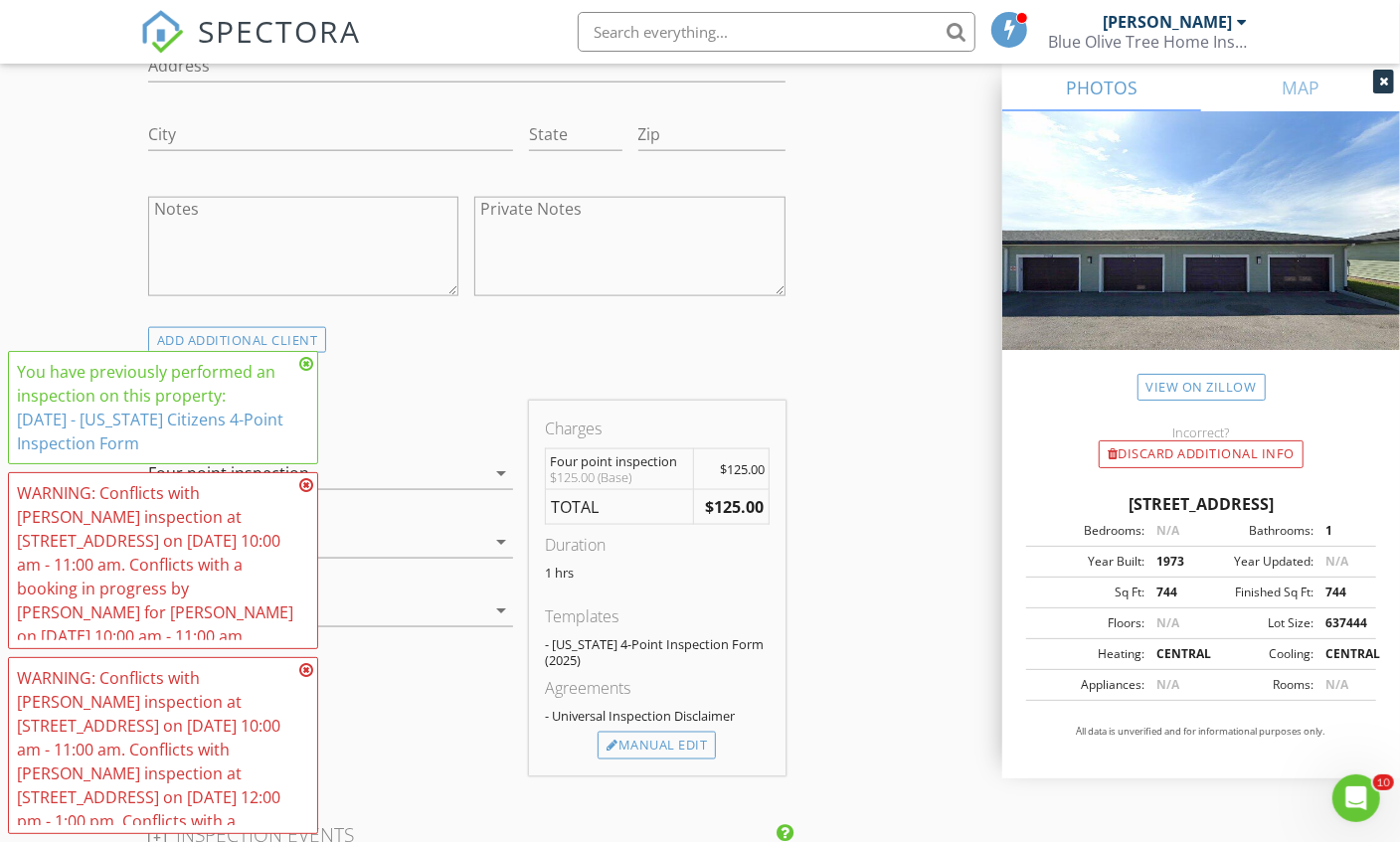 click at bounding box center [306, 364] 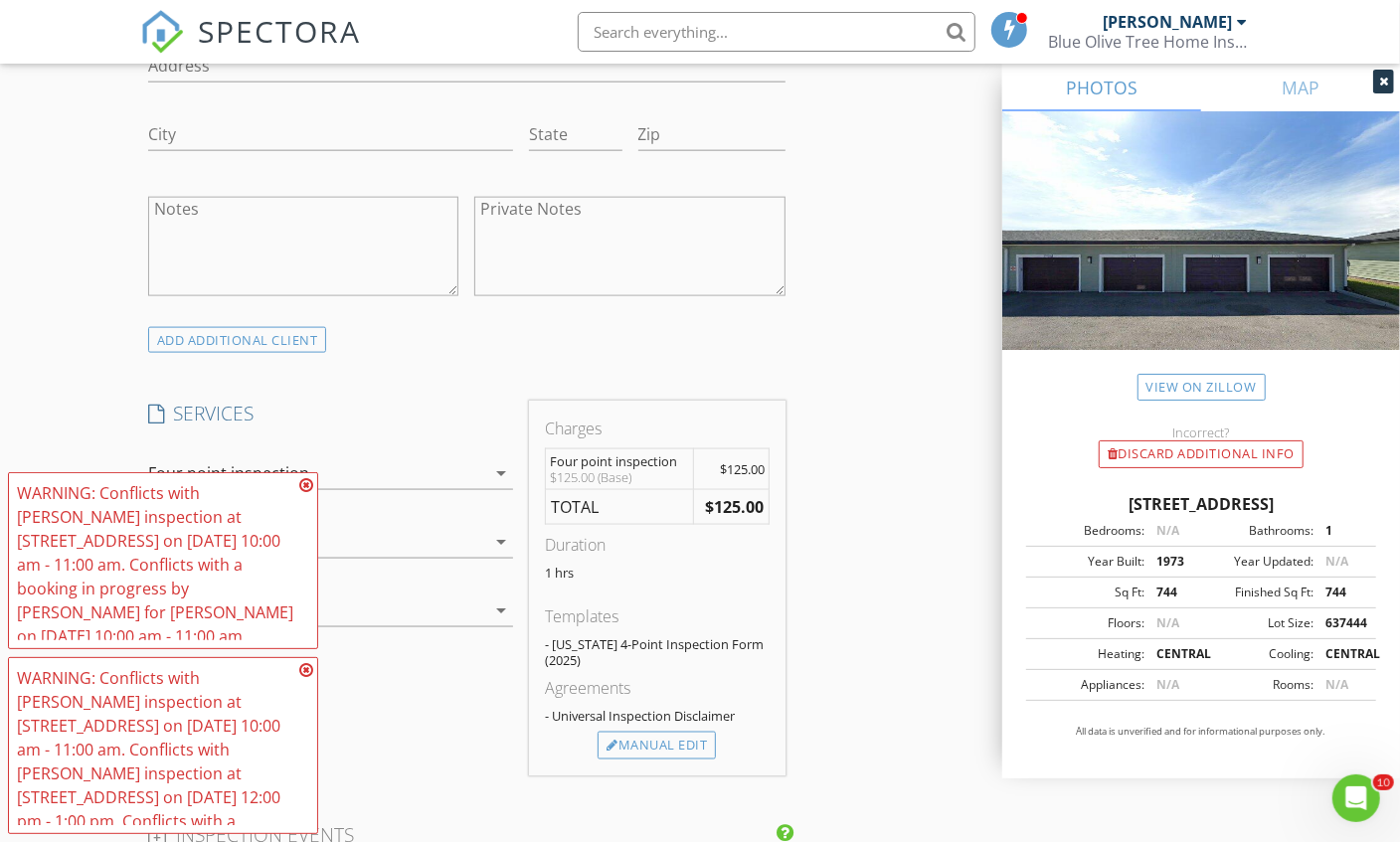 click at bounding box center [306, 485] 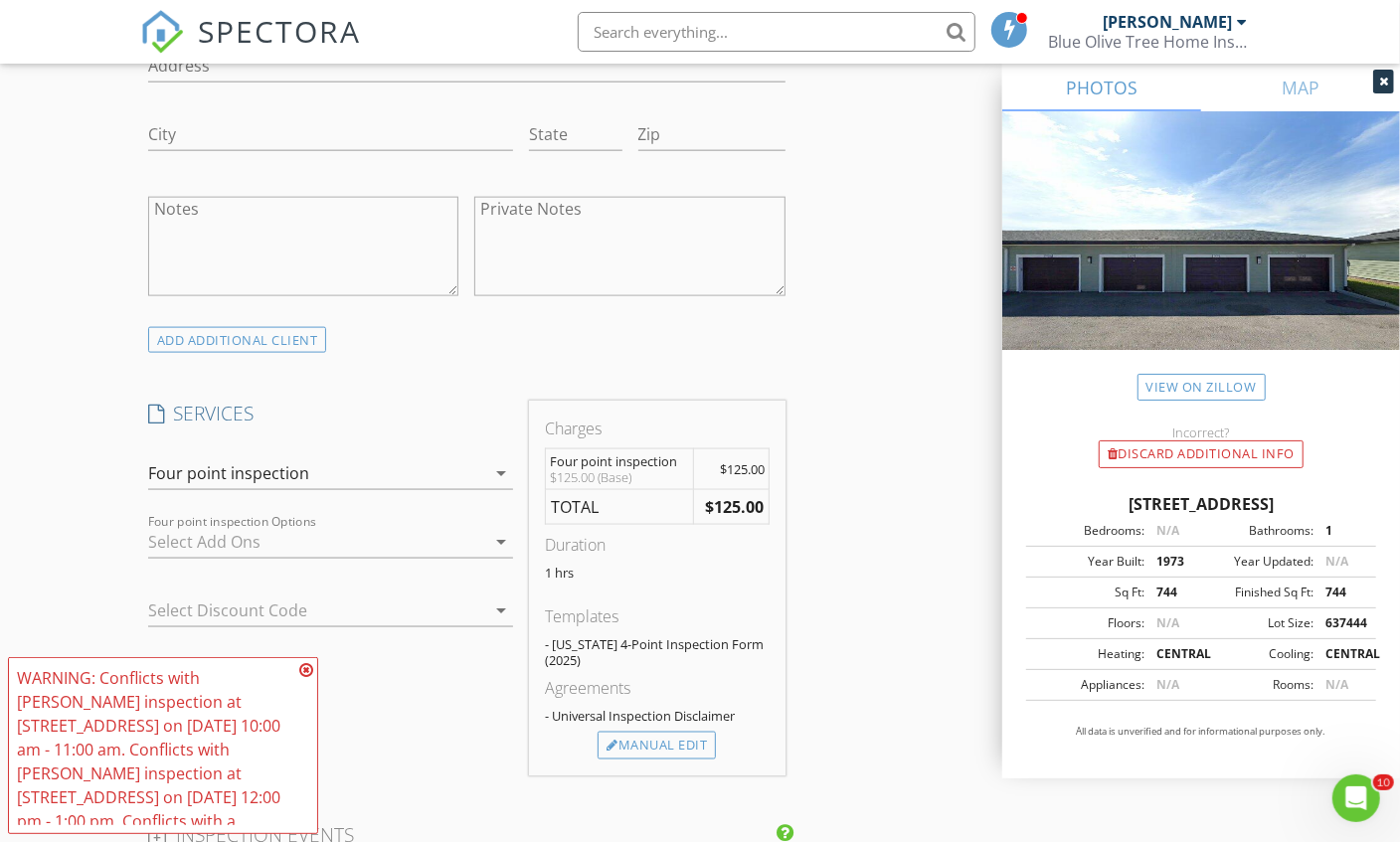 click at bounding box center (306, 670) 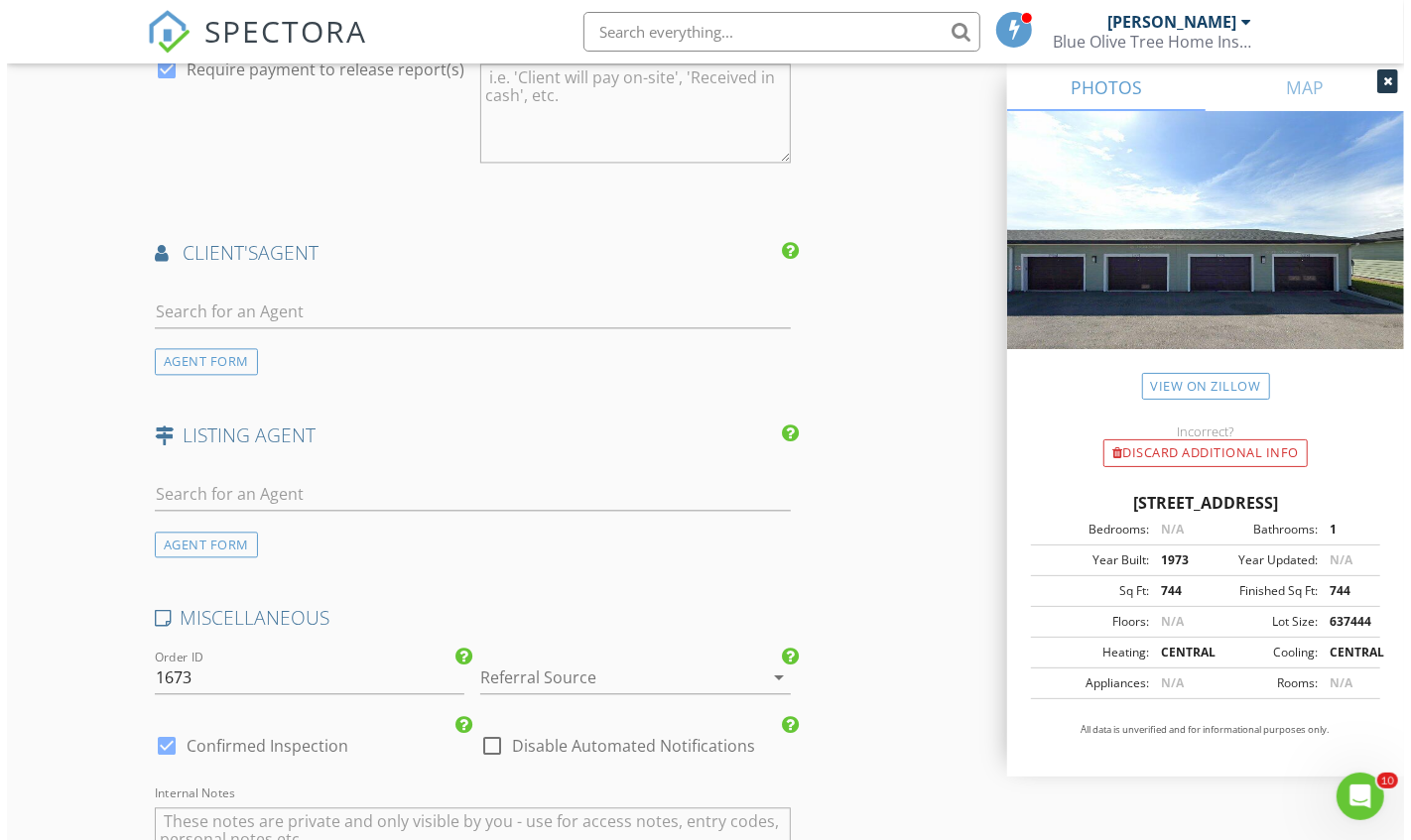 scroll, scrollTop: 2879, scrollLeft: 0, axis: vertical 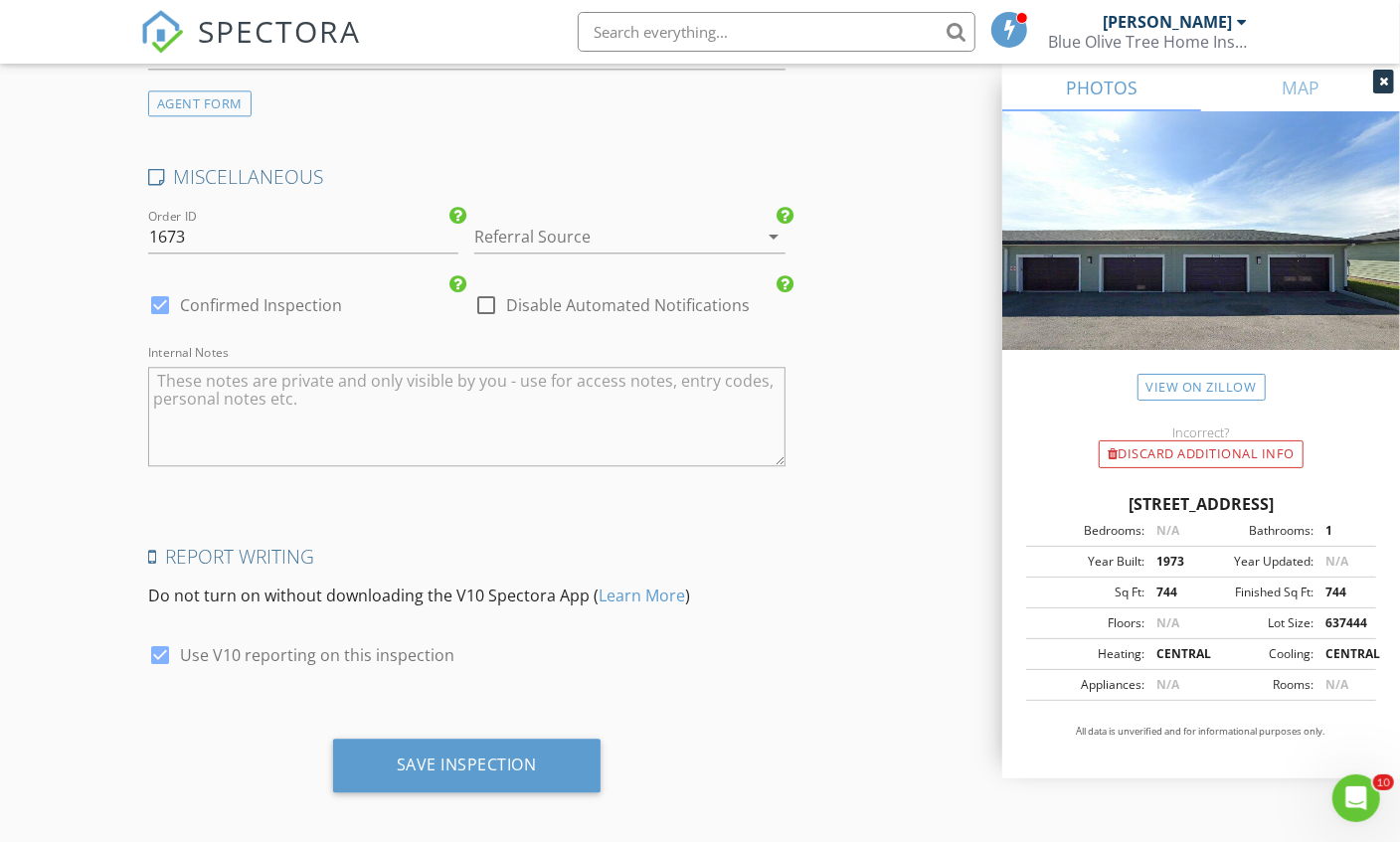 click on "Save Inspection" at bounding box center (466, 764) 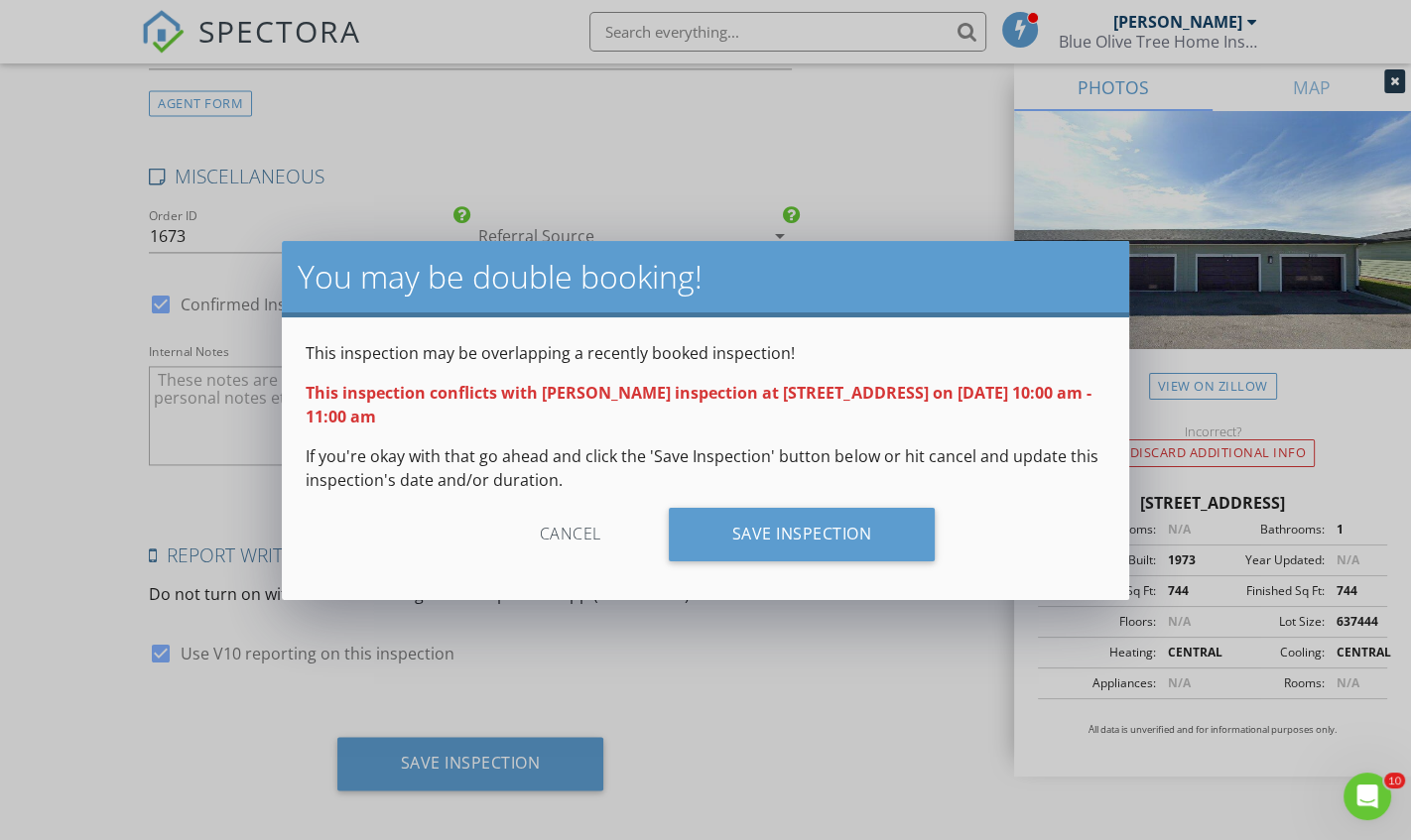 click on "Save Inspection" at bounding box center [802, 535] 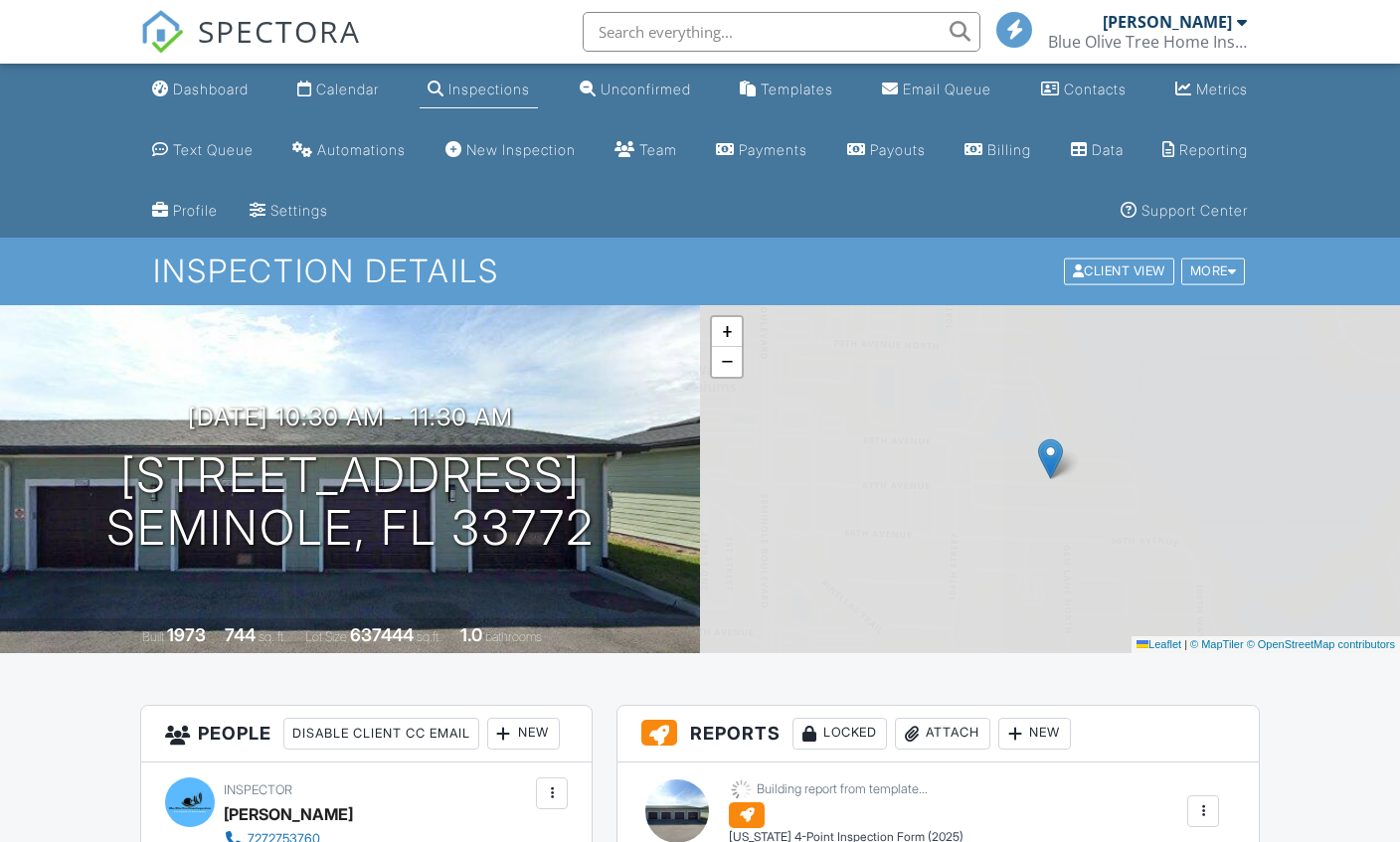 scroll, scrollTop: 0, scrollLeft: 0, axis: both 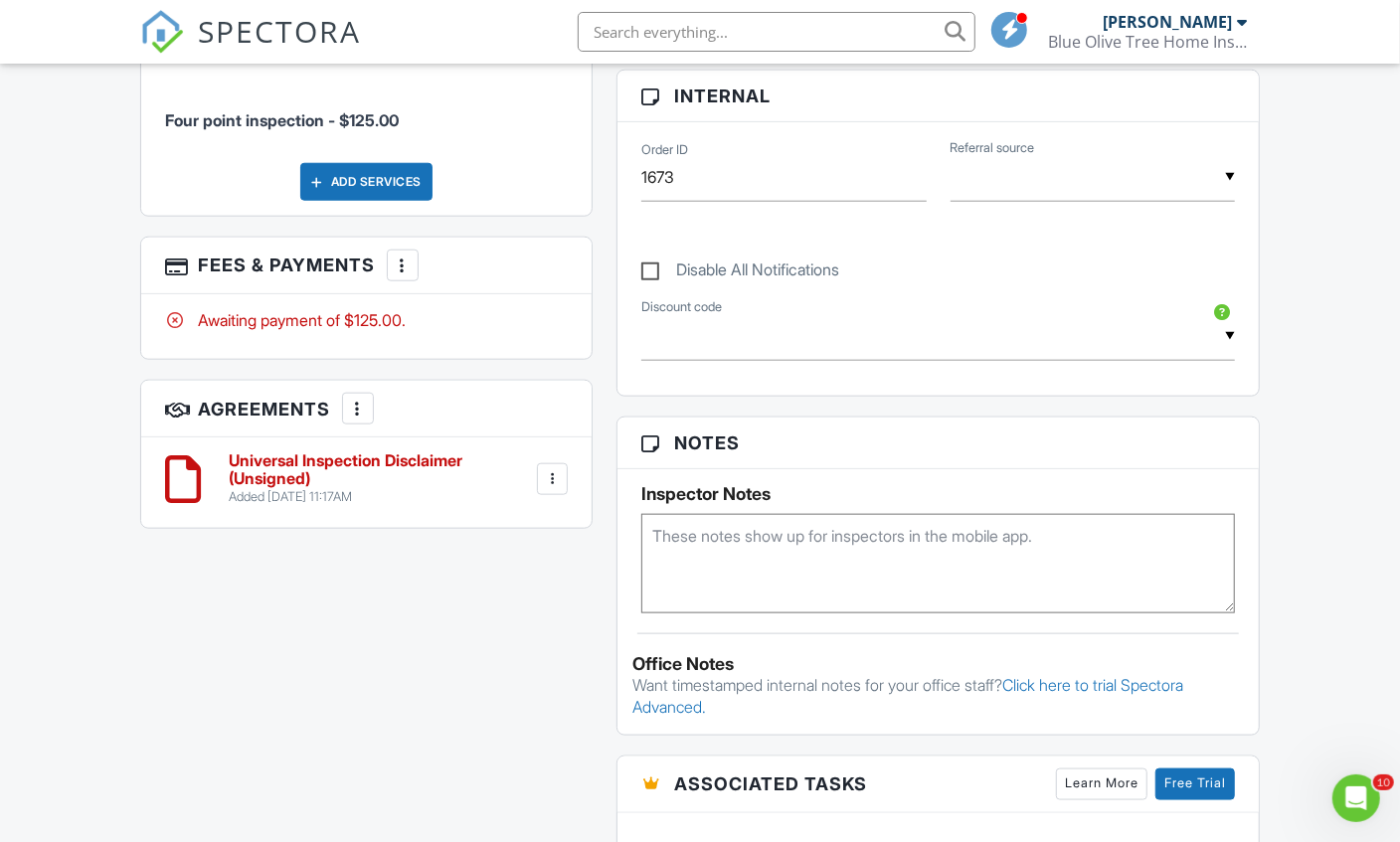 click at bounding box center (403, 265) 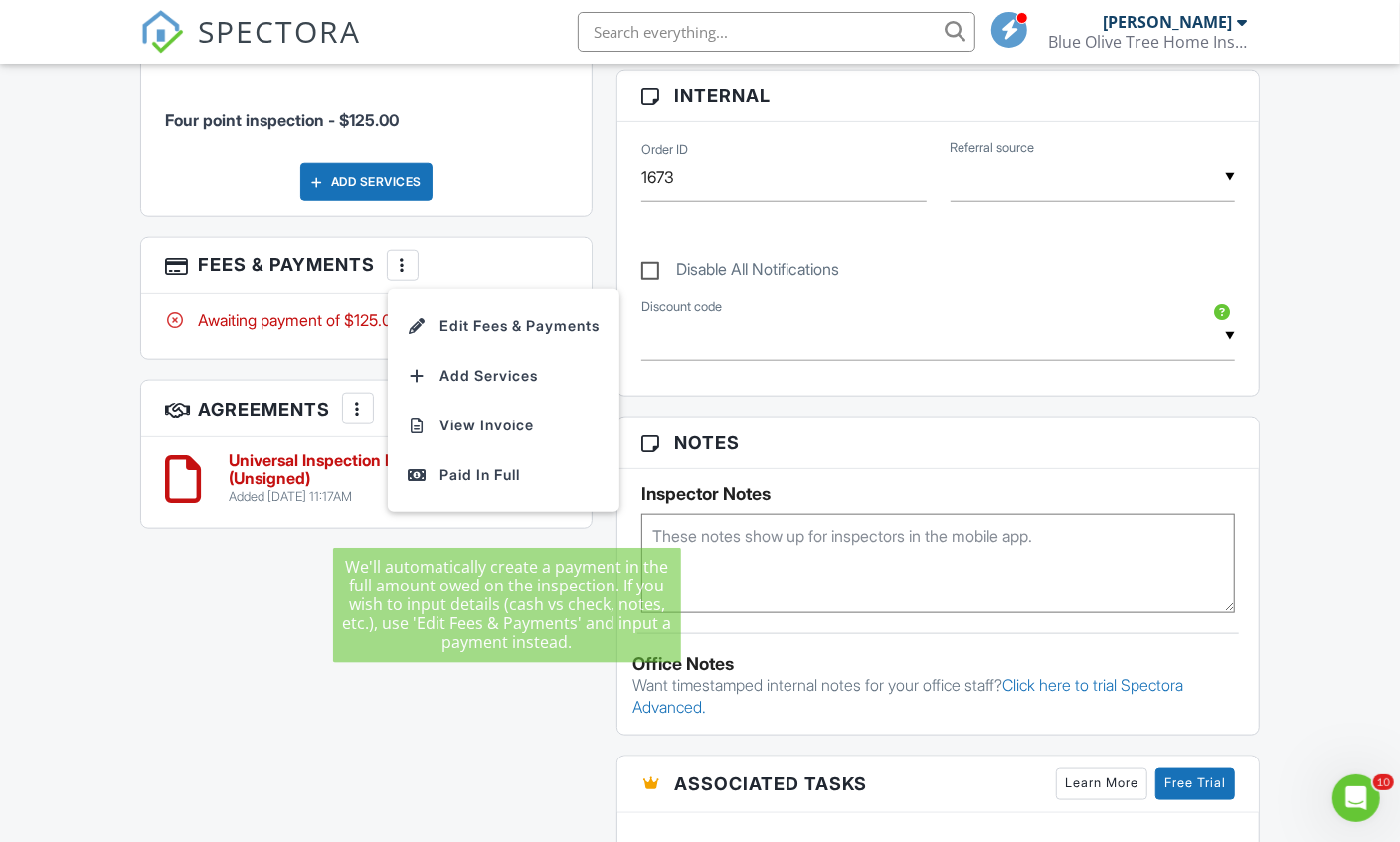 click on "Paid In Full" at bounding box center [503, 475] 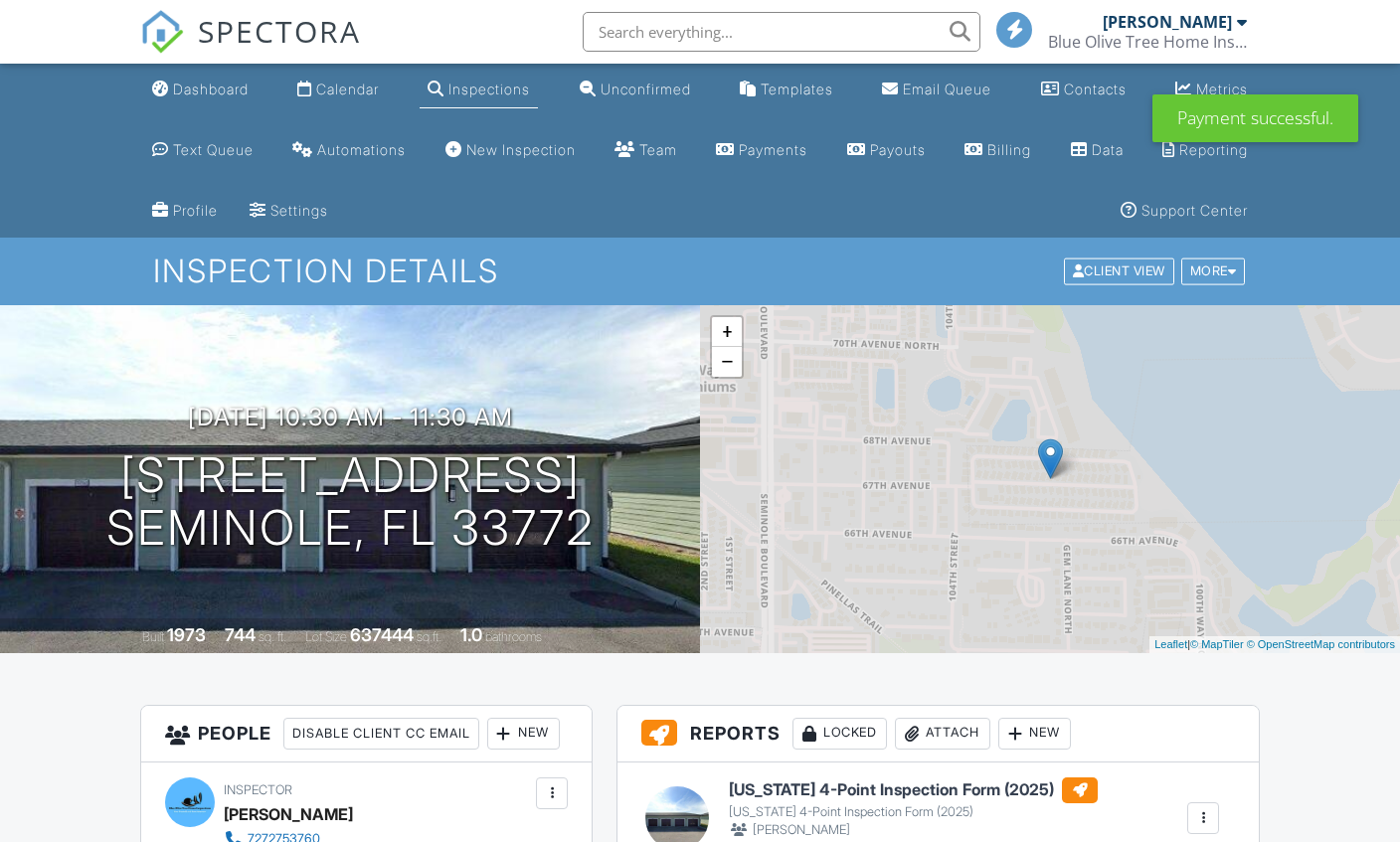 scroll, scrollTop: 0, scrollLeft: 0, axis: both 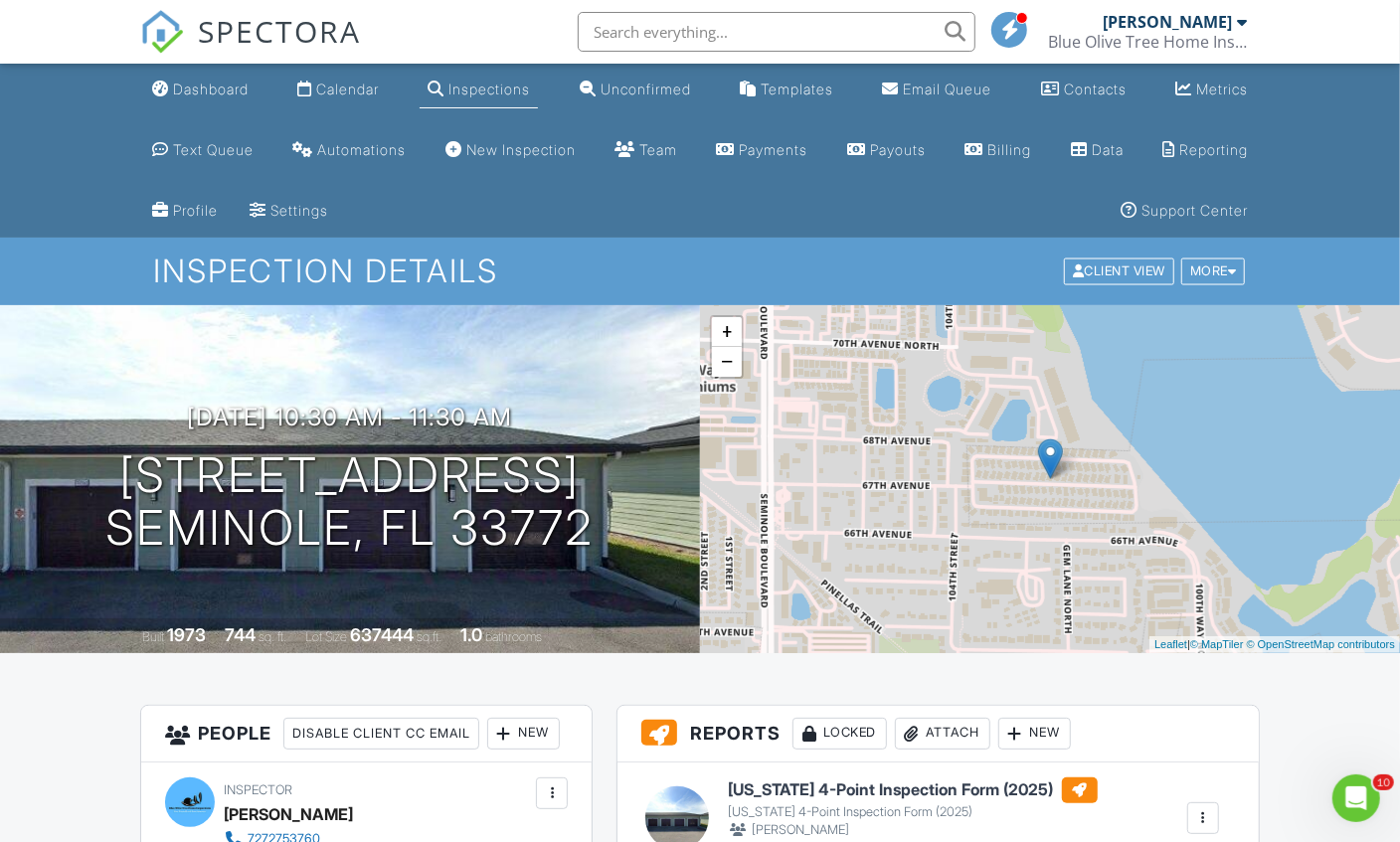 click on "Dashboard" at bounding box center (211, 88) 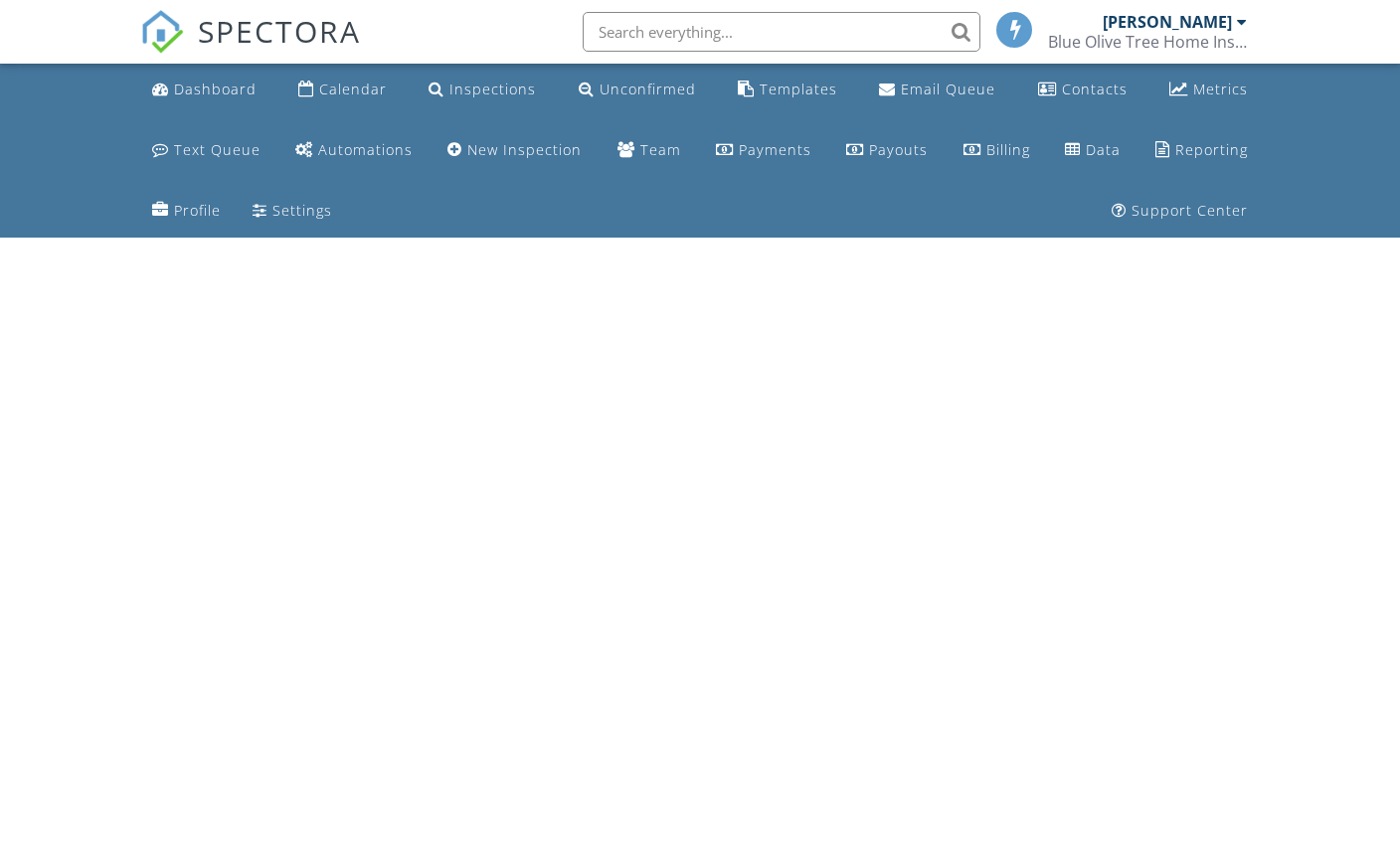 scroll, scrollTop: 0, scrollLeft: 0, axis: both 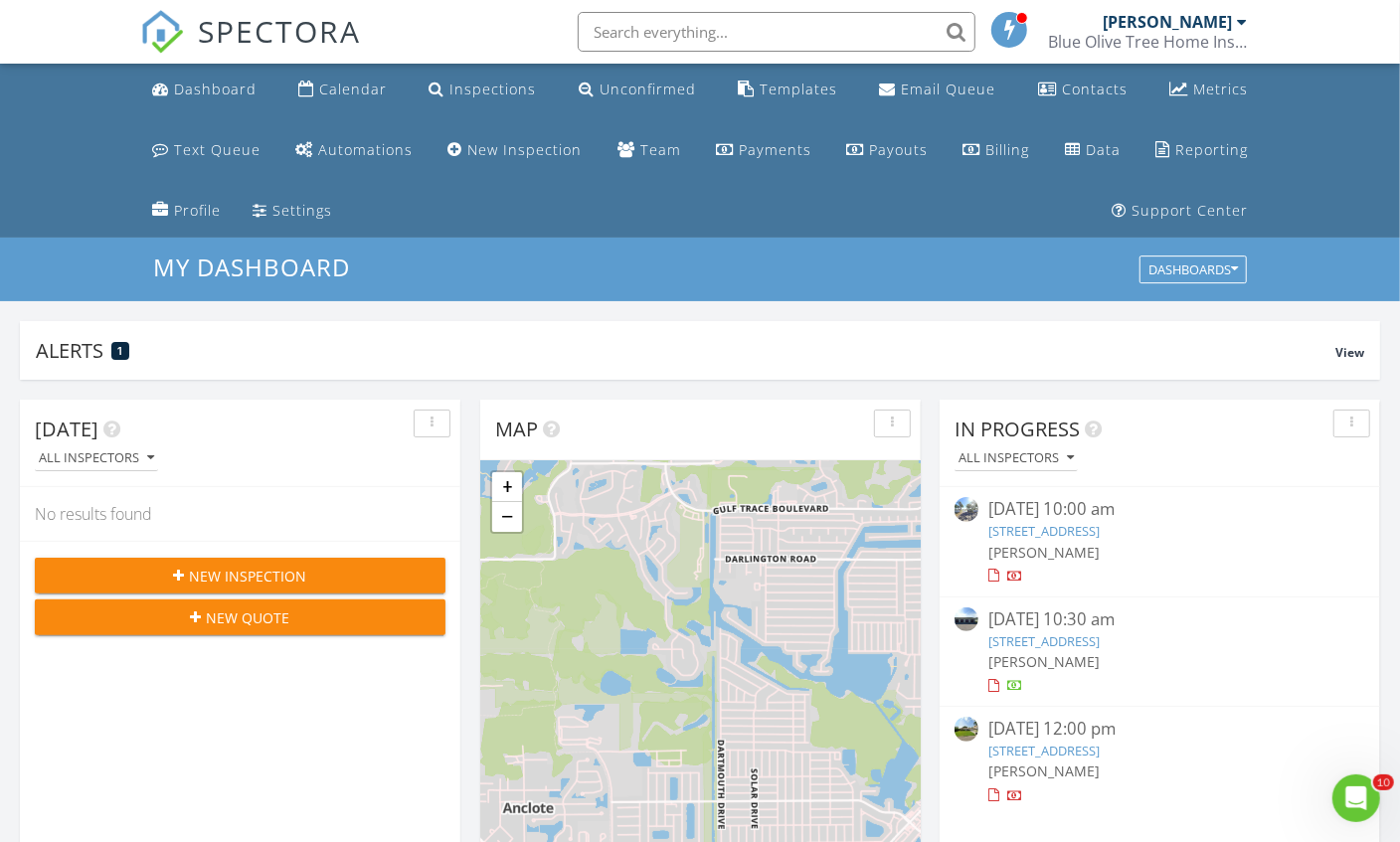 click on "[STREET_ADDRESS]" at bounding box center (1044, 531) 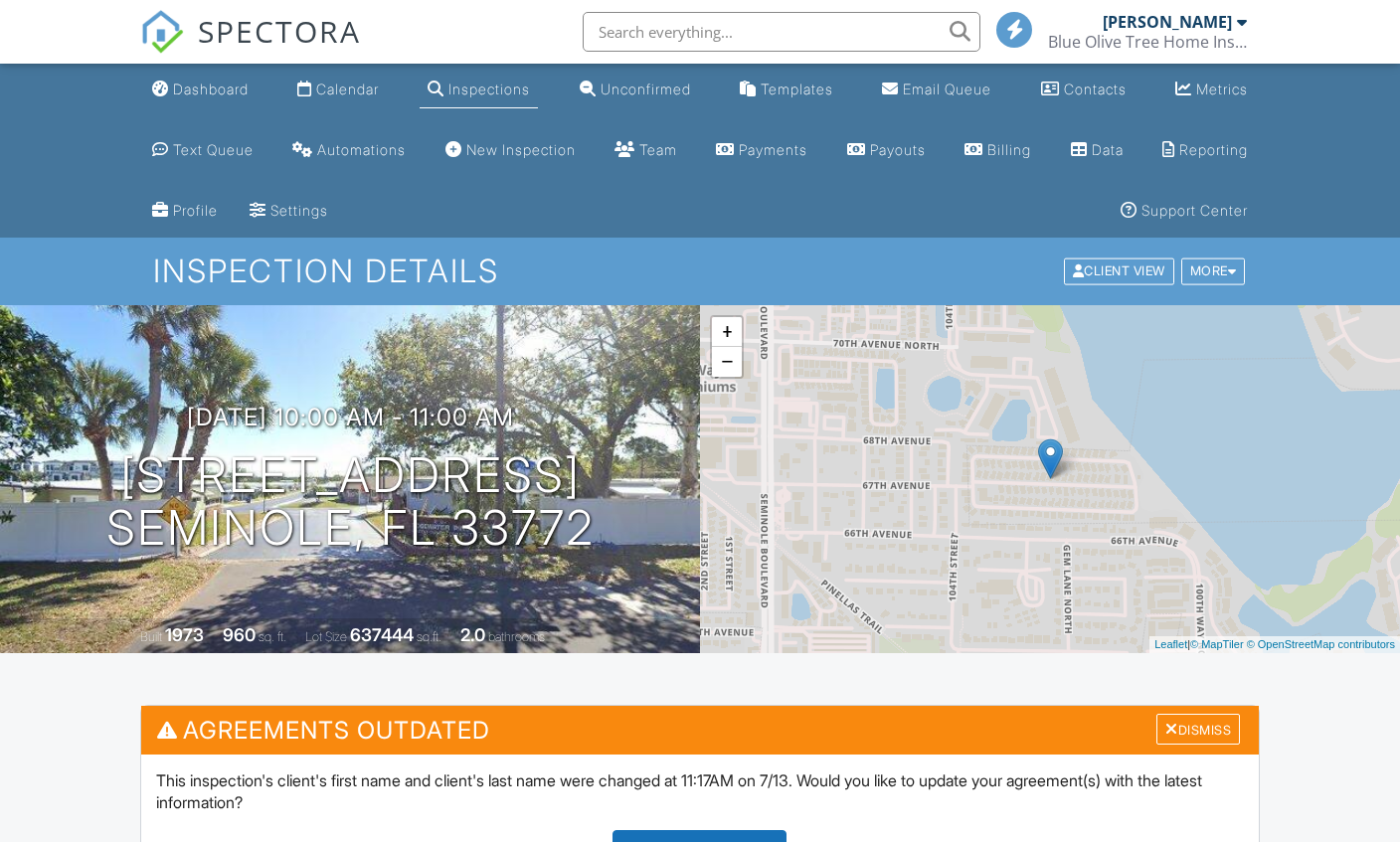 scroll, scrollTop: 0, scrollLeft: 0, axis: both 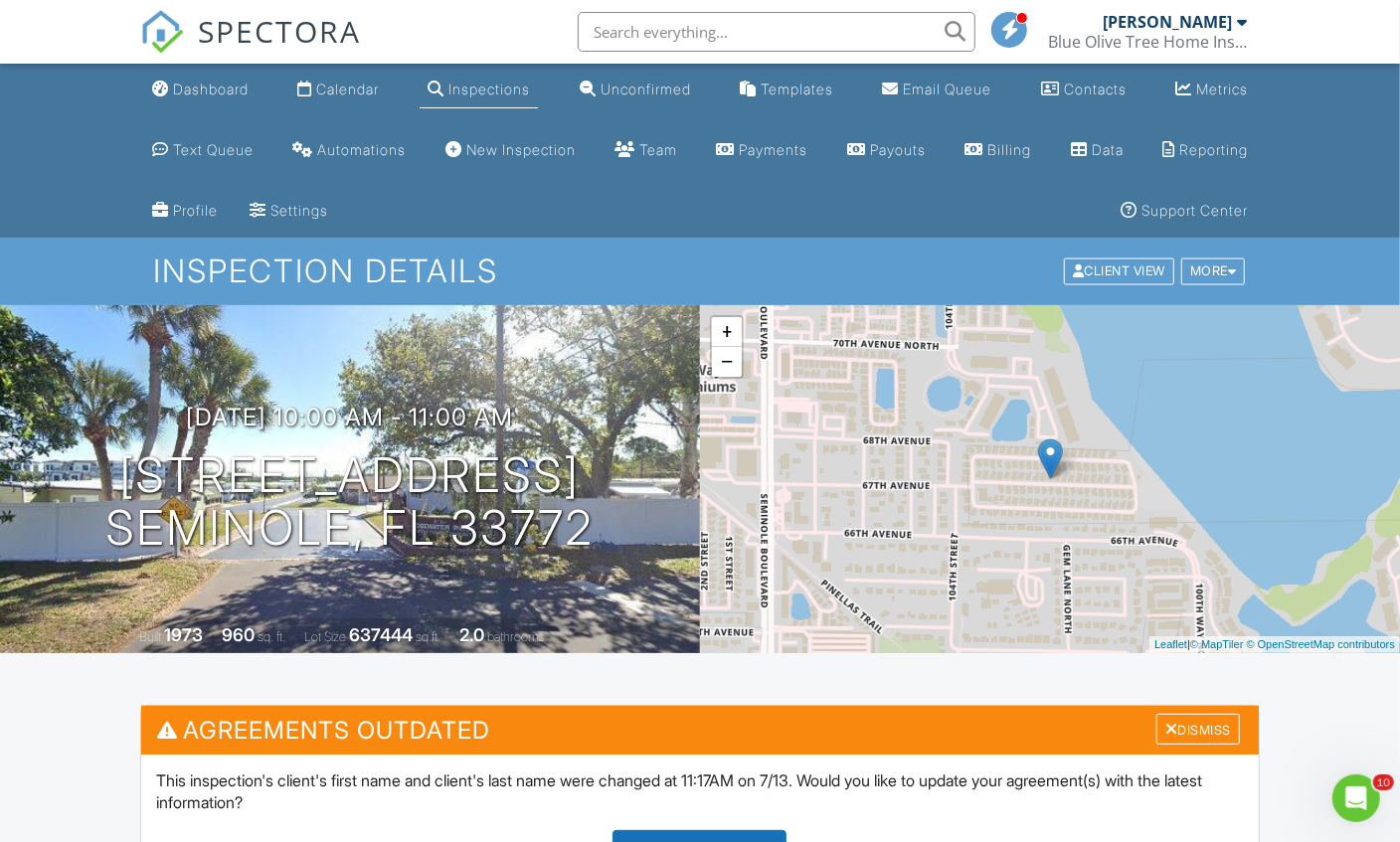 click on "Dismiss" at bounding box center [1198, 729] 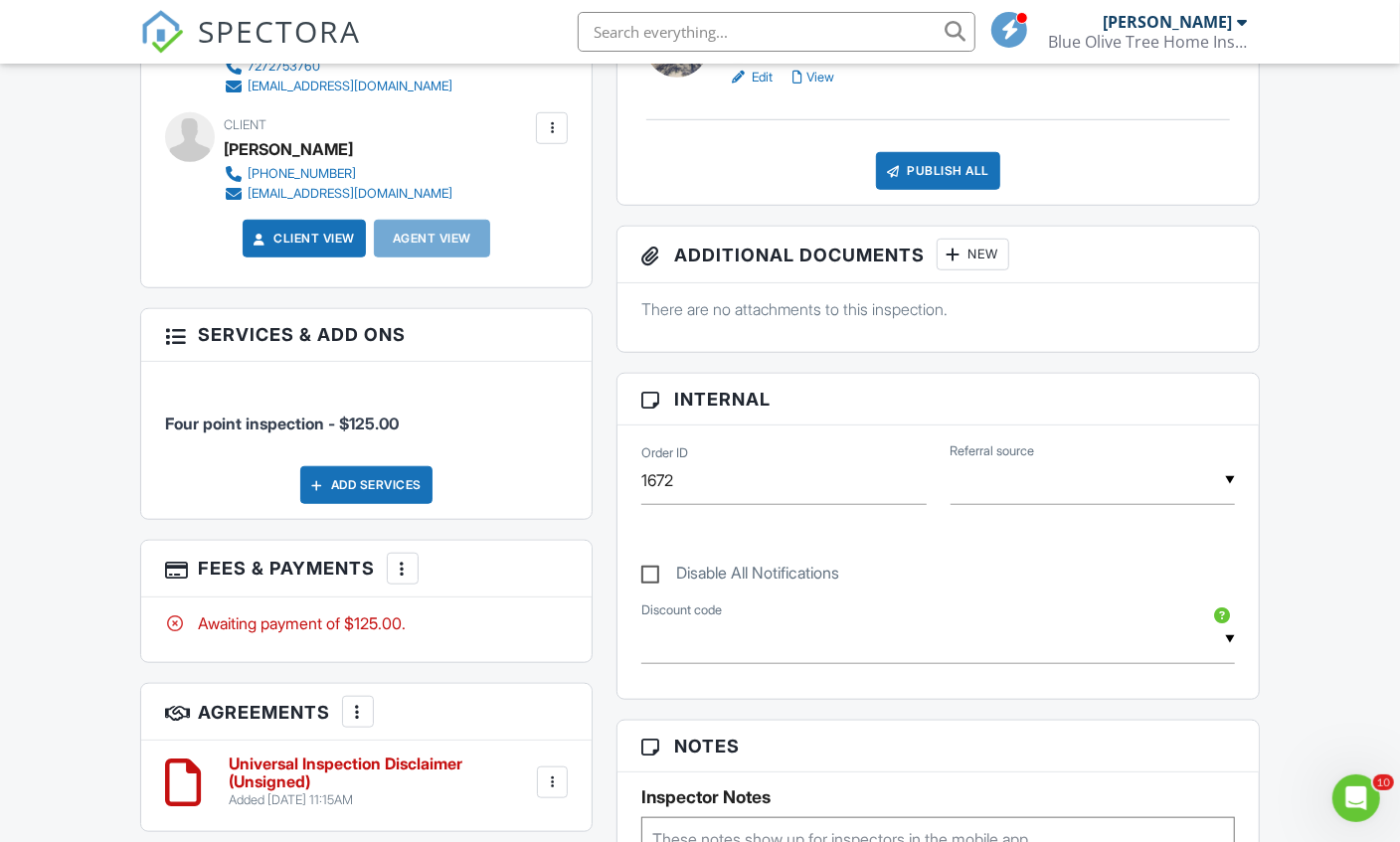 scroll, scrollTop: 996, scrollLeft: 0, axis: vertical 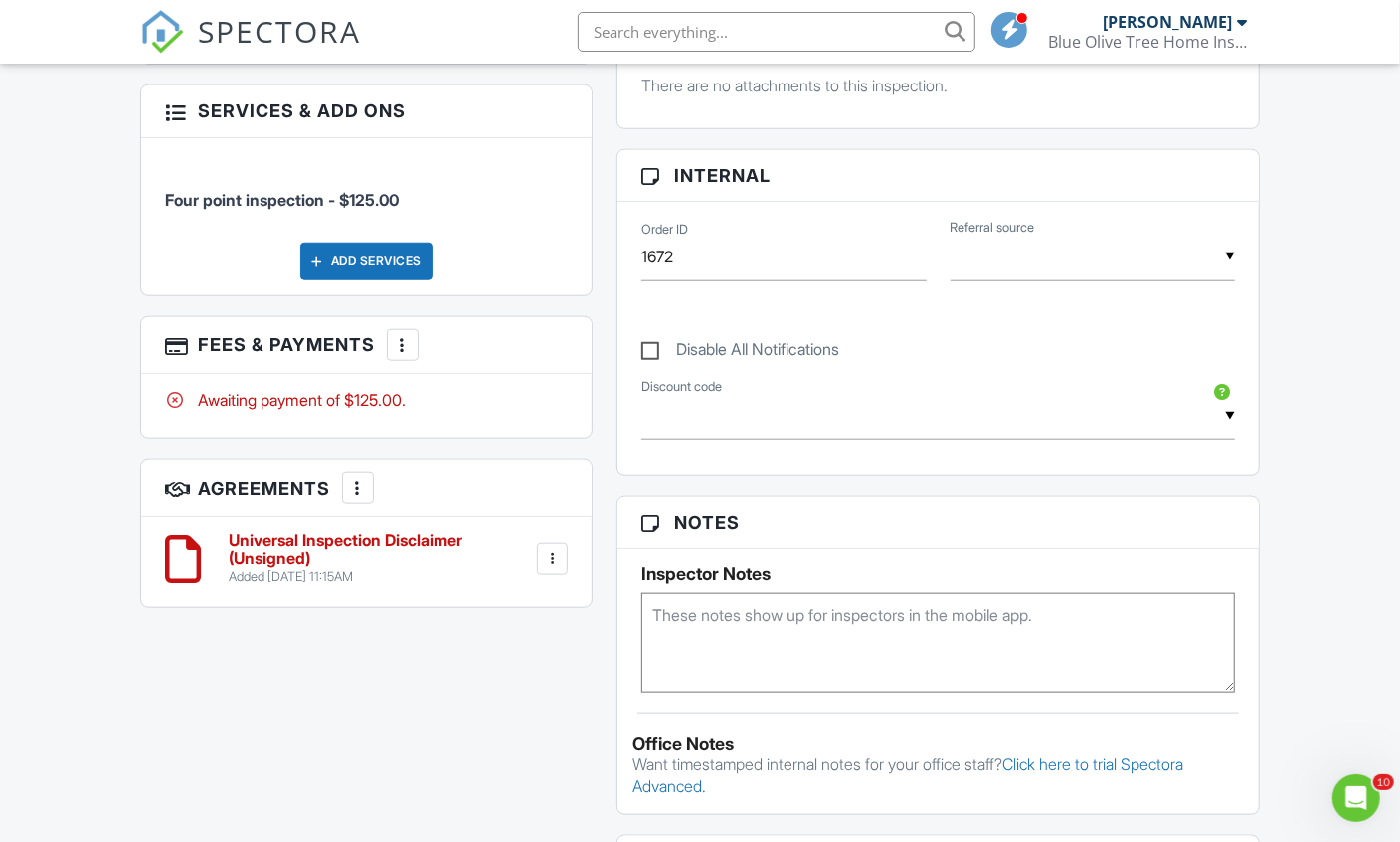 click at bounding box center (403, 345) 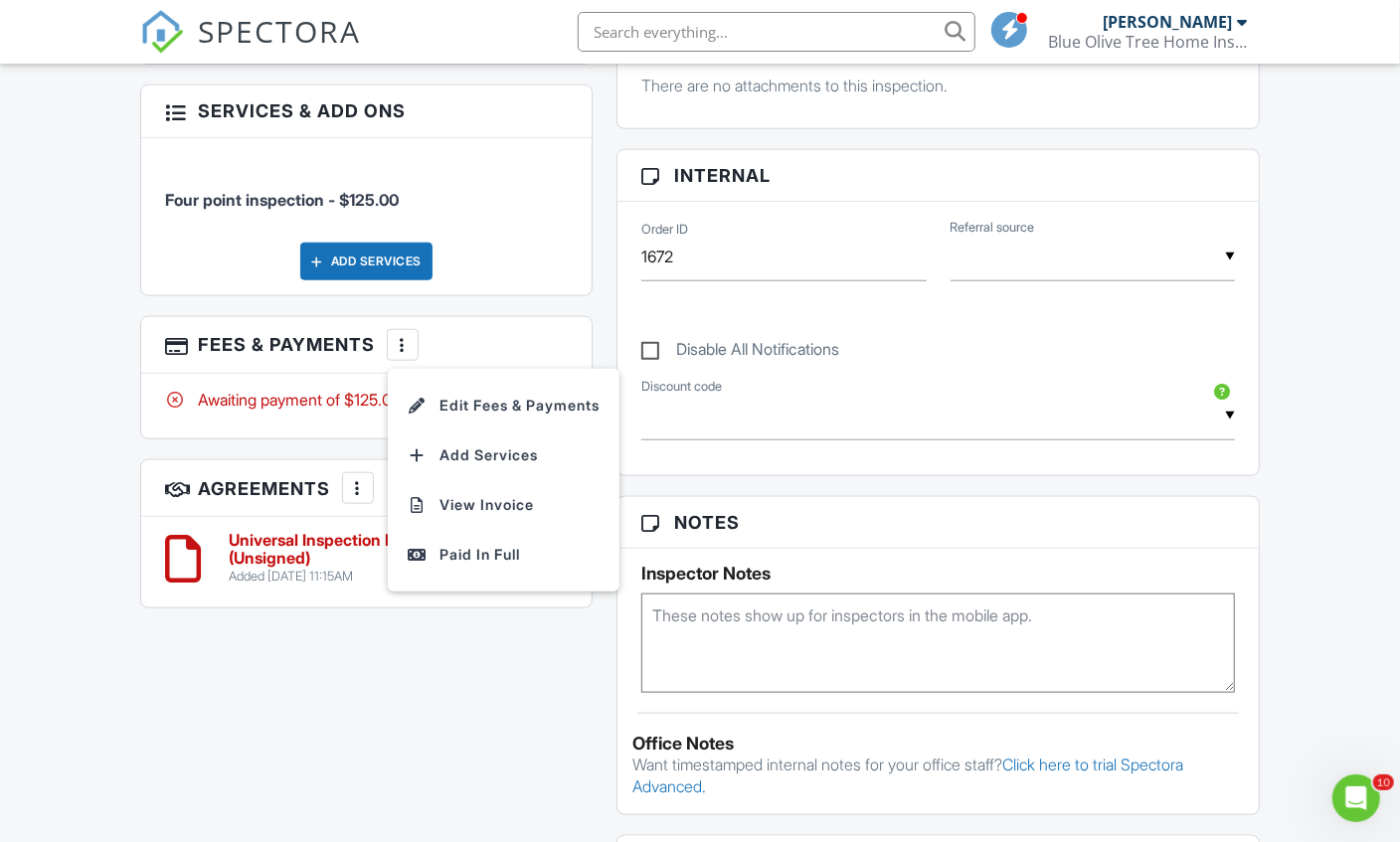 click on "Paid In Full" at bounding box center (503, 555) 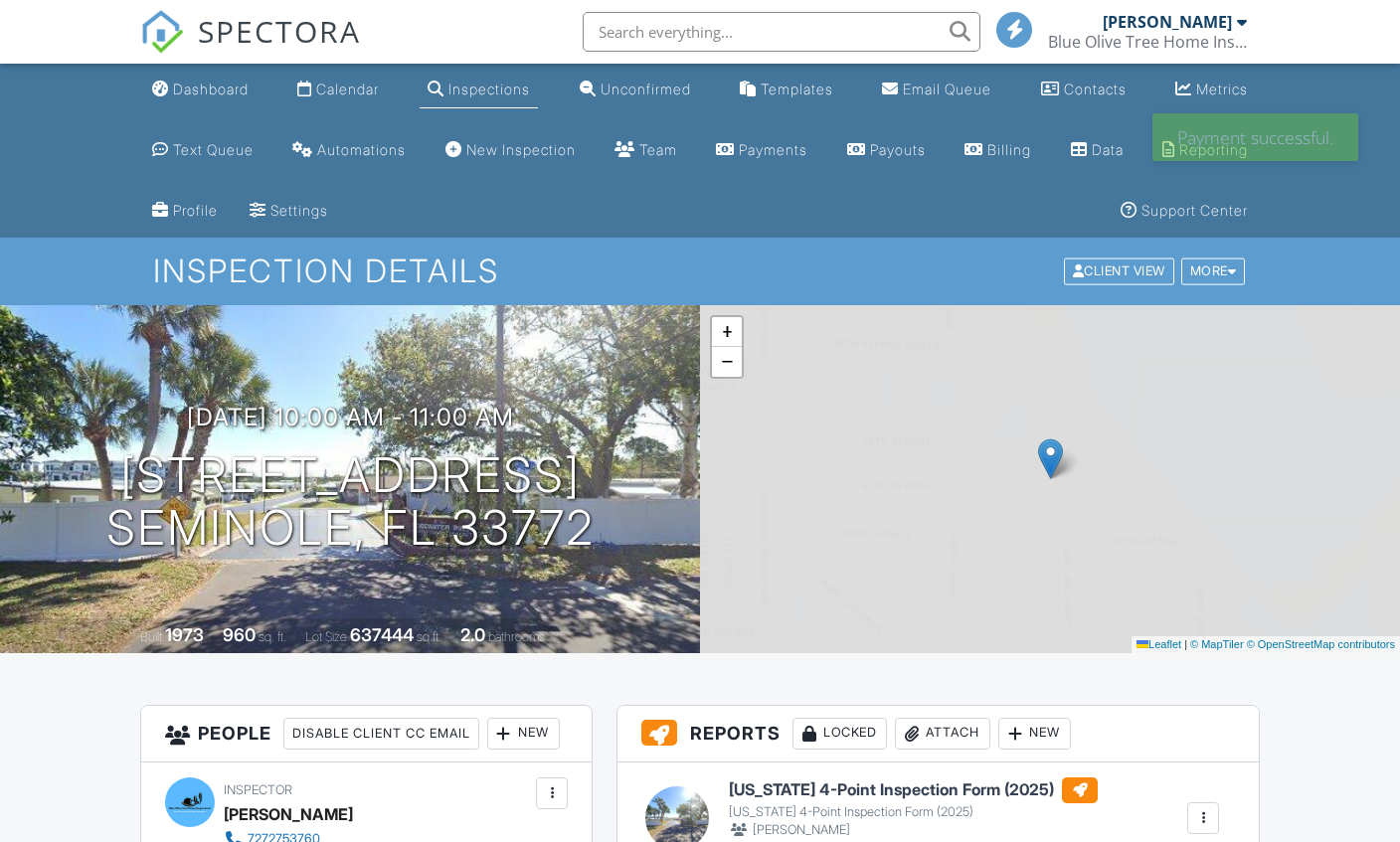 scroll, scrollTop: 0, scrollLeft: 0, axis: both 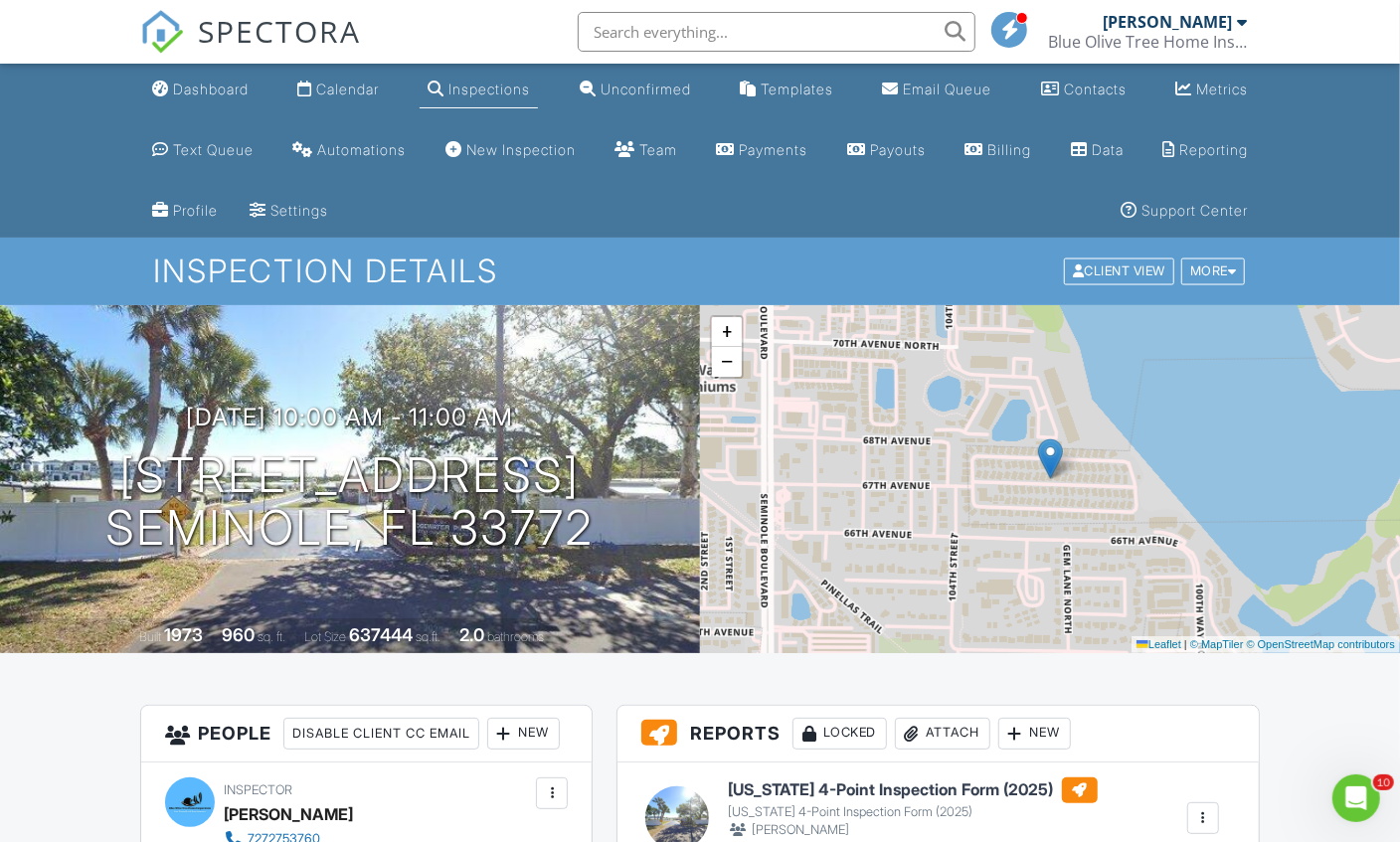 click on "Dashboard" at bounding box center (200, 89) 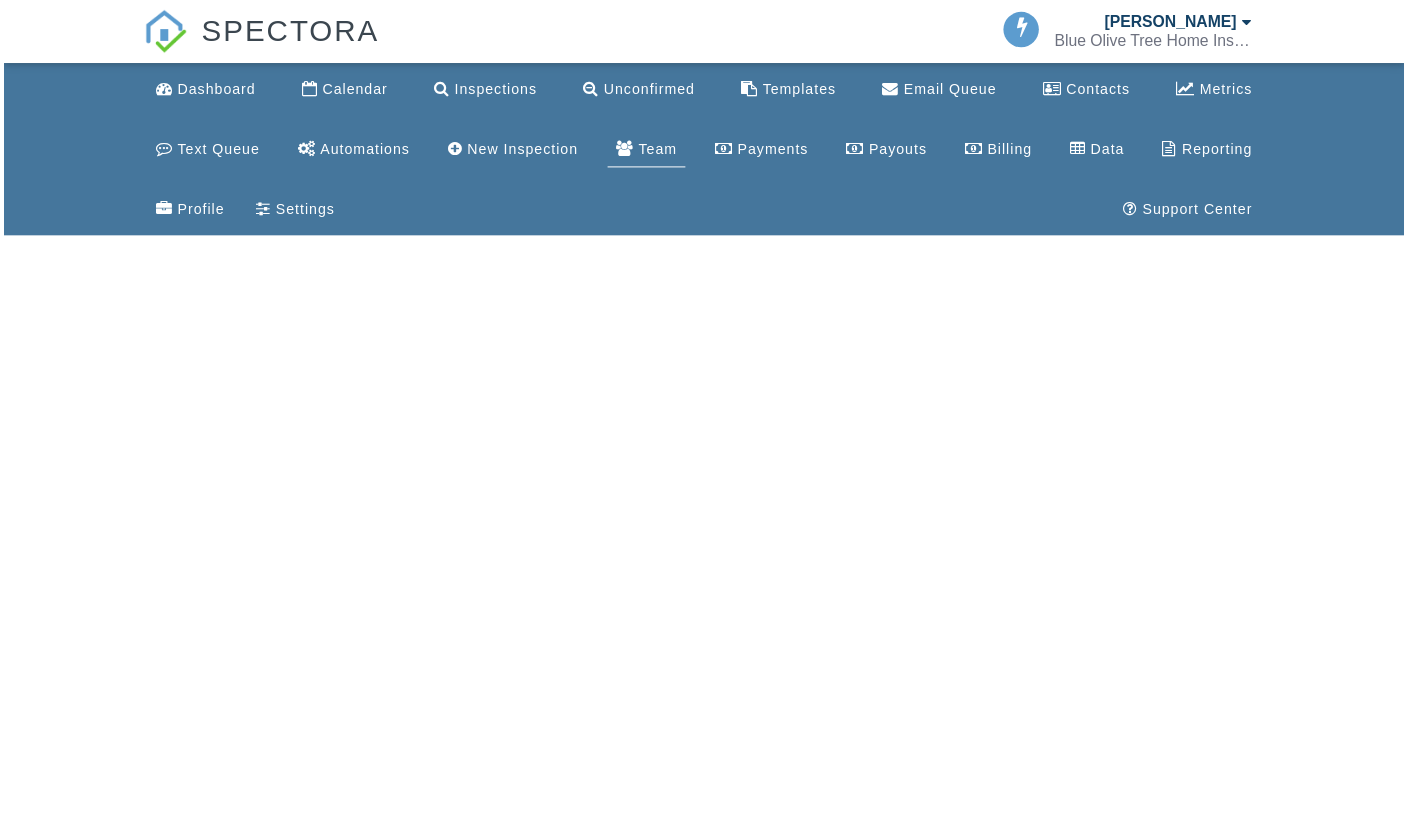 scroll, scrollTop: 0, scrollLeft: 0, axis: both 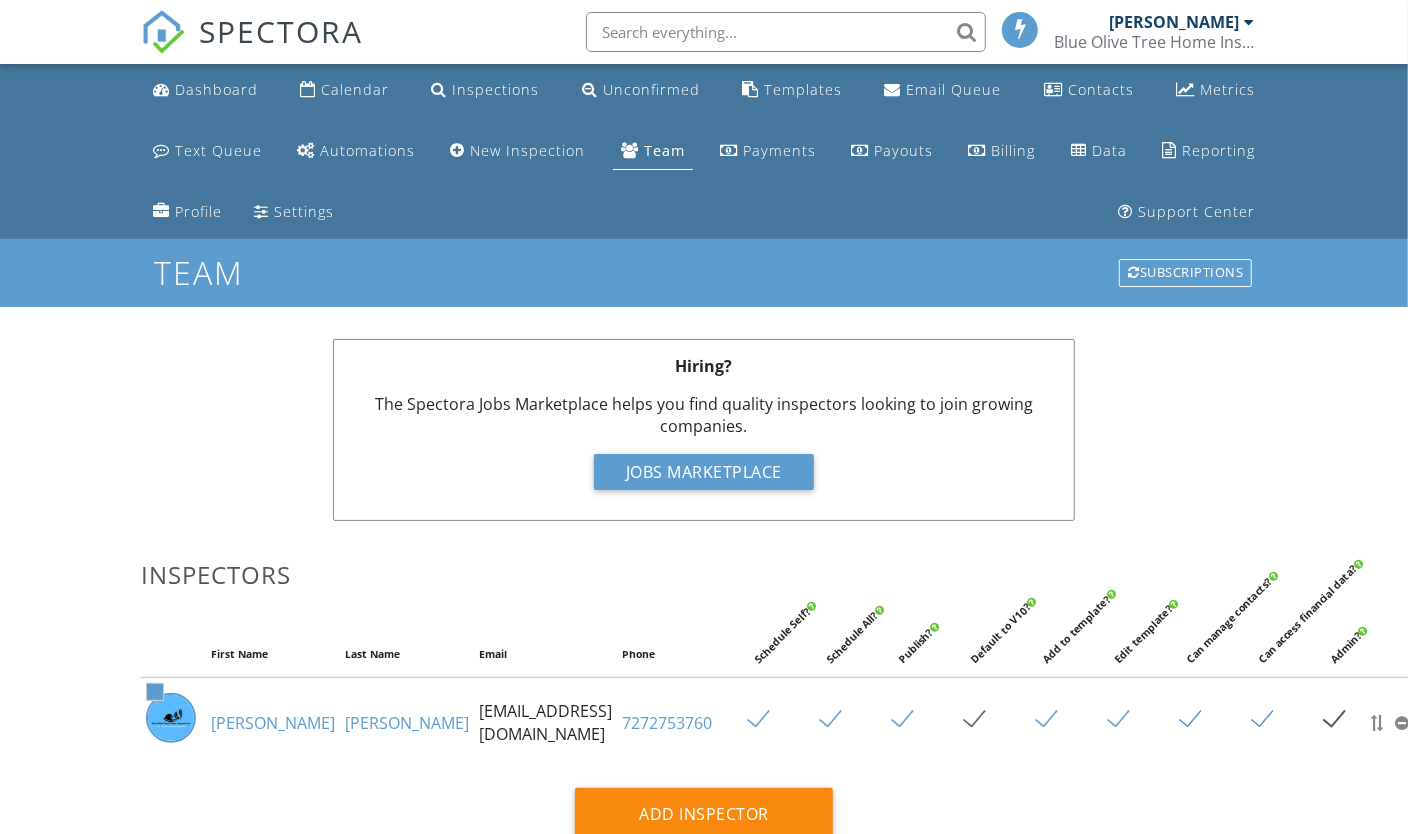 click on "Dashboard" at bounding box center (205, 90) 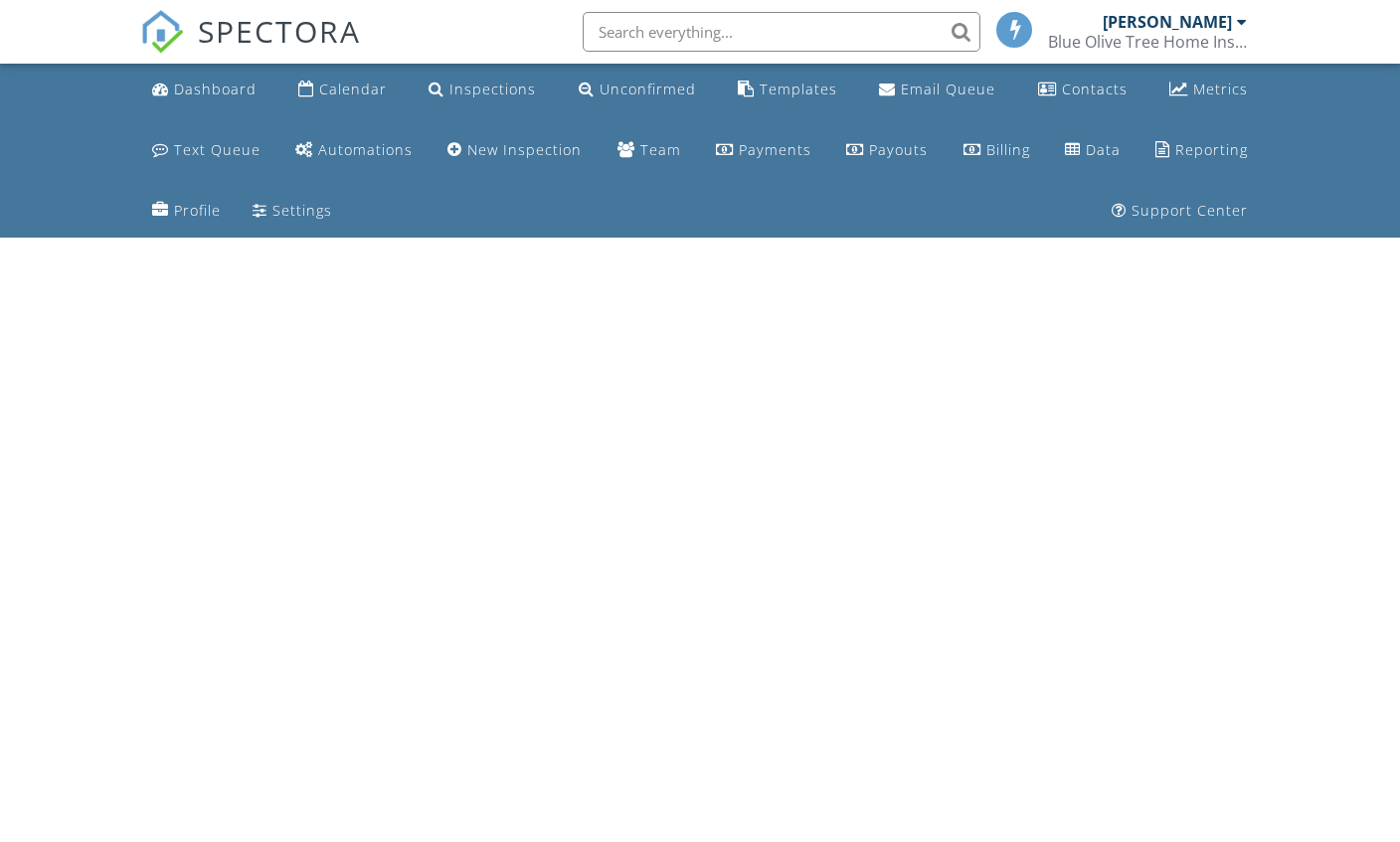scroll, scrollTop: 0, scrollLeft: 0, axis: both 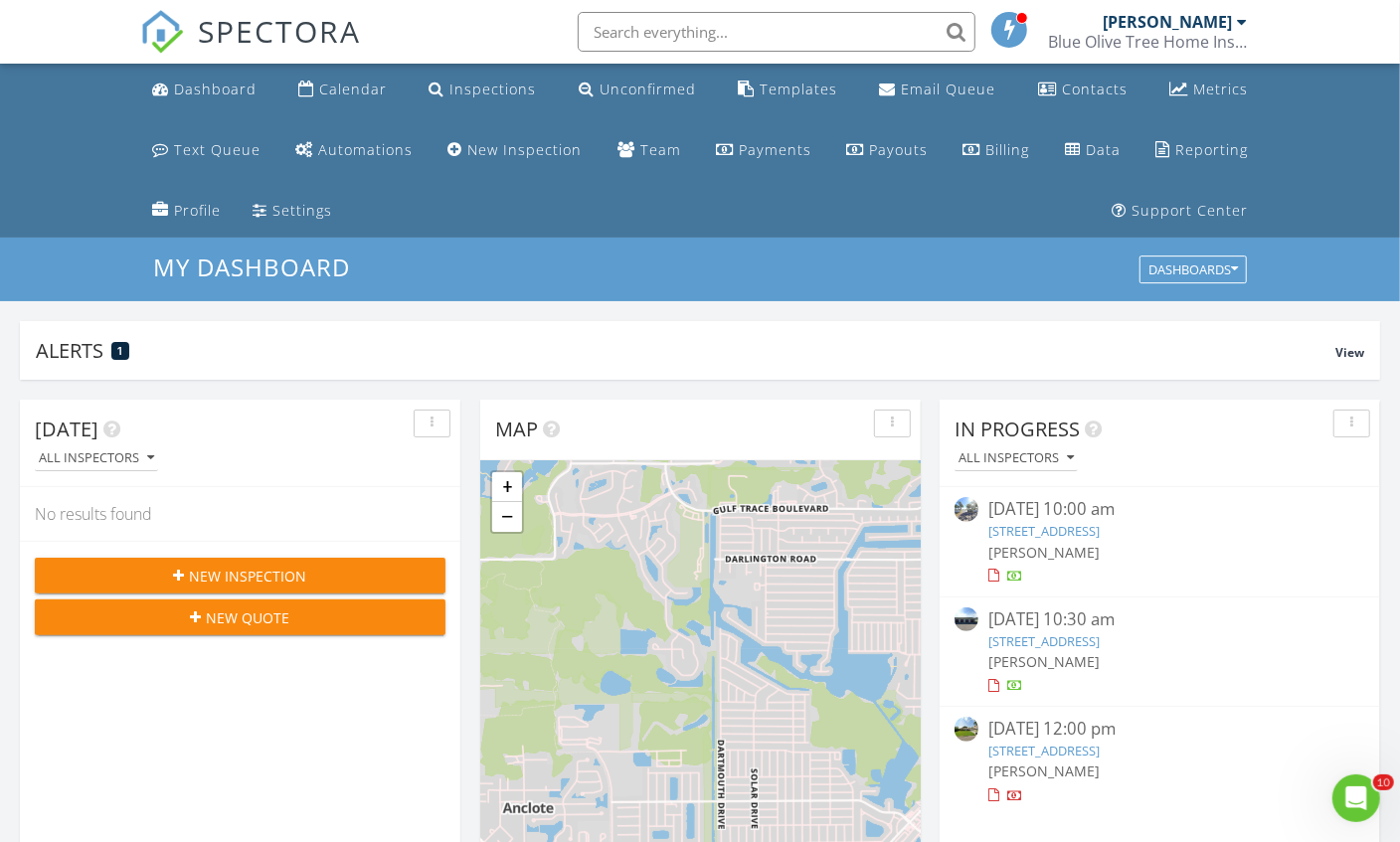 click on "[STREET_ADDRESS]" at bounding box center [1044, 751] 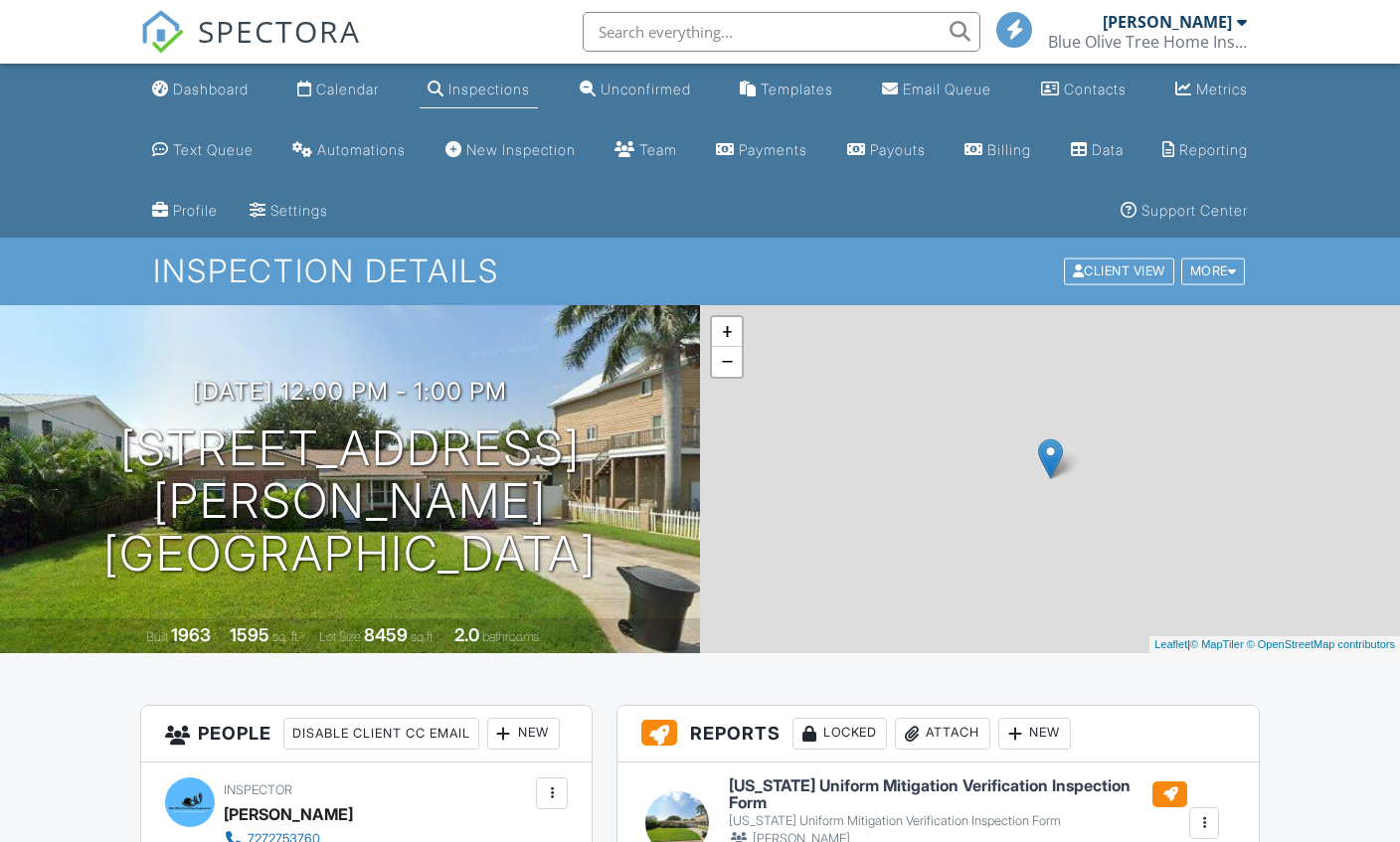 scroll, scrollTop: 0, scrollLeft: 0, axis: both 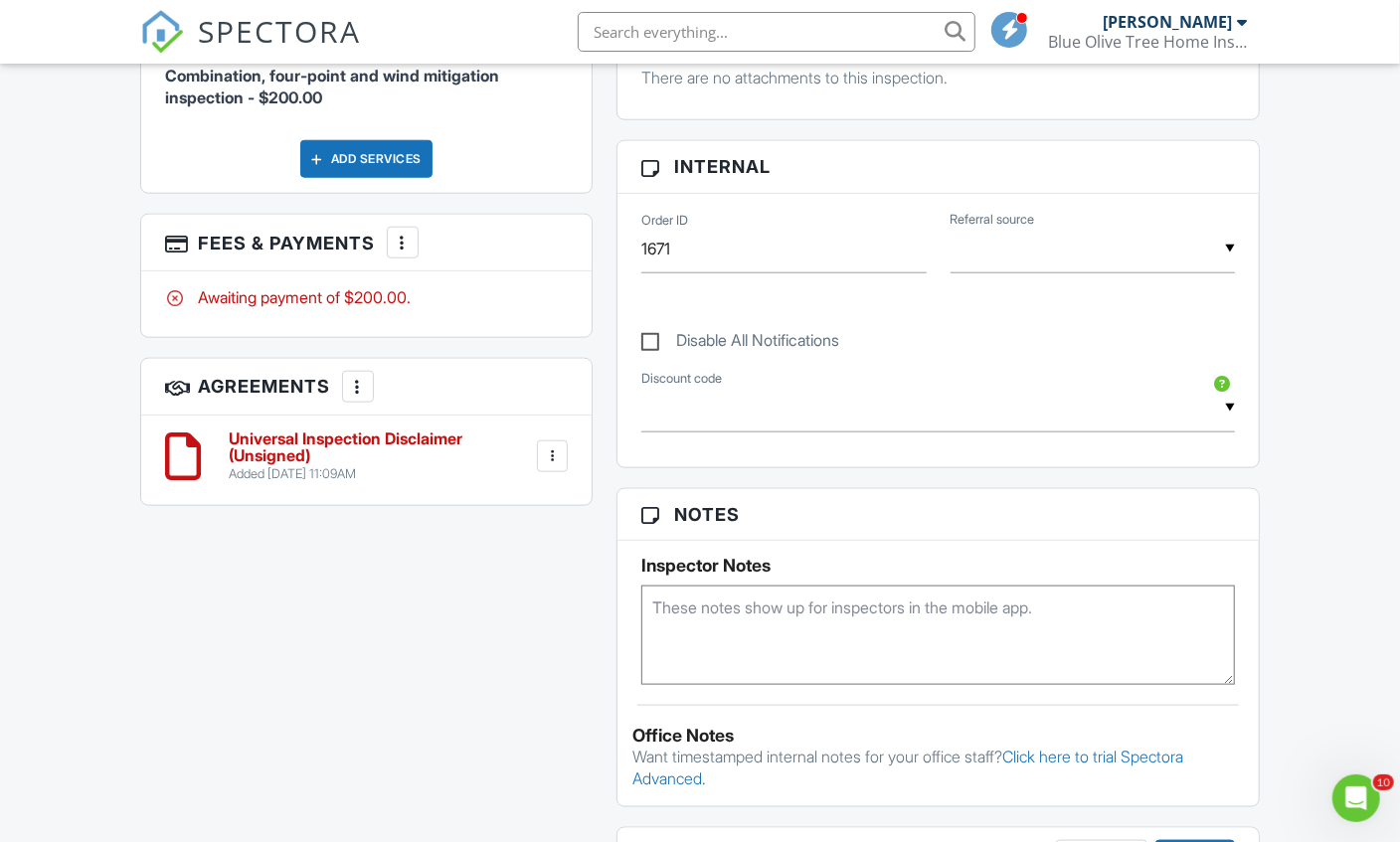 click at bounding box center (403, 243) 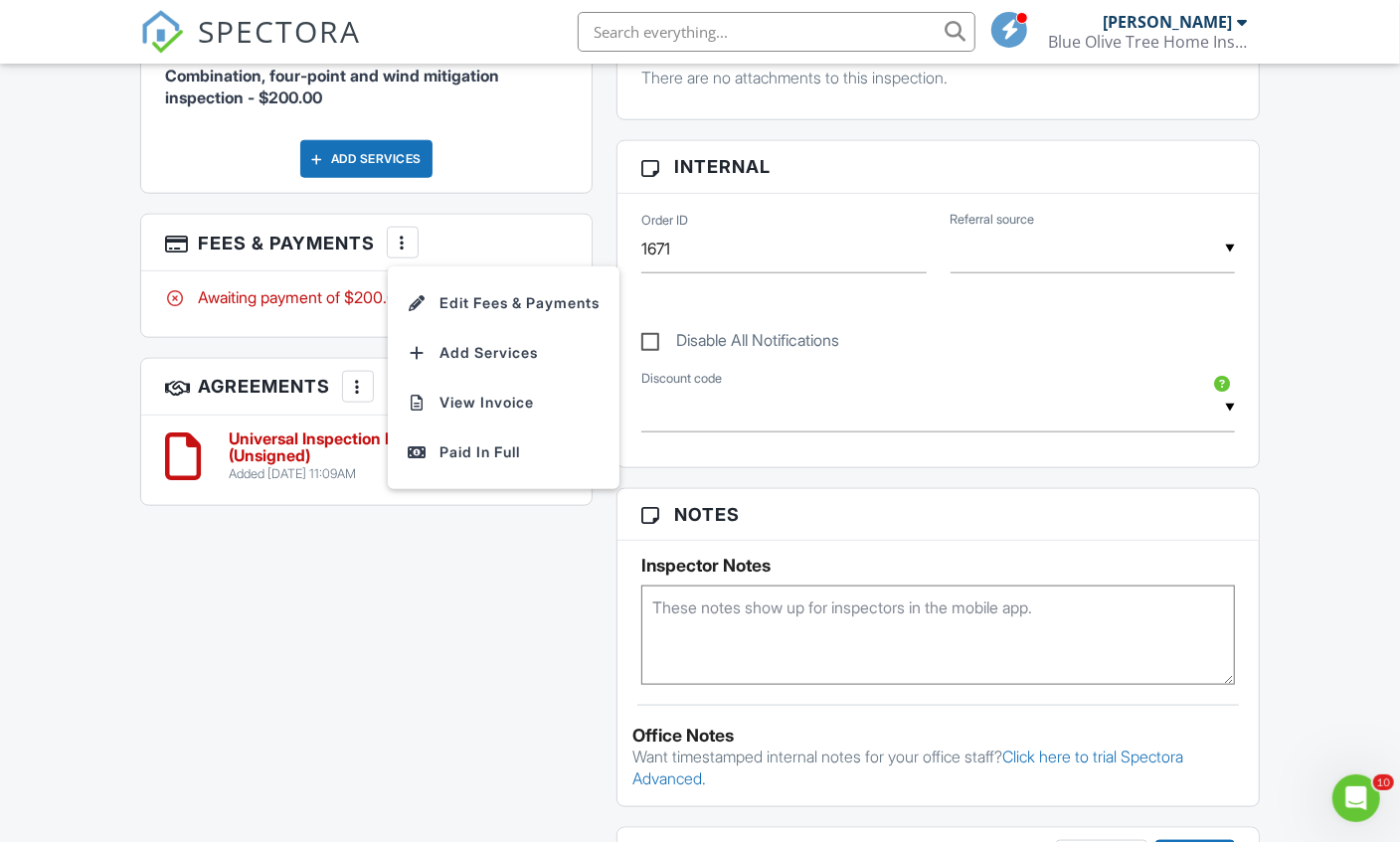 click on "Paid In Full" at bounding box center [503, 452] 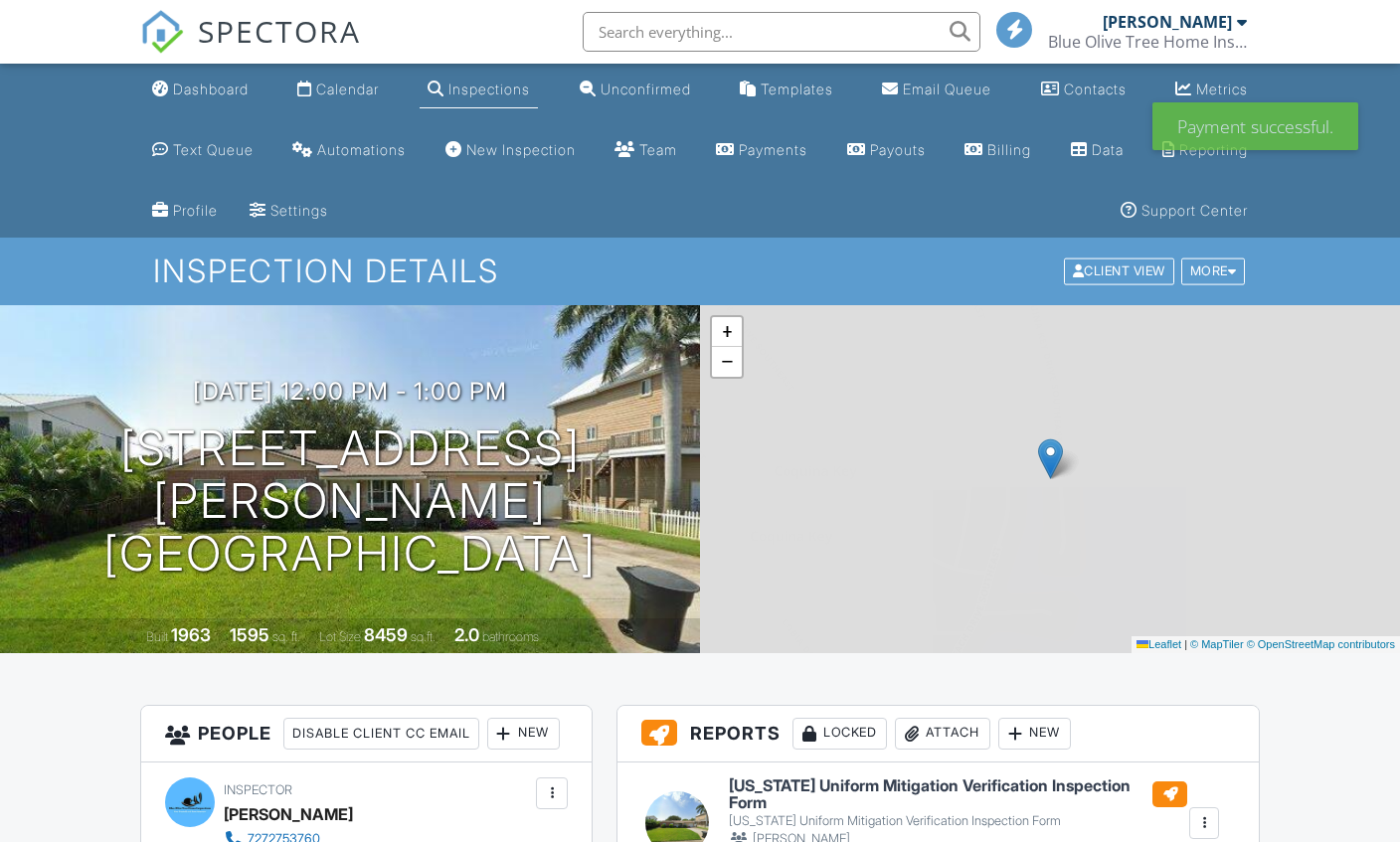 scroll, scrollTop: 0, scrollLeft: 0, axis: both 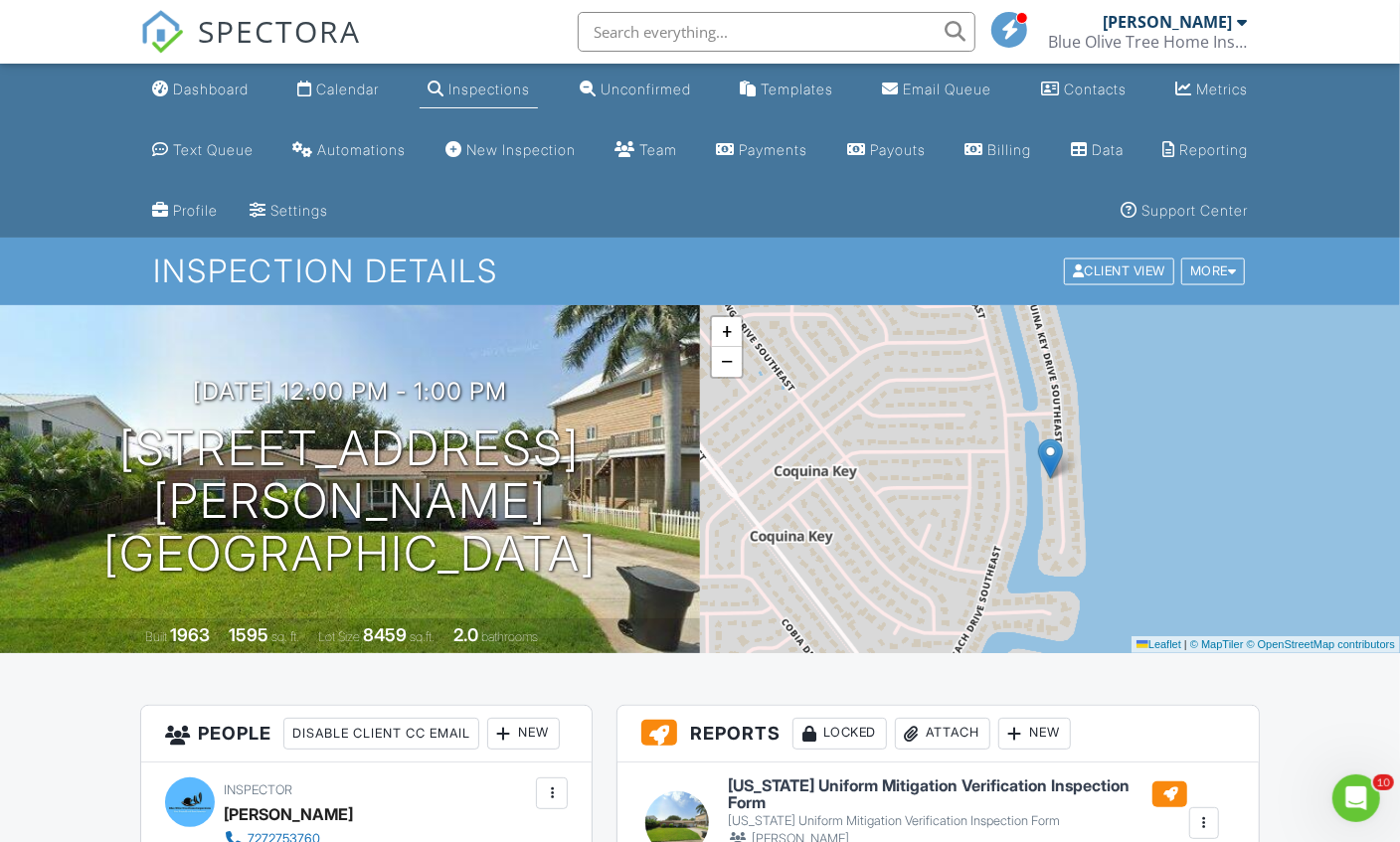 click on "Dashboard" at bounding box center (211, 88) 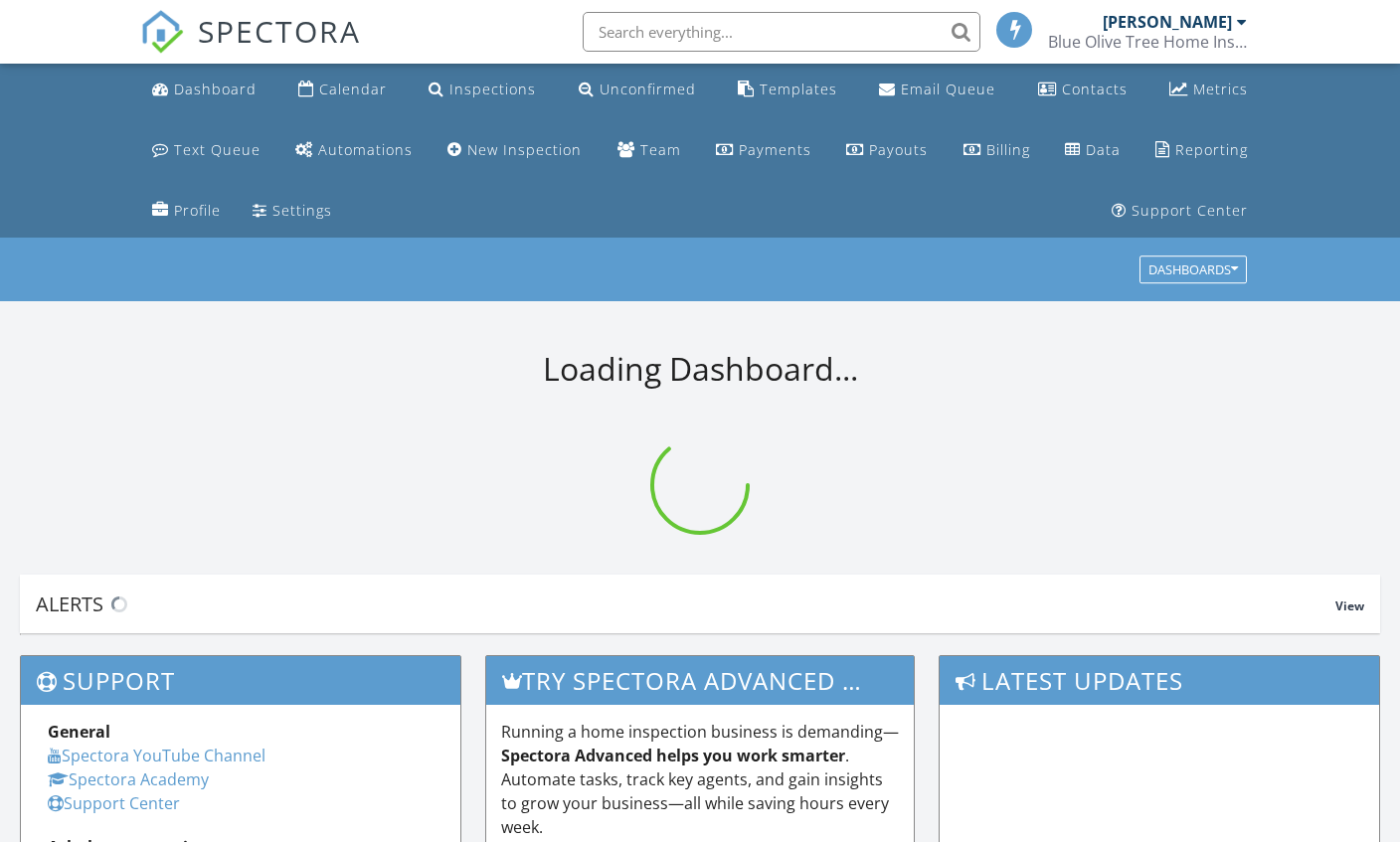 scroll, scrollTop: 0, scrollLeft: 0, axis: both 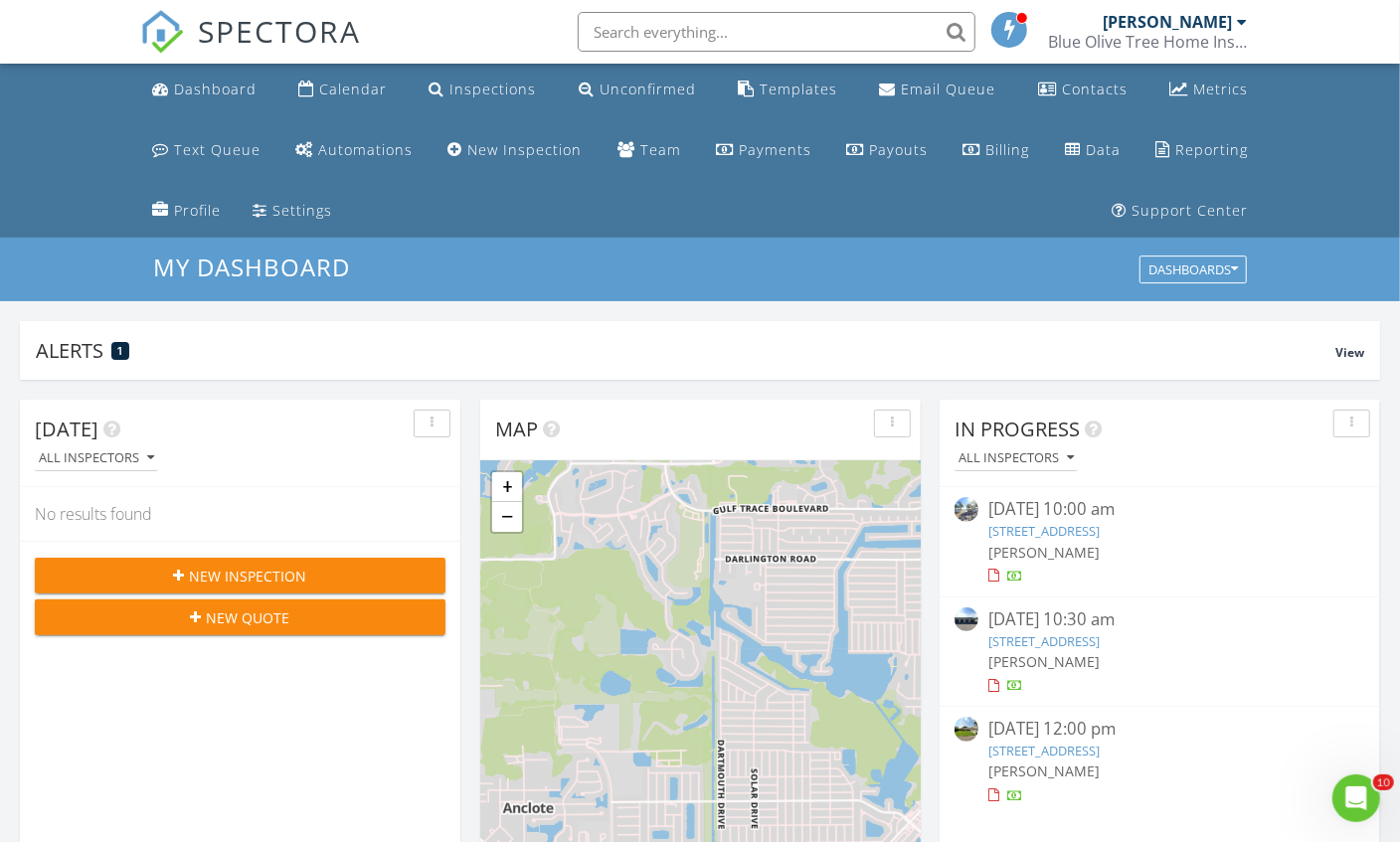 click at bounding box center [777, 32] 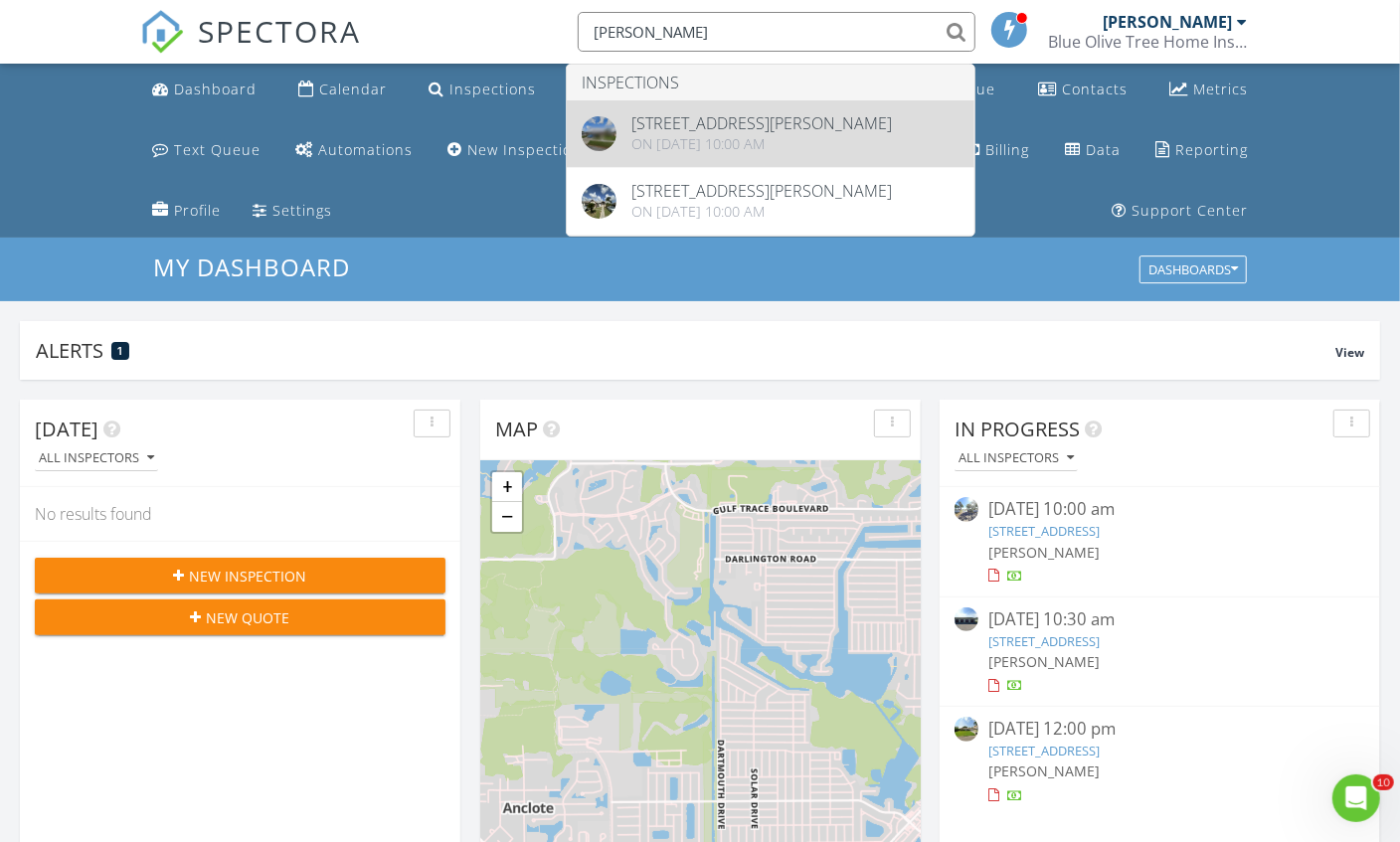 type on "rupert" 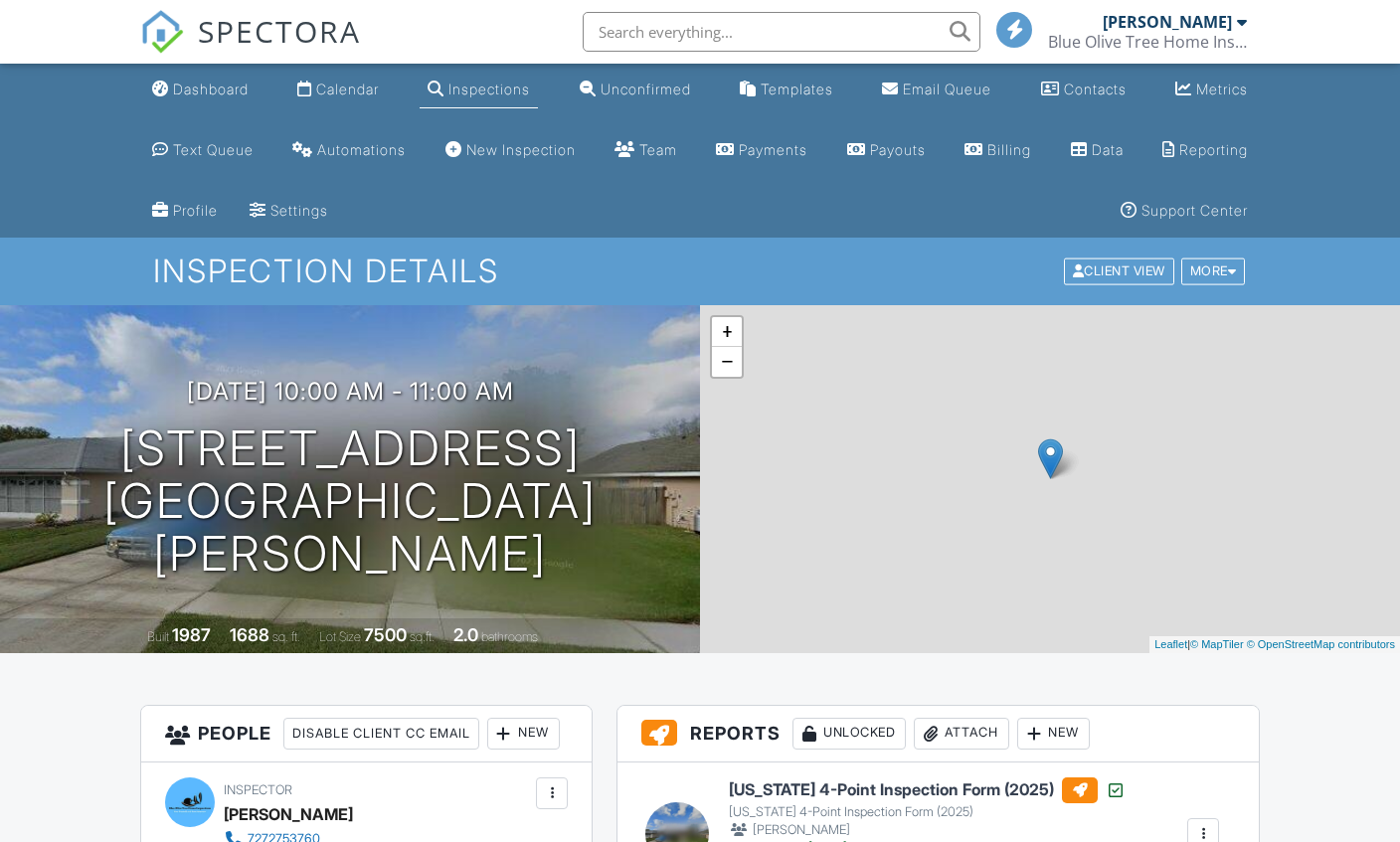 scroll, scrollTop: 0, scrollLeft: 0, axis: both 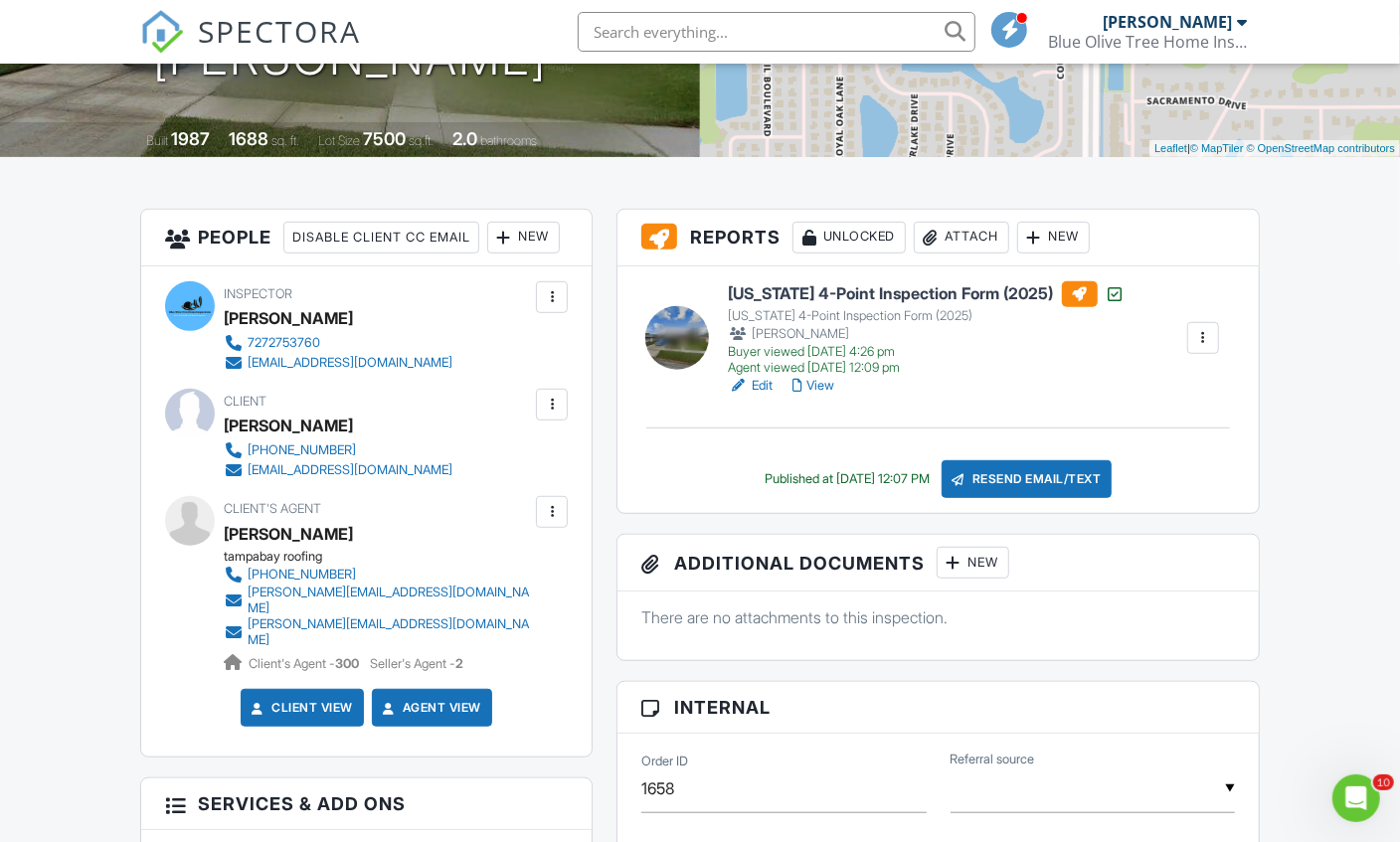 click on "Edit" at bounding box center (751, 386) 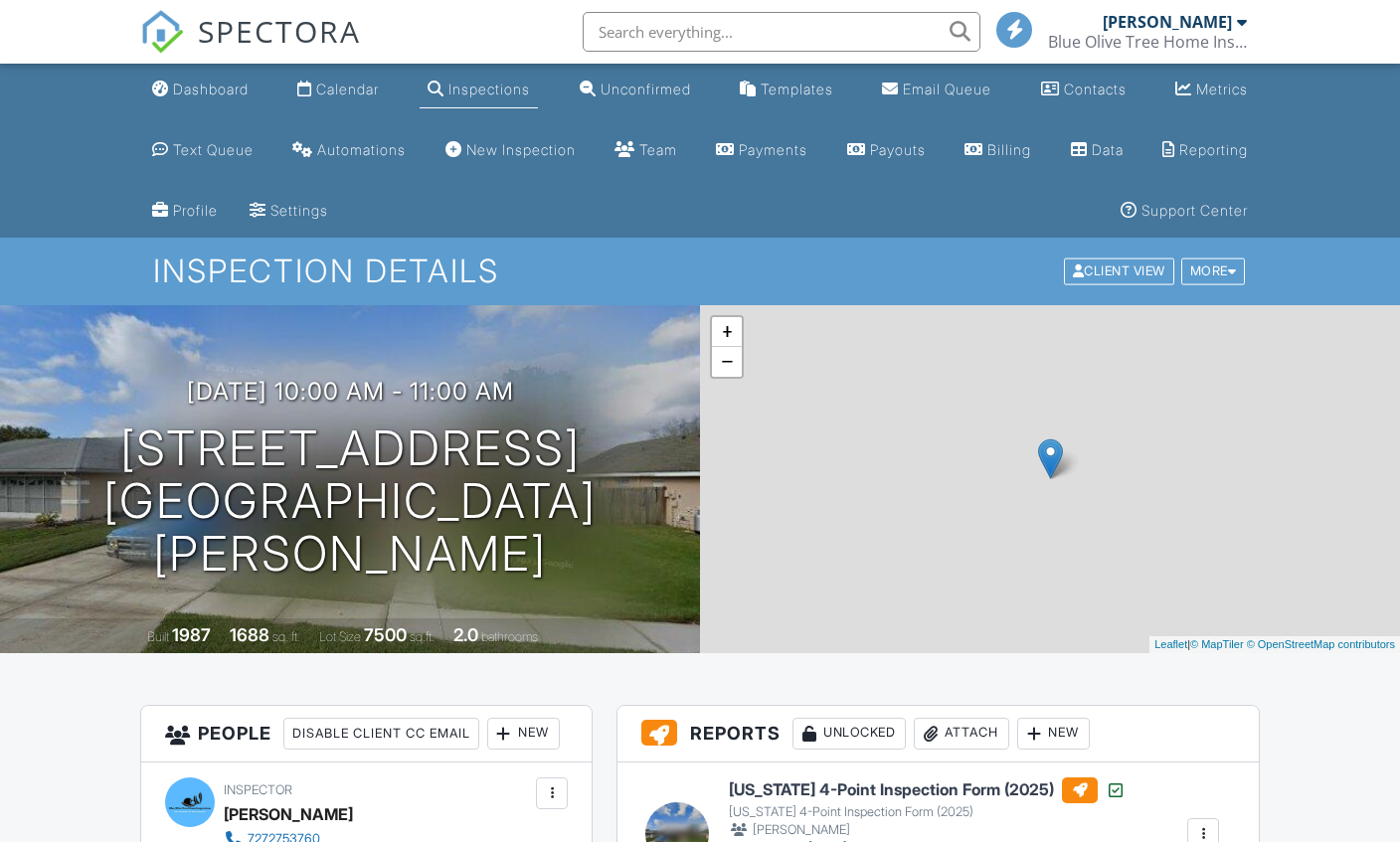 scroll, scrollTop: 0, scrollLeft: 0, axis: both 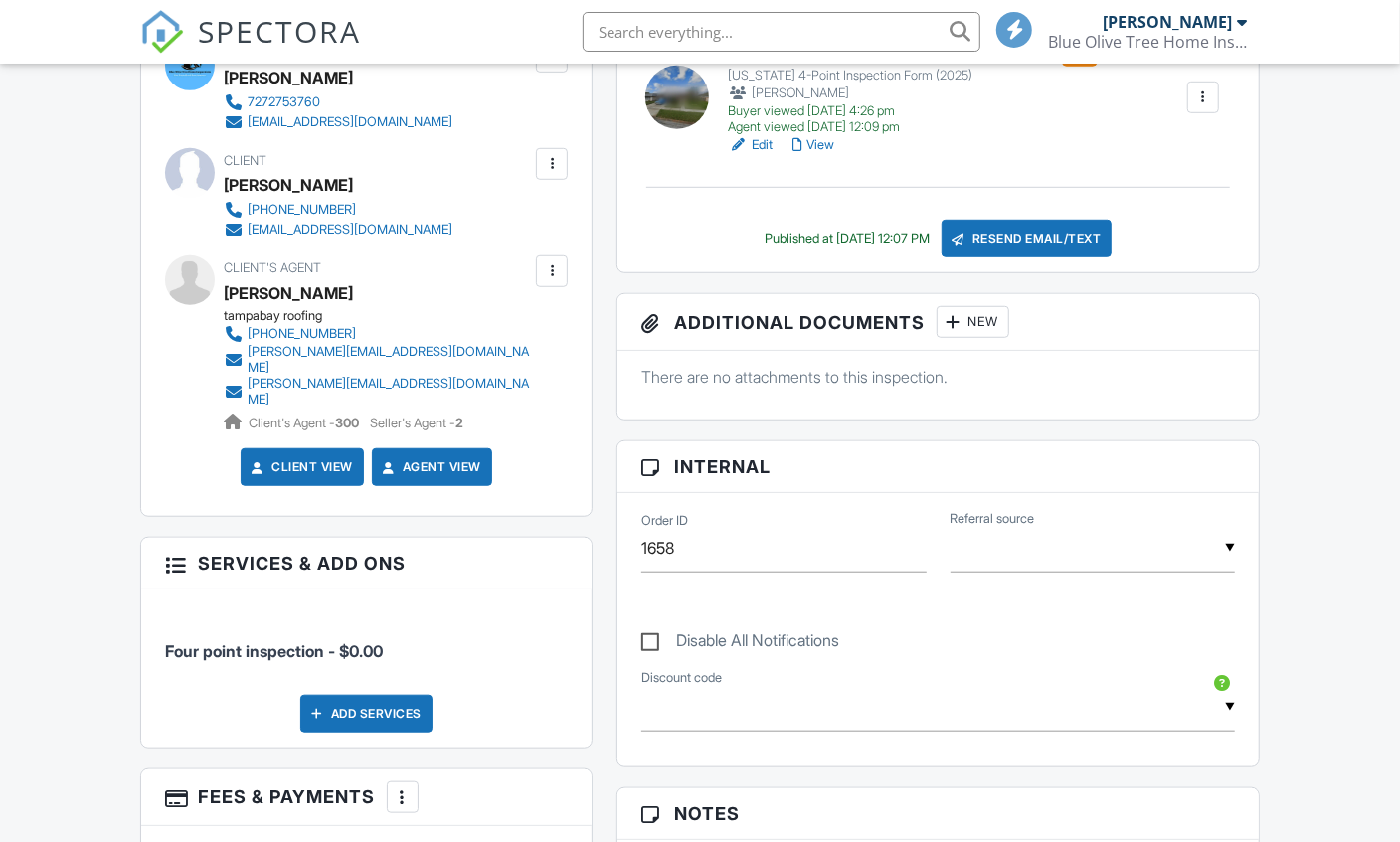 click on "Resend Email/Text" at bounding box center [1027, 239] 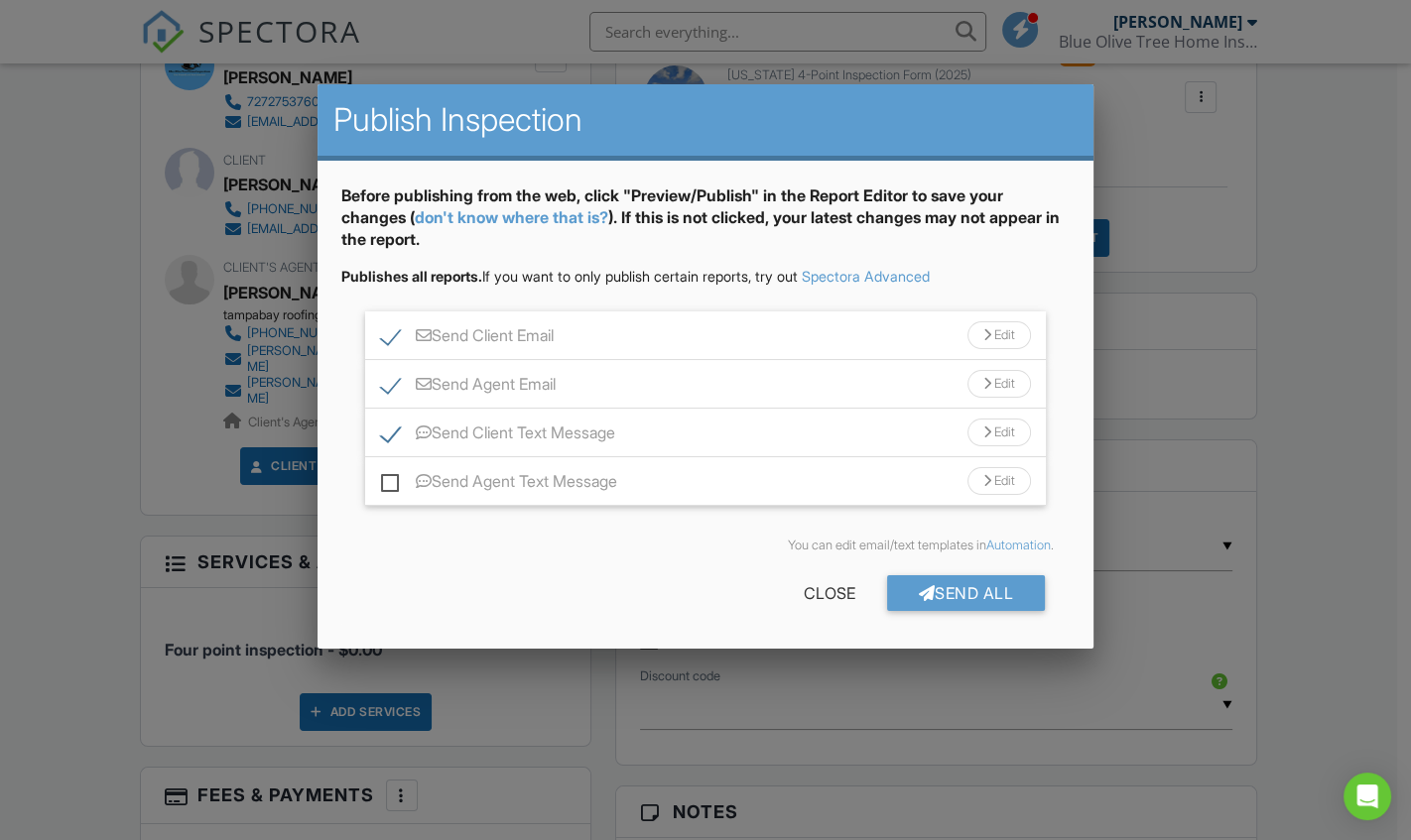 click on "Send All" at bounding box center (966, 593) 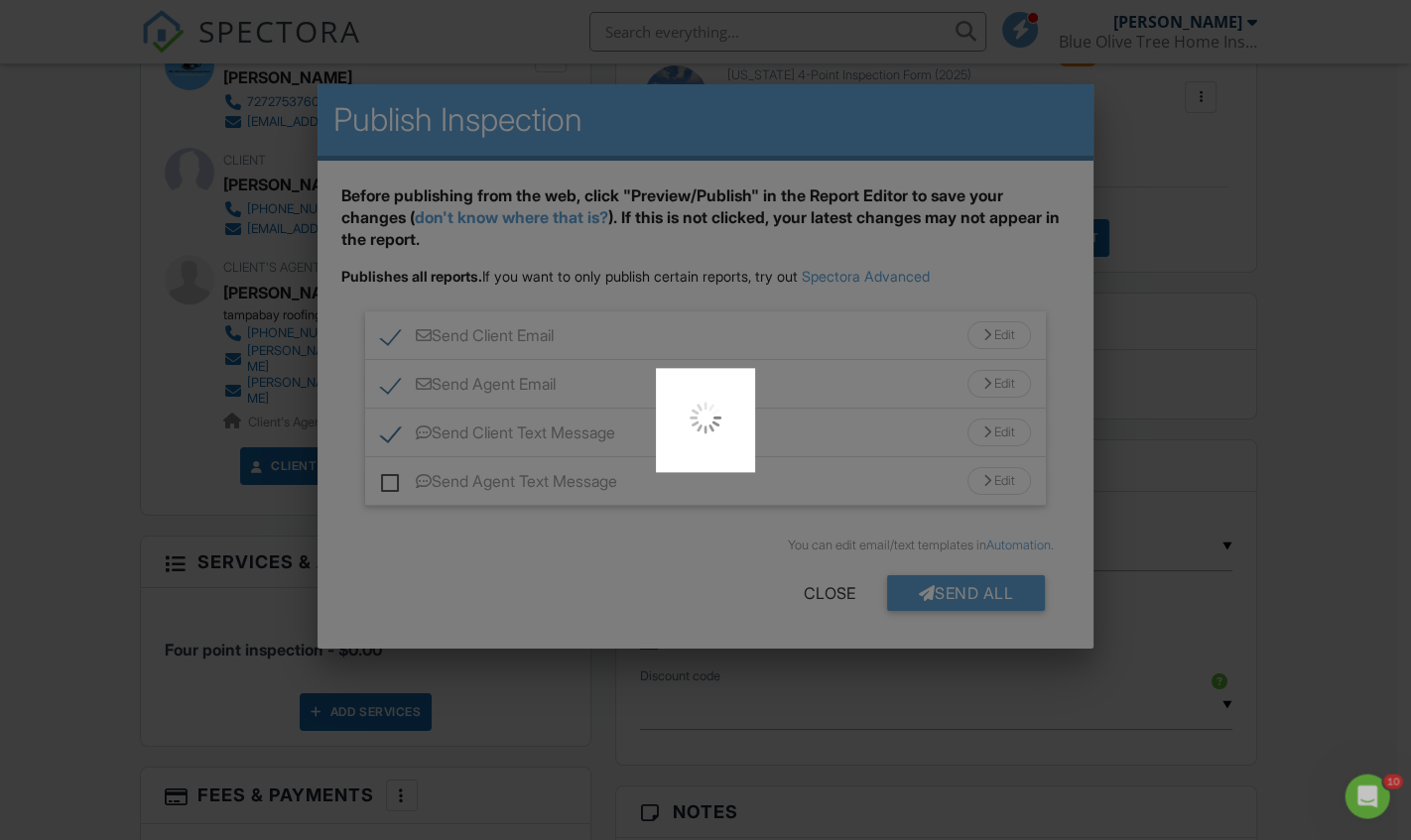 scroll, scrollTop: 0, scrollLeft: 0, axis: both 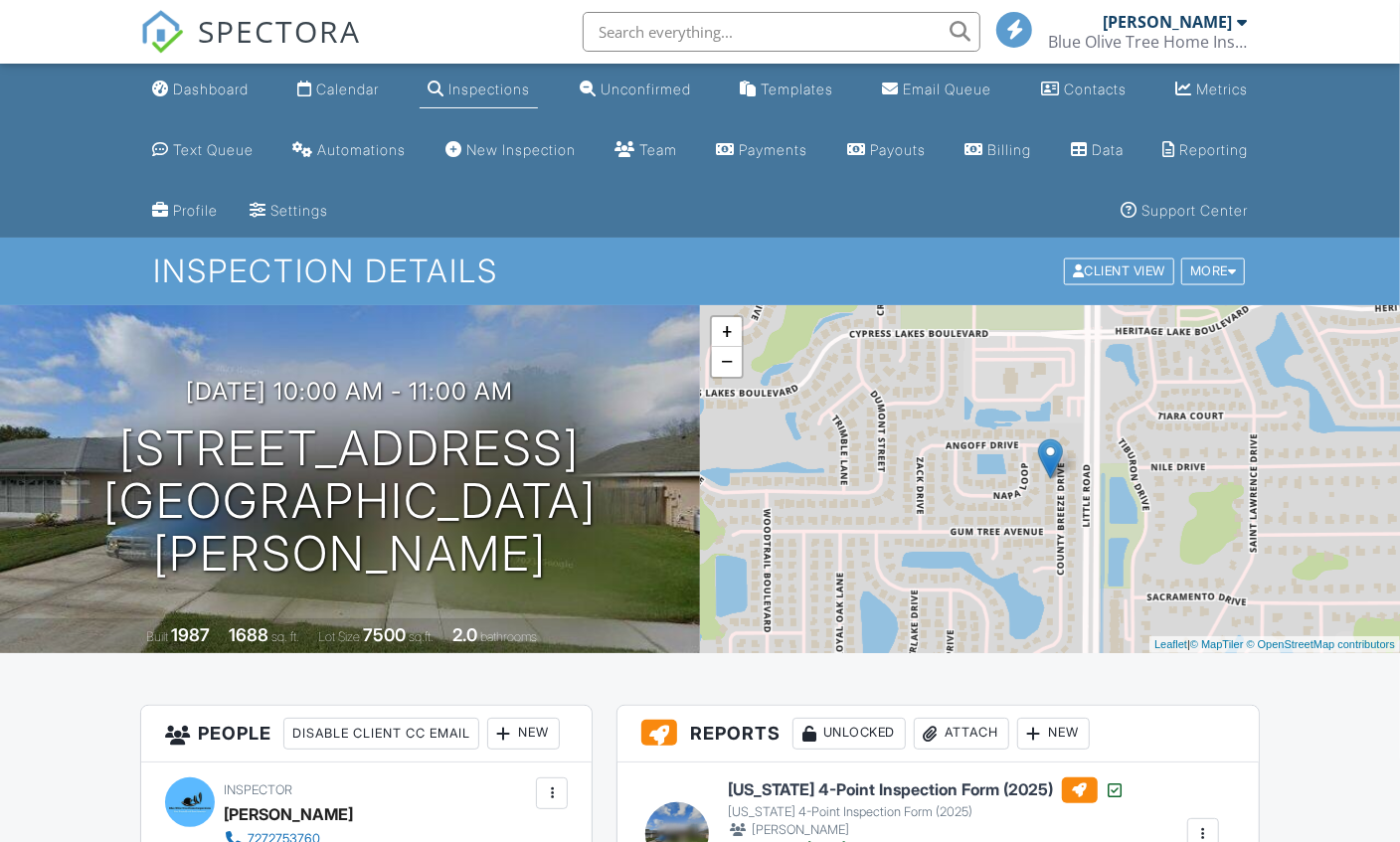 click on "Dashboard" at bounding box center (211, 88) 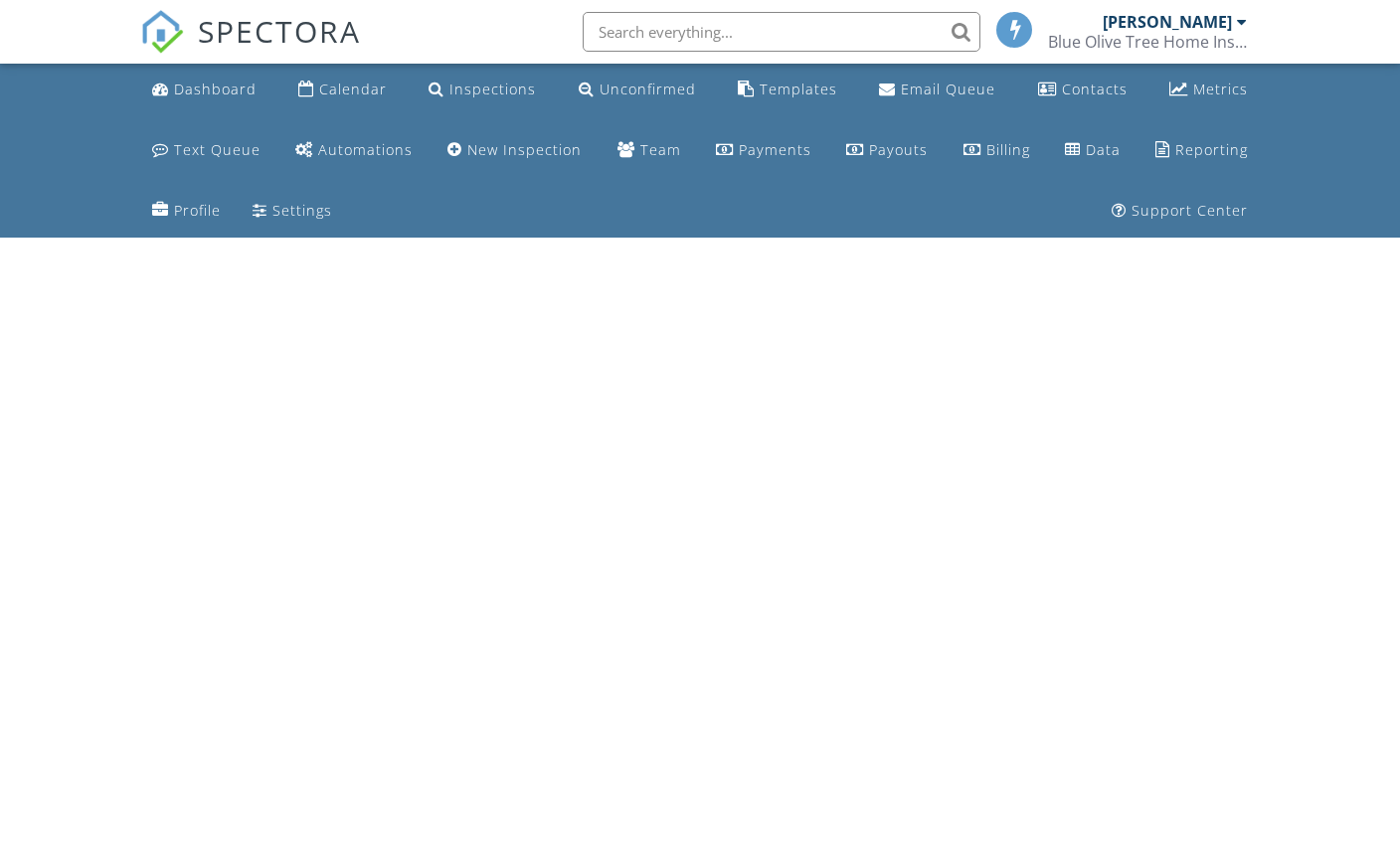 scroll, scrollTop: 0, scrollLeft: 0, axis: both 